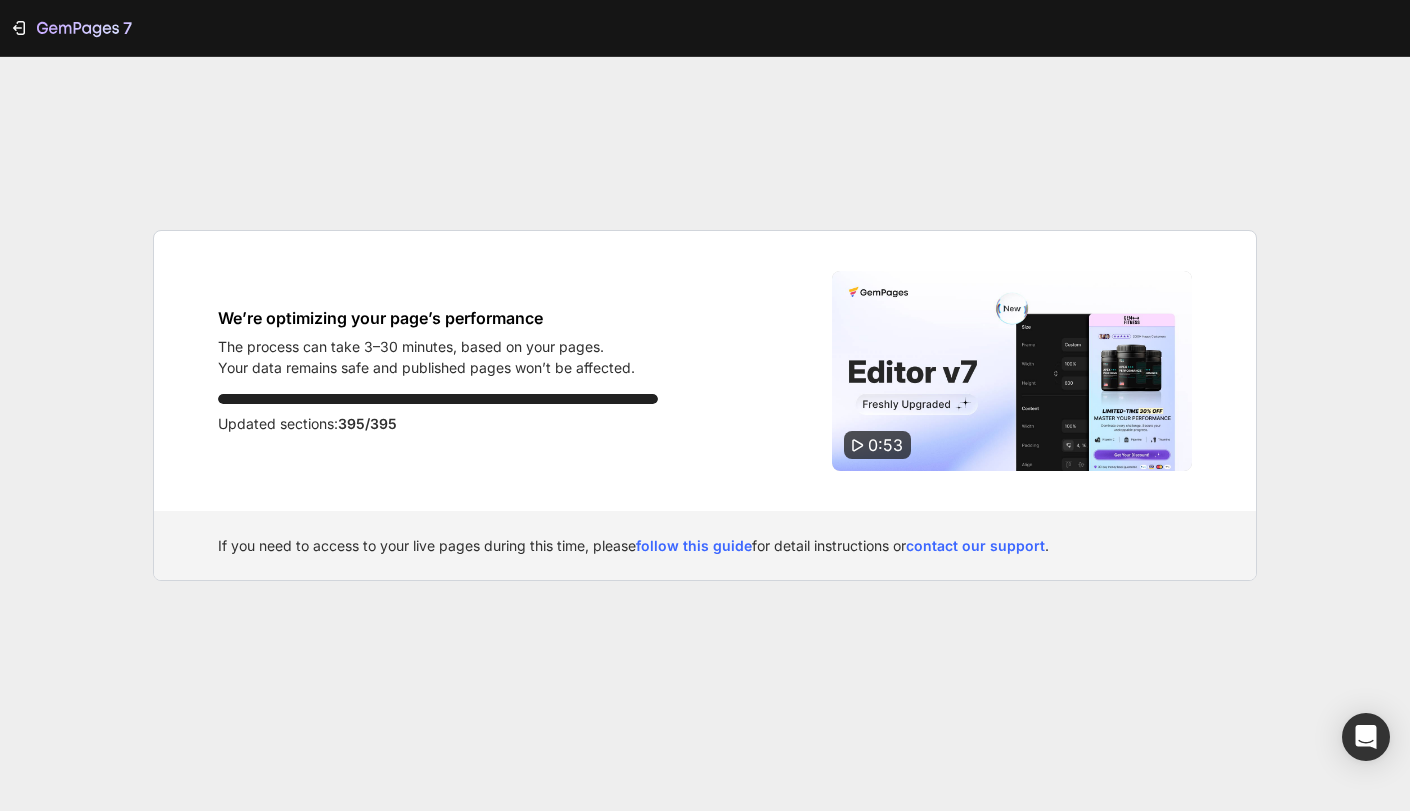 scroll, scrollTop: 0, scrollLeft: 0, axis: both 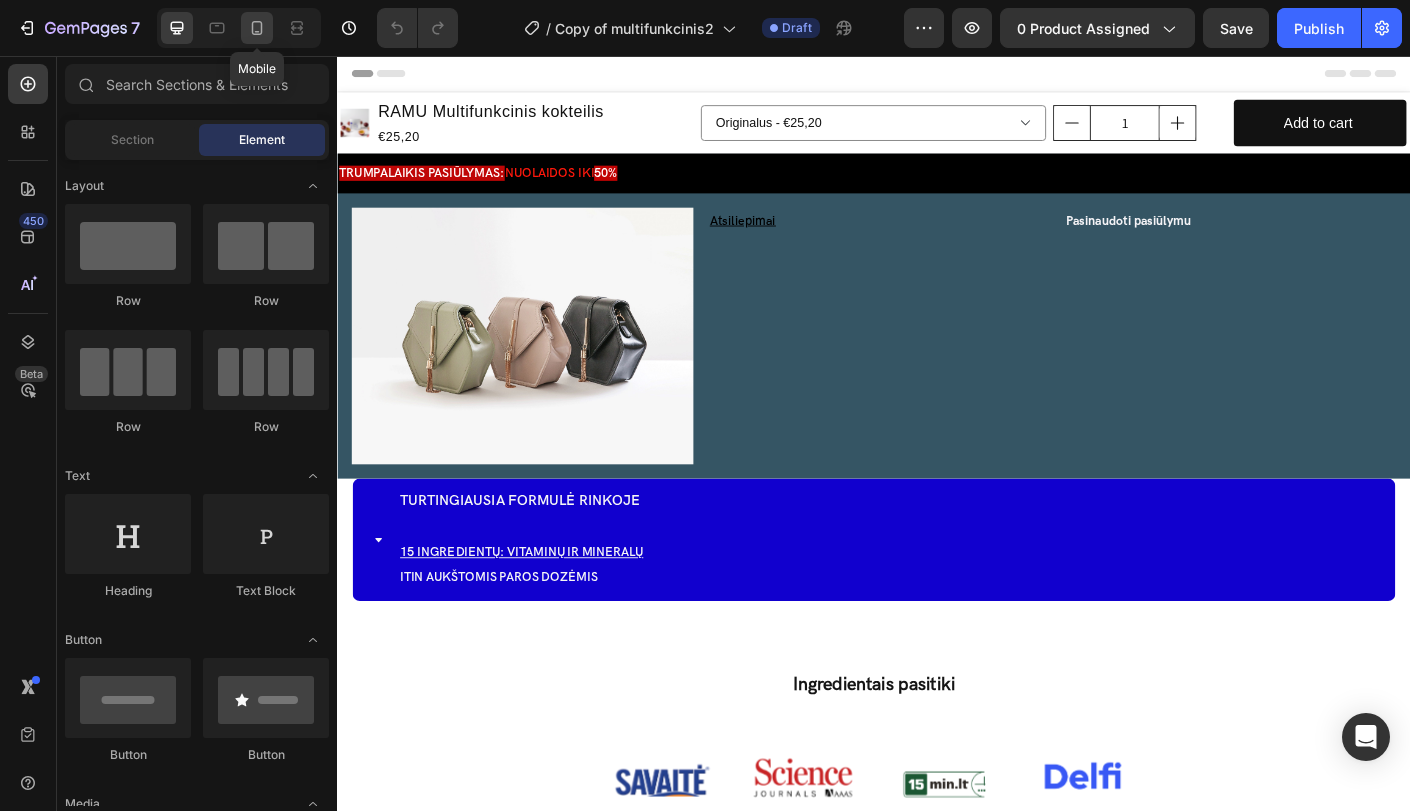 click 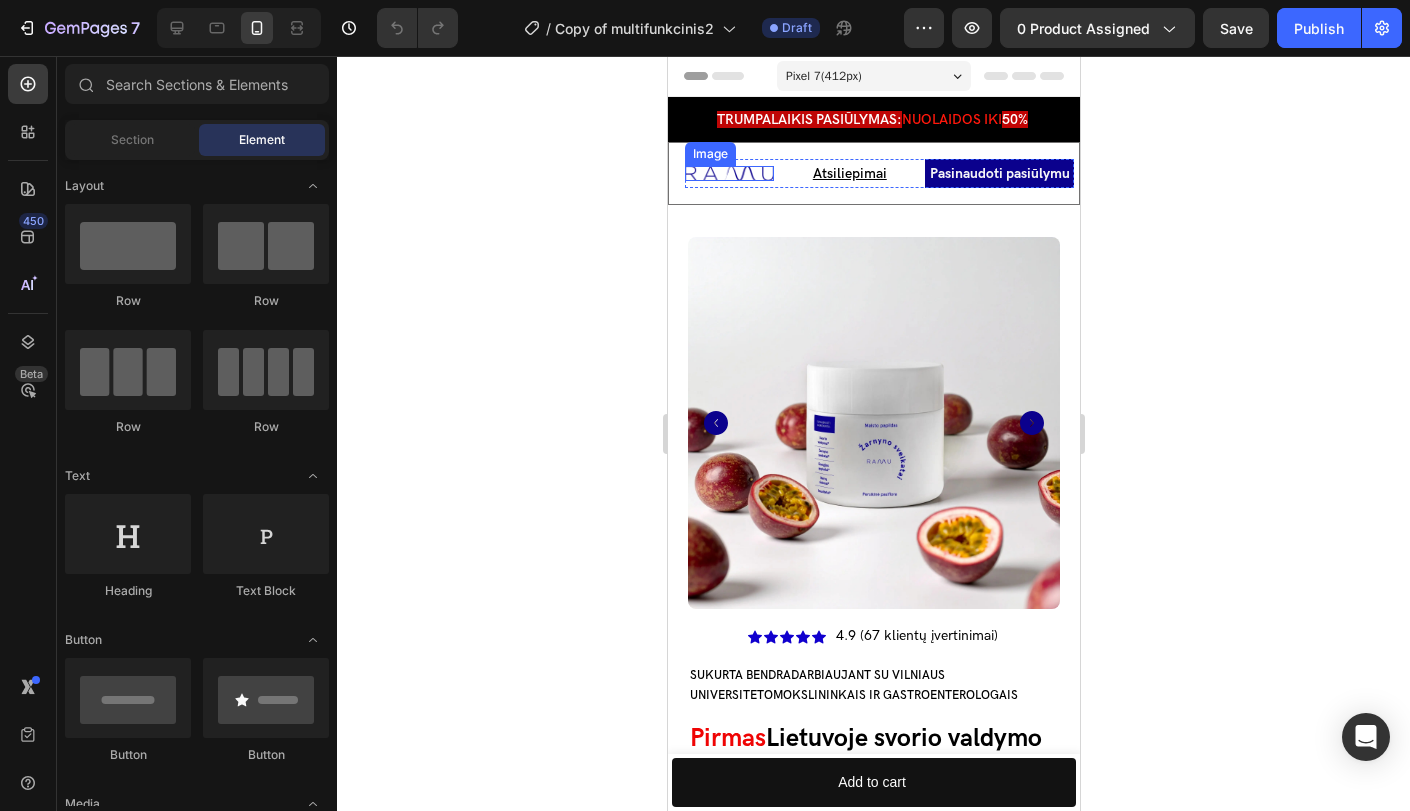 click at bounding box center [728, 173] 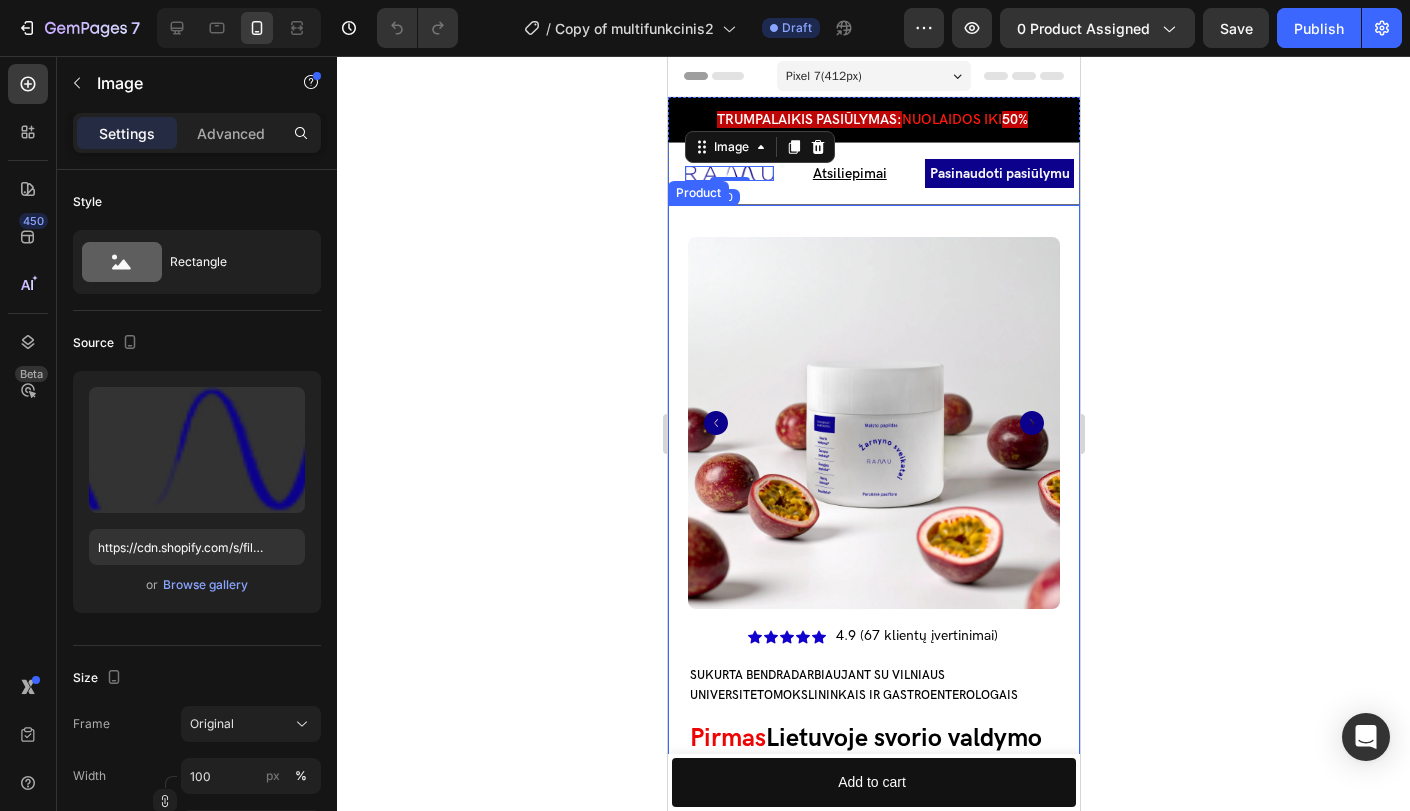 click on "Product Images Icon Icon Icon Icon Icon Icon List 4.9 (67 klientų įvertinimai) Text Block Row Image Icon Icon Icon Icon Icon Icon List “This skin cream is a game-changer! It has transformed my dry, lackluster skin into a hydrated and radiant complexion. I love how it absorbs quickly and leaves no greasy residue. Highly recommend” Text Block Icon [FIRST] [LAST] ([CITY], [COUNTRY]) Text Block Row Row Row SUKURTA BENDRADARBIAUJANT SU VILNIAUS UNIVERSITETO MOKSLININKAIS IR gastroenterologais Text Block Pirmas Lietuvoje svorio valdymo kokteilis koncentruotais vitaminais ir mineralais žarnynui Heading Po chaotiškų dietų svoris grįžta , nes jos pažeidžia žarnyną. Pasirūpinkite savo žarnyno sveikata bei pagražinkite kūno formas naudojant RAMU Multifunkcinį kokteilį. Inovatyvi, tyrimais patvirtinta formulė užtikrina intensyvų alkio valdymą ir ilgalaikius rezultatus. Text Block Fokusas – lieknėjimas Text Block Aukščiausias gliukomanano kiekis rinkoje" at bounding box center (873, 1186) 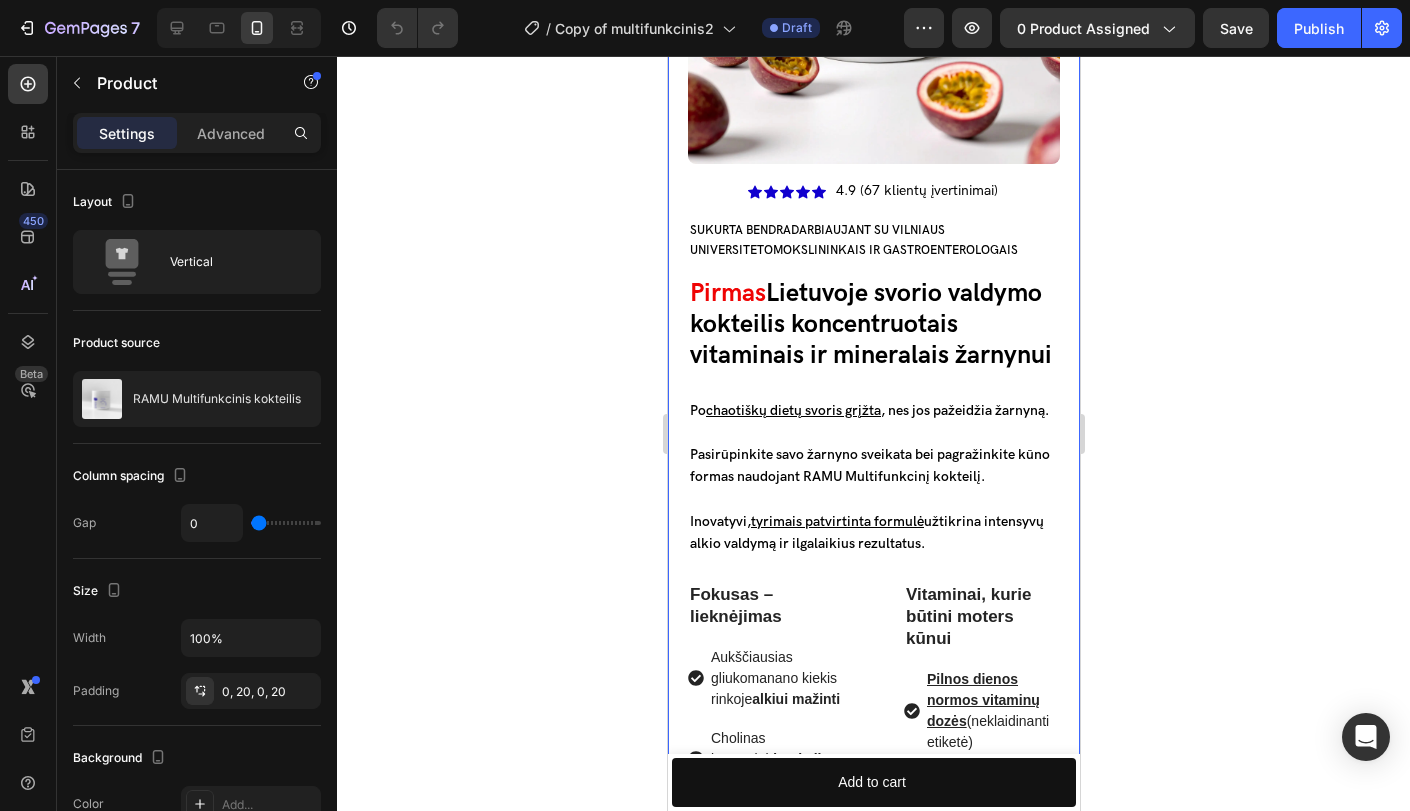 scroll, scrollTop: 457, scrollLeft: 0, axis: vertical 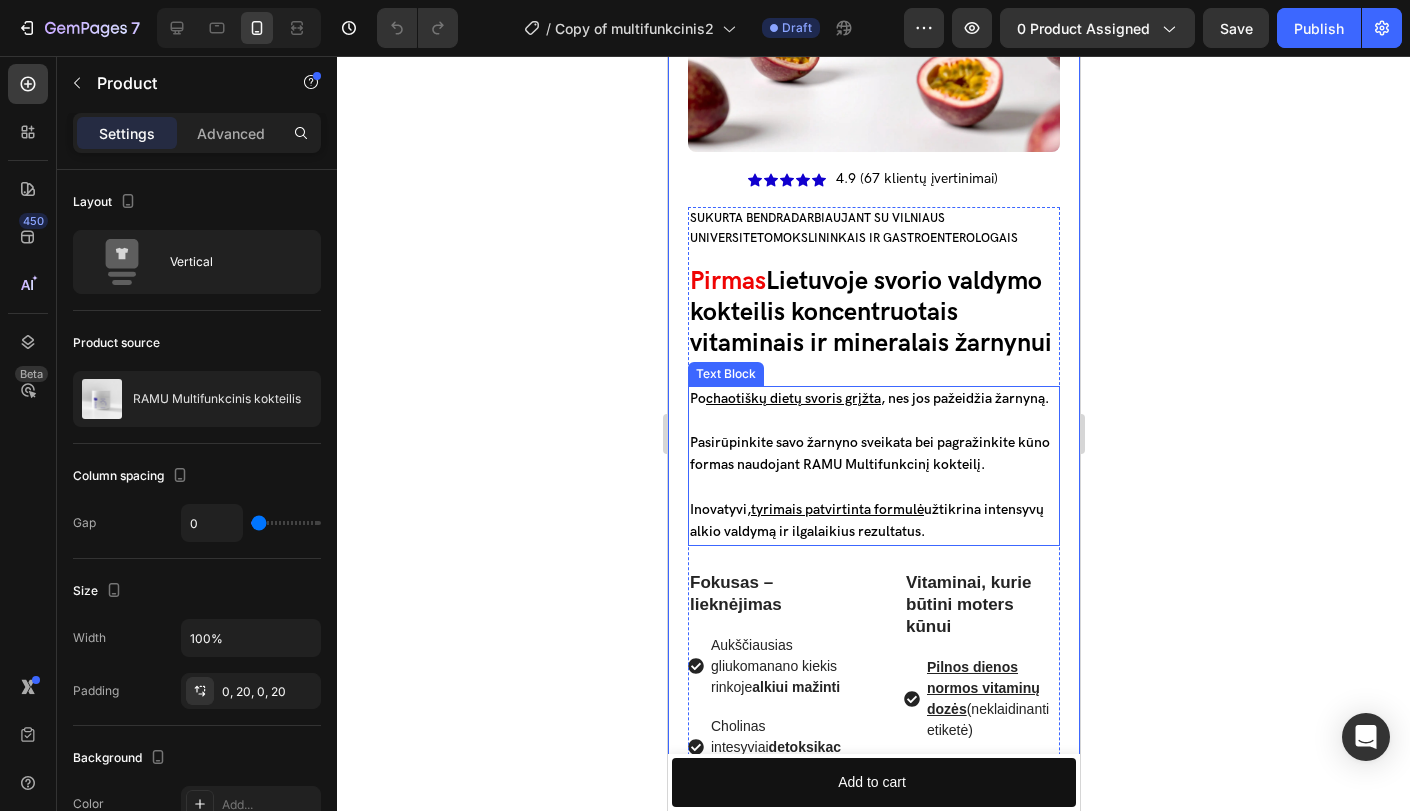 click on "chaotiškų dietų svoris grįžta" at bounding box center [792, 398] 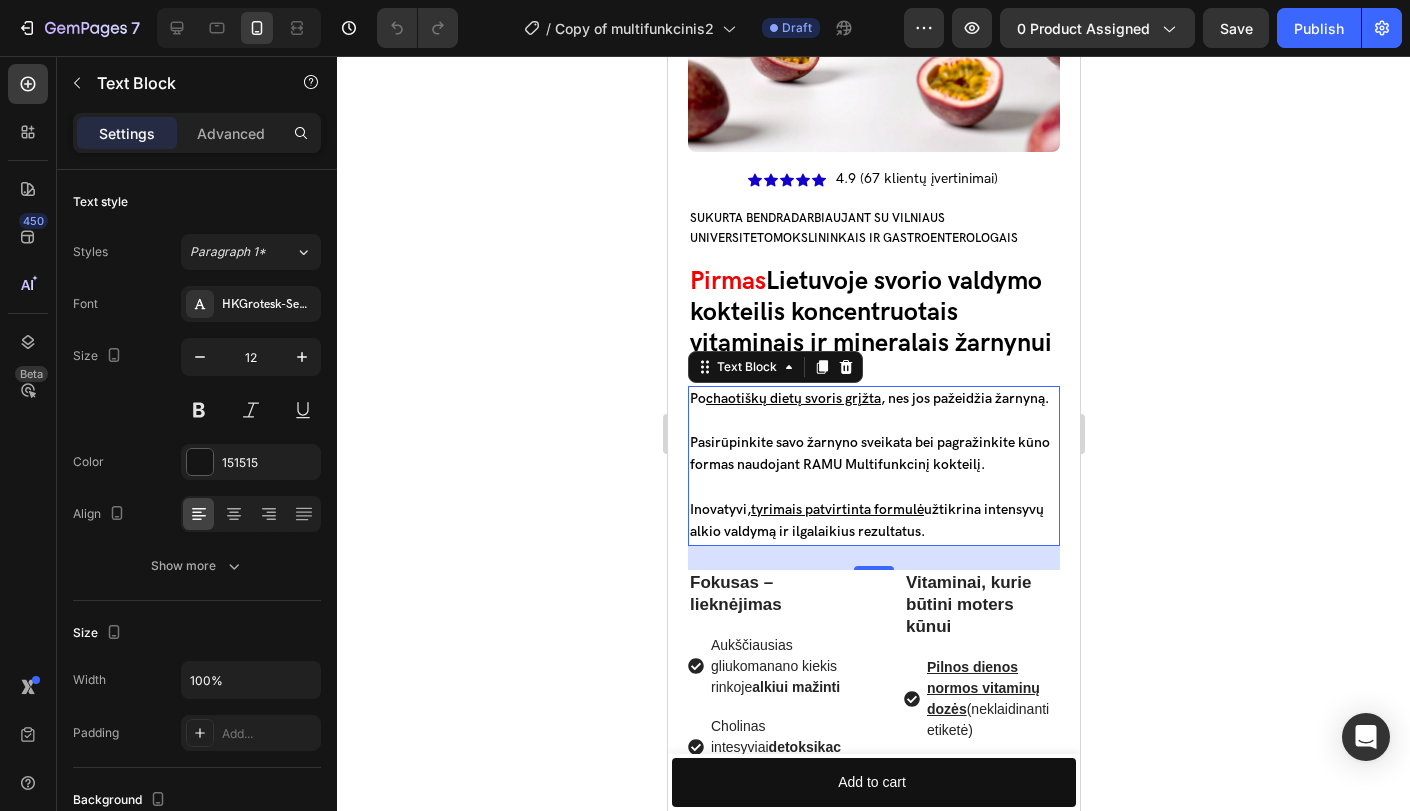 click 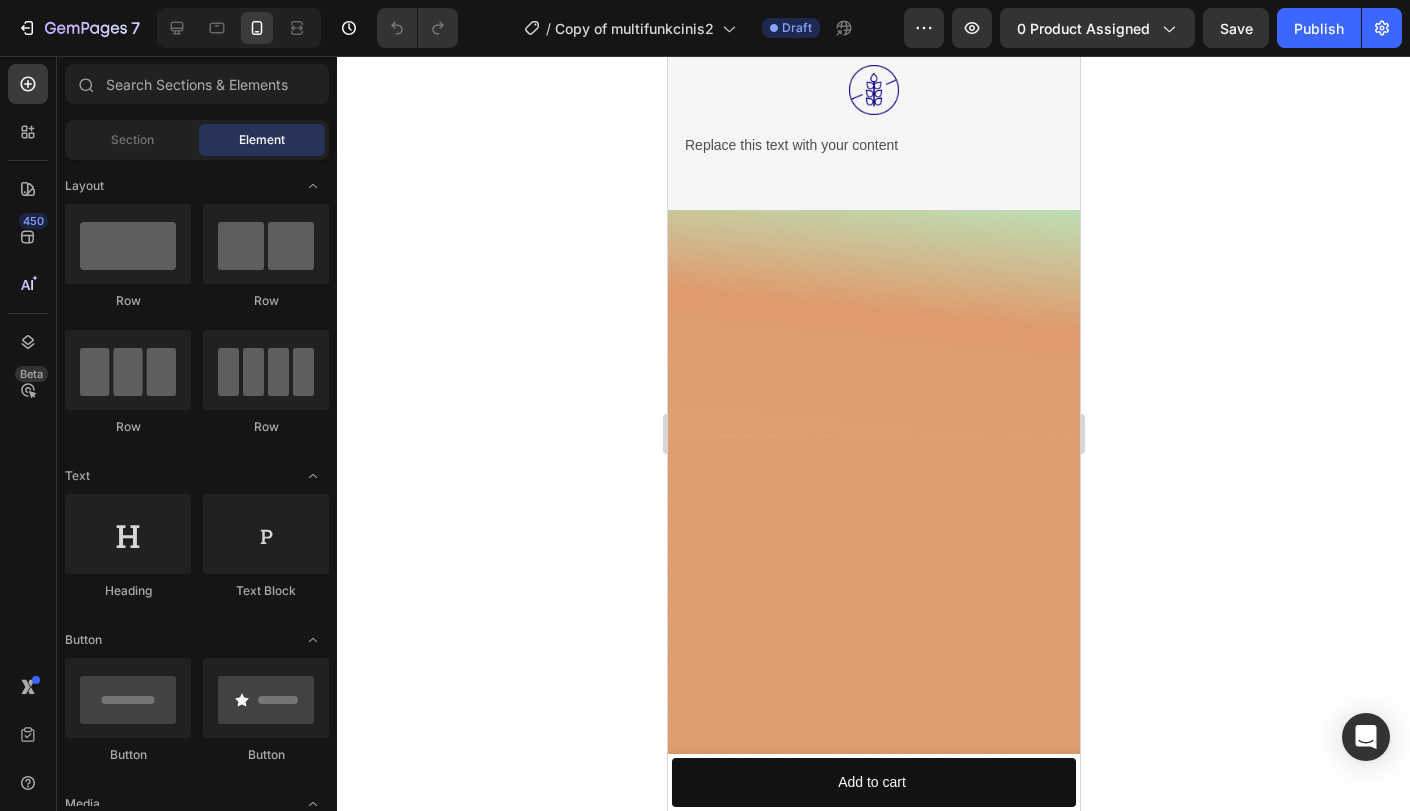 scroll, scrollTop: 3312, scrollLeft: 0, axis: vertical 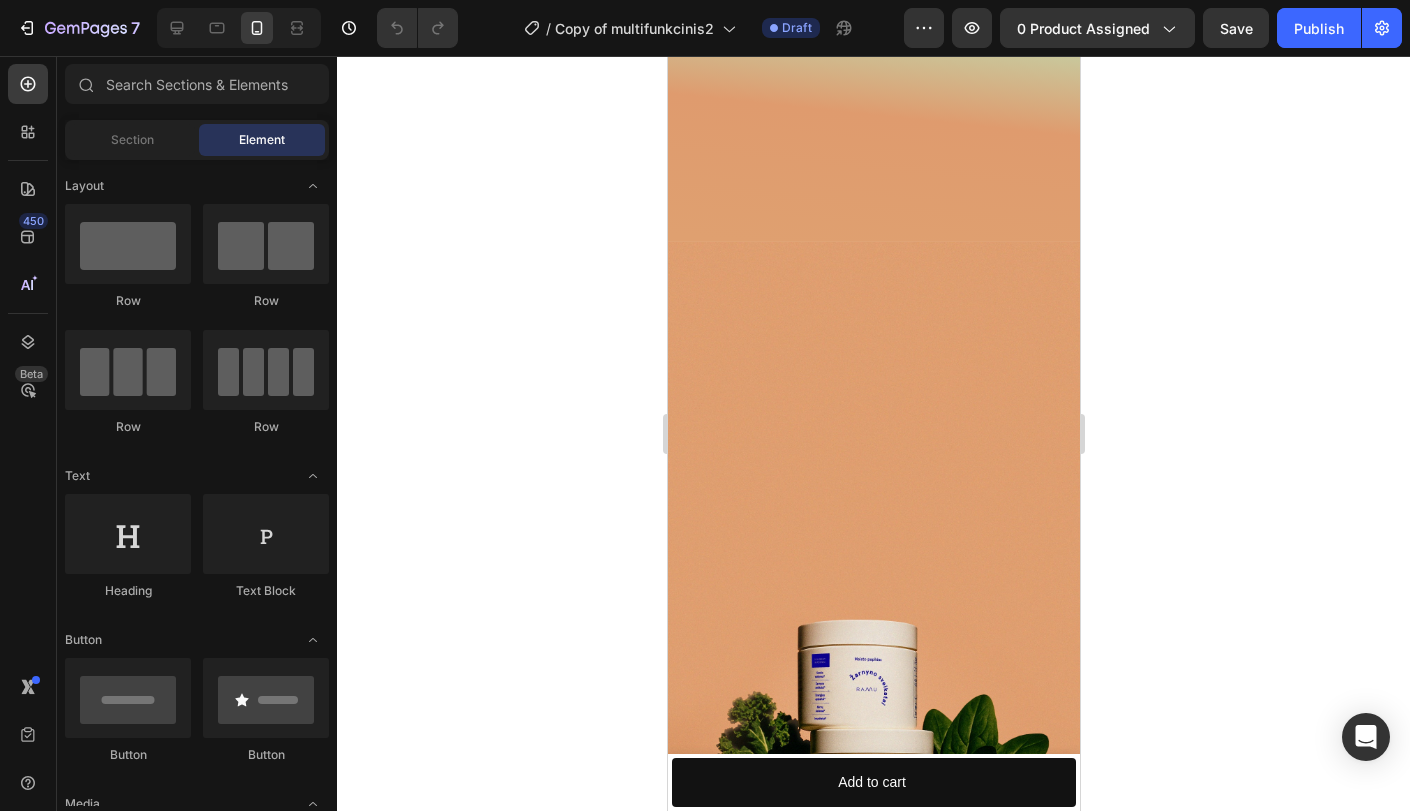 click at bounding box center (777, -331) 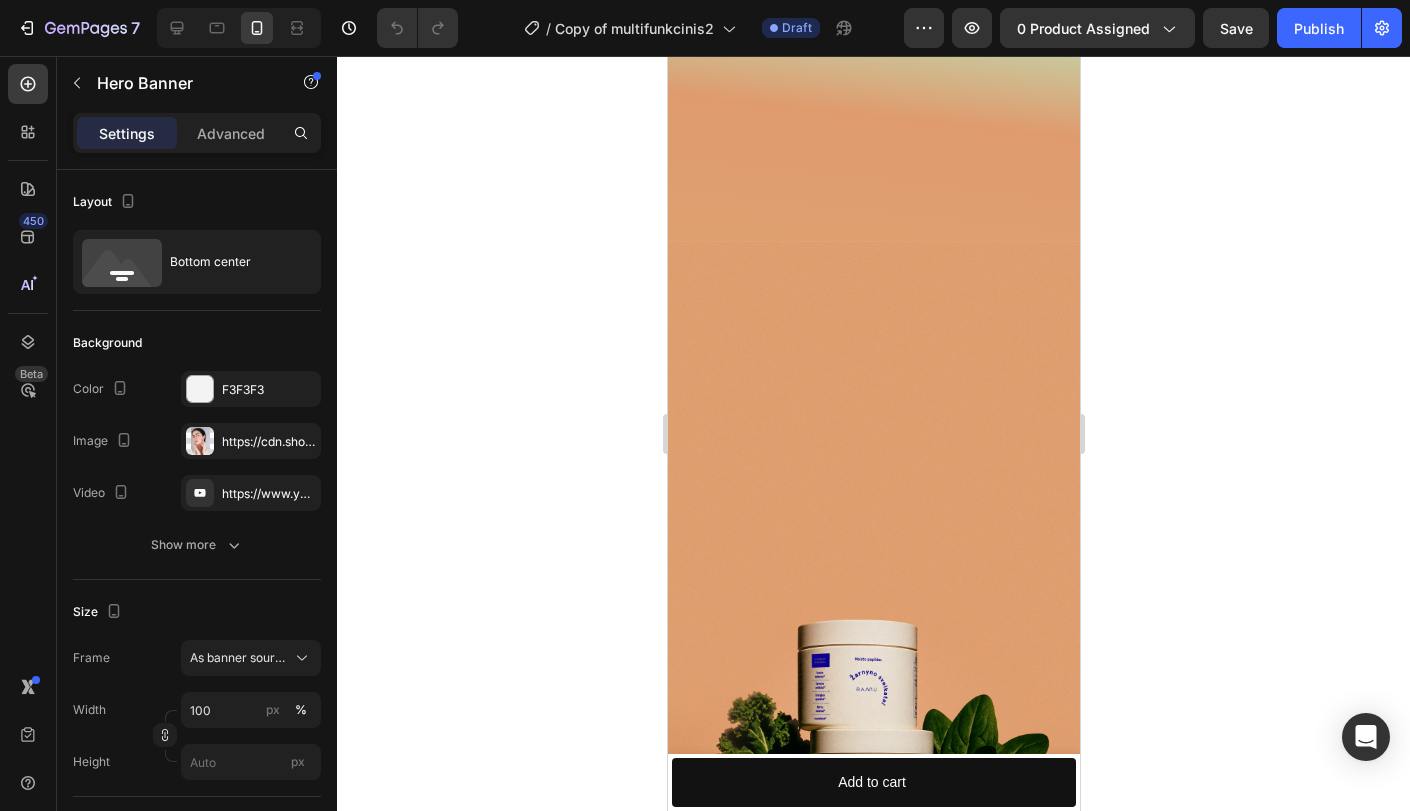 click at bounding box center (777, -331) 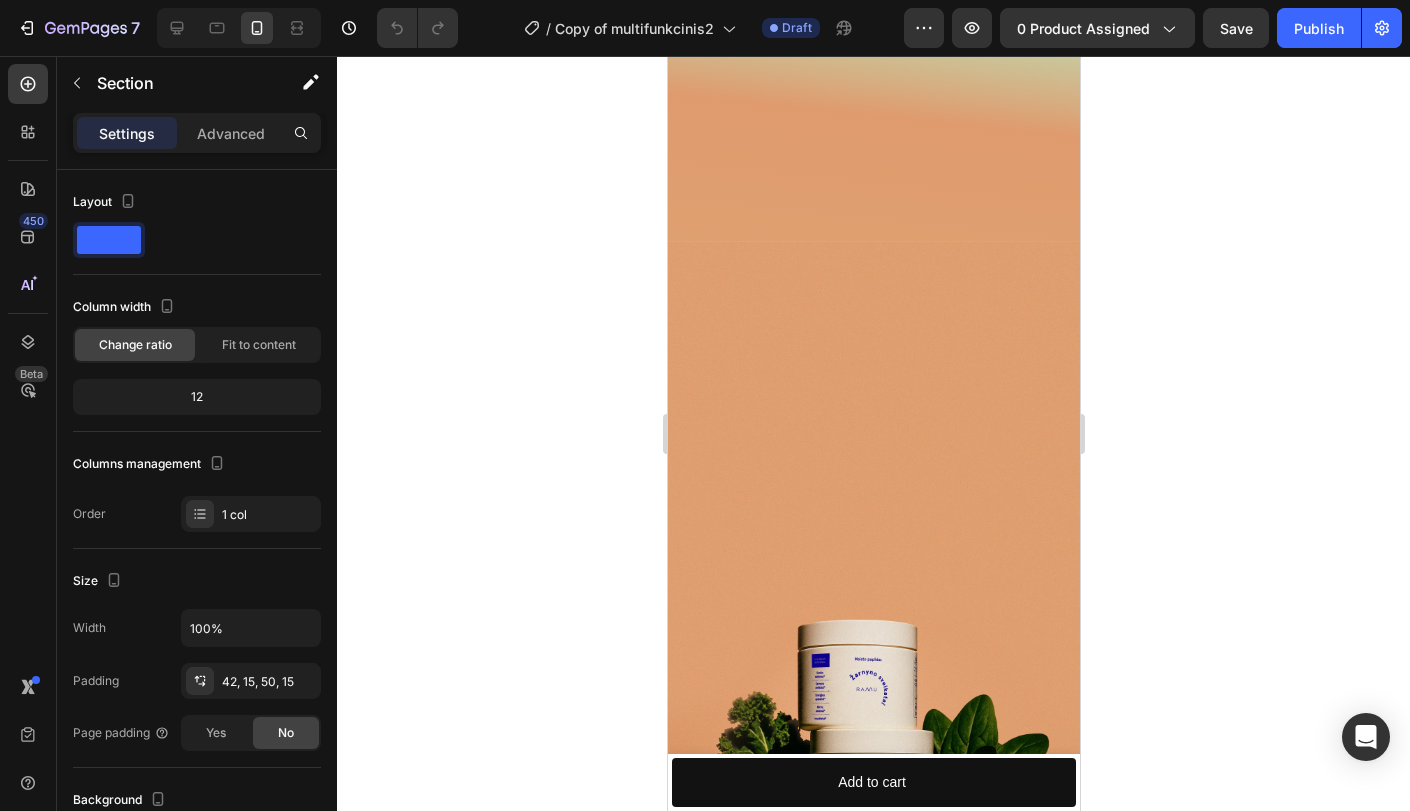 click on "Before Text Block Row" at bounding box center (777, -354) 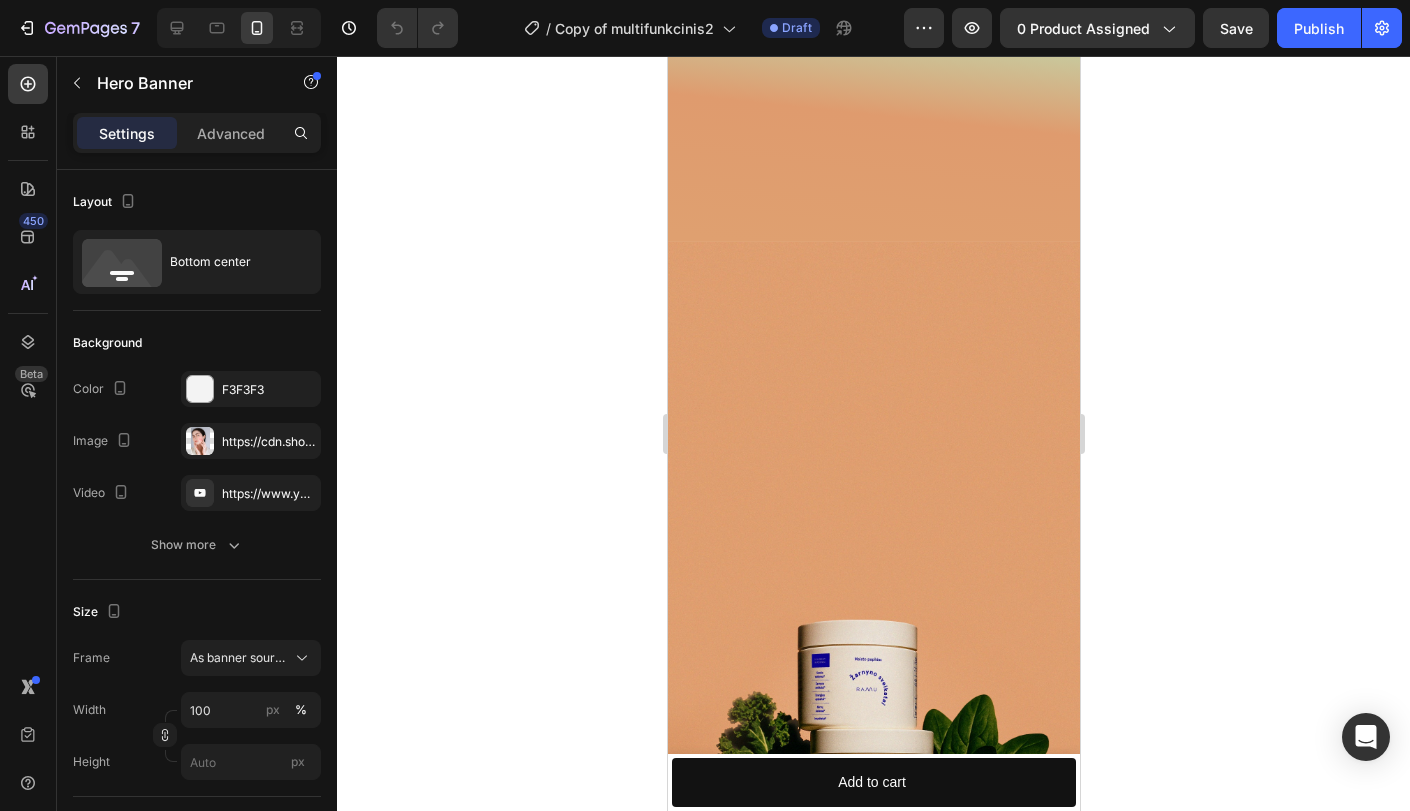 click 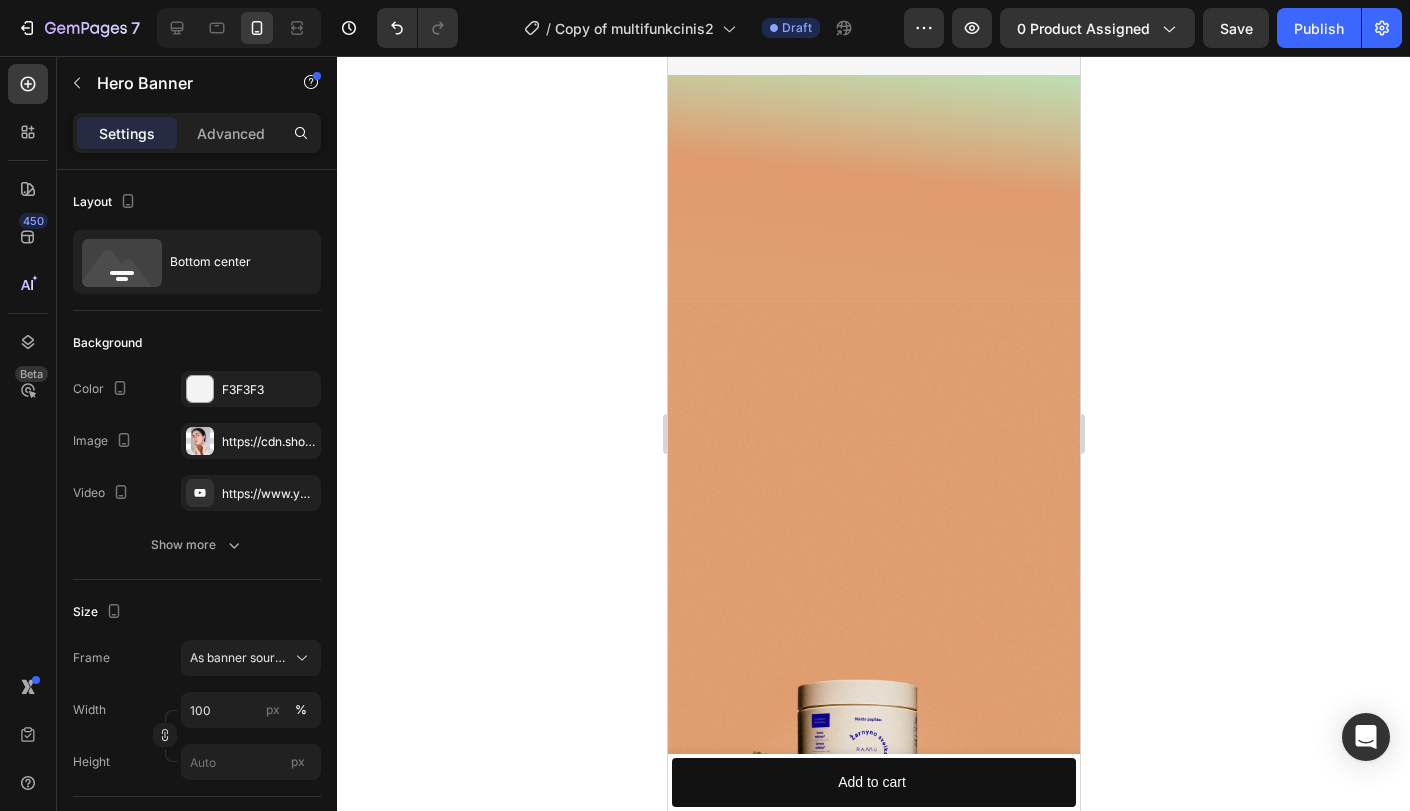 click at bounding box center [968, -331] 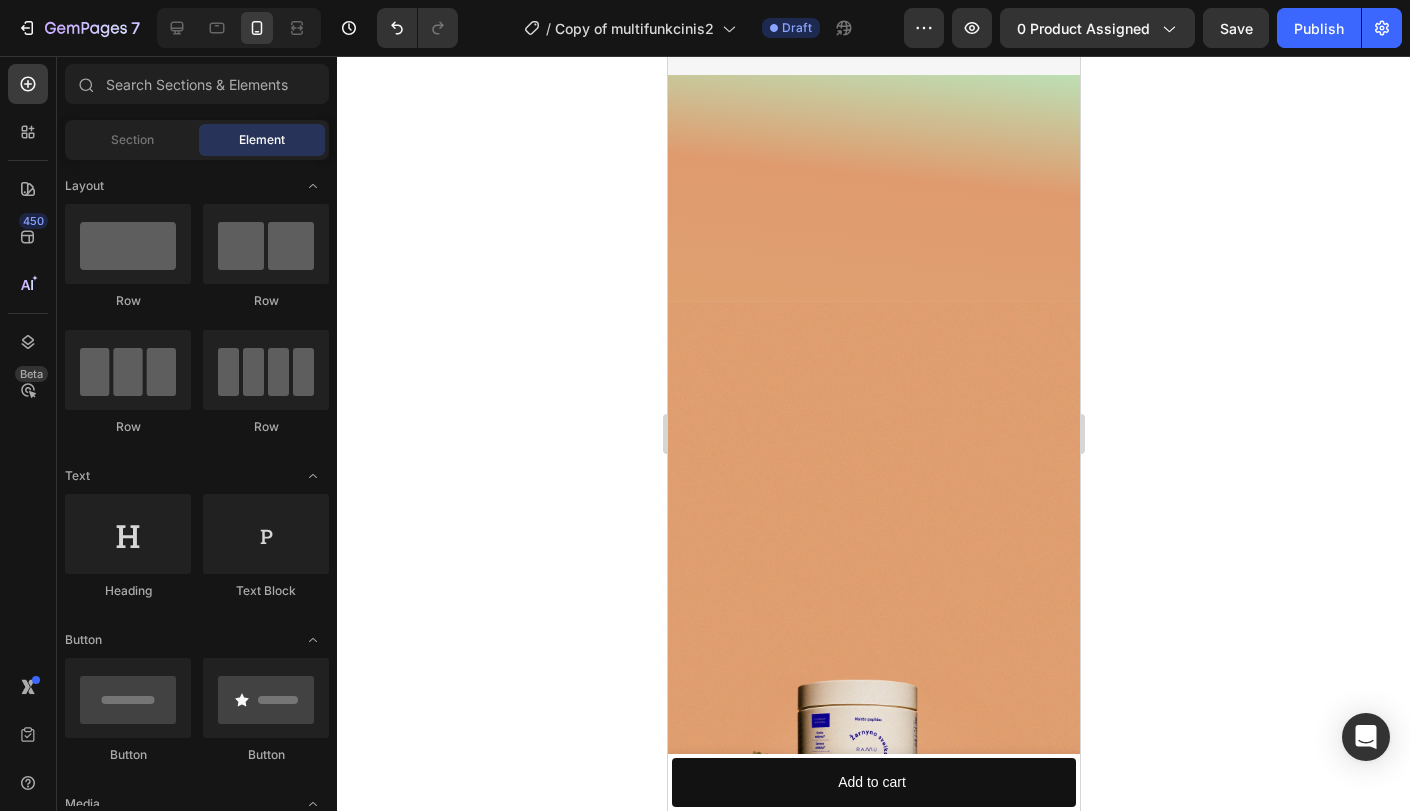 click on "Drop element here" at bounding box center [777, -301] 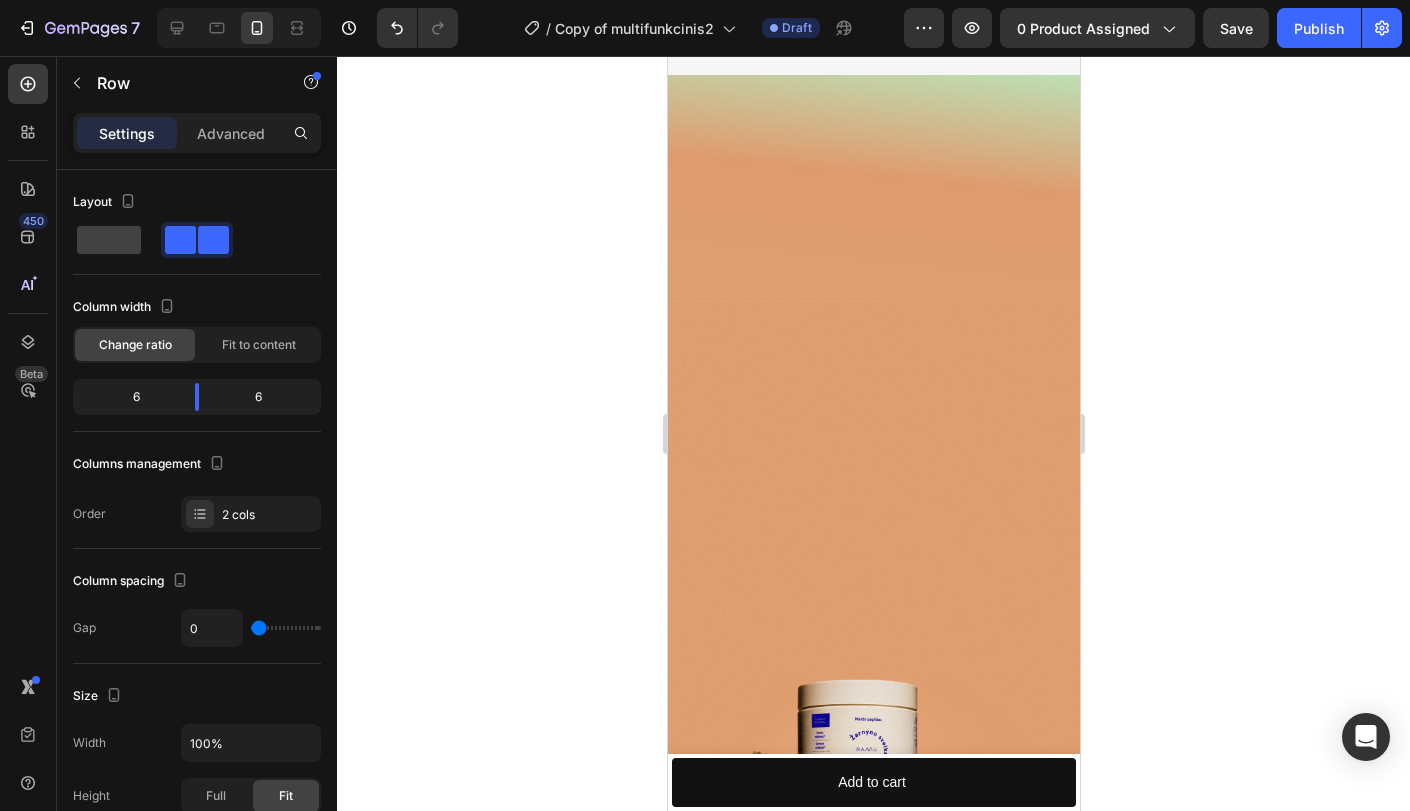 click 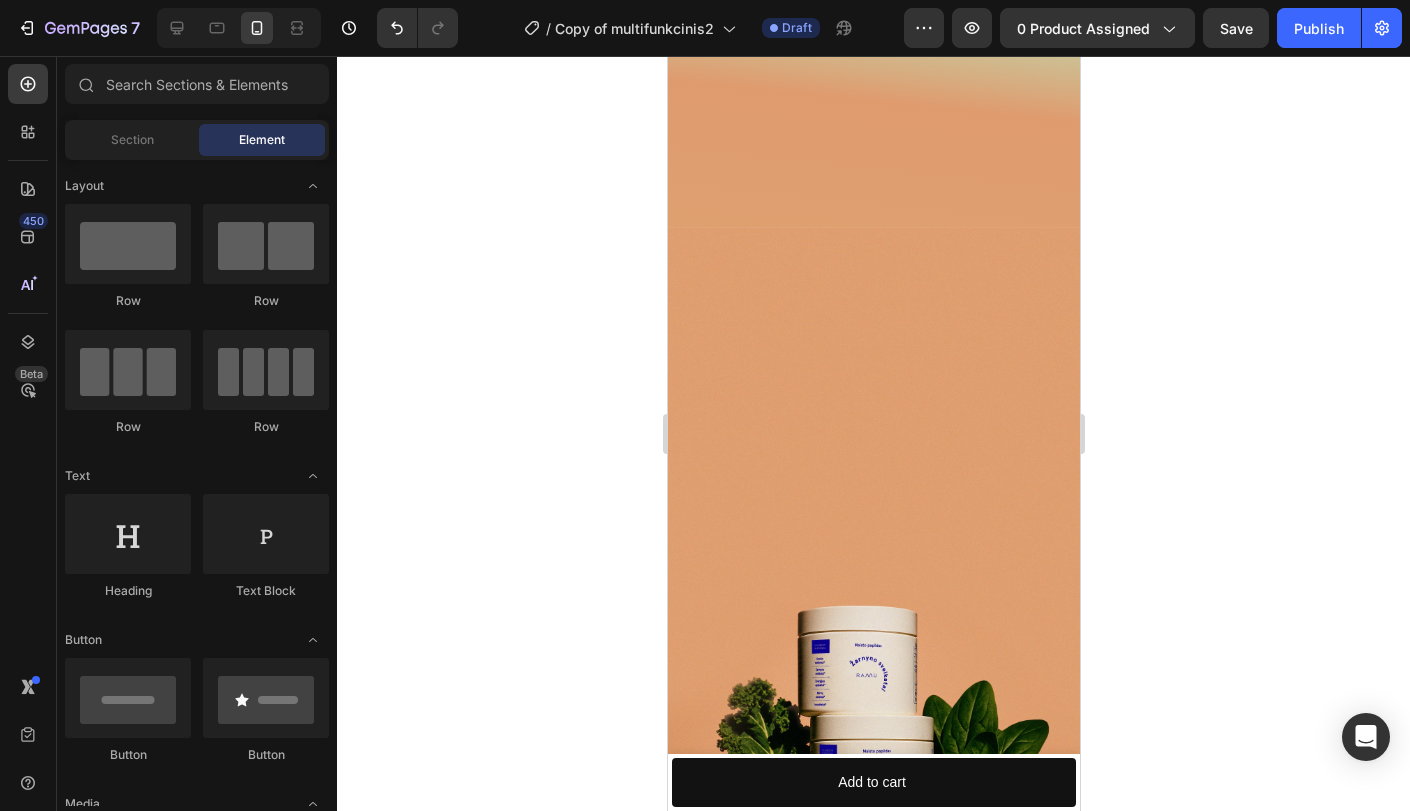 click on "megan Skincare Success" at bounding box center (873, -320) 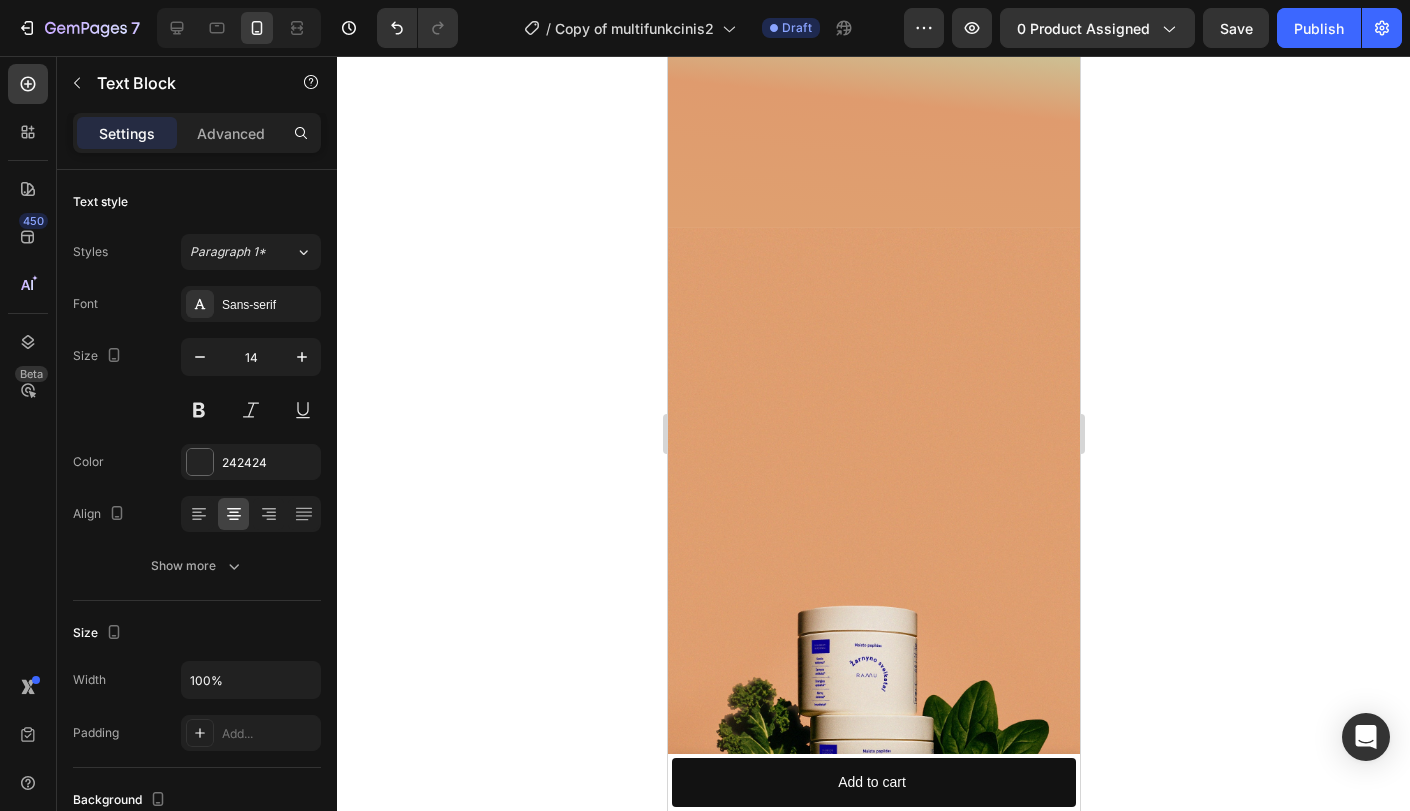click 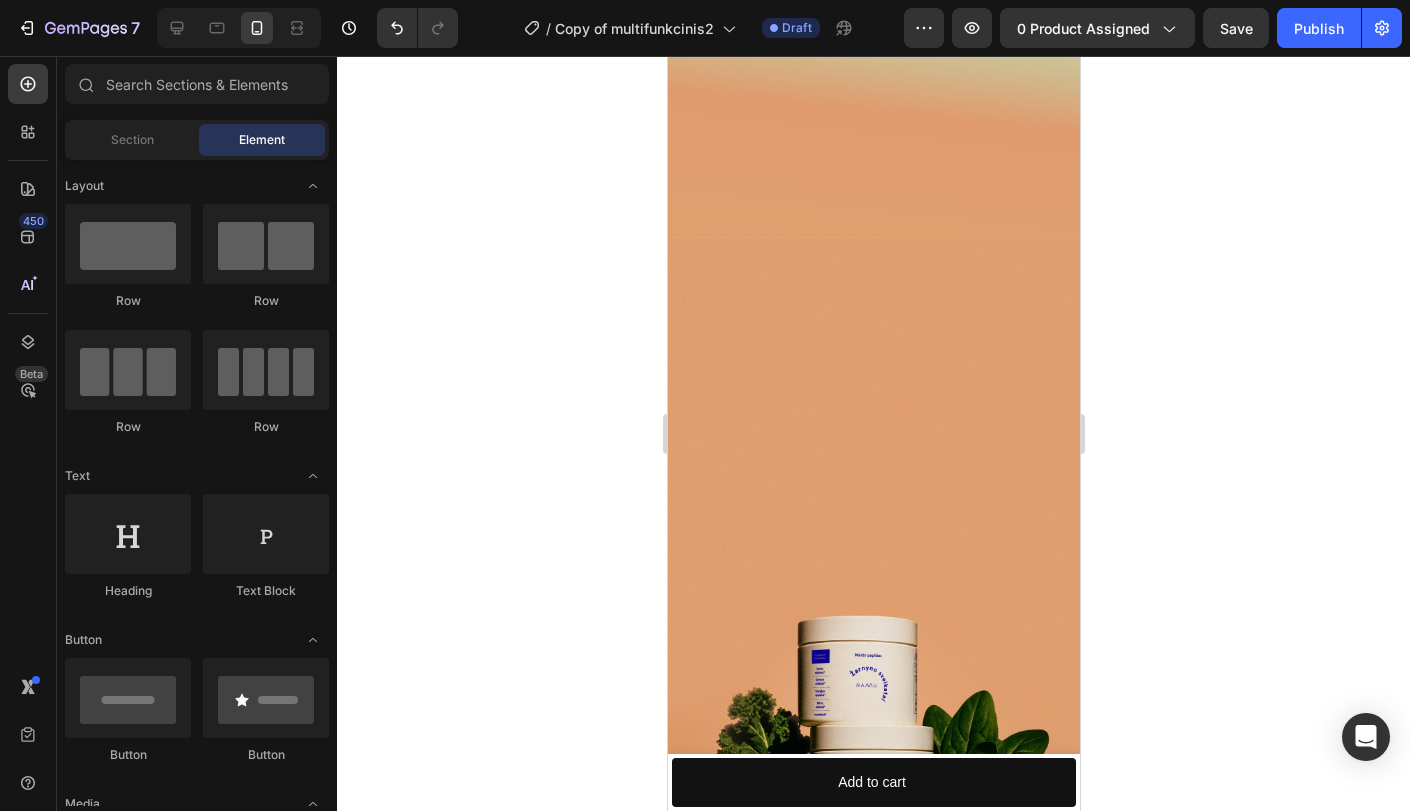 click on "Drop element here" at bounding box center [873, -301] 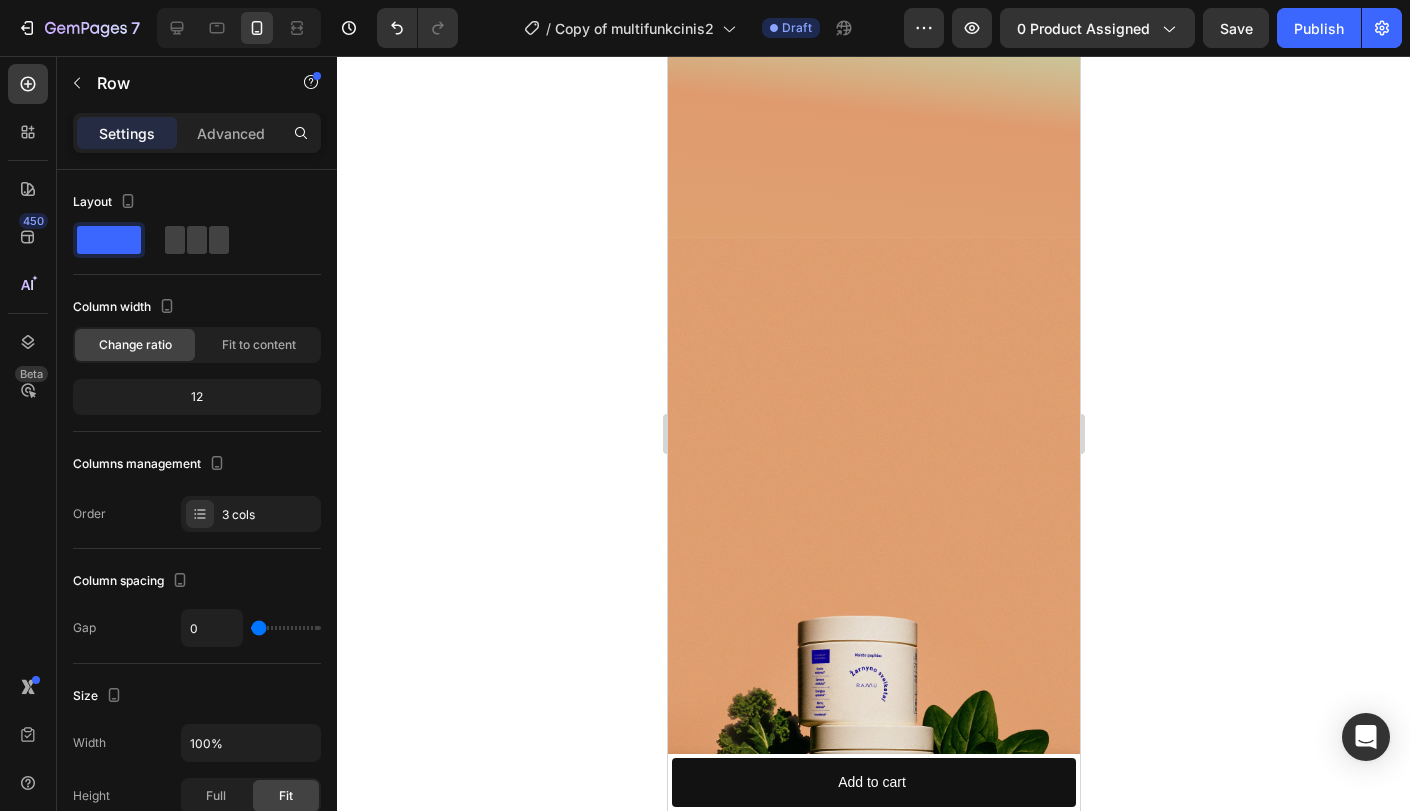click on "Drop element here" at bounding box center [873, -301] 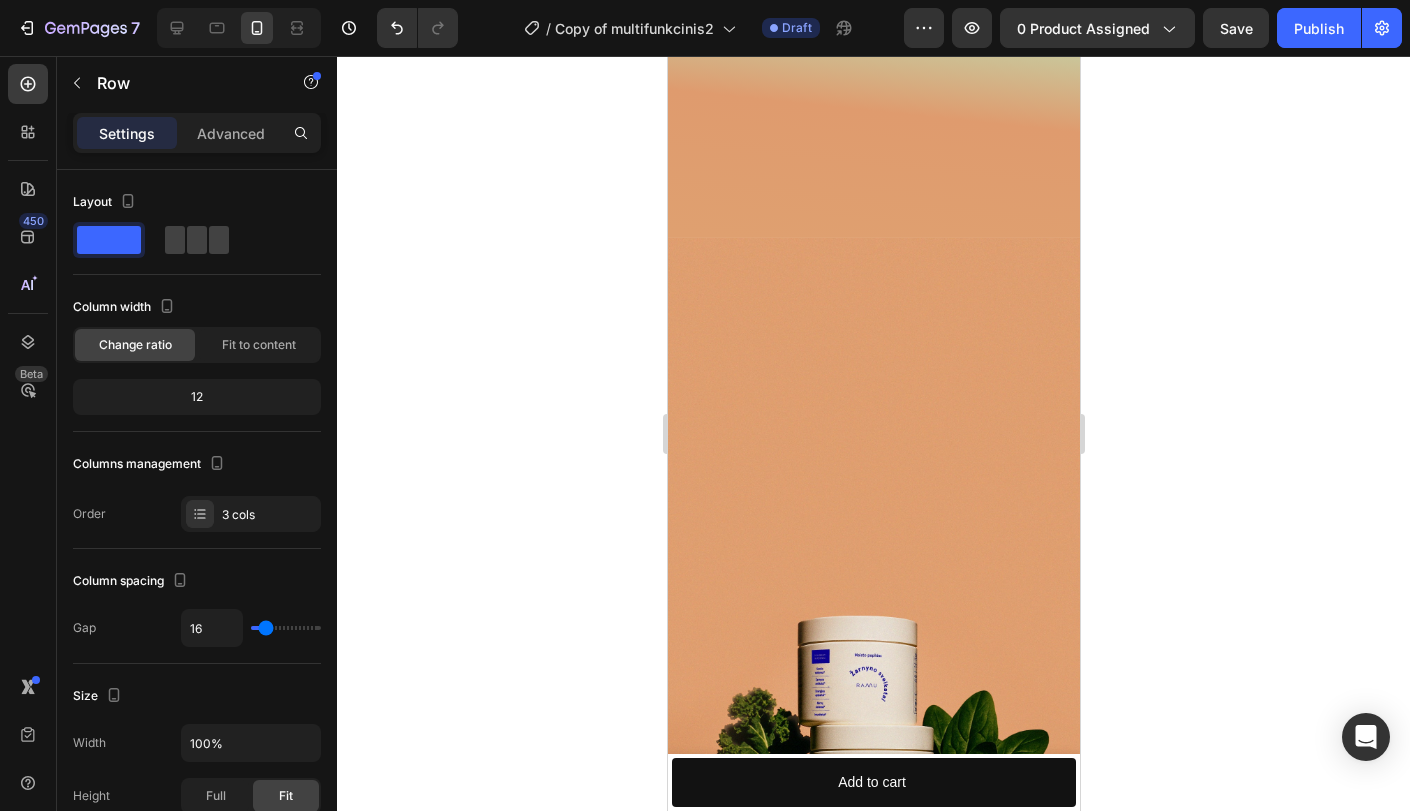 click on "Image Replace this text with your content Text Block Row Image Replace this text with your content Text Block Row Image Replace this text with your content Text Block Row Row" at bounding box center [873, -148] 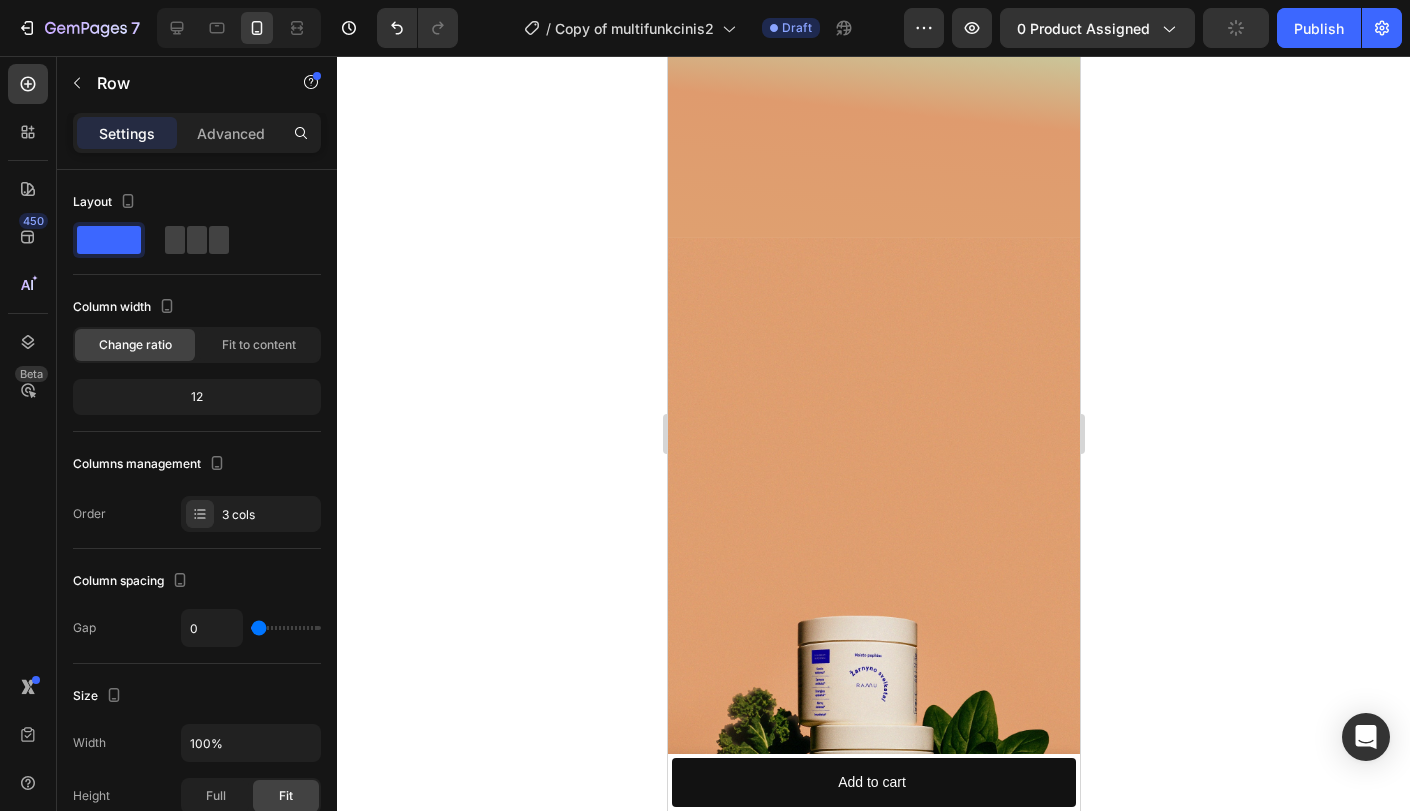 click on "Before Text Block Row Hero Banner After Text Block Row Hero Banner Row Sofia Skincare Success Text Block" at bounding box center (873, -363) 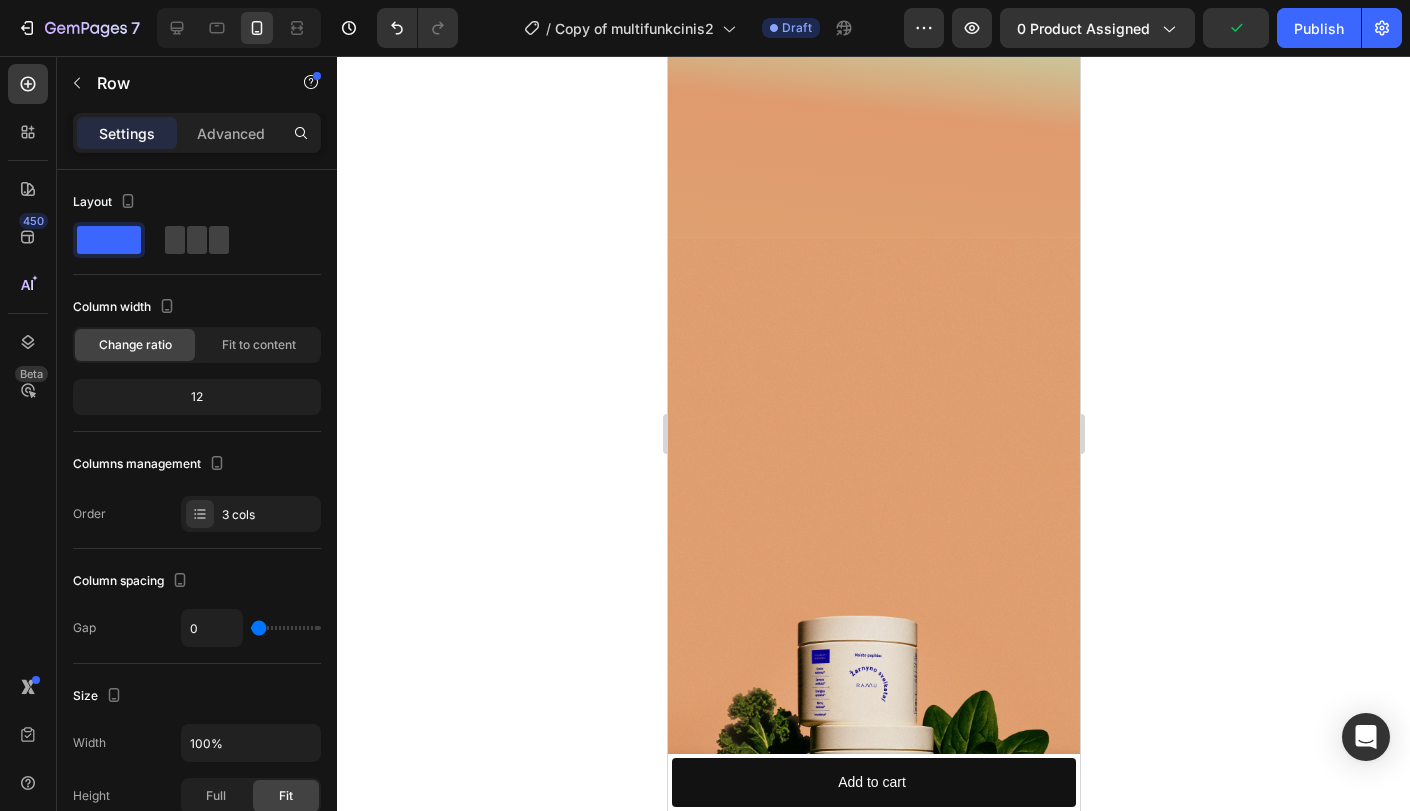 click on "Drop element here" at bounding box center [873, -301] 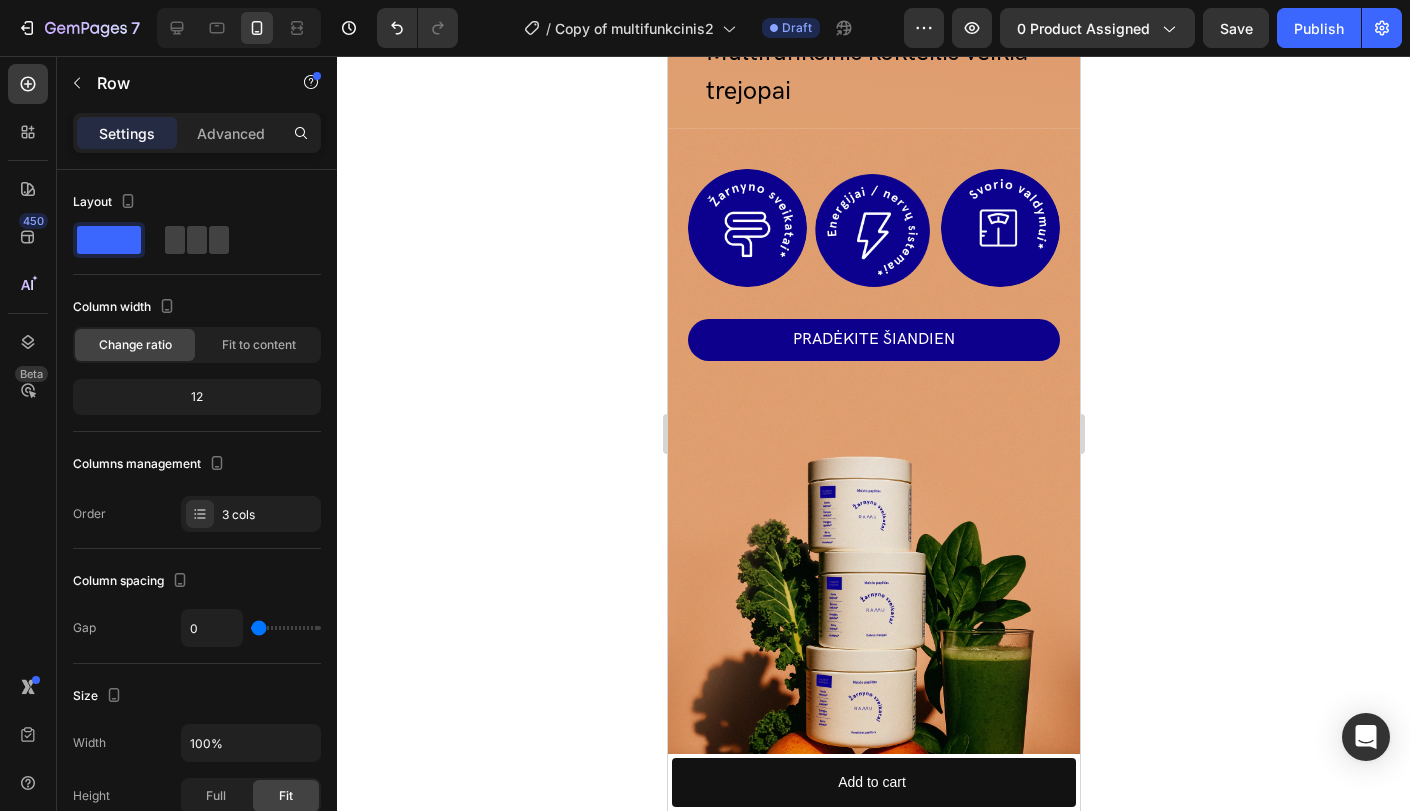 scroll, scrollTop: 4072, scrollLeft: 0, axis: vertical 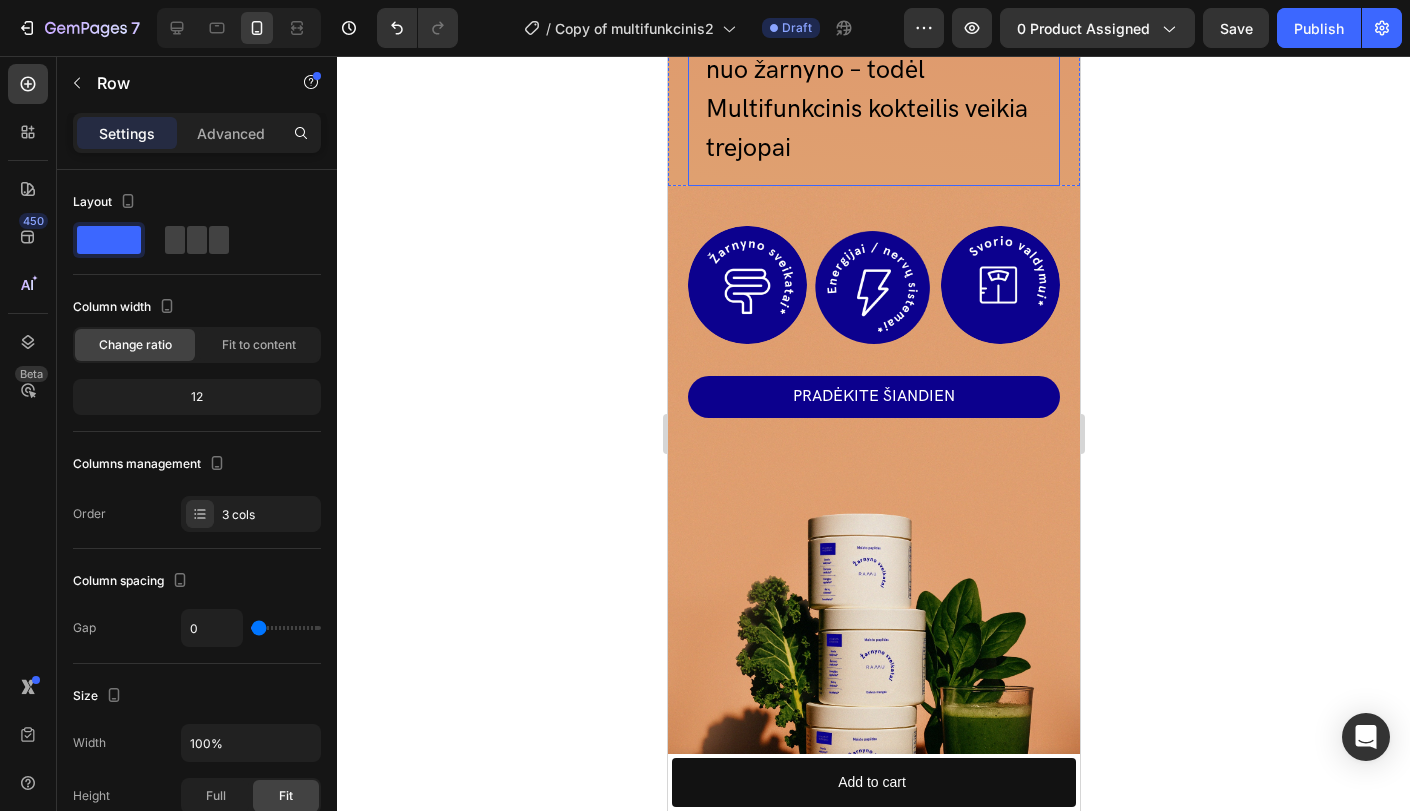 click on "Sveikata ir grožis prasideda nuo žarnyno – todėl Multifunkcinis kokteilis veikia trejopai" at bounding box center [866, 90] 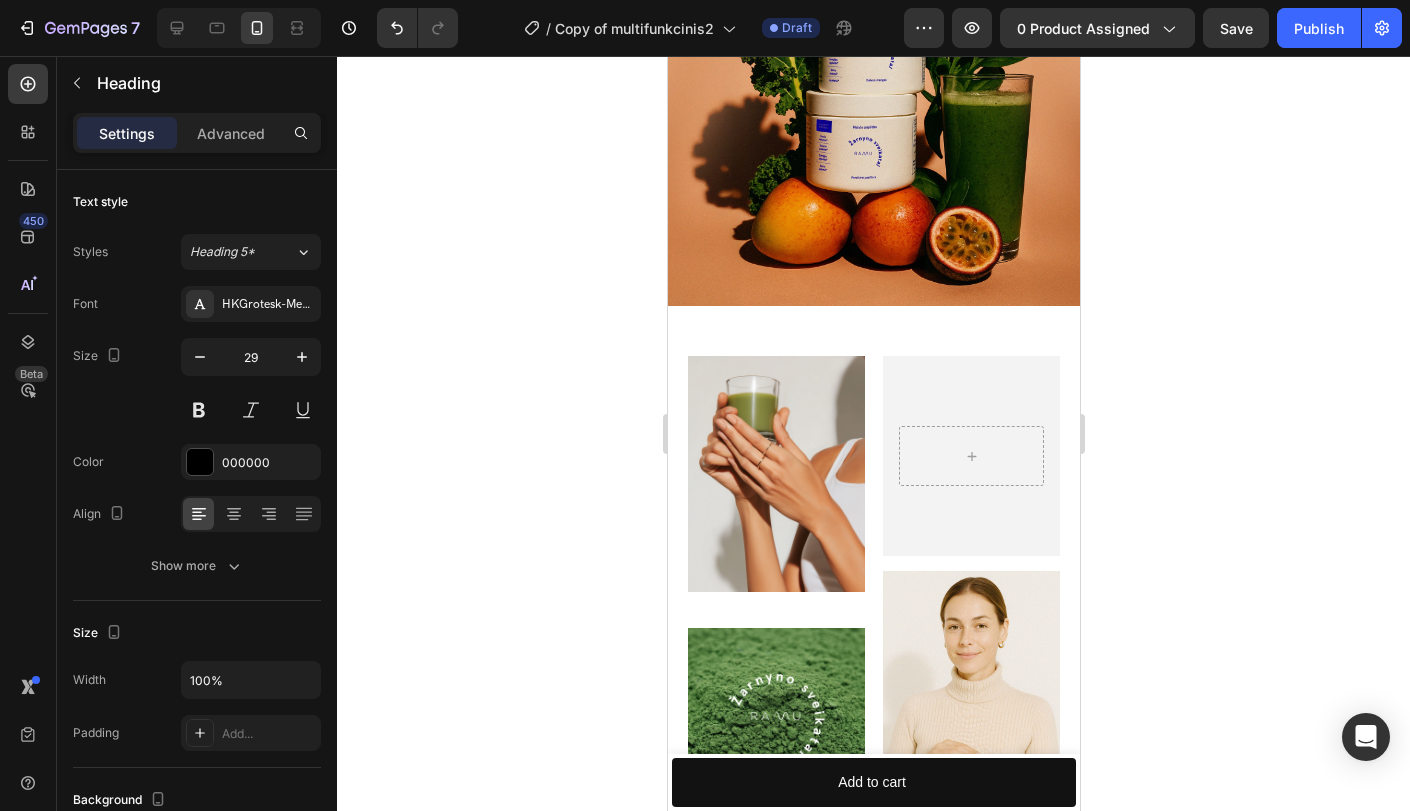 scroll, scrollTop: 4688, scrollLeft: 0, axis: vertical 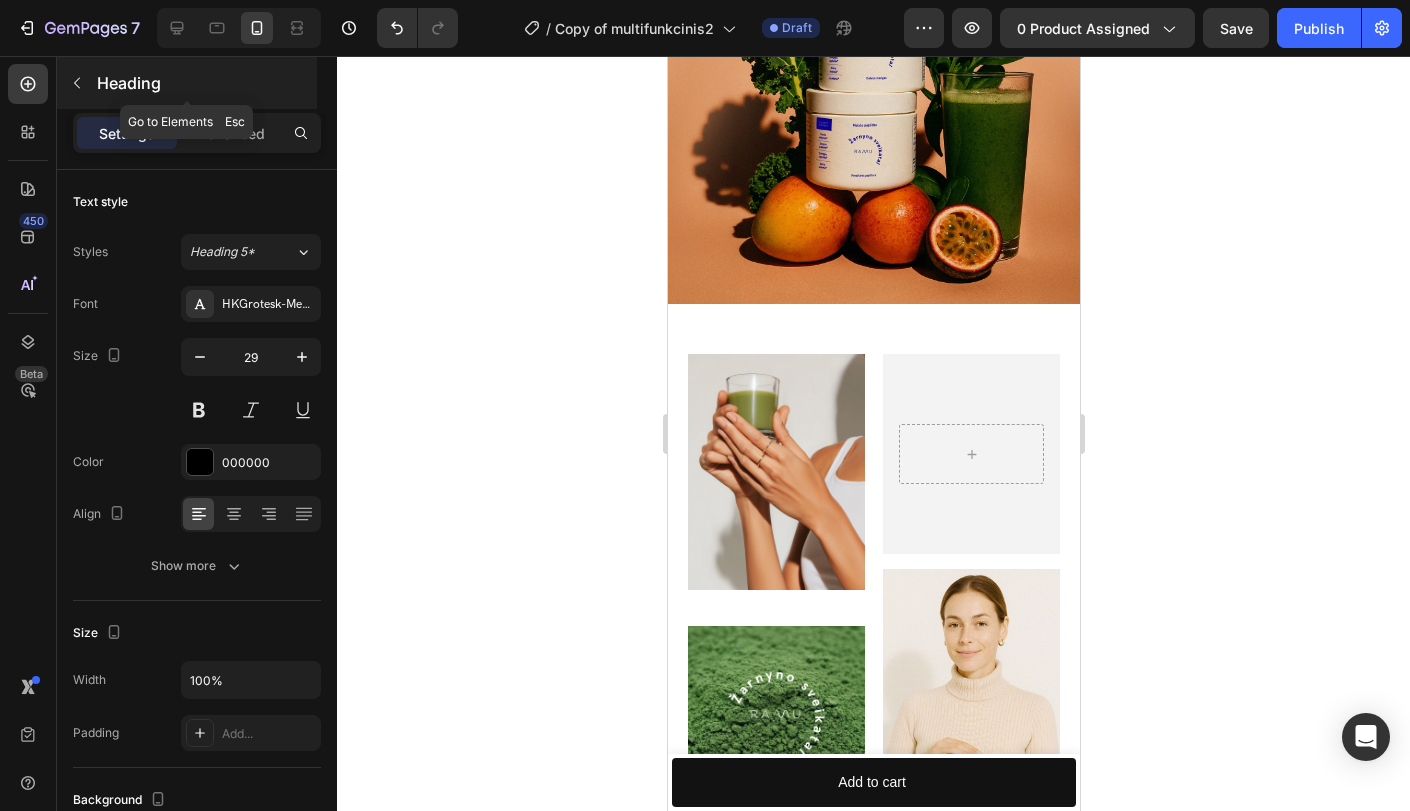 click at bounding box center (77, 83) 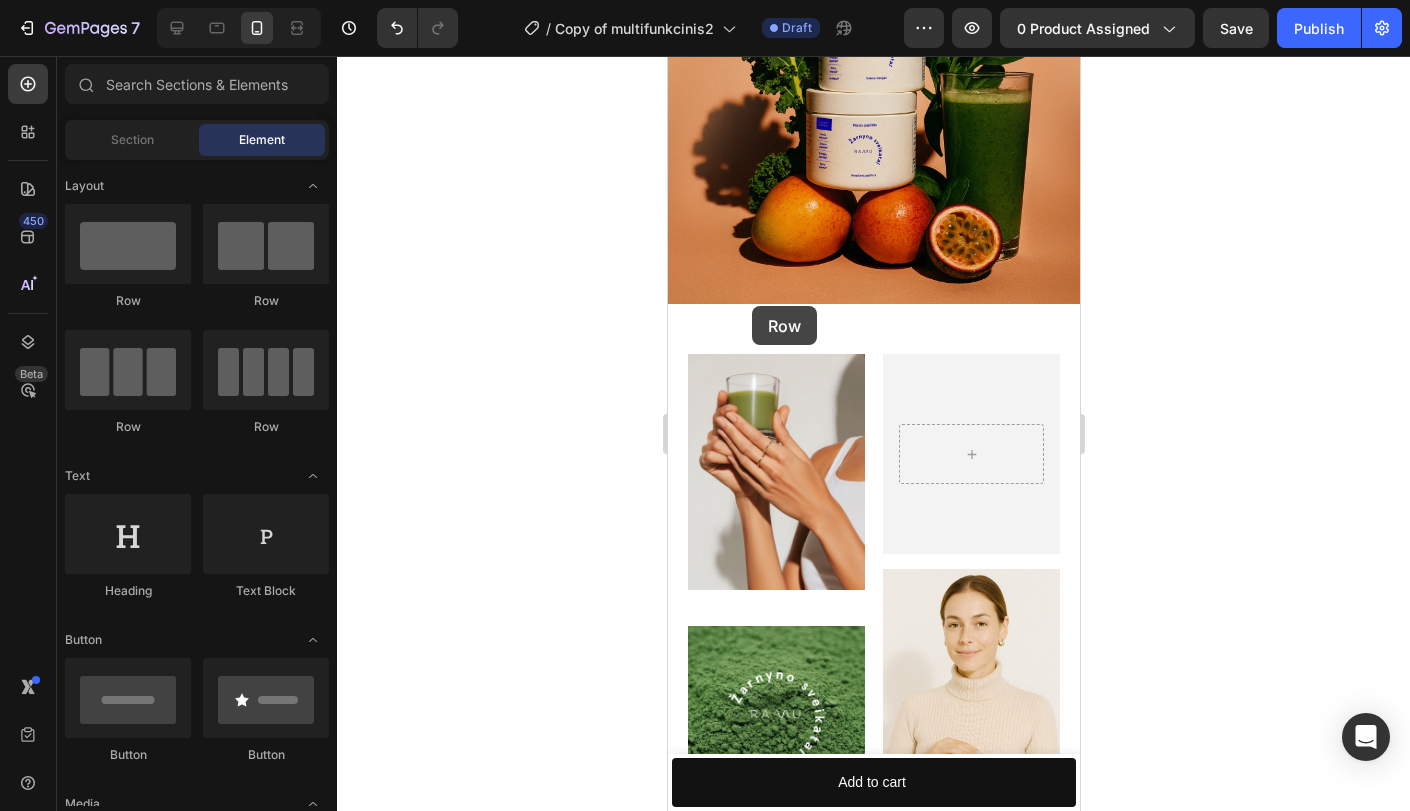drag, startPoint x: 794, startPoint y: 432, endPoint x: 749, endPoint y: 308, distance: 131.91286 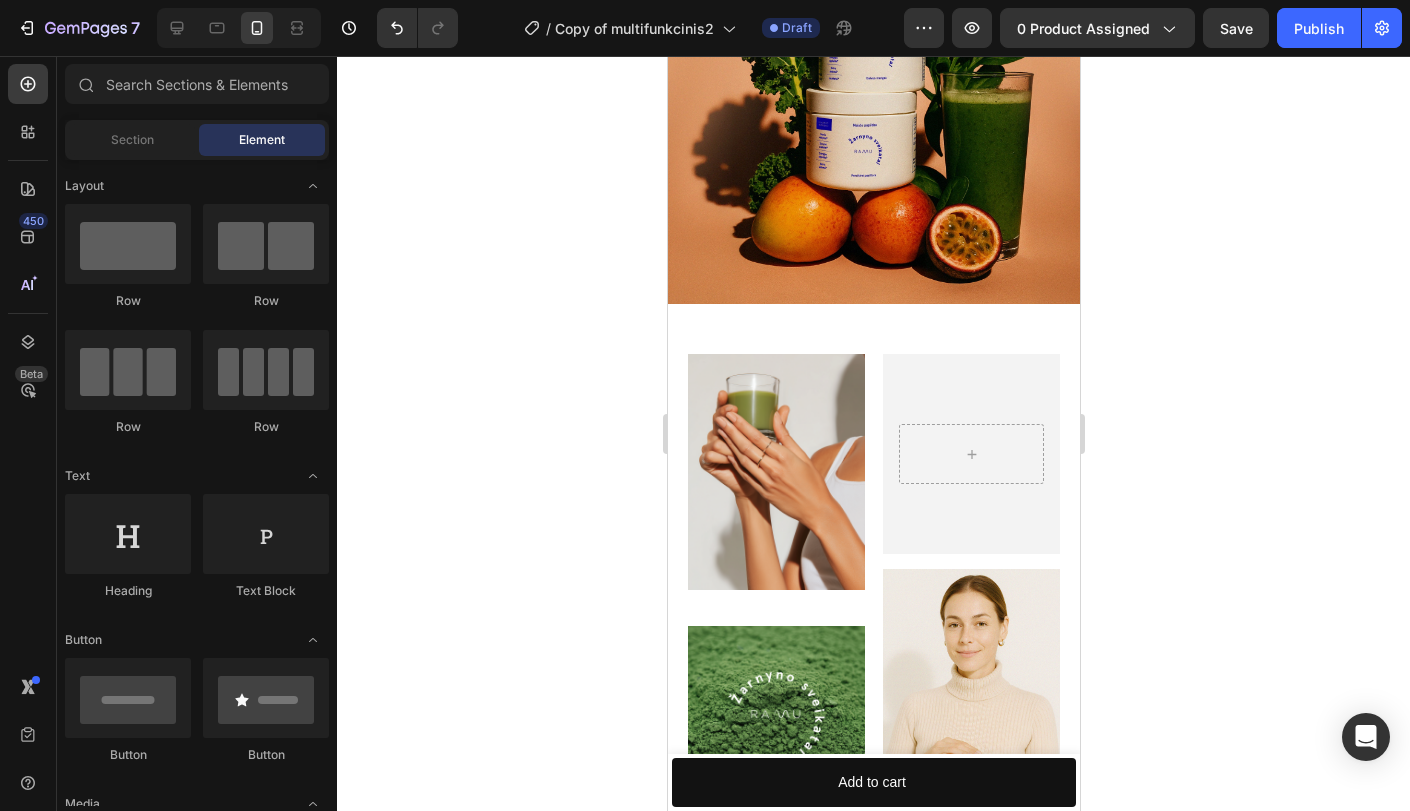 click on "Product Images RAMU Multifunkcinis kokteilis Product Title €25,20 Product Price Product Price Row Originalus - €25,20 Gaivus mangas - €27,12 Persikinė pasiflora - €27,12 Product Variants Swatches 1 Product Quantity Add to cart Add to Cart Row Product Sticky Product Images Gallery Row Icon Icon Icon Icon Icon Icon List Hoz RAMU Multifunkcinis kokteilis (P) Title SUKURTA BENDRADARBIAUJANT SU VILNIAUS UNIVERSITETO MOKSLININKAIS IR GASTROENTEROLOGAIS Text Block Ne tik sveika, bet ir skanu. Pasirinkite skonį: Text Block Originalus Originalus Gaivus mangas Gaivus mangas Persikinė pasiflora Persikinė pasiflora (P) Variants Swatches Unikali ir natūrali formulė gaminama Lietuvoje Palaiko žarnyno sveikatą Padeda reguliuoti svorį* Energijos apytakai ir nervų sistemai Row" at bounding box center [873, 1710] 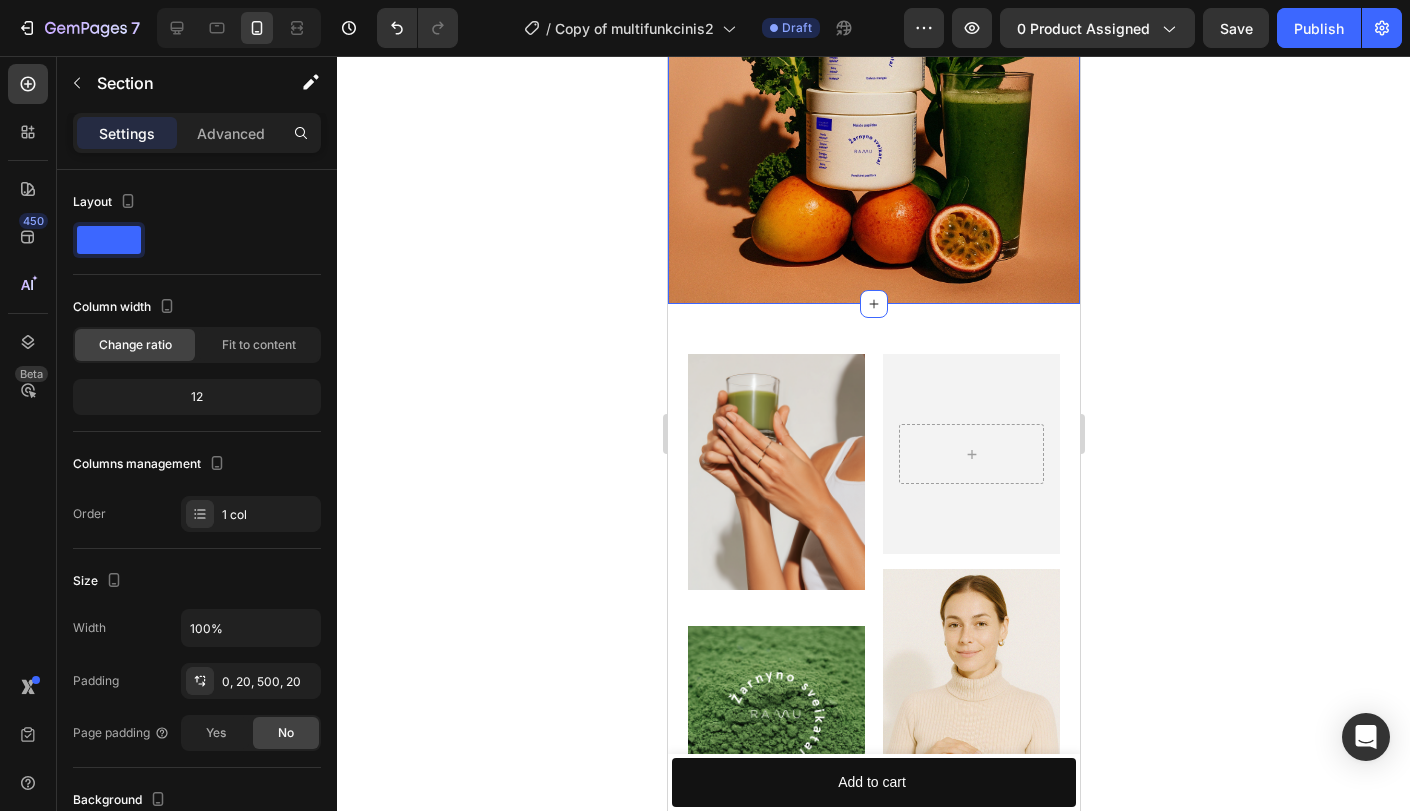 click on "Image Image Image Row Pradėkite šiandien Button Section 10/25" at bounding box center [873, -62] 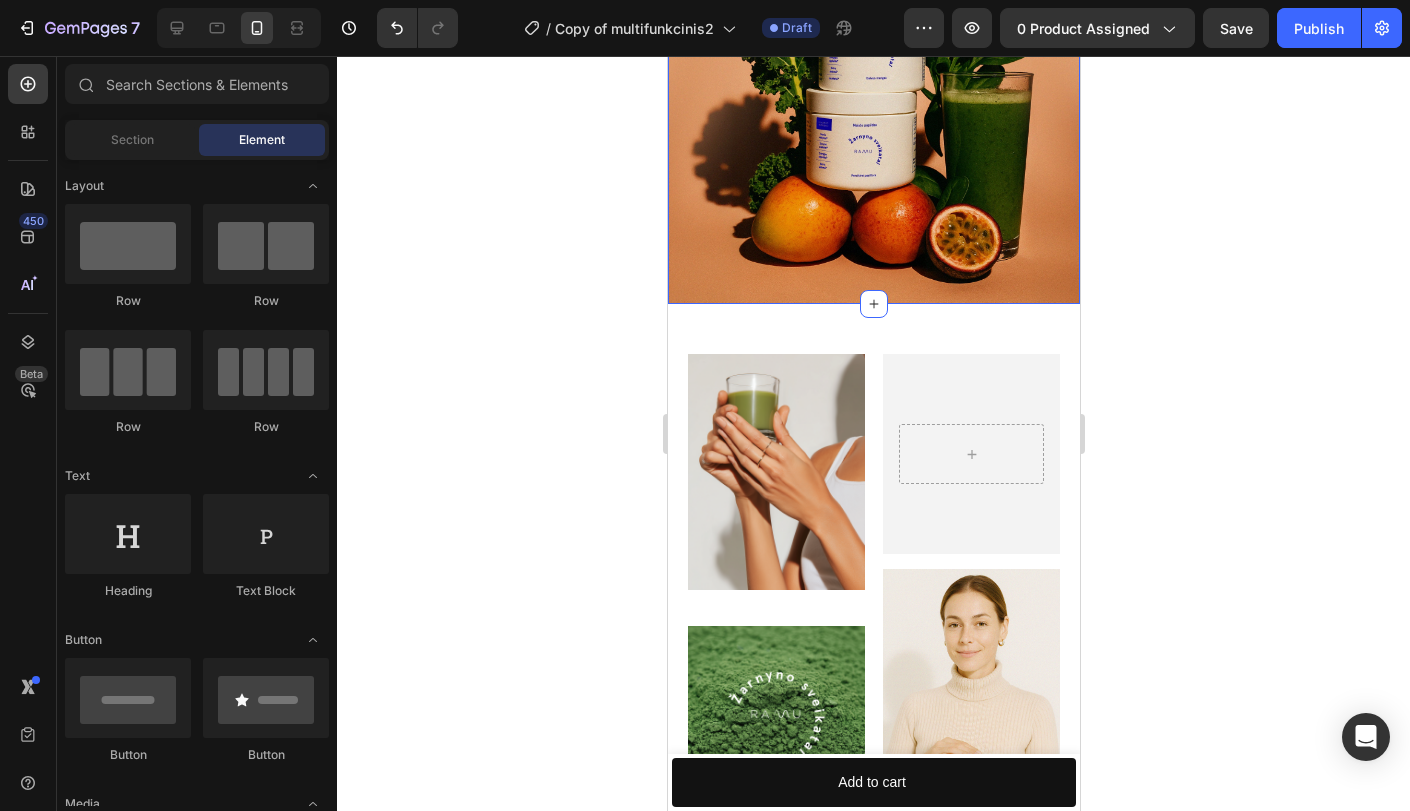 click on "Product Images RAMU Multifunkcinis kokteilis Product Title €25,20 Product Price Product Price Row Originalus - €25,20 Gaivus mangas - €27,12 Persikinė pasiflora - €27,12 Product Variants Swatches 1 Product Quantity Add to cart Add to Cart Row Product Sticky Product Images Gallery Row Icon Icon Icon Icon Icon Icon List Hoz RAMU Multifunkcinis kokteilis (P) Title SUKURTA BENDRADARBIAUJANT SU VILNIAUS UNIVERSITETO MOKSLININKAIS IR GASTROENTEROLOGAIS Text Block Ne tik sveika, bet ir skanu. Pasirinkite skonį: Text Block Originalus Originalus Gaivus mangas Gaivus mangas Persikinė pasiflora Persikinė pasiflora (P) Variants Swatches Unikali ir natūrali formulė gaminama Lietuvoje Palaiko žarnyno sveikatą Padeda reguliuoti svorį* Energijos apytakai ir nervų sistemai Row" at bounding box center [873, 1710] 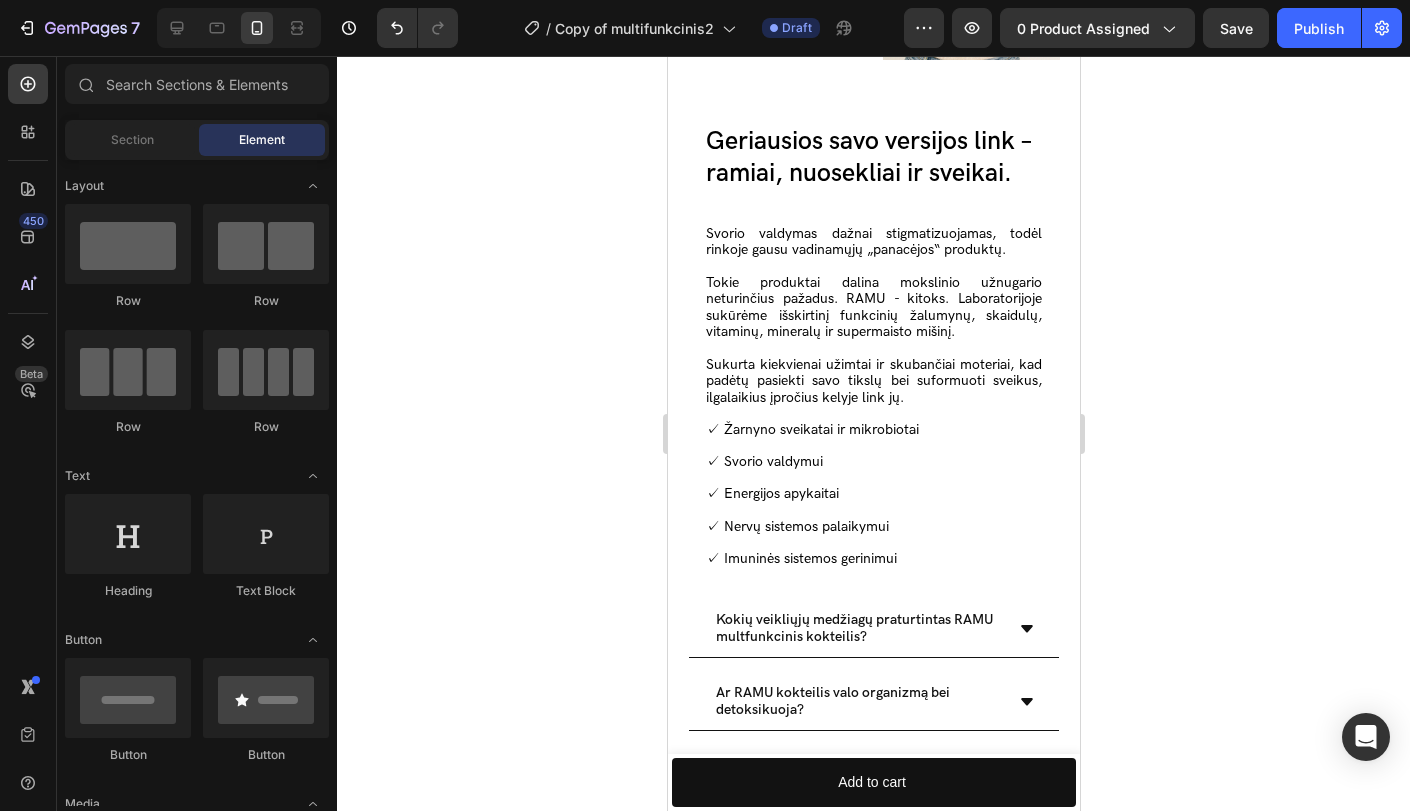 scroll, scrollTop: 5626, scrollLeft: 0, axis: vertical 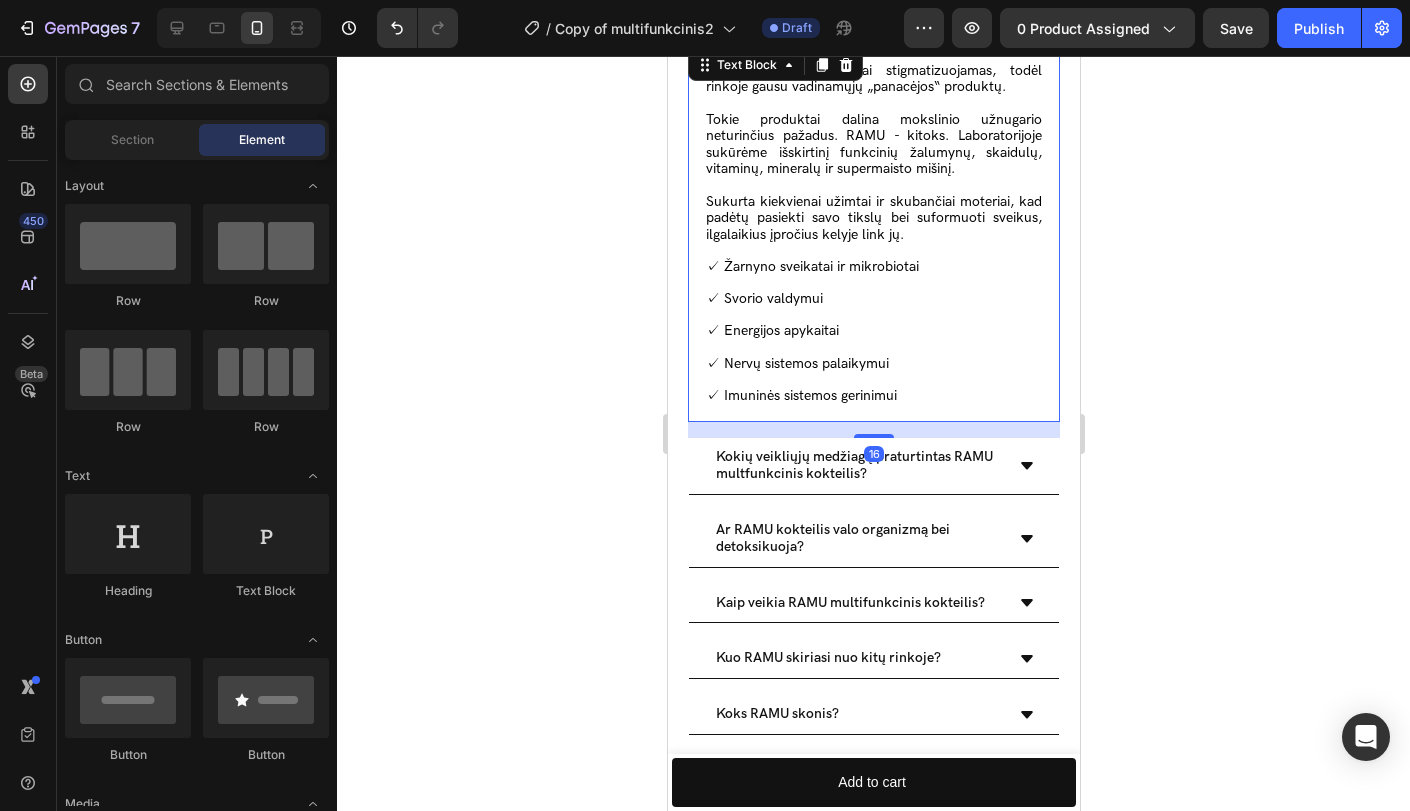 click on "Svorio valdymas dažnai stigmatizuojamas, todėl rinkoje gausu vadinamųjų „panacėjos“ produktų. Tokie produktai dalina mokslinio užnugario neturinčius pažadus. RAMU - kitoks. Laboratorijoje sukūrėme išskirtinį funkcinių žalumynų, skaidulų, vitaminų, mineralų ir supermaisto mišinį. Sukurta kiekvienai užimtai ir skubančiai moteriai, kad padėtų pasiekti savo tikslų bei suformuoti sveikus, ilgalaikius įpročius kelyje link jų. ✓ Žarnyno sveikatai ir mikrobiotai ✓ Svorio valdymui ✓ Energijos apykaitai ✓ Nervų sistemos palaikymui ✓ Imuninės sistemos gerinimui Text Block 16" at bounding box center (873, 233) 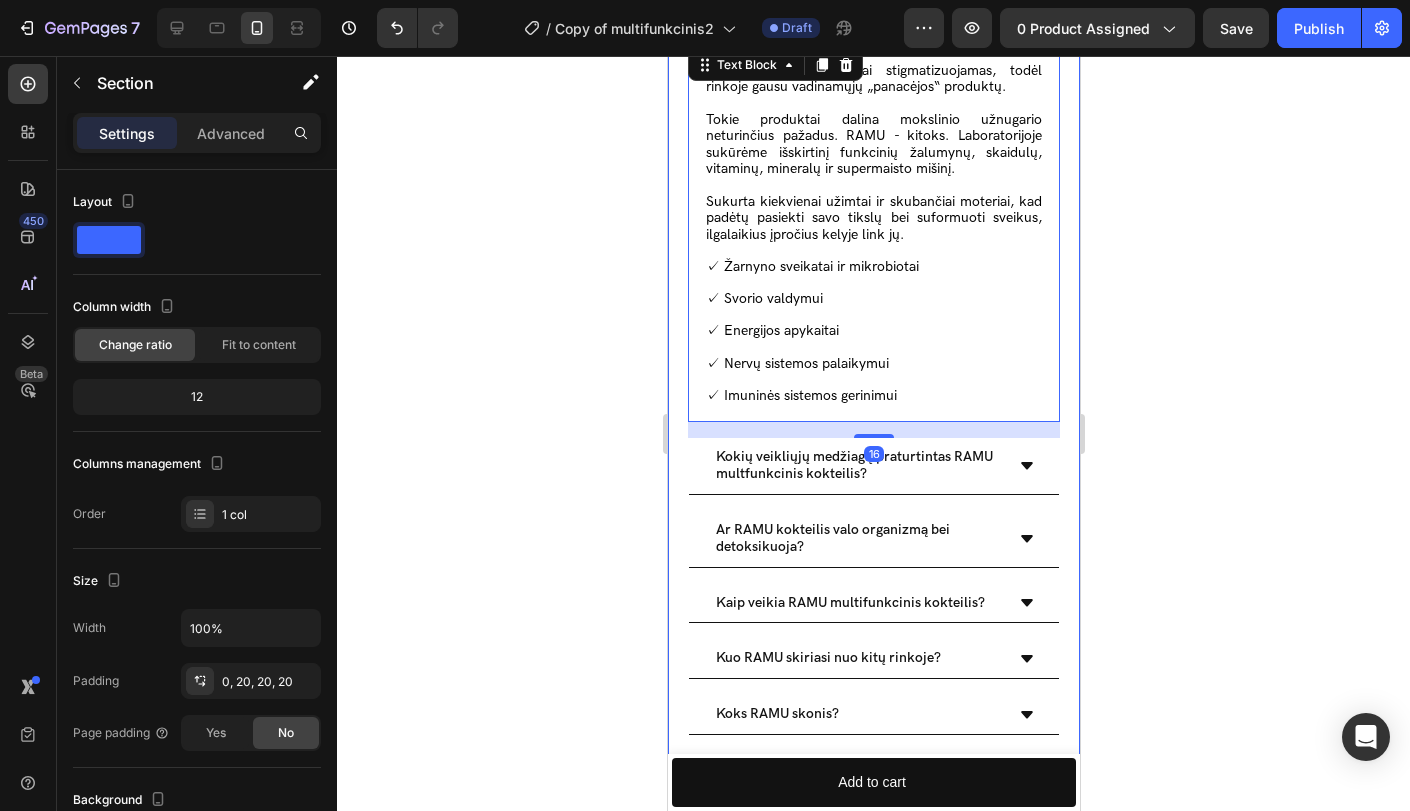 click on "Image Image Hero Banner Image Row Geriausios savo versijos link – ramiai, nuosekliai ir sveikai. Heading Svorio valdymas dažnai stigmatizuojamas, todėl rinkoje gausu vadinamųjų „panacėjos“ produktų. Tokie produktai dalina mokslinio užnugario neturinčius pažadus. RAMU - kitoks. Laboratorijoje sukūrėme išskirtinį funkcinių žalumynų, skaidulų, vitaminų, mineralų ir supermaisto mišinį. Sukurta kiekvienai užimtai ir skubančiai moteriai, kad padėtų pasiekti savo tikslų bei suformuoti sveikus, ilgalaikius įpročius kelyje link jų. ✓ Žarnyno sveikatai ir mikrobiotai ✓ Svorio valdymui ✓ Energijos apykaitai ✓ Nervų sistemos palaikymui ✓ Imuninės sistemos gerinimui Text Block Kokių veikliųjų medžiagų praturtintas RAMU multfunkcinis kokteilis? Ar RAMU kokteilis valo organizmą bei detoksikuoja? Button" at bounding box center [873, 148] 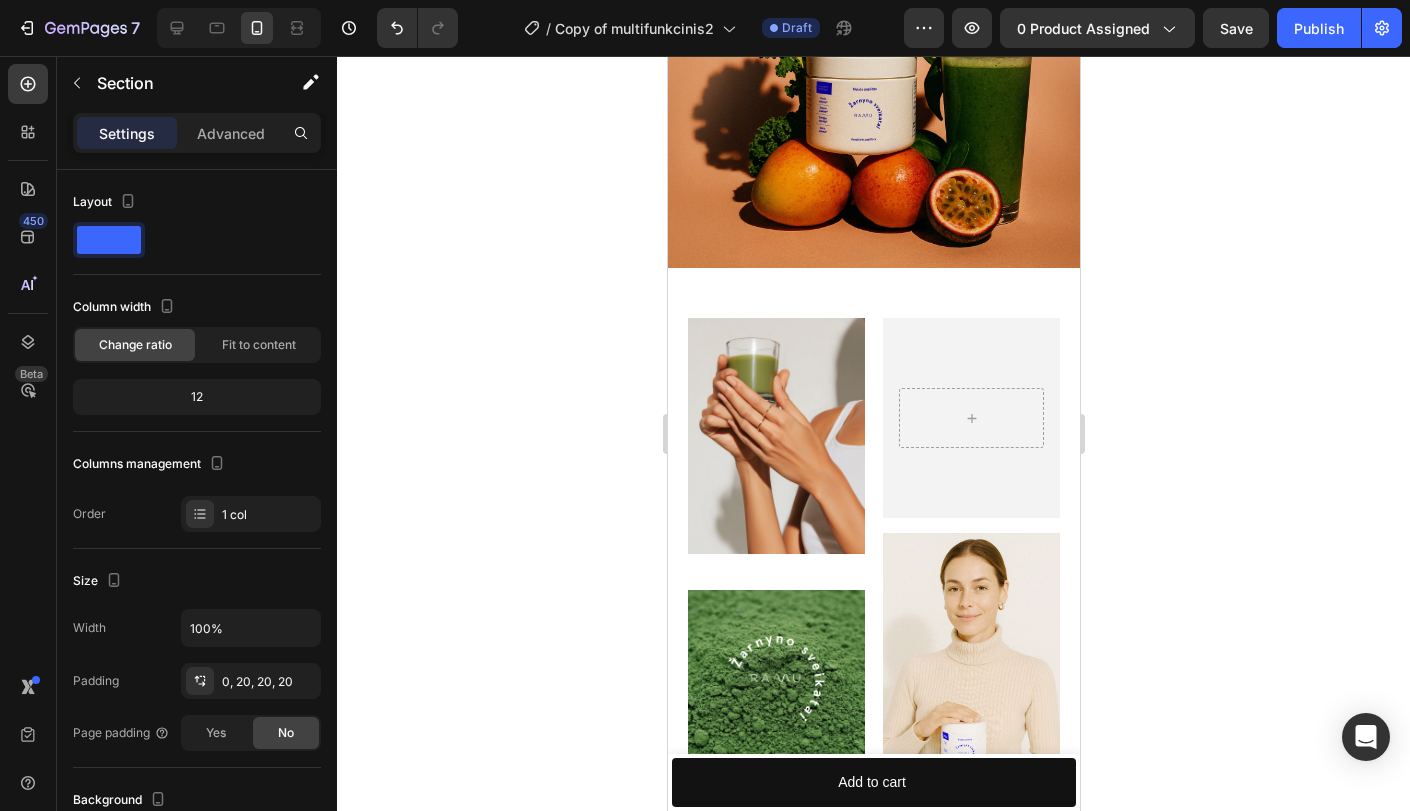 scroll, scrollTop: 4804, scrollLeft: 0, axis: vertical 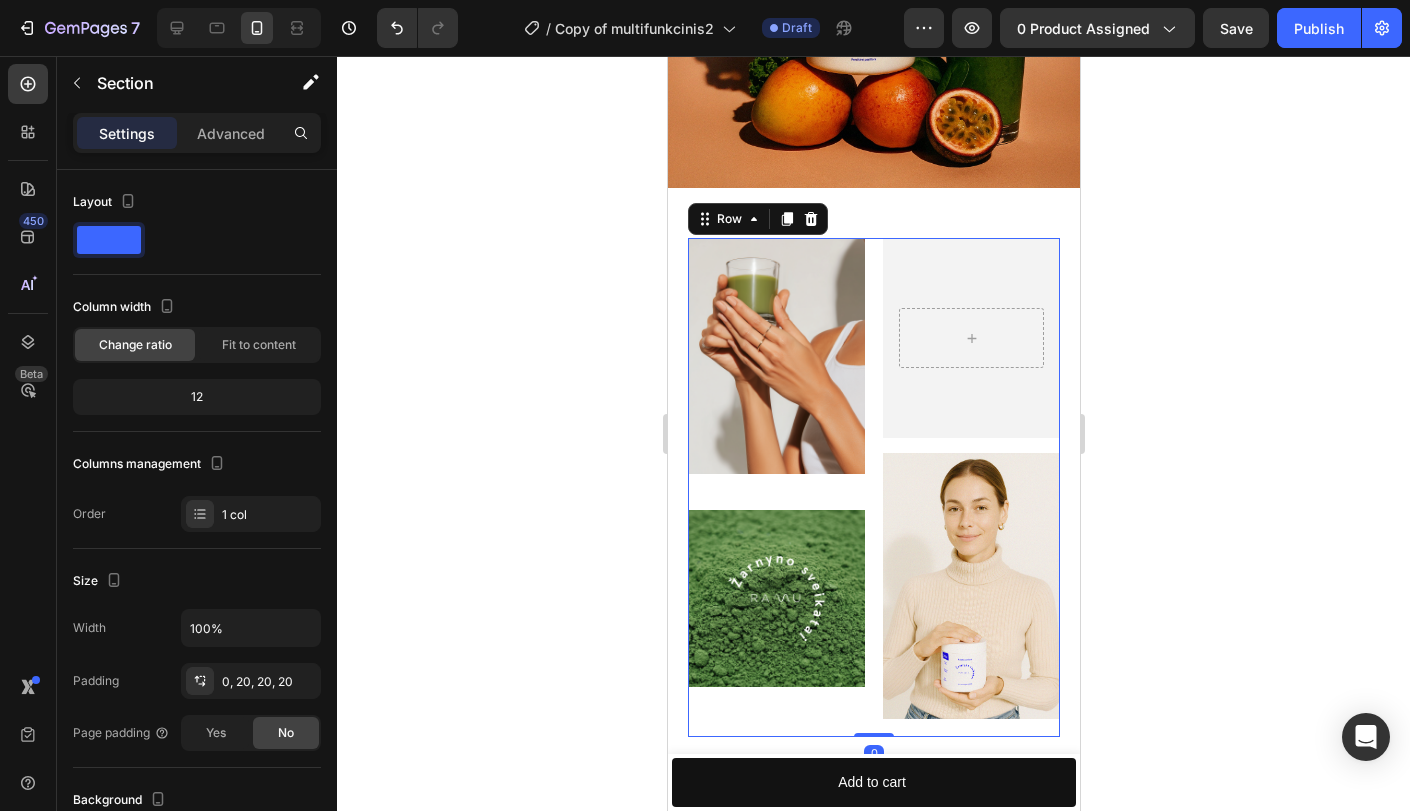 click on "Image Image 0" at bounding box center (873, 487) 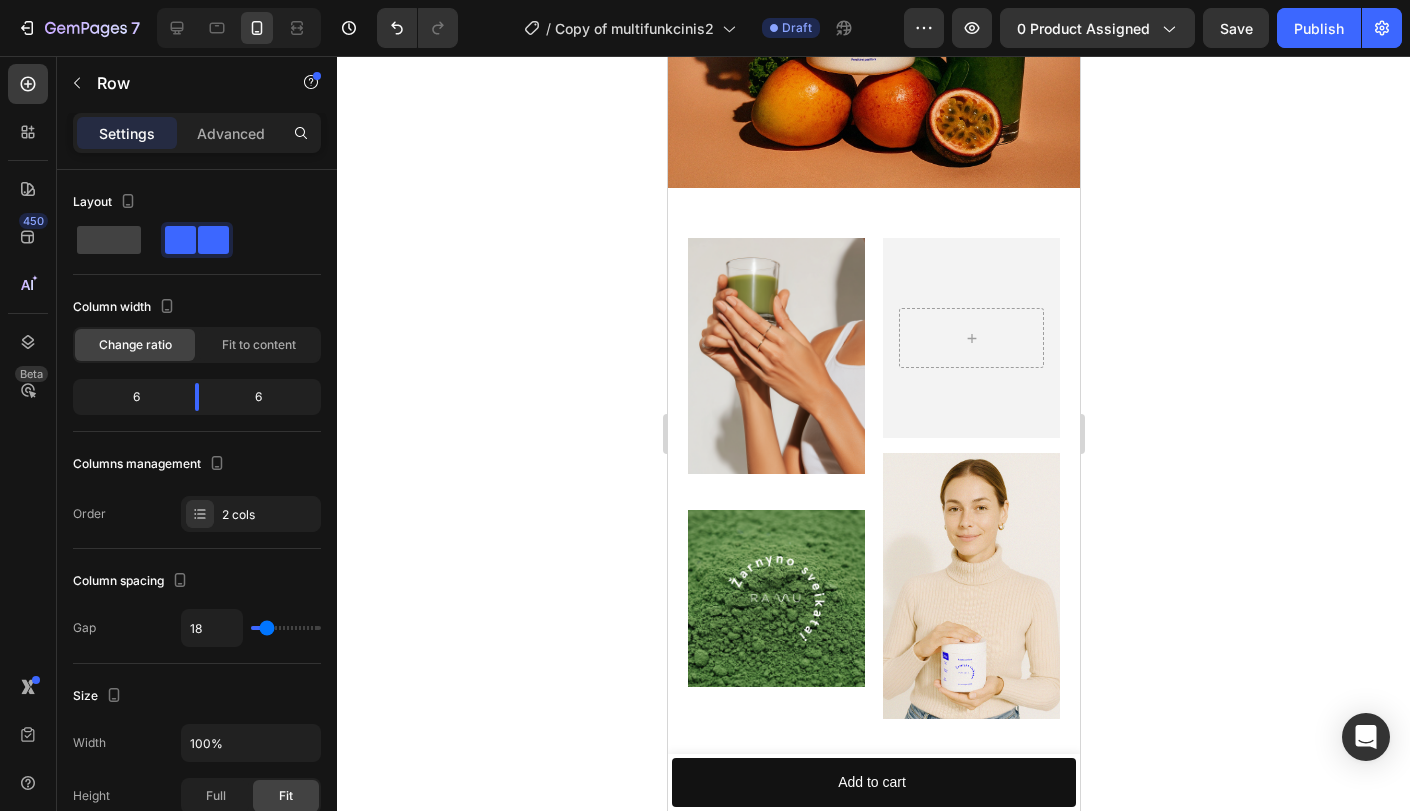 click on "Product Images RAMU Multifunkcinis kokteilis Product Title €25,20 Product Price Product Price Row Originalus - €25,20 Gaivus mangas - €27,12 Persikinė pasiflora - €27,12 Product Variants Swatches 1 Product Quantity Add to cart Add to Cart Row Product Sticky Product Images Gallery Row Icon Icon Icon Icon Icon Icon List Hoz RAMU Multifunkcinis kokteilis (P) Title SUKURTA BENDRADARBIAUJANT SU VILNIAUS UNIVERSITETO MOKSLININKAIS IR GASTROENTEROLOGAIS Text Block Ne tik sveika, bet ir skanu. Pasirinkite skonį: Text Block Originalus Originalus Gaivus mangas Gaivus mangas Persikinė pasiflora Persikinė pasiflora (P) Variants Swatches Unikali ir natūrali formulė gaminama Lietuvoje Palaiko žarnyno sveikatą Padeda reguliuoti svorį* Energijos apytakai ir nervų sistemai Row" at bounding box center [873, 1594] 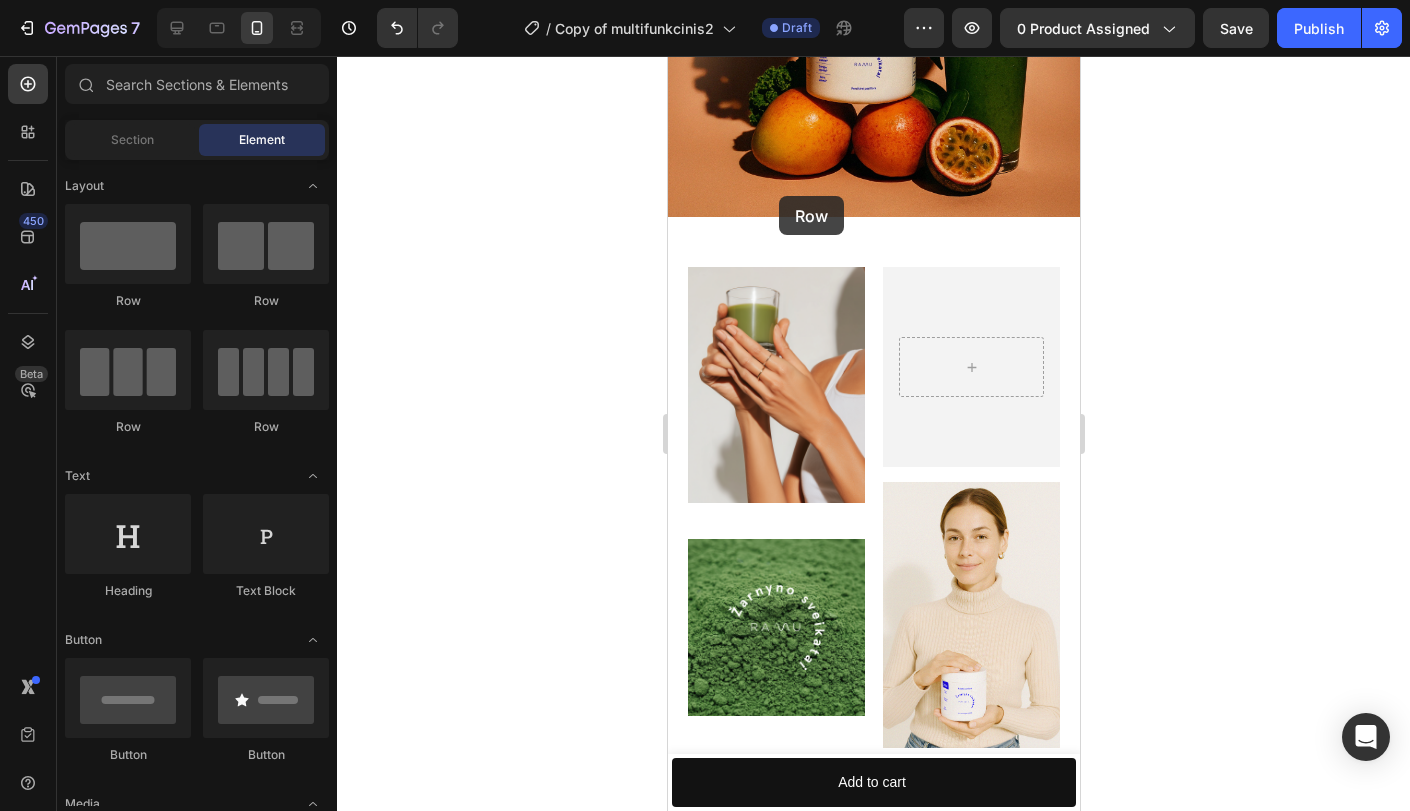 drag, startPoint x: 822, startPoint y: 431, endPoint x: 778, endPoint y: 196, distance: 239.08366 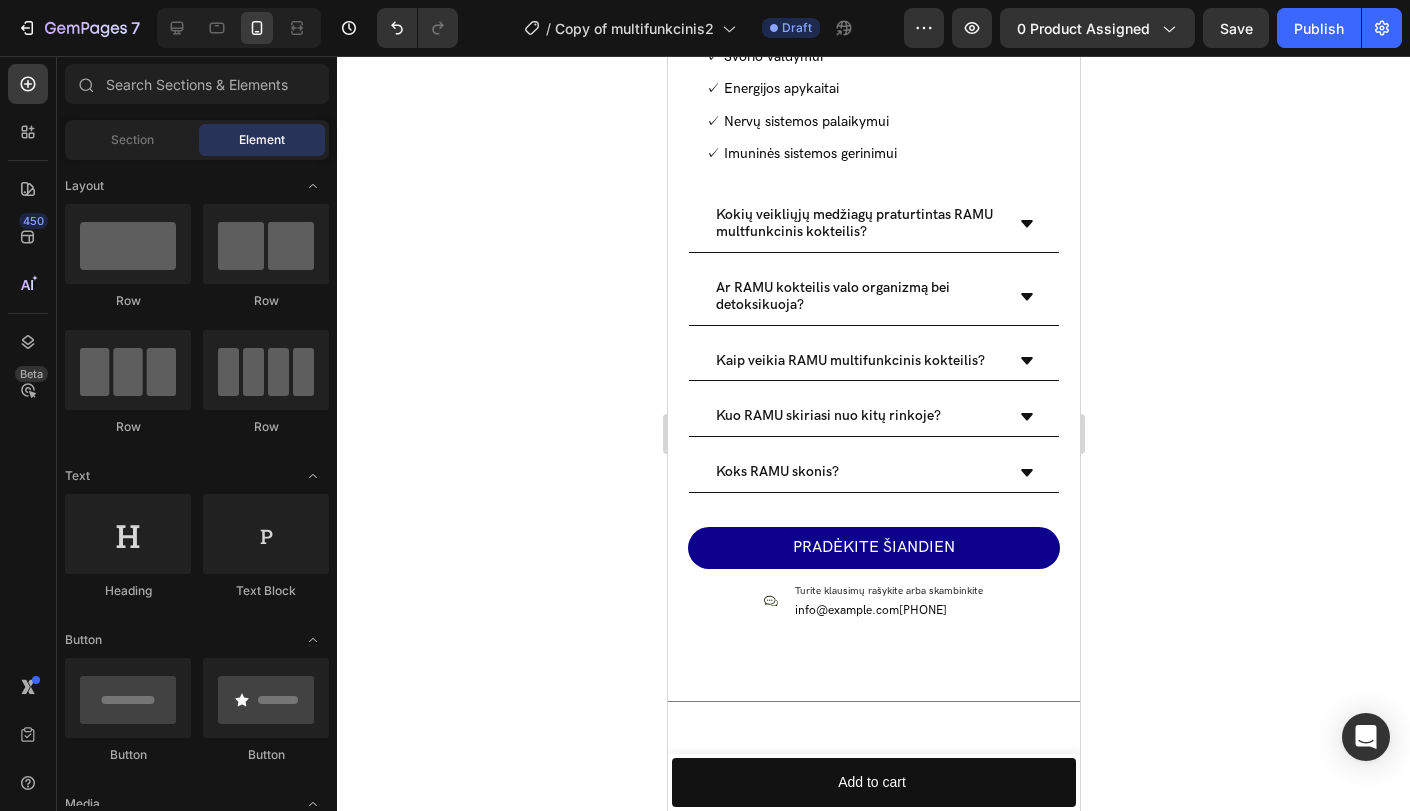 scroll, scrollTop: 5943, scrollLeft: 0, axis: vertical 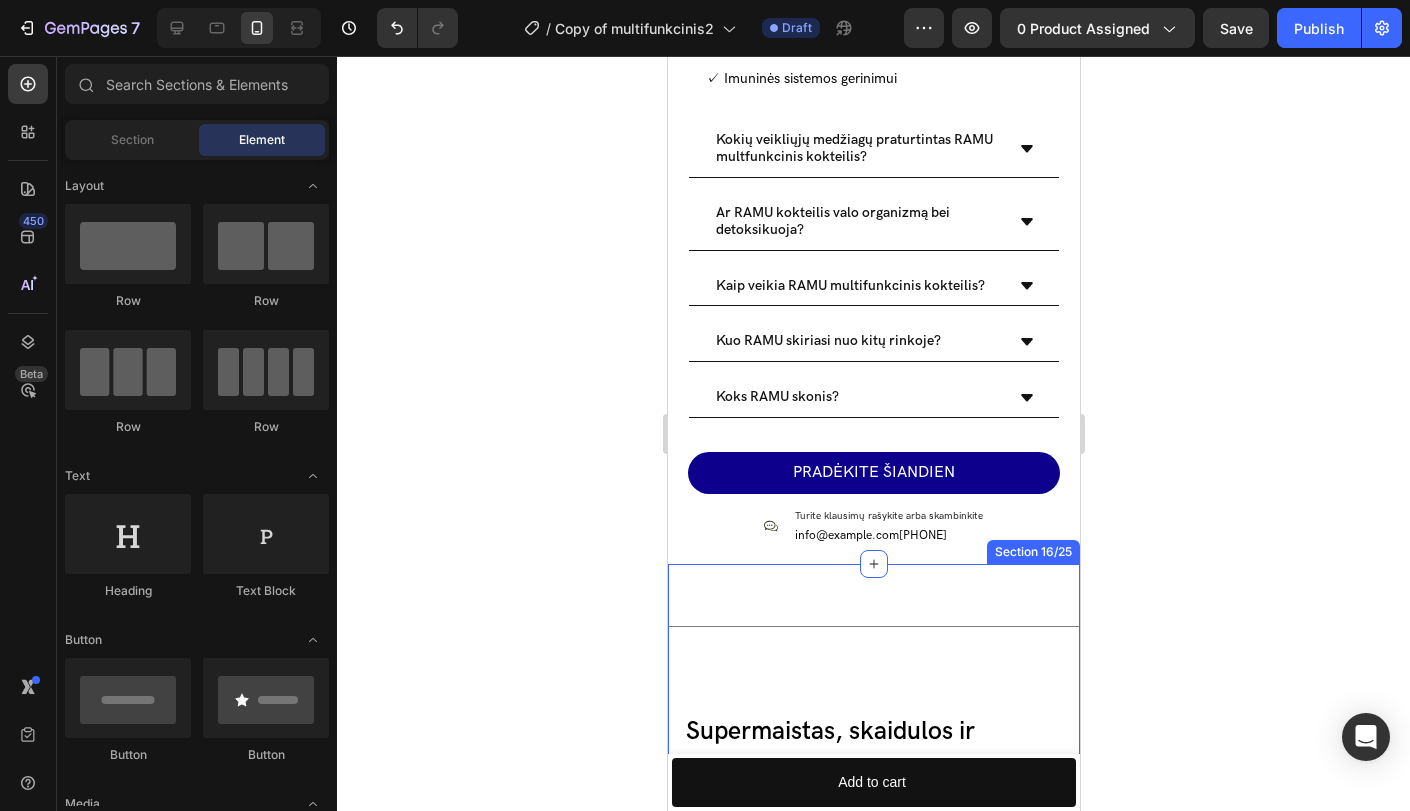 click on "Title Line Supermaistas, skaidulos ir vitaminai – viskas vienoje formulėje. Heading Nourish, hydrate, and soften with our skin cream. Heading 95% tyrumo balkšvojo gysločio luobelės Text Block Aukšto grynumo balkšvojo gysločio luobelės turi didesnį kiekį skaidulų, yra tirpesnės, didesnio veiksmingumo ir yra saugesnės. Text Block Row 60g skirtingo tirpumo skaidulų Text Block Tirpių ir netirpių skaidulų derinys yra veiksmingesnis nei vienos rūšies skaidulos, nes tirpios maitina gerąsias žarnyno bakterijas ir švelniai reguliuoja jo sveikatą, o netirpios valo žarnyną ir skatina reguliarią organizmo šalinimo sistemos veiklą. Text Block Row 20g gliukomanano Text Block Didėlė gliukomanano koncentracija – tai aukštos kokybės skaidulų šaltinis, kuris, laikantis sumažinto kaloringumo dietos, padeda valdyti svorį. Text Block Row (9) žarnyno sveikatai padedančios medžiagos Text Block Text Block Row (8) vitaminų ir mineralų rūšys Text Block Text Block" at bounding box center (873, 1689) 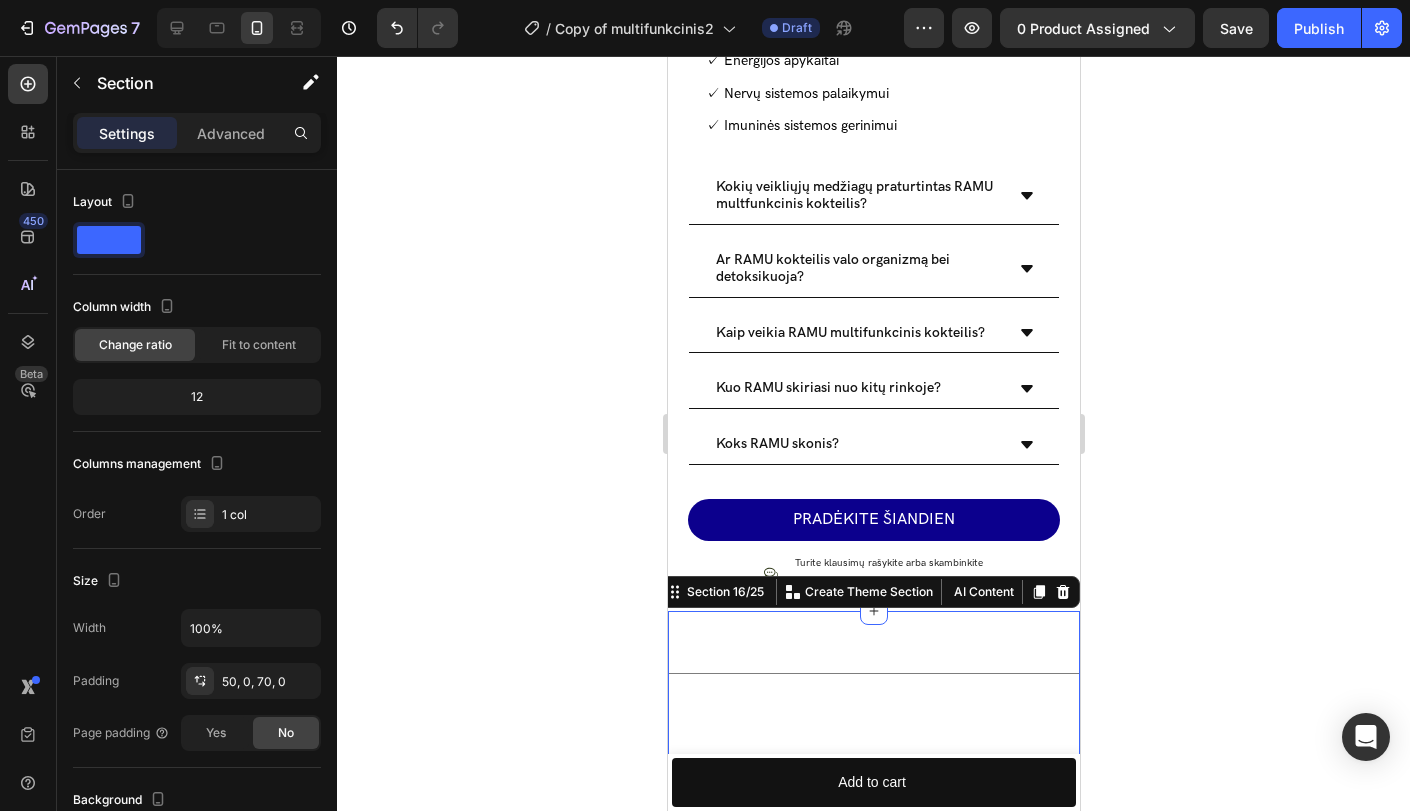 scroll, scrollTop: 5685, scrollLeft: 0, axis: vertical 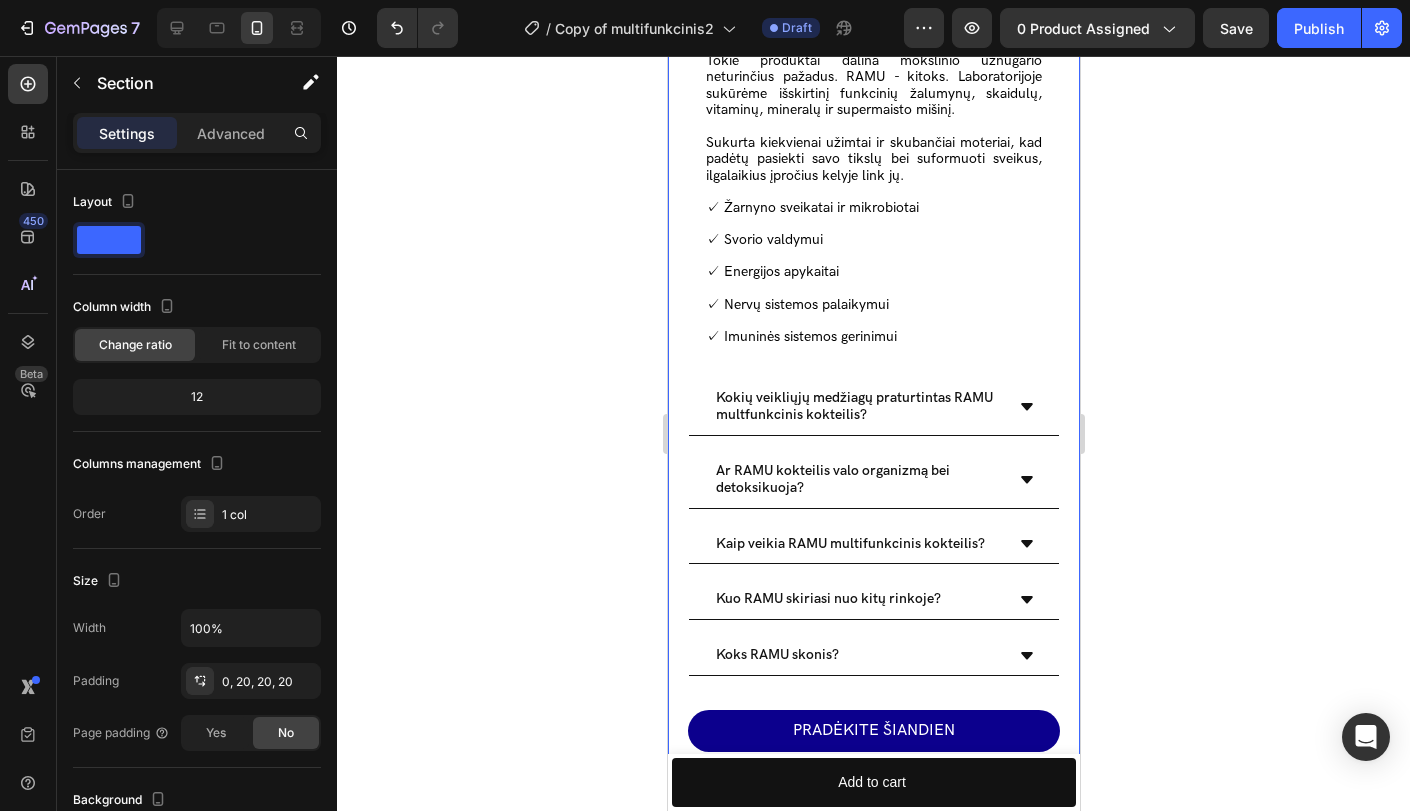 click on "Image Image Hero Banner Image Row Geriausios savo versijos link – ramiai, nuosekliai ir sveikai. Heading Svorio valdymas dažnai stigmatizuojamas, todėl rinkoje gausu vadinamųjų „panacėjos“ produktų. Tokie produktai dalina mokslinio užnugario neturinčius pažadus. RAMU - kitoks. Laboratorijoje sukūrėme išskirtinį funkcinių žalumynų, skaidulų, vitaminų, mineralų ir supermaisto mišinį. Sukurta kiekvienai užimtai ir skubančiai moteriai, kad padėtų pasiekti savo tikslų bei suformuoti sveikus, ilgalaikius įpročius kelyje link jų. ✓ Žarnyno sveikatai ir mikrobiotai ✓ Svorio valdymui ✓ Energijos apykaitai ✓ Nervų sistemos palaikymui ✓ Imuninės sistemos gerinimui Text Block Kokių veikliųjų medžiagų praturtintas RAMU multfunkcinis kokteilis? Ar RAMU kokteilis valo organizmą bei detoksikuoja?" at bounding box center [873, 89] 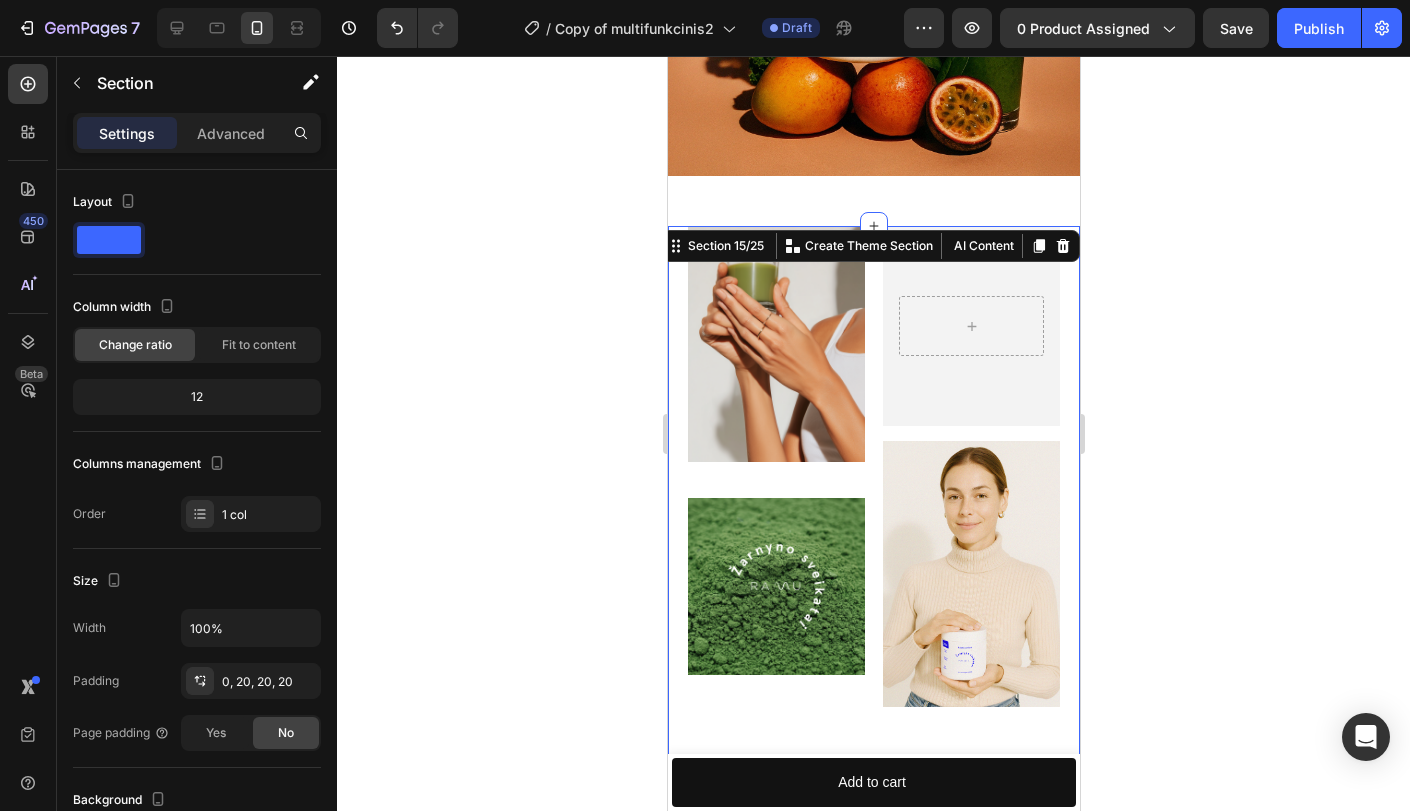 scroll, scrollTop: 4778, scrollLeft: 0, axis: vertical 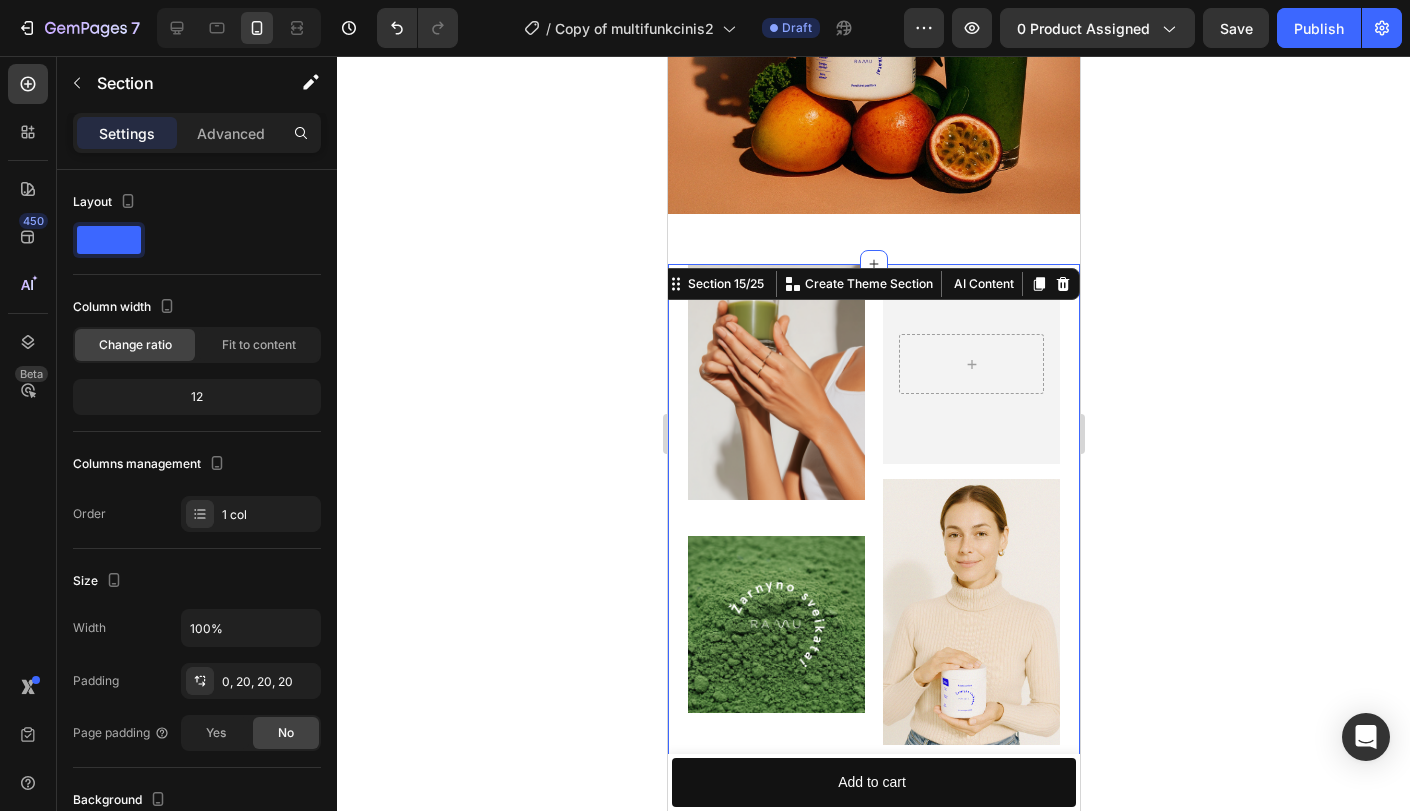 click 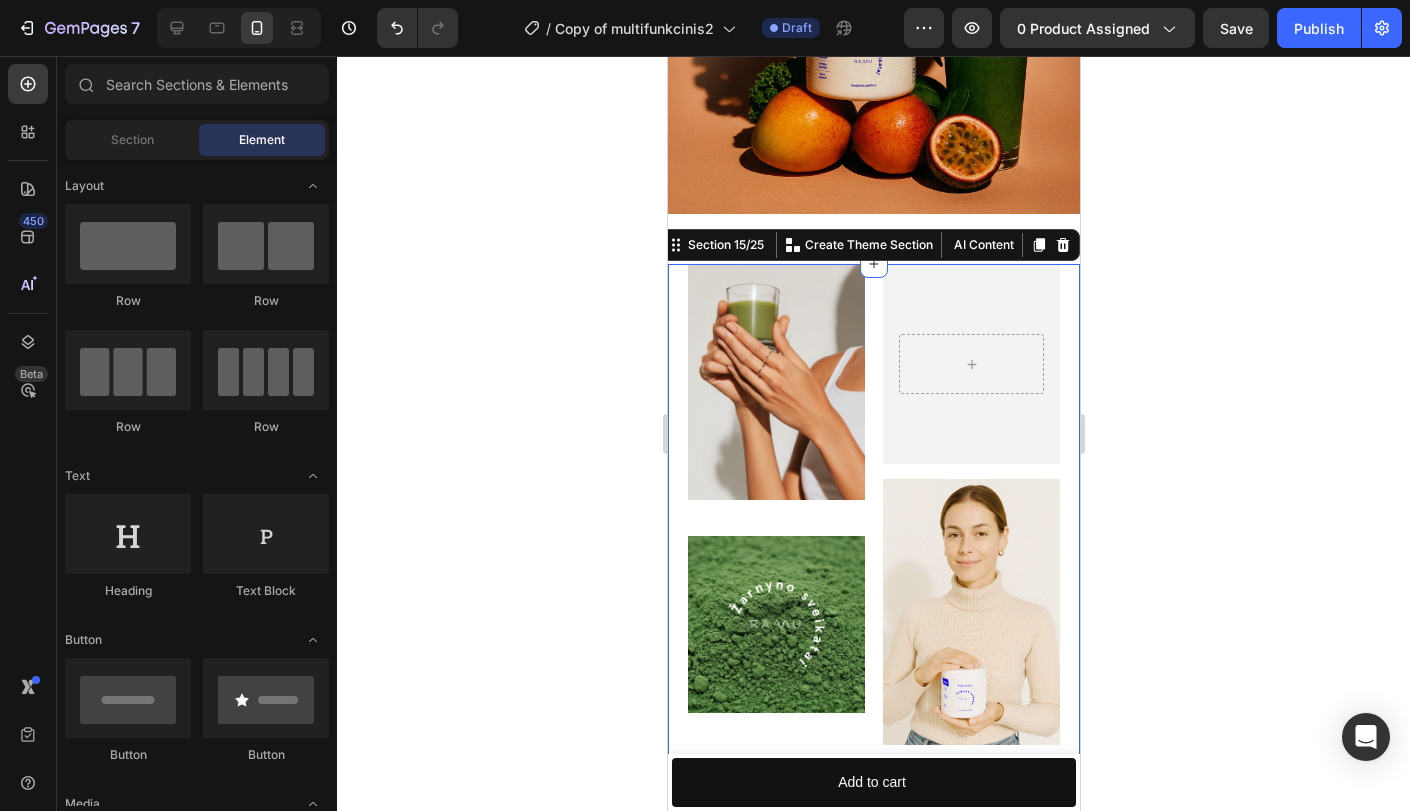 click on "Image Image Hero Banner Image Row Geriausios savo versijos link – ramiai, nuosekliai ir sveikai. Heading Svorio valdymas dažnai stigmatizuojamas, todėl rinkoje gausu vadinamųjų „panacėjos“ produktų. Tokie produktai dalina mokslinio užnugario neturinčius pažadus. RAMU - kitoks. Laboratorijoje sukūrėme išskirtinį funkcinių žalumynų, skaidulų, vitaminų, mineralų ir supermaisto mišinį. Sukurta kiekvienai užimtai ir skubančiai moteriai, kad padėtų pasiekti savo tikslų bei suformuoti sveikus, ilgalaikius įpročius kelyje link jų. ✓ Žarnyno sveikatai ir mikrobiotai ✓ Svorio valdymui ✓ Energijos apykaitai ✓ Nervų sistemos palaikymui ✓ Imuninės sistemos gerinimui Text Block Kokių veikliųjų medžiagų praturtintas RAMU multfunkcinis kokteilis? Ar RAMU kokteilis valo organizmą bei detoksikuoja?" at bounding box center [873, 996] 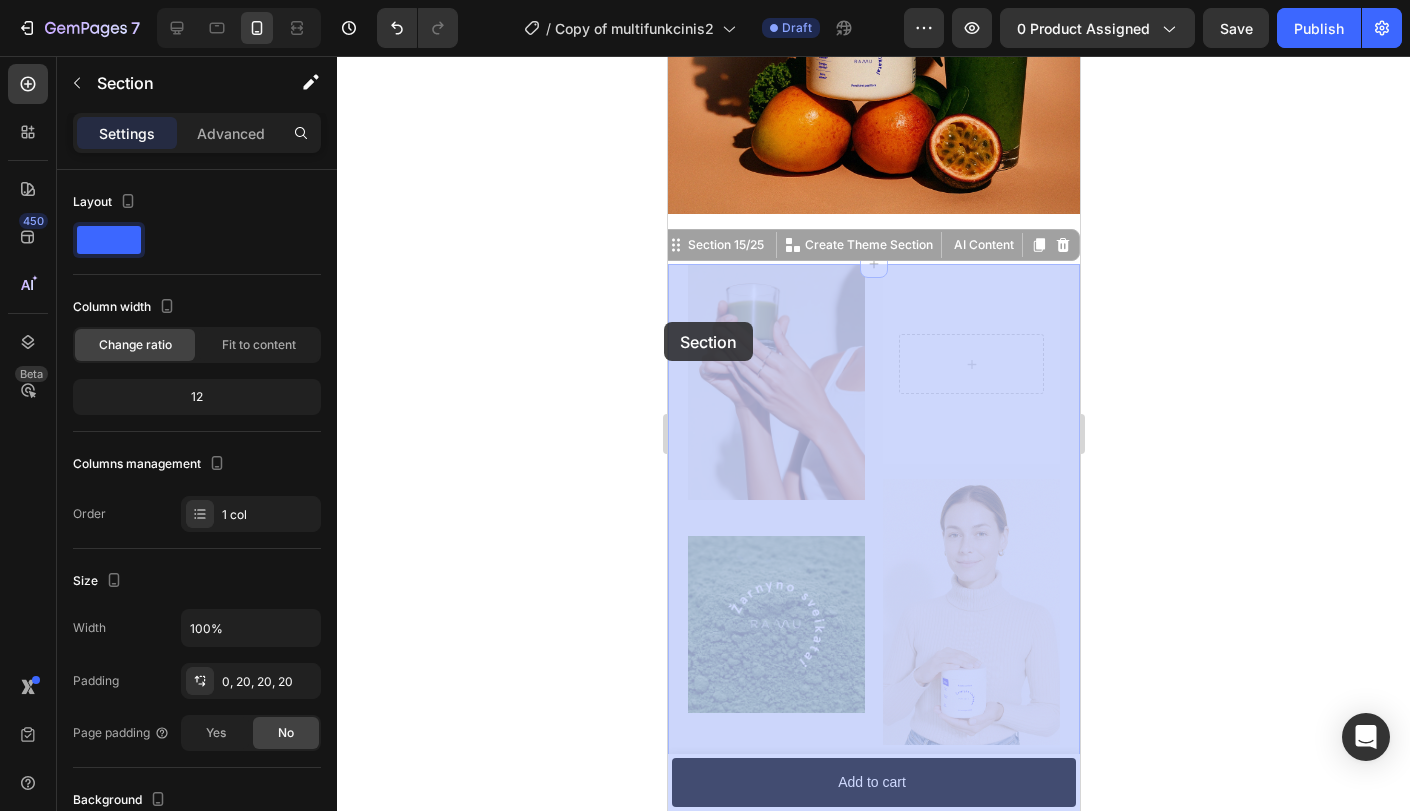 drag, startPoint x: 673, startPoint y: 247, endPoint x: 663, endPoint y: 329, distance: 82.607506 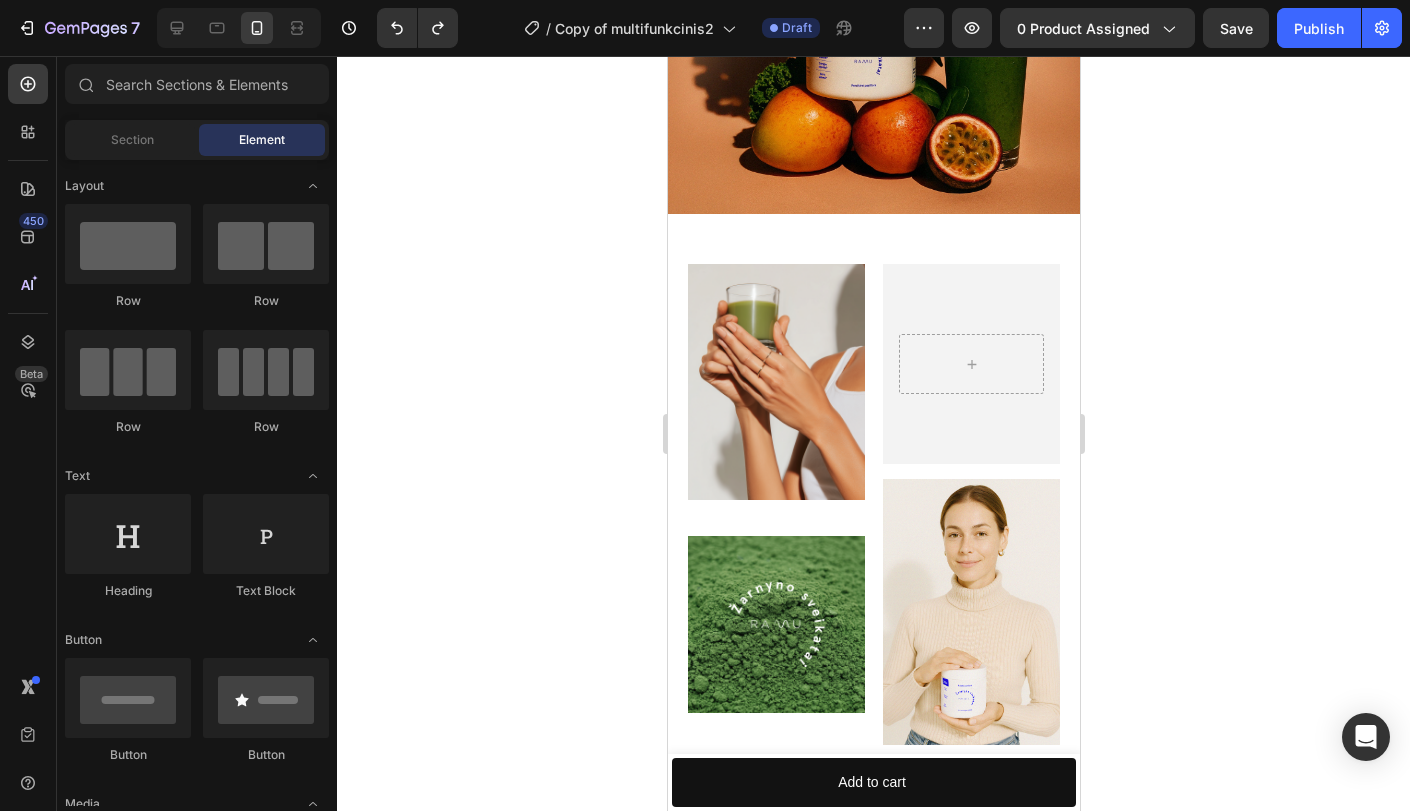 drag, startPoint x: 671, startPoint y: 239, endPoint x: 679, endPoint y: 230, distance: 12.0415945 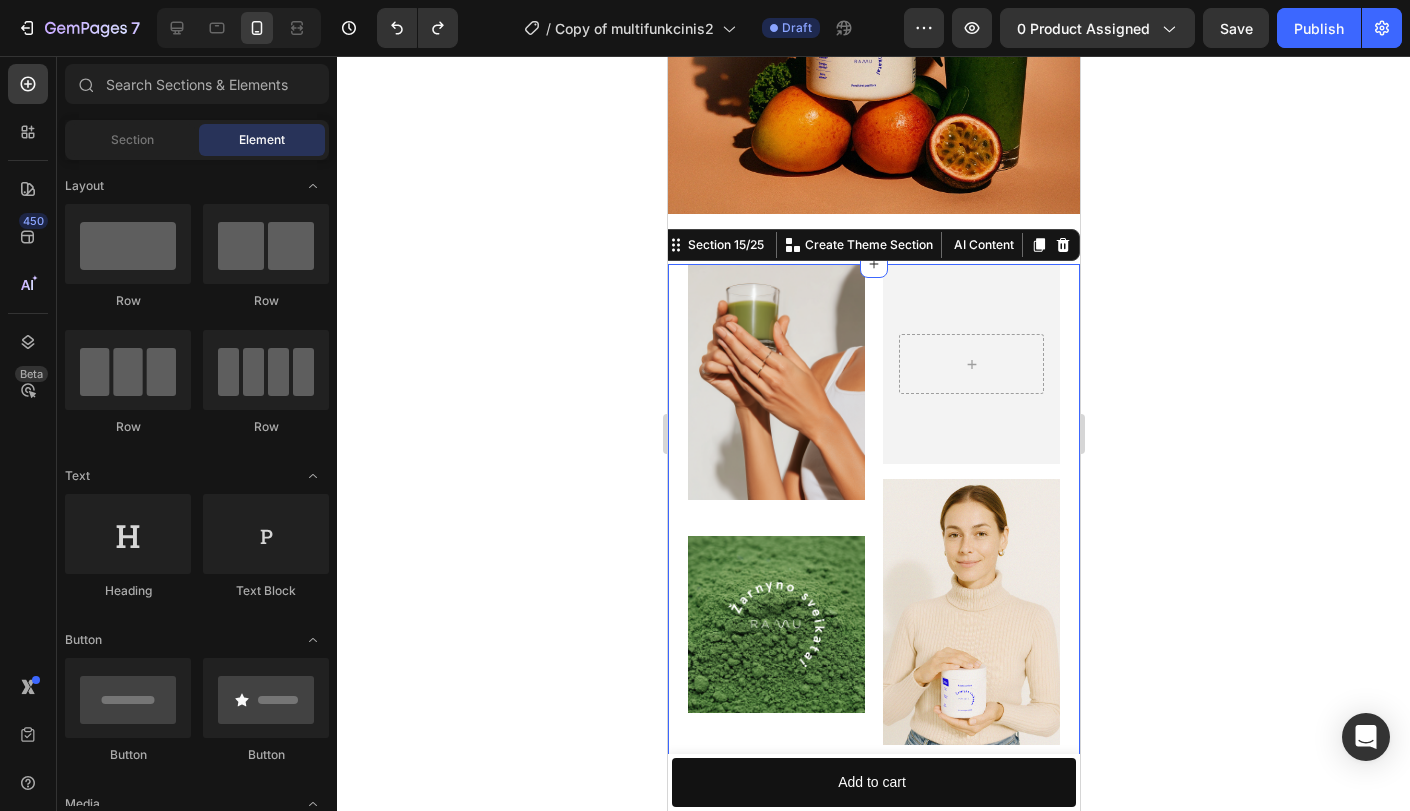 click on "Image Image Hero Banner Image Row Geriausios savo versijos link – ramiai, nuosekliai ir sveikai. Heading Svorio valdymas dažnai stigmatizuojamas, todėl rinkoje gausu vadinamųjų „panacėjos“ produktų. Tokie produktai dalina mokslinio užnugario neturinčius pažadus. RAMU - kitoks. Laboratorijoje sukūrėme išskirtinį funkcinių žalumynų, skaidulų, vitaminų, mineralų ir supermaisto mišinį. Sukurta kiekvienai užimtai ir skubančiai moteriai, kad padėtų pasiekti savo tikslų bei suformuoti sveikus, ilgalaikius įpročius kelyje link jų. ✓ Žarnyno sveikatai ir mikrobiotai ✓ Svorio valdymui ✓ Energijos apykaitai ✓ Nervų sistemos palaikymui ✓ Imuninės sistemos gerinimui Text Block Kokių veikliųjų medžiagų praturtintas RAMU multfunkcinis kokteilis? Ar RAMU kokteilis valo organizmą bei detoksikuoja?" at bounding box center (873, 996) 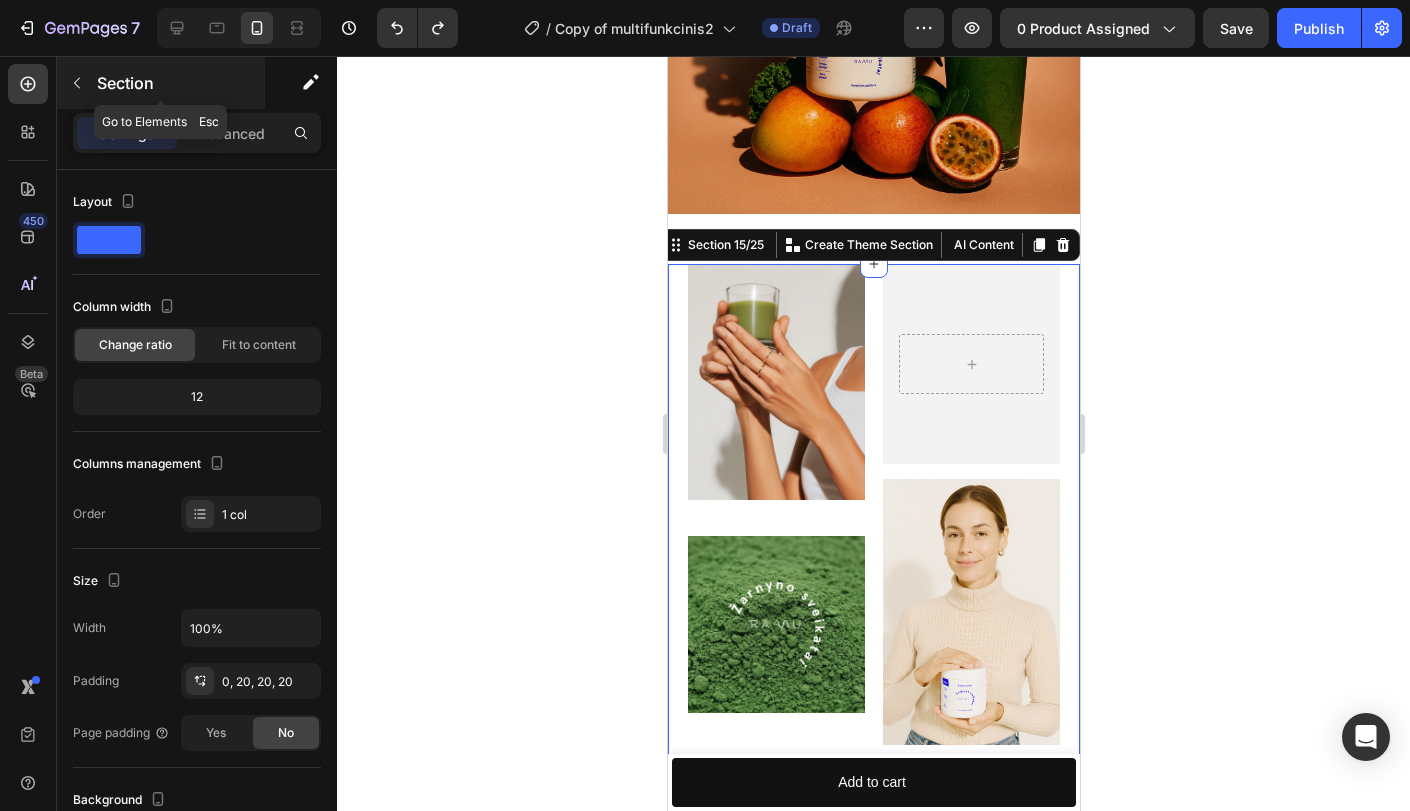 click 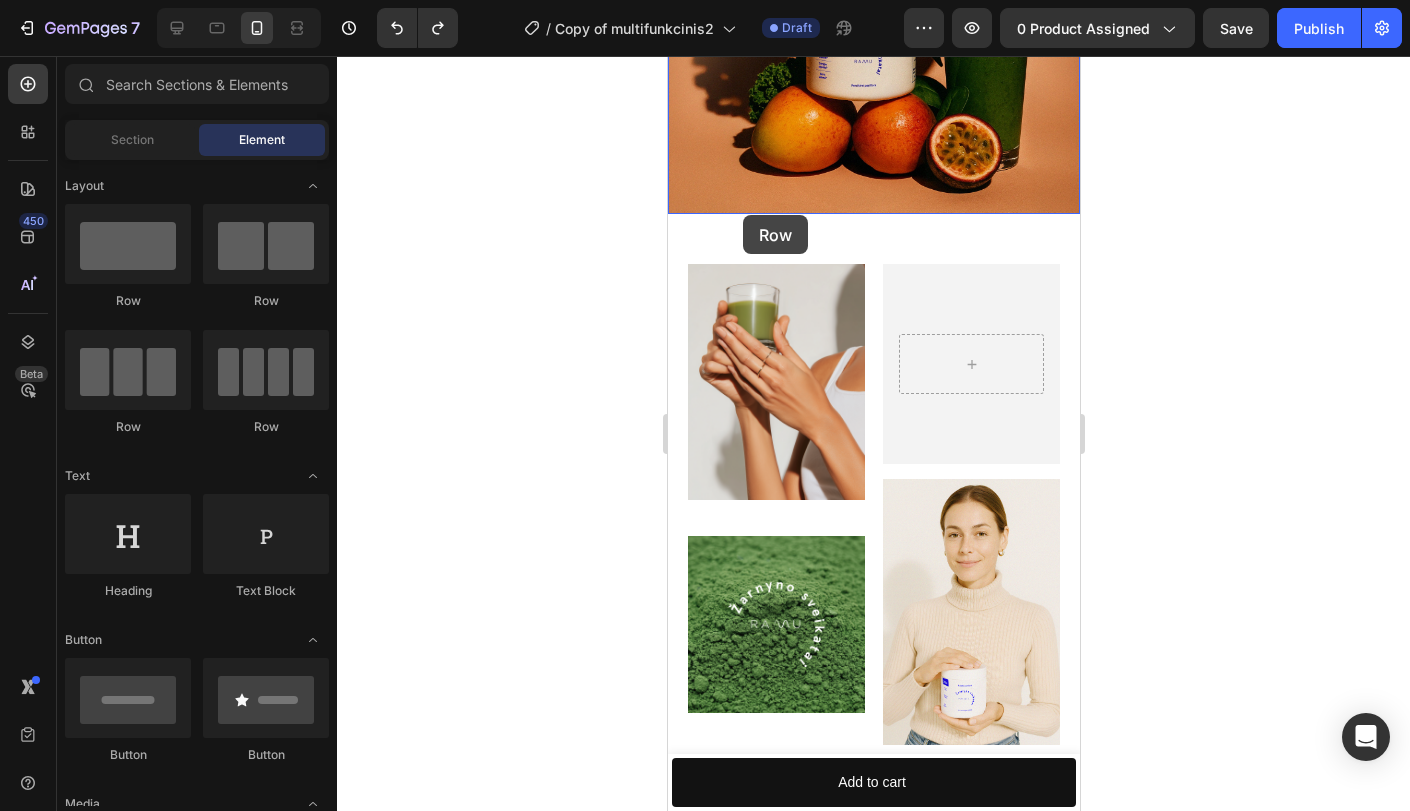 drag, startPoint x: 816, startPoint y: 432, endPoint x: 742, endPoint y: 215, distance: 229.27058 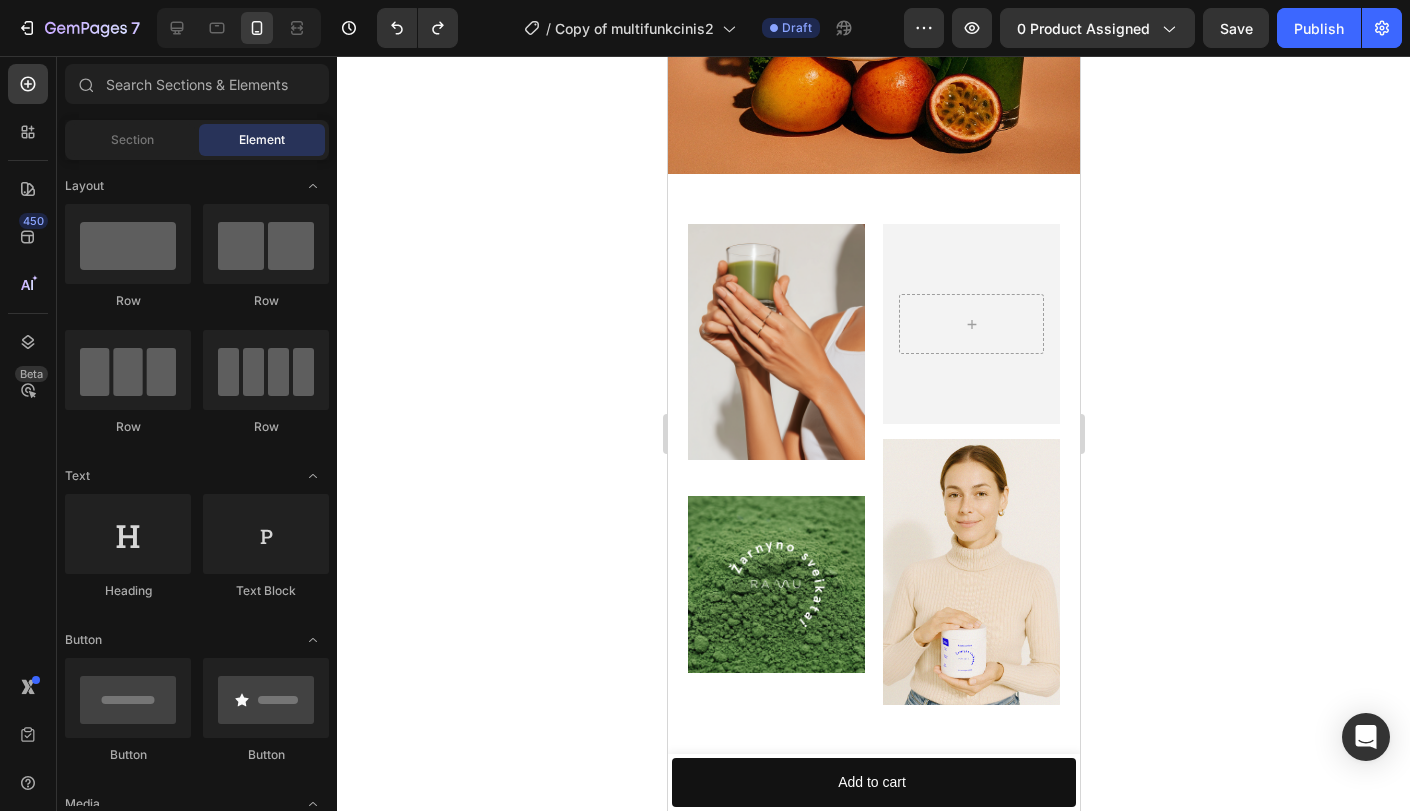 scroll, scrollTop: 4830, scrollLeft: 0, axis: vertical 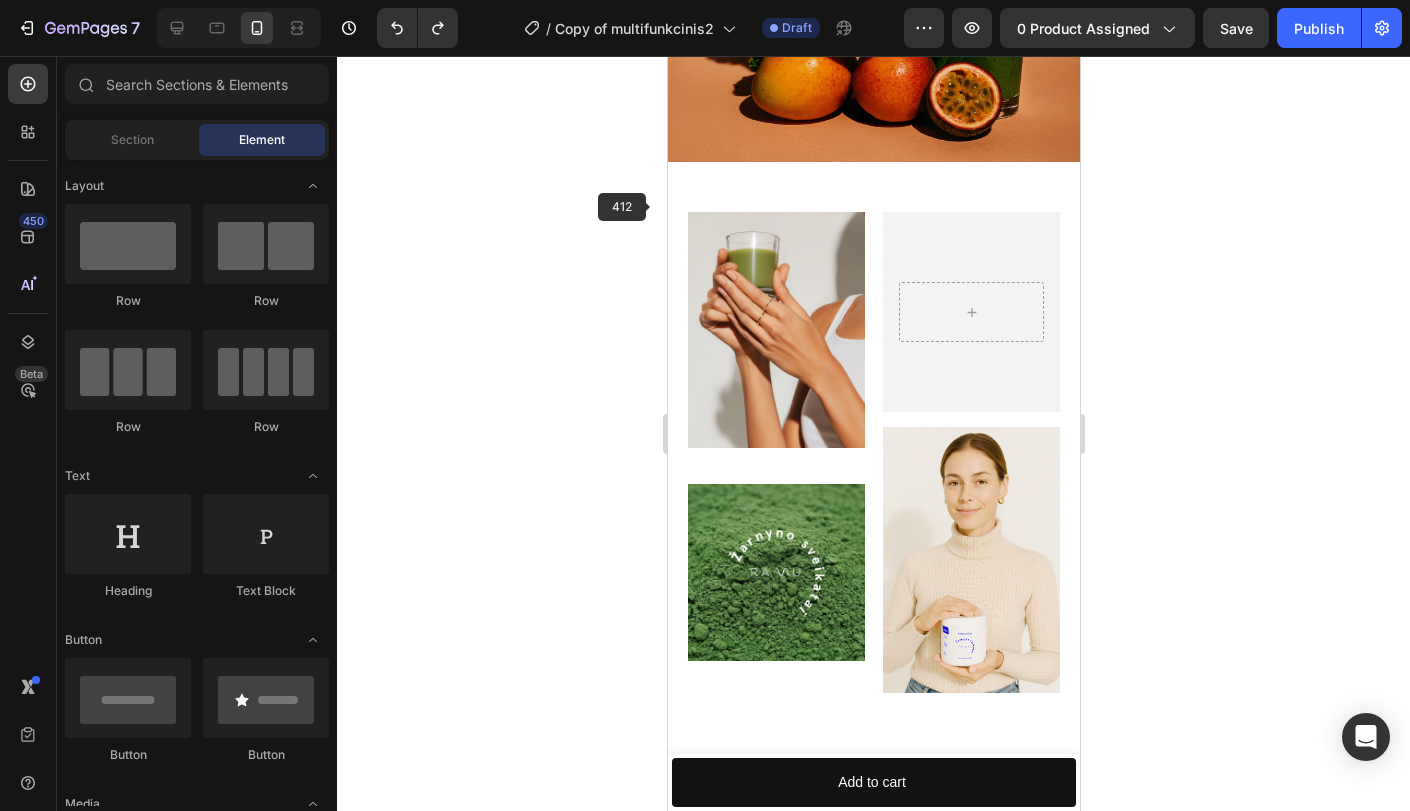 click on "Product Images RAMU Multifunkcinis kokteilis Product Title €25,20 Product Price Product Price Row Originalus - €25,20 Gaivus mangas - €27,12 Persikinė pasiflora - €27,12 Product Variants Swatches 1 Product Quantity Add to cart Add to Cart Row Product Sticky Product Images Gallery Row Icon Icon Icon Icon Icon Icon List Hoz RAMU Multifunkcinis kokteilis (P) Title SUKURTA BENDRADARBIAUJANT SU VILNIAUS UNIVERSITETO MOKSLININKAIS IR GASTROENTEROLOGAIS Text Block Ne tik sveika, bet ir skanu. Pasirinkite skonį: Text Block Originalus Originalus Gaivus mangas Gaivus mangas Persikinė pasiflora Persikinė pasiflora (P) Variants Swatches Unikali ir natūrali formulė gaminama Lietuvoje Palaiko žarnyno sveikatą Padeda reguliuoti svorį* Energijos apytakai ir nervų sistemai Row" at bounding box center [873, 1605] 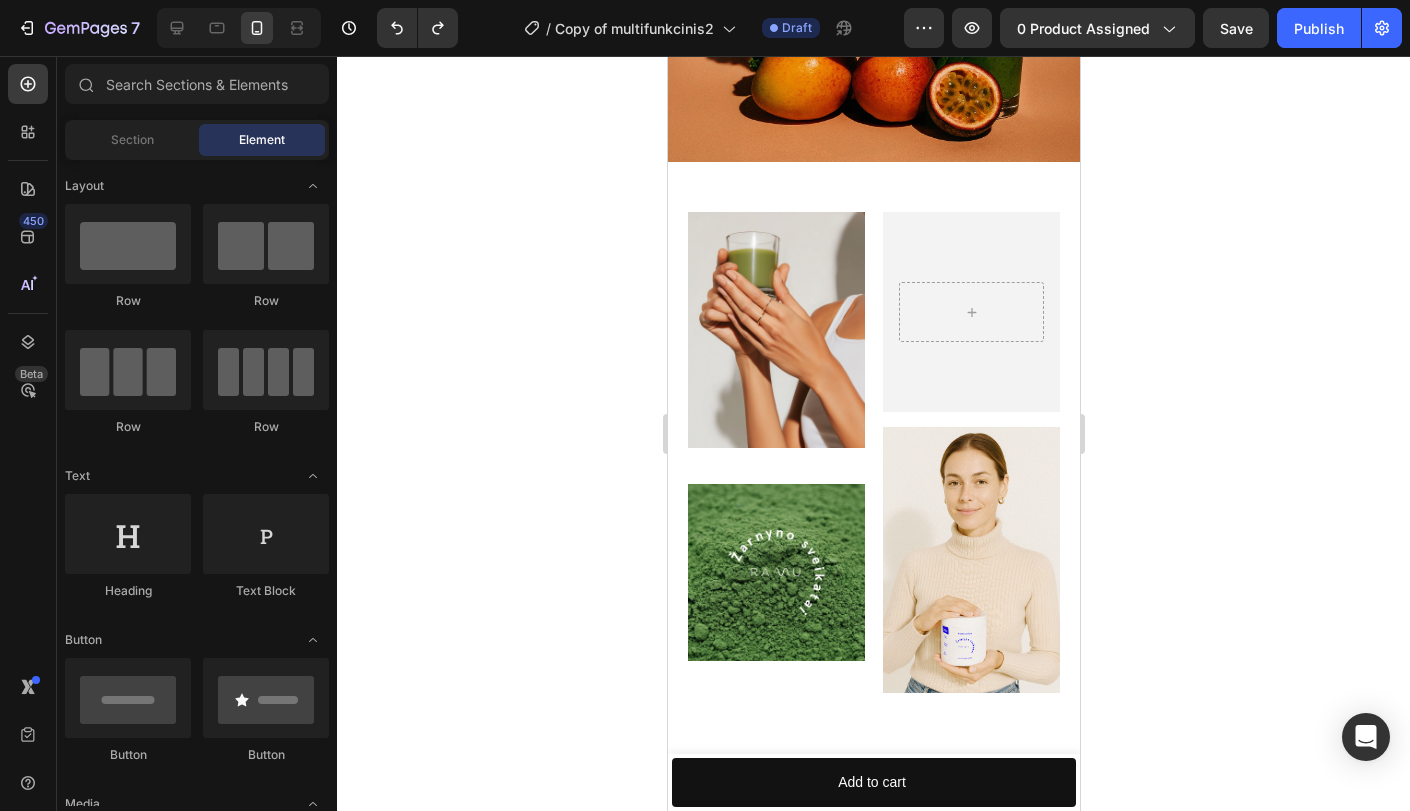click on "Product Images RAMU Multifunkcinis kokteilis Product Title €25,20 Product Price Product Price Row Originalus - €25,20 Gaivus mangas - €27,12 Persikinė pasiflora - €27,12 Product Variants Swatches 1 Product Quantity Add to cart Add to Cart Row Product Sticky Product Images Gallery Row Icon Icon Icon Icon Icon Icon List Hoz RAMU Multifunkcinis kokteilis (P) Title SUKURTA BENDRADARBIAUJANT SU VILNIAUS UNIVERSITETO MOKSLININKAIS IR GASTROENTEROLOGAIS Text Block Ne tik sveika, bet ir skanu. Pasirinkite skonį: Text Block Originalus Originalus Gaivus mangas Gaivus mangas Persikinė pasiflora Persikinė pasiflora (P) Variants Swatches Unikali ir natūrali formulė gaminama Lietuvoje Palaiko žarnyno sveikatą Padeda reguliuoti svorį* Energijos apytakai ir nervų sistemai Row" at bounding box center (873, 1605) 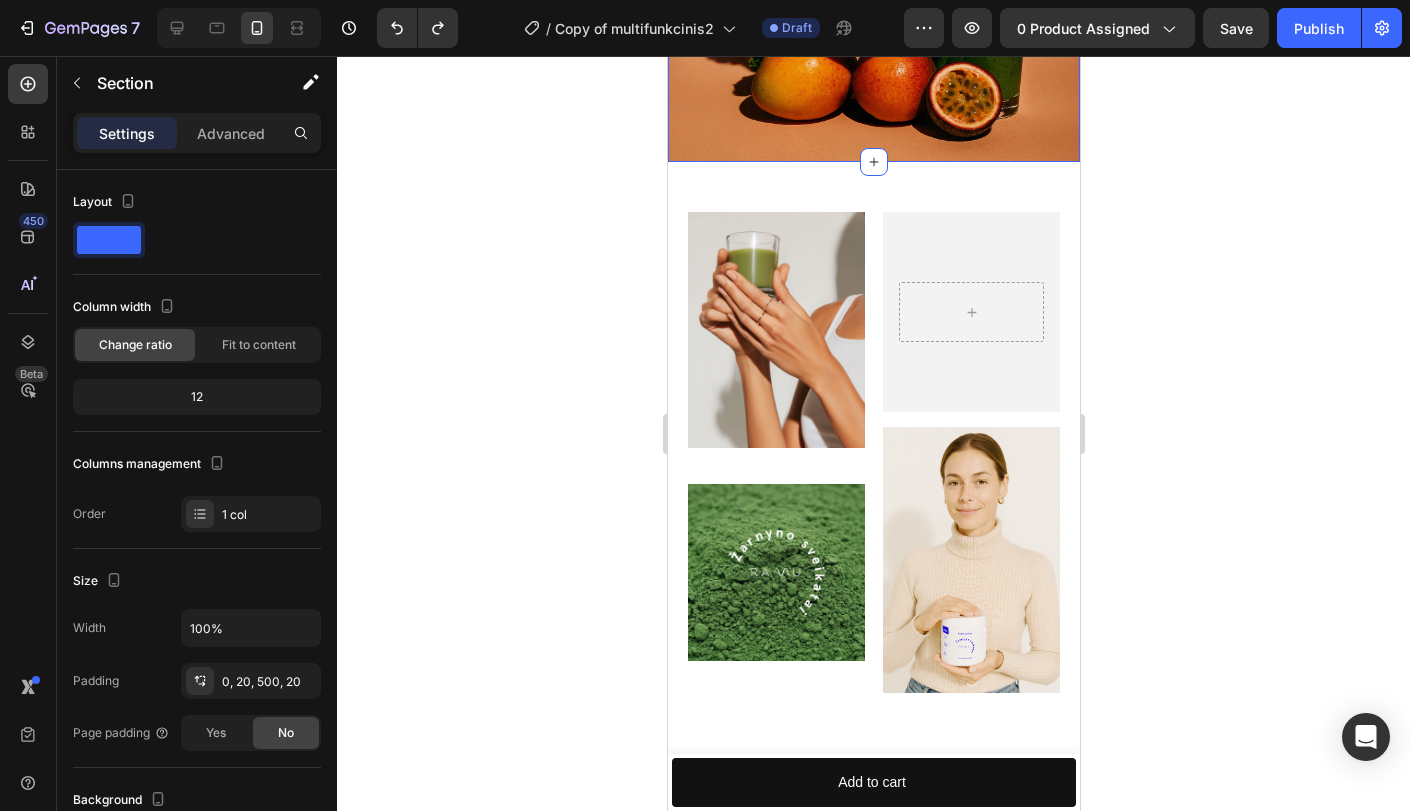 click on "Image Image Image Row Pradėkite šiandien Button Section 10/25" at bounding box center [873, -204] 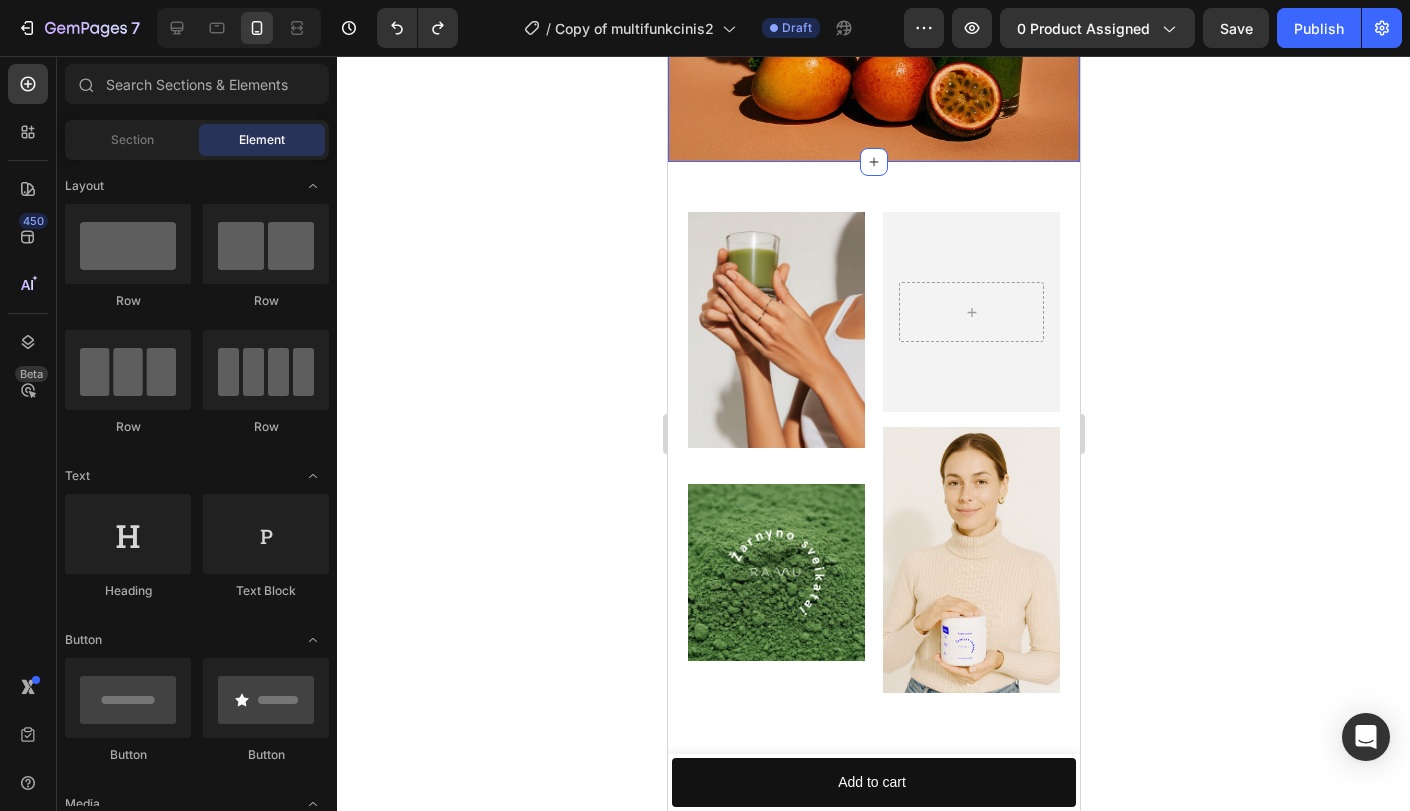 click on "Product Images RAMU Multifunkcinis kokteilis Product Title €25,20 Product Price Product Price Row Originalus - €25,20 Gaivus mangas - €27,12 Persikinė pasiflora - €27,12 Product Variants Swatches 1 Product Quantity Add to cart Add to Cart Row Product Sticky Product Images Gallery Row Icon Icon Icon Icon Icon Icon List Hoz RAMU Multifunkcinis kokteilis (P) Title SUKURTA BENDRADARBIAUJANT SU VILNIAUS UNIVERSITETO MOKSLININKAIS IR GASTROENTEROLOGAIS Text Block Ne tik sveika, bet ir skanu. Pasirinkite skonį: Text Block Originalus Originalus Gaivus mangas Gaivus mangas Persikinė pasiflora Persikinė pasiflora (P) Variants Swatches Unikali ir natūrali formulė gaminama Lietuvoje Palaiko žarnyno sveikatą Padeda reguliuoti svorį* Energijos apytakai ir nervų sistemai Row" at bounding box center (873, 1605) 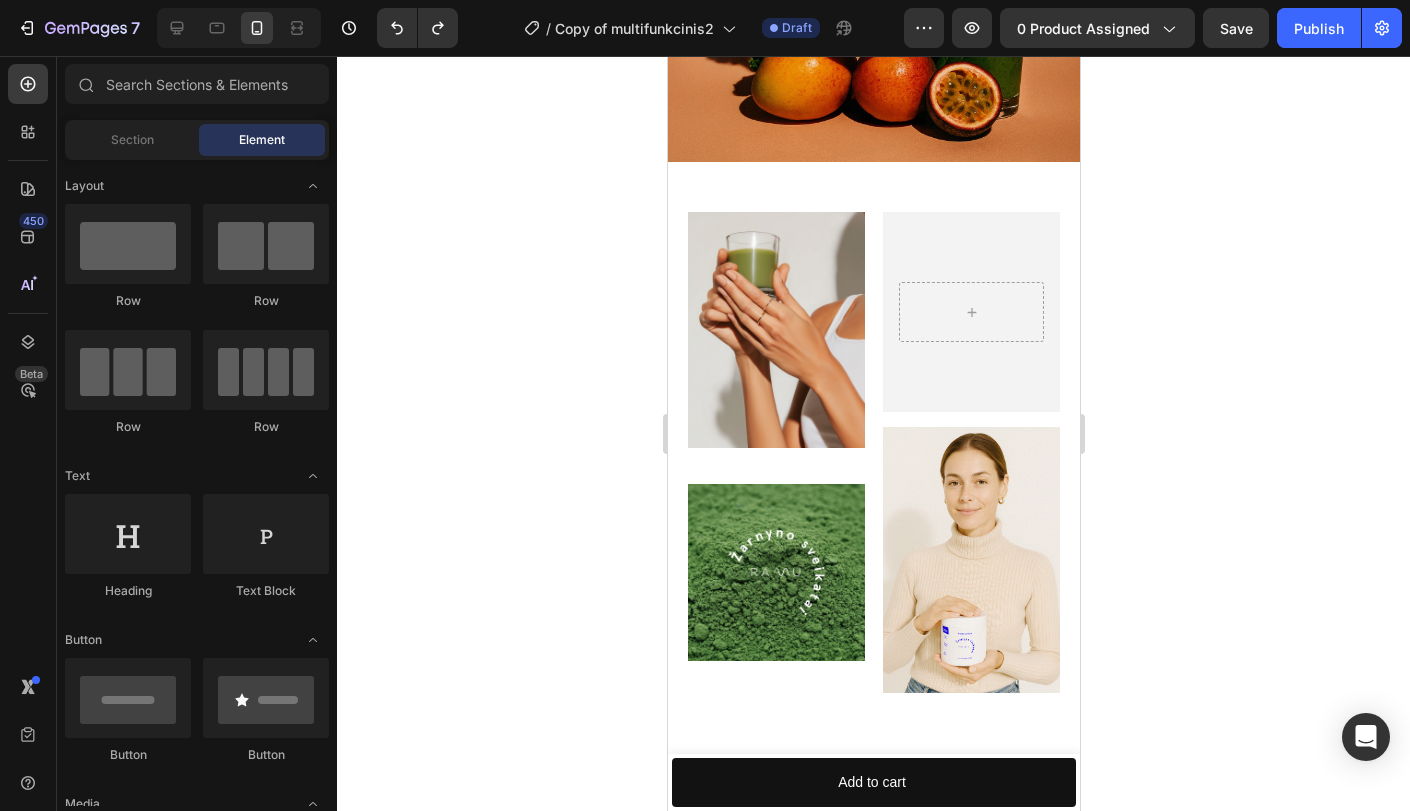 drag, startPoint x: 700, startPoint y: 173, endPoint x: 691, endPoint y: 196, distance: 24.698177 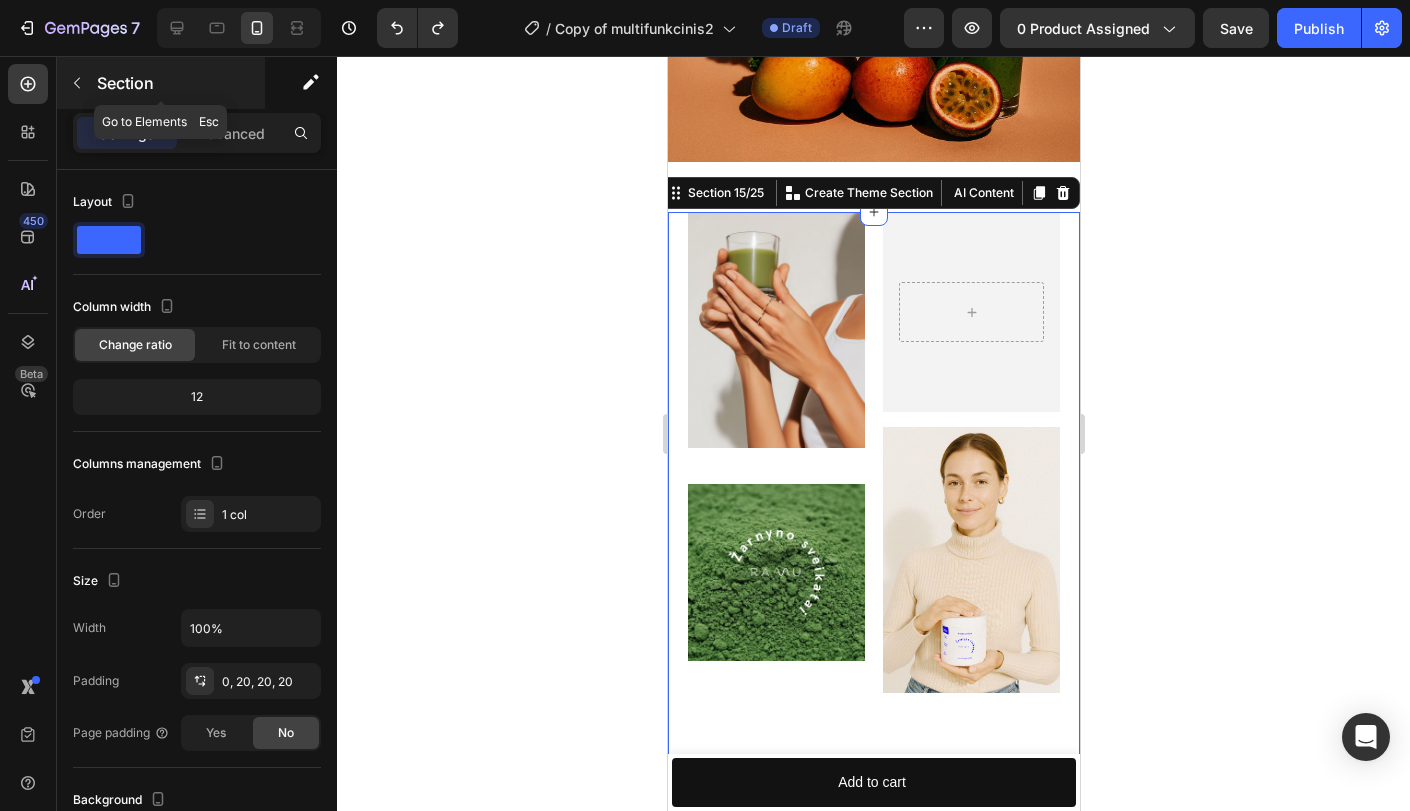 click 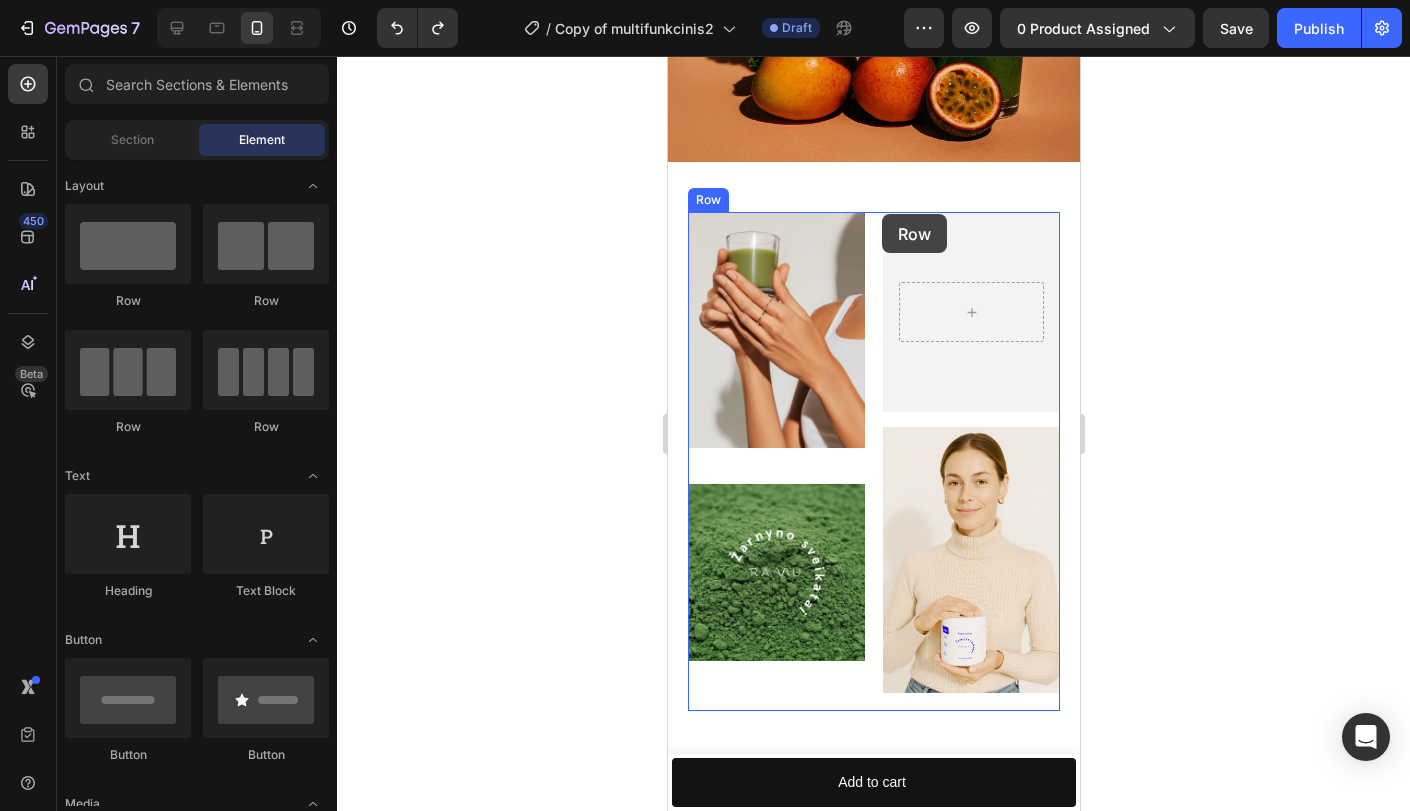 drag, startPoint x: 820, startPoint y: 426, endPoint x: 880, endPoint y: 214, distance: 220.32703 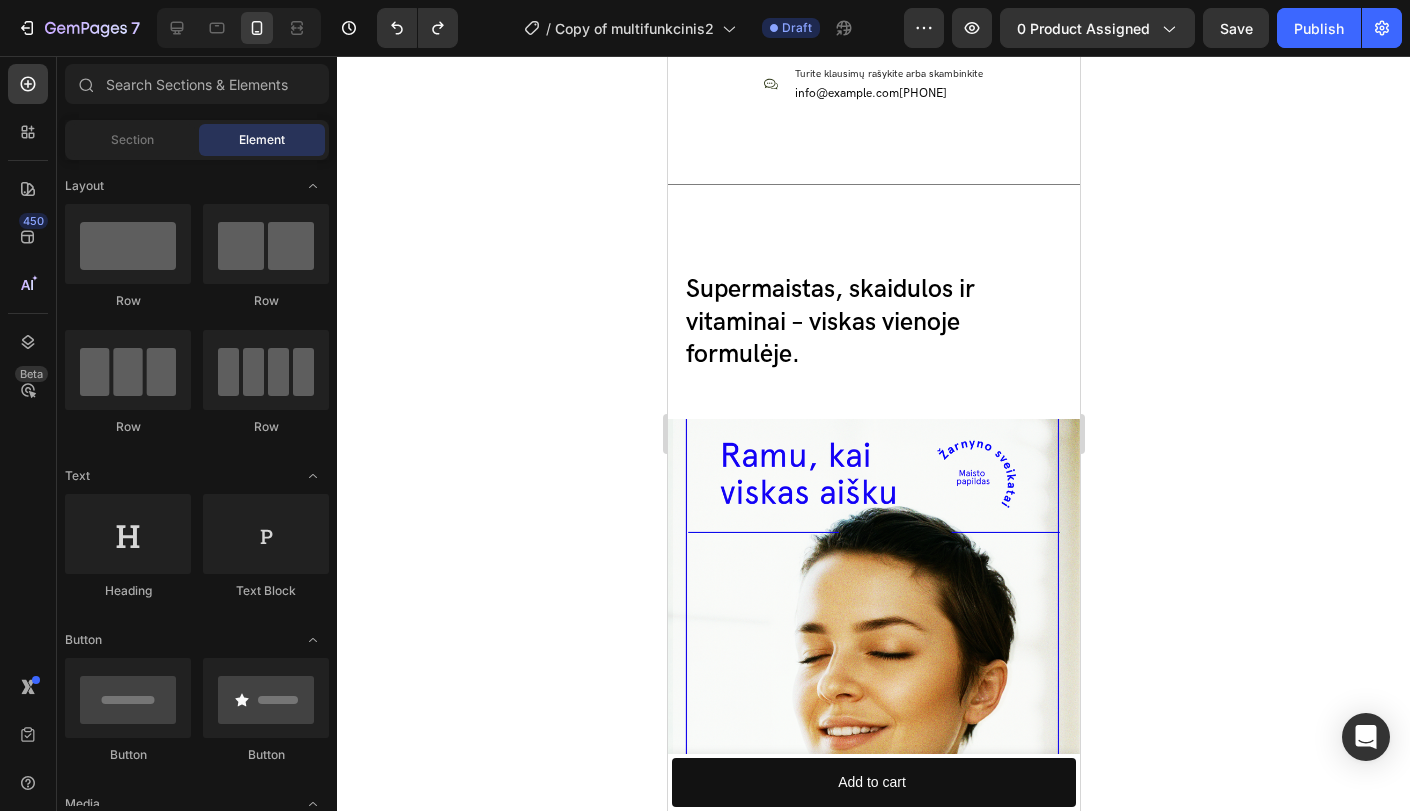 scroll, scrollTop: 6388, scrollLeft: 0, axis: vertical 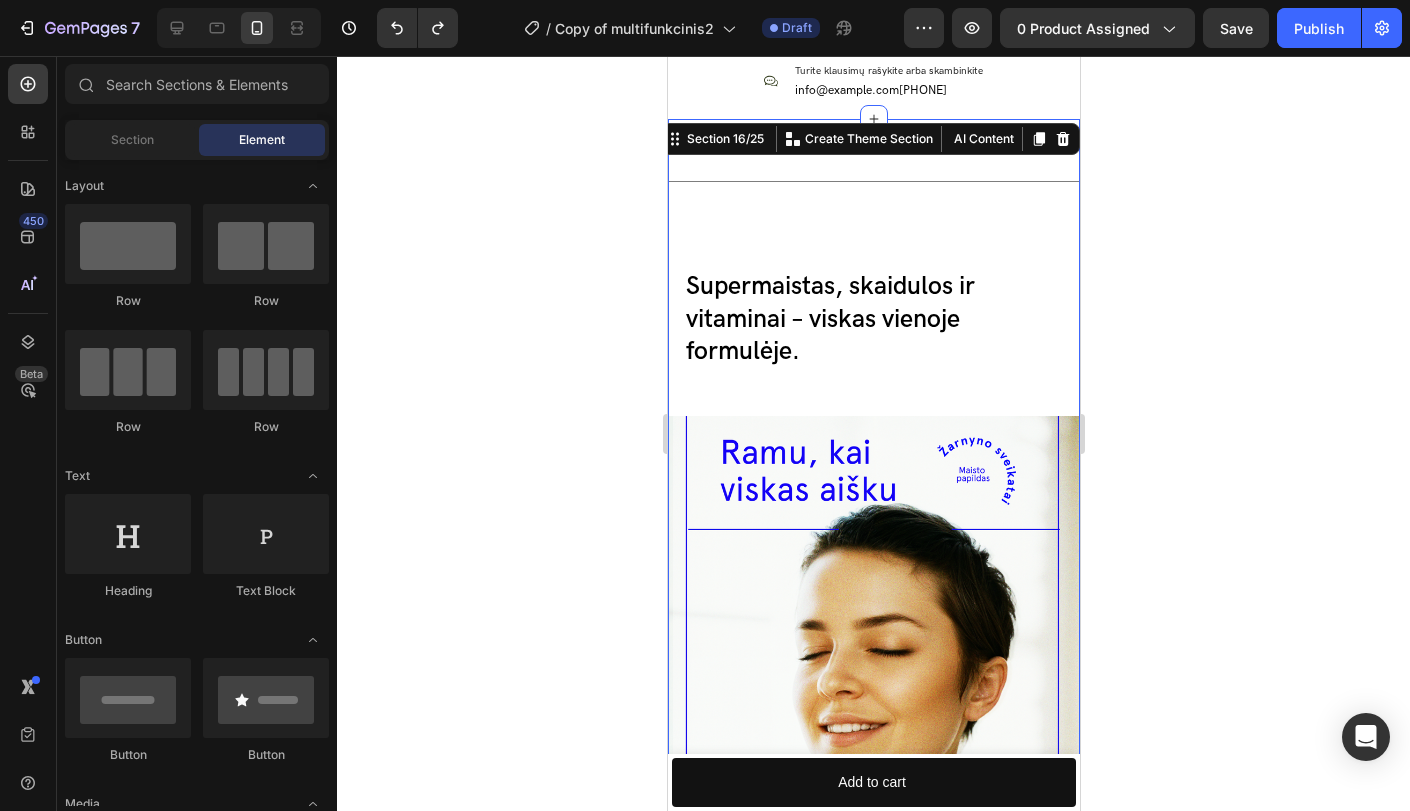 click on "Title Line Supermaistas, skaidulos ir vitaminai – viskas vienoje formulėje. Heading Nourish, hydrate, and soften with our skin cream. Heading 95% tyrumo balkšvojo gysločio luobelės Text Block Aukšto grynumo balkšvojo gysločio luobelės turi didesnį kiekį skaidulų, yra tirpesnės, didesnio veiksmingumo ir yra saugesnės. Text Block Row 60g skirtingo tirpumo skaidulų Text Block Tirpių ir netirpių skaidulų derinys yra veiksmingesnis nei vienos rūšies skaidulos, nes tirpios maitina gerąsias žarnyno bakterijas ir švelniai reguliuoja jo sveikatą, o netirpios valo žarnyną ir skatina reguliarią organizmo šalinimo sistemos veiklą. Text Block Row 20g gliukomanano Text Block Didėlė gliukomanano koncentracija – tai aukštos kokybės skaidulų šaltinis, kuris, laikantis sumažinto kaloringumo dietos, padeda valdyti svorį. Text Block Row (9) žarnyno sveikatai padedančios medžiagos Text Block Text Block Row (8) vitaminų ir mineralų rūšys Text Block Text Block" at bounding box center [873, 1234] 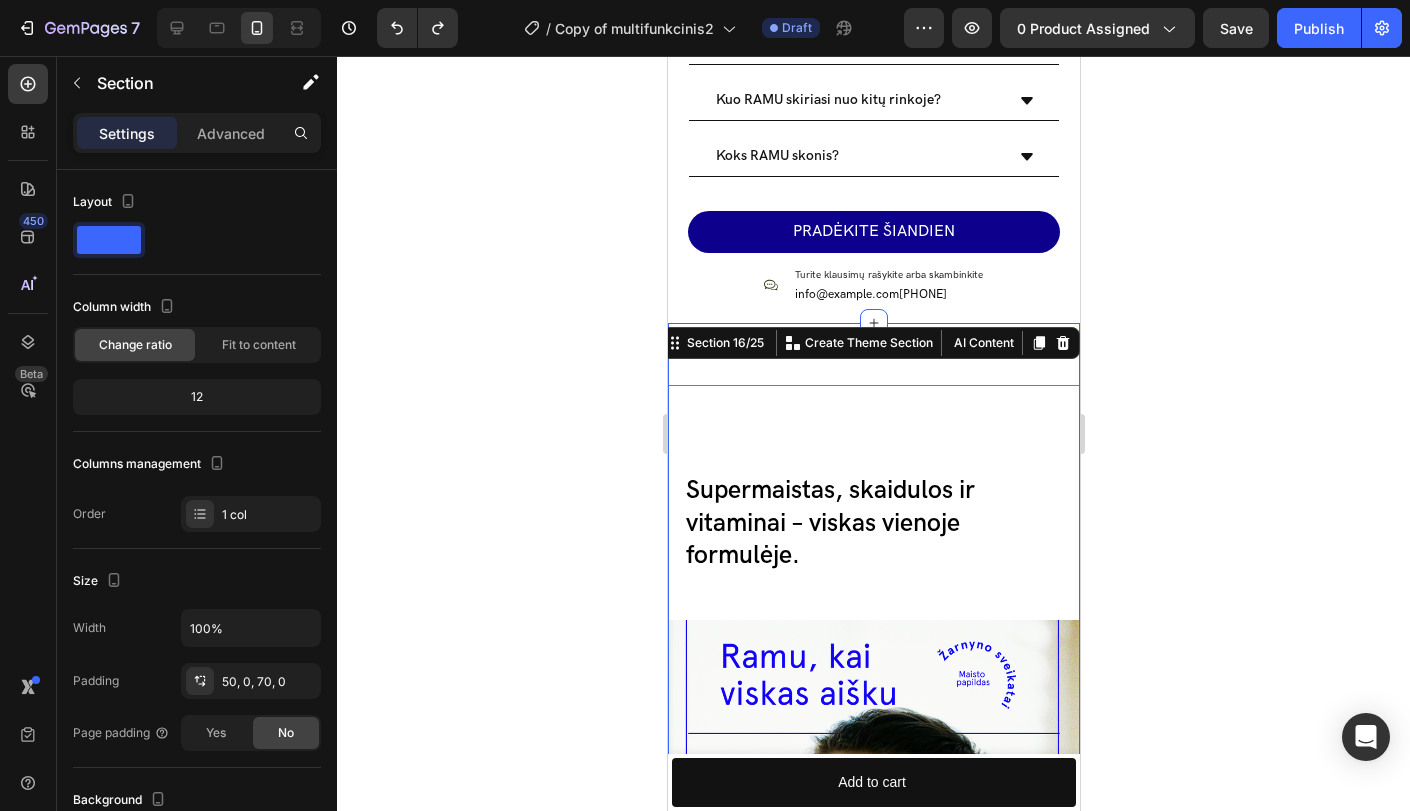 scroll, scrollTop: 6051, scrollLeft: 0, axis: vertical 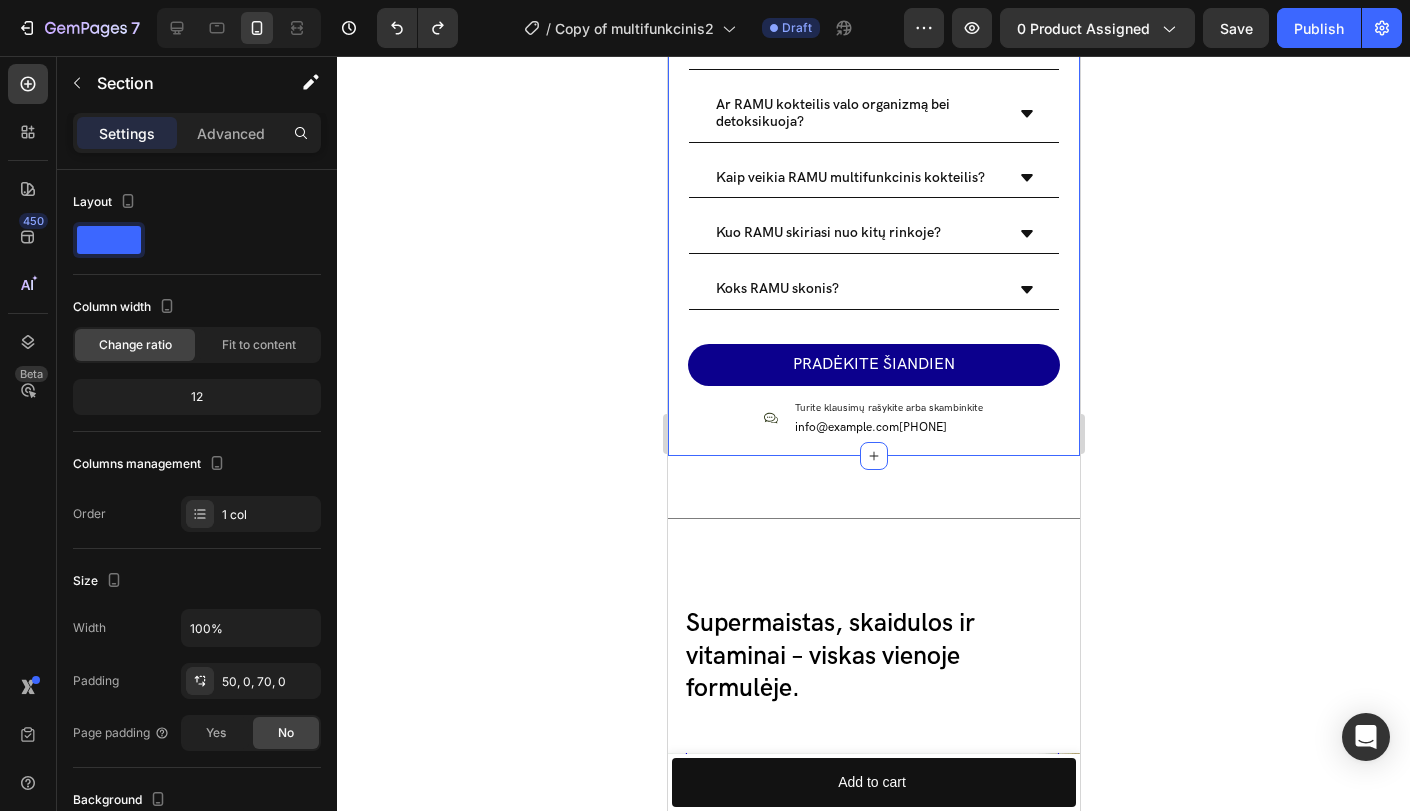 click on "Image Image Hero Banner Image Row Geriausios savo versijos link – ramiai, nuosekliai ir sveikai. Heading Svorio valdymas dažnai stigmatizuojamas, todėl rinkoje gausu vadinamųjų „panacėjos“ produktų. Tokie produktai dalina mokslinio užnugario neturinčius pažadus. RAMU - kitoks. Laboratorijoje sukūrėme išskirtinį funkcinių žalumynų, skaidulų, vitaminų, mineralų ir supermaisto mišinį. Sukurta kiekvienai užimtai ir skubančiai moteriai, kad padėtų pasiekti savo tikslų bei suformuoti sveikus, ilgalaikius įpročius kelyje link jų. ✓ Žarnyno sveikatai ir mikrobiotai ✓ Svorio valdymui ✓ Energijos apykaitai ✓ Nervų sistemos palaikymui ✓ Imuninės sistemos gerinimui Text Block Kokių veikliųjų medžiagų praturtintas RAMU multfunkcinis kokteilis? Ar RAMU kokteilis valo organizmą bei detoksikuoja?" at bounding box center [873, -277] 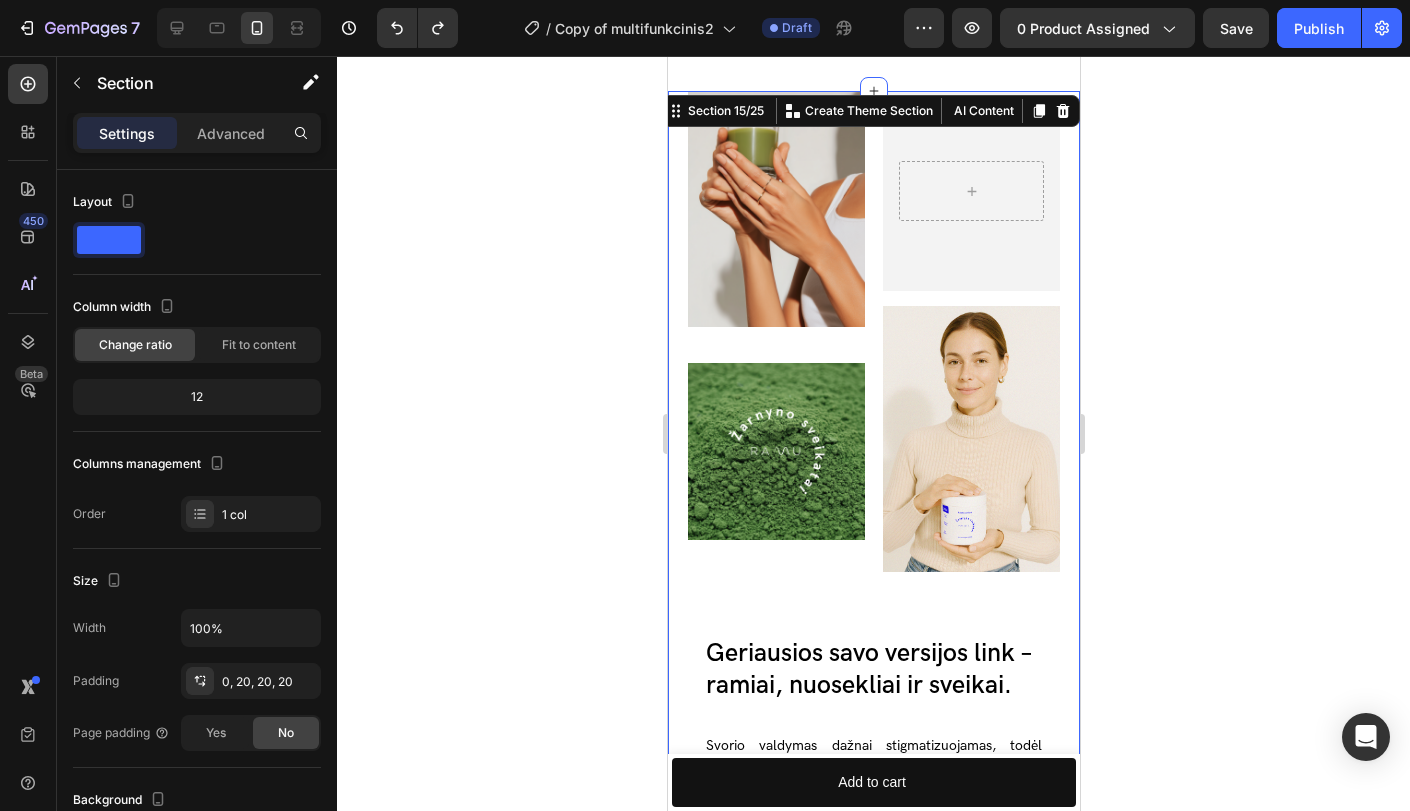 scroll, scrollTop: 4701, scrollLeft: 0, axis: vertical 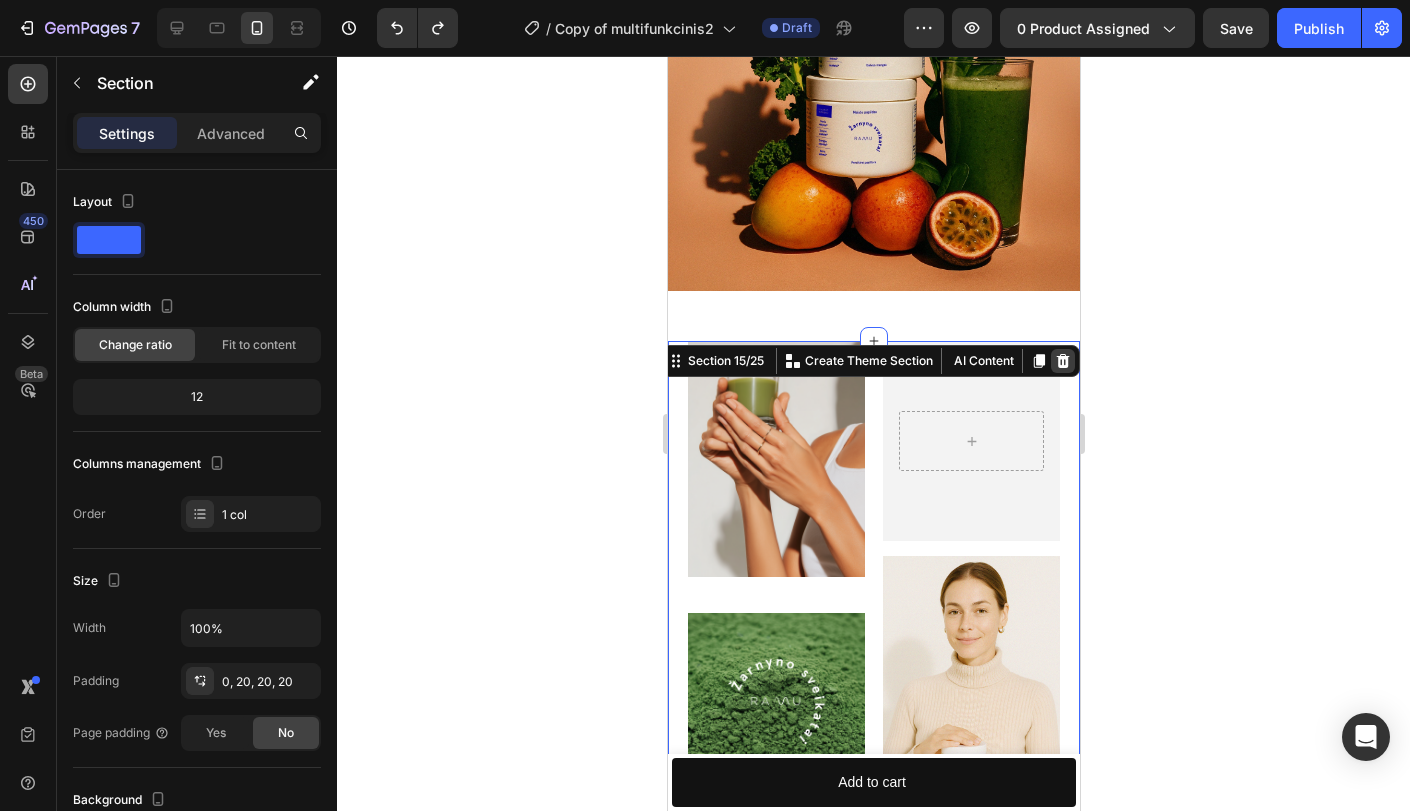 click 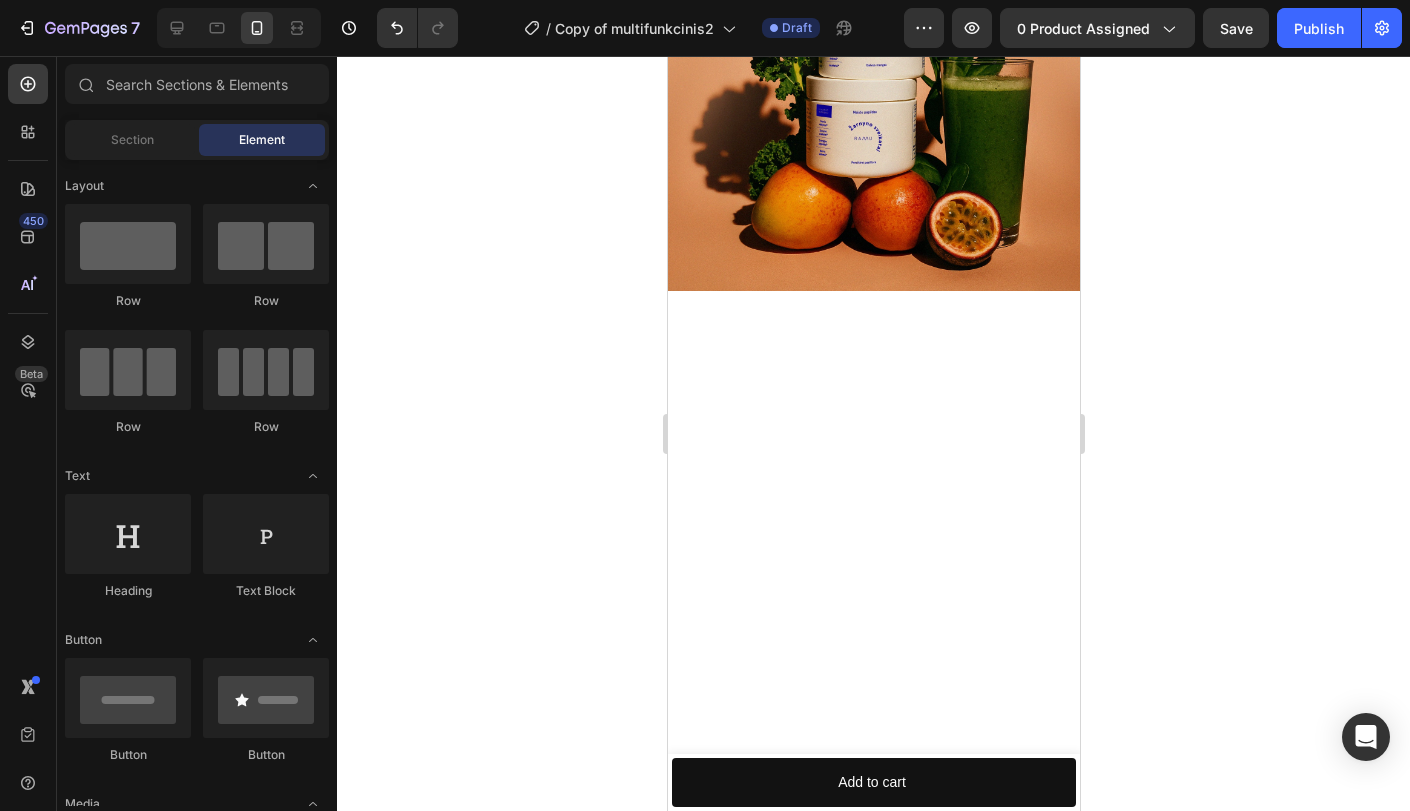 click 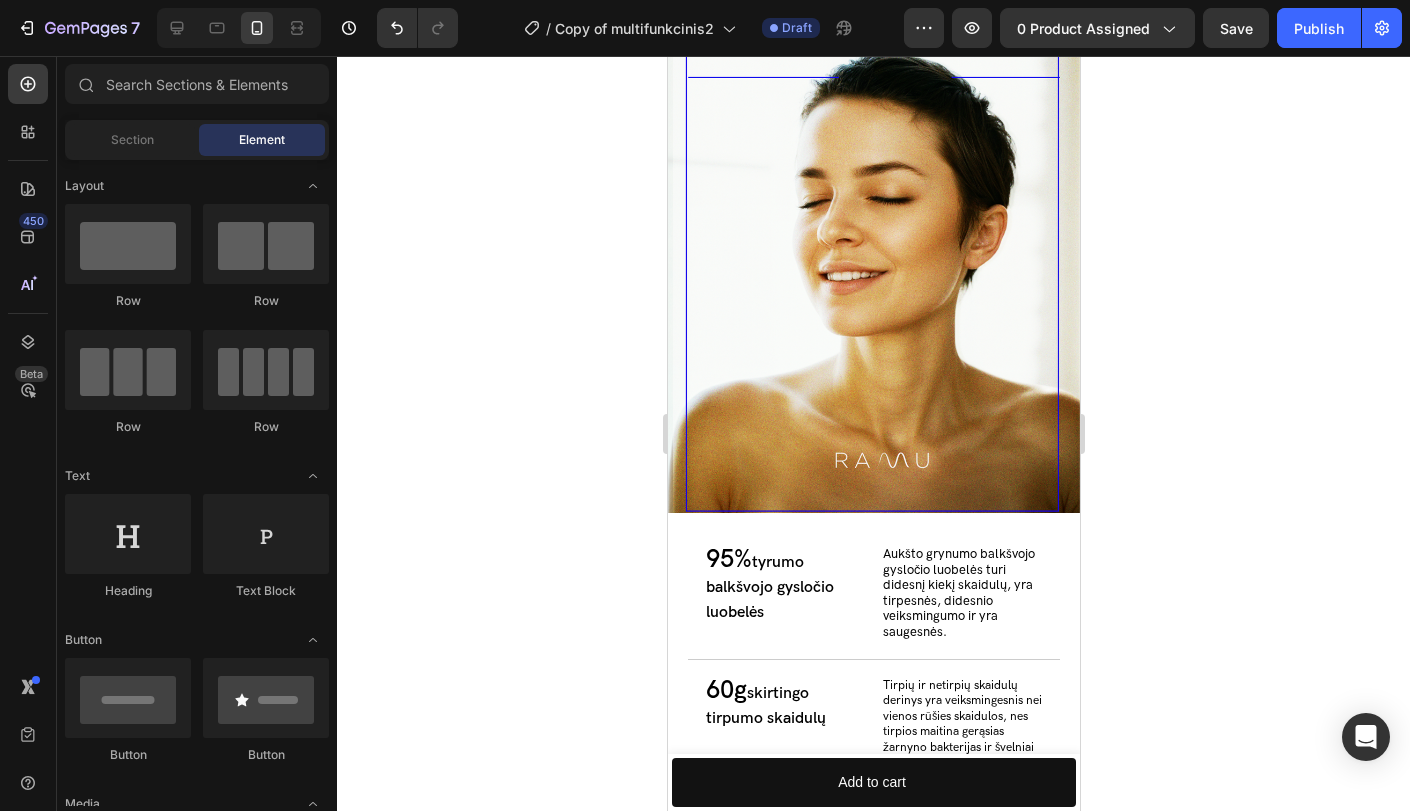 scroll, scrollTop: 4702, scrollLeft: 0, axis: vertical 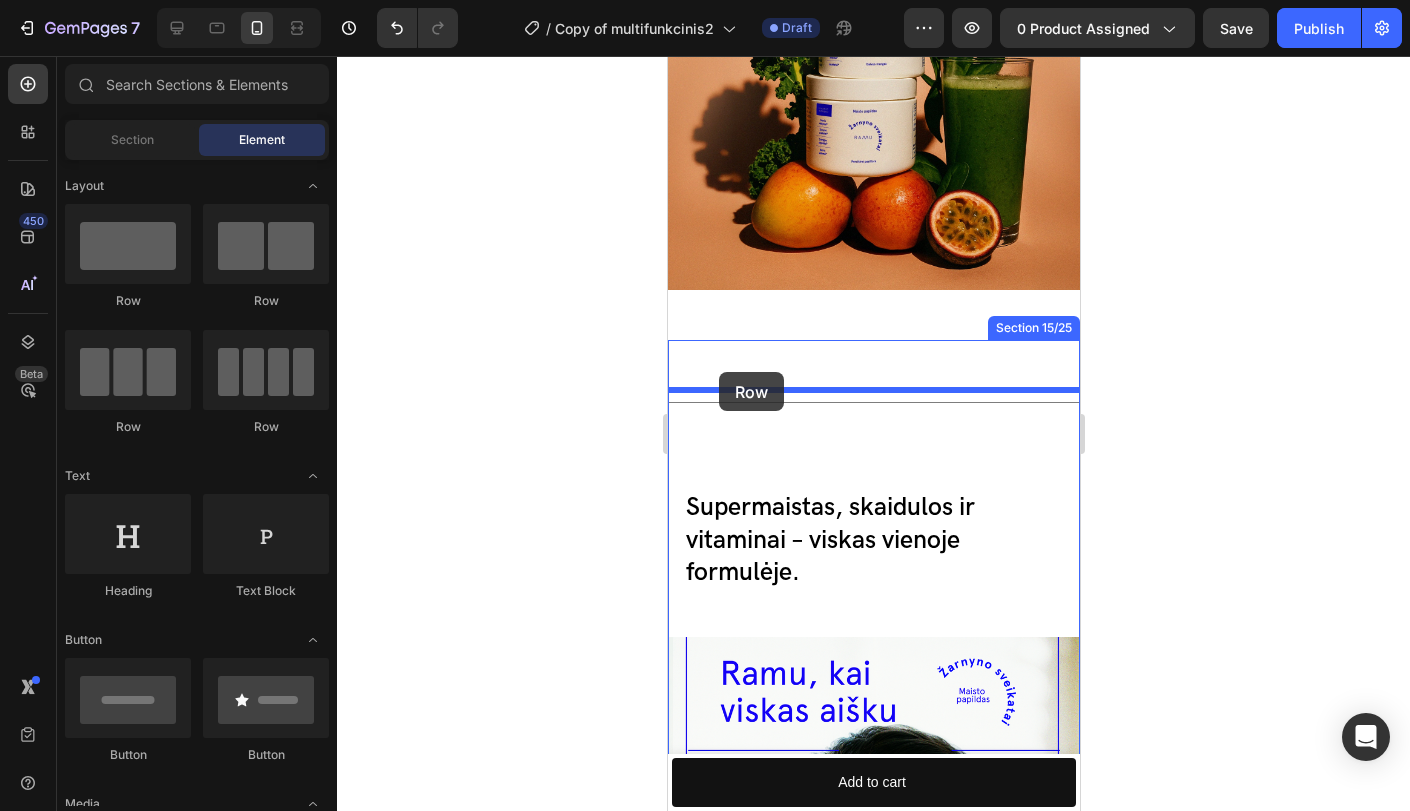 drag, startPoint x: 823, startPoint y: 425, endPoint x: 718, endPoint y: 373, distance: 117.170815 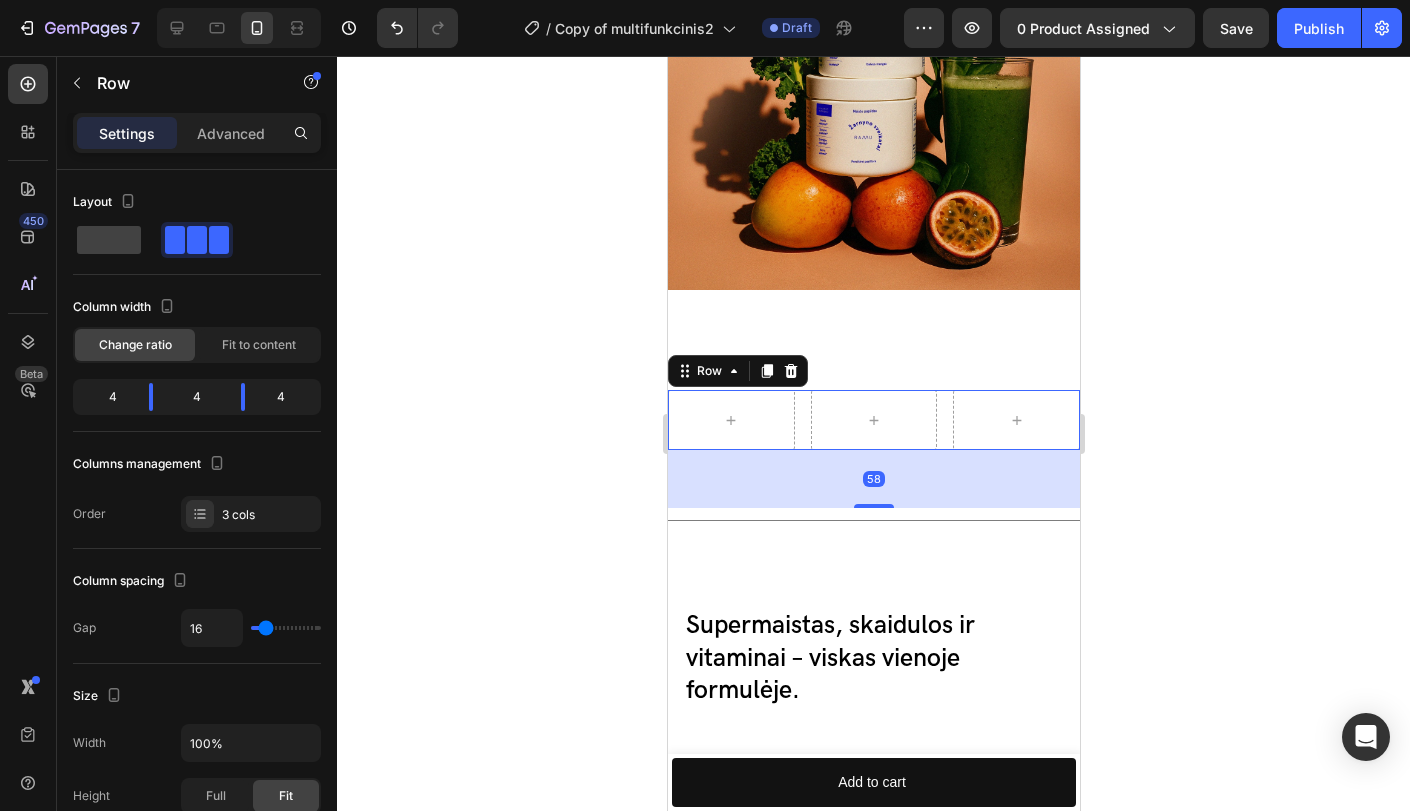 click 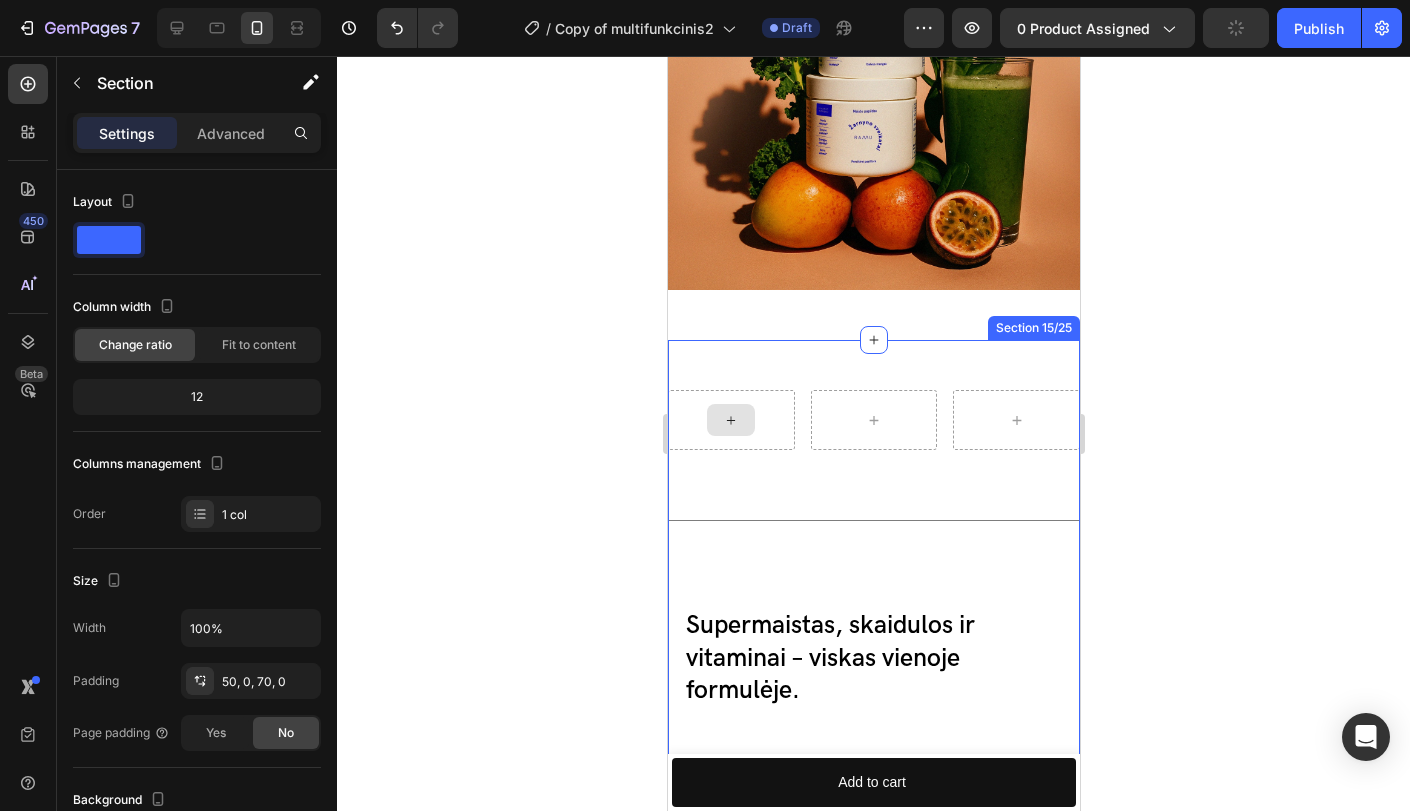 click on "Row Title Line Supermaistas, skaidulos ir vitaminai – viskas vienoje formulėje. Heading Nourish, hydrate, and soften with our skin cream. Heading 95% tyrumo balkšvojo gysločio luobelės Text Block Aukšto grynumo balkšvojo gysločio luobelės turi didesnį kiekį skaidulų, yra tirpesnės, didesnio veiksmingumo ir yra saugesnės. Text Block Row 60g skirtingo tirpumo skaidulų Text Block Tirpių ir netirpių skaidulų derinys yra veiksmingesnis nei vienos rūšies skaidulos, nes tirpios maitina gerąsias žarnyno bakterijas ir švelniai reguliuoja jo sveikatą, o netirpios valo žarnyną ir skatina reguliarią organizmo šalinimo sistemos veiklą. Text Block Row 20g gliukomanano Text Block Didėlė gliukomanano koncentracija – tai aukštos kokybės skaidulų šaltinis, kuris, laikantis sumažinto kaloringumo dietos, padeda valdyti svorį. Text Block Row (9) žarnyno sveikatai padedančios medžiagos Text Block Text Block Row" at bounding box center (873, 1524) 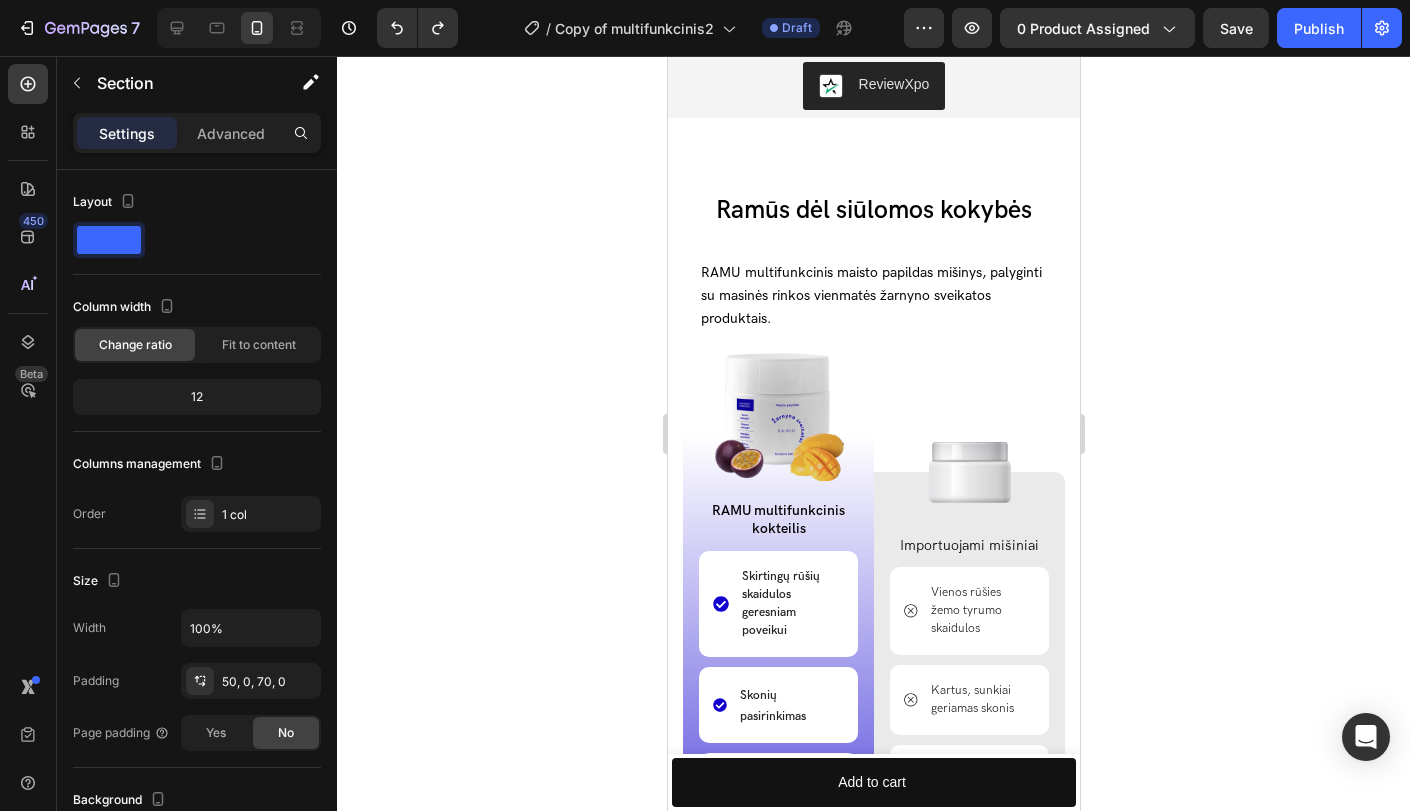 scroll, scrollTop: 10074, scrollLeft: 0, axis: vertical 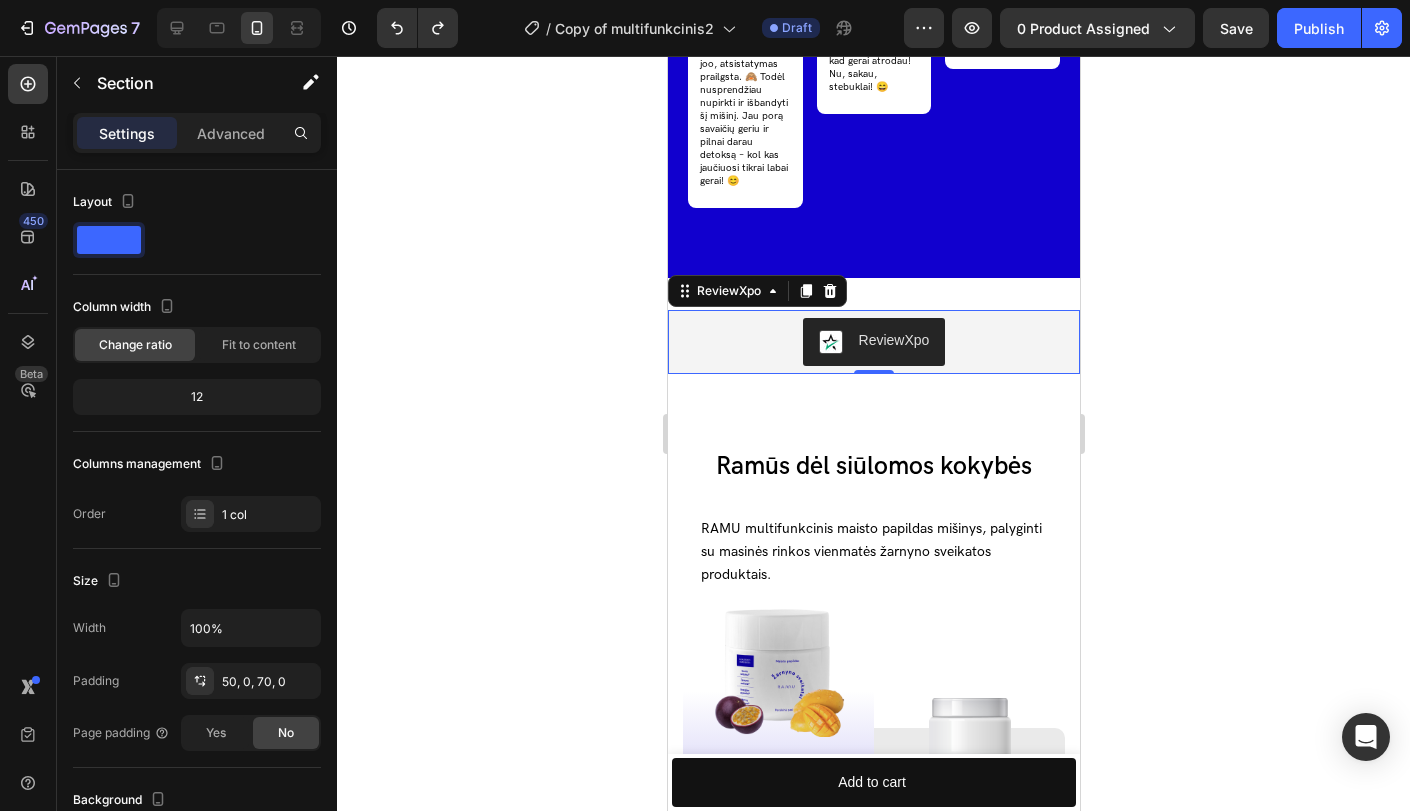 click on "ReviewXpo" at bounding box center (873, 342) 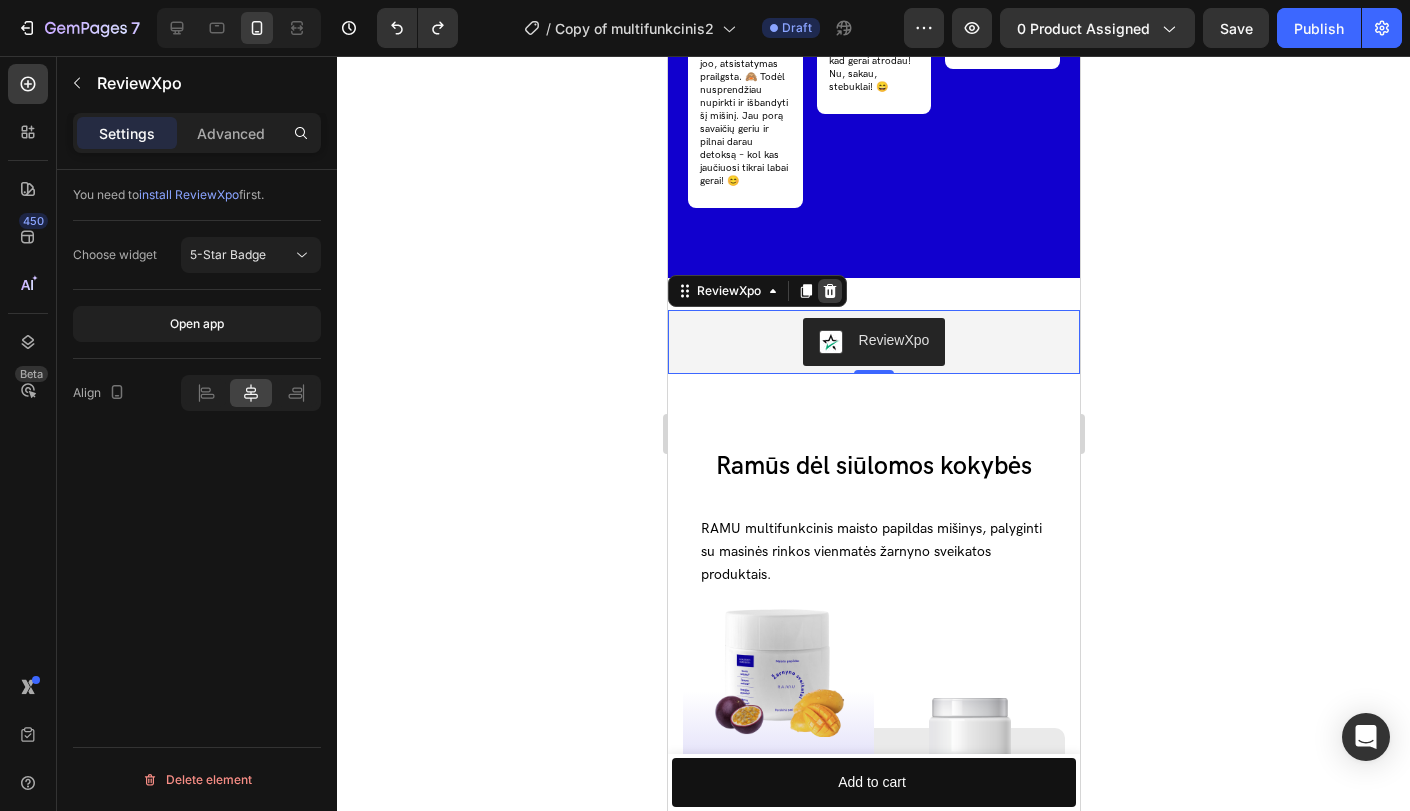 click 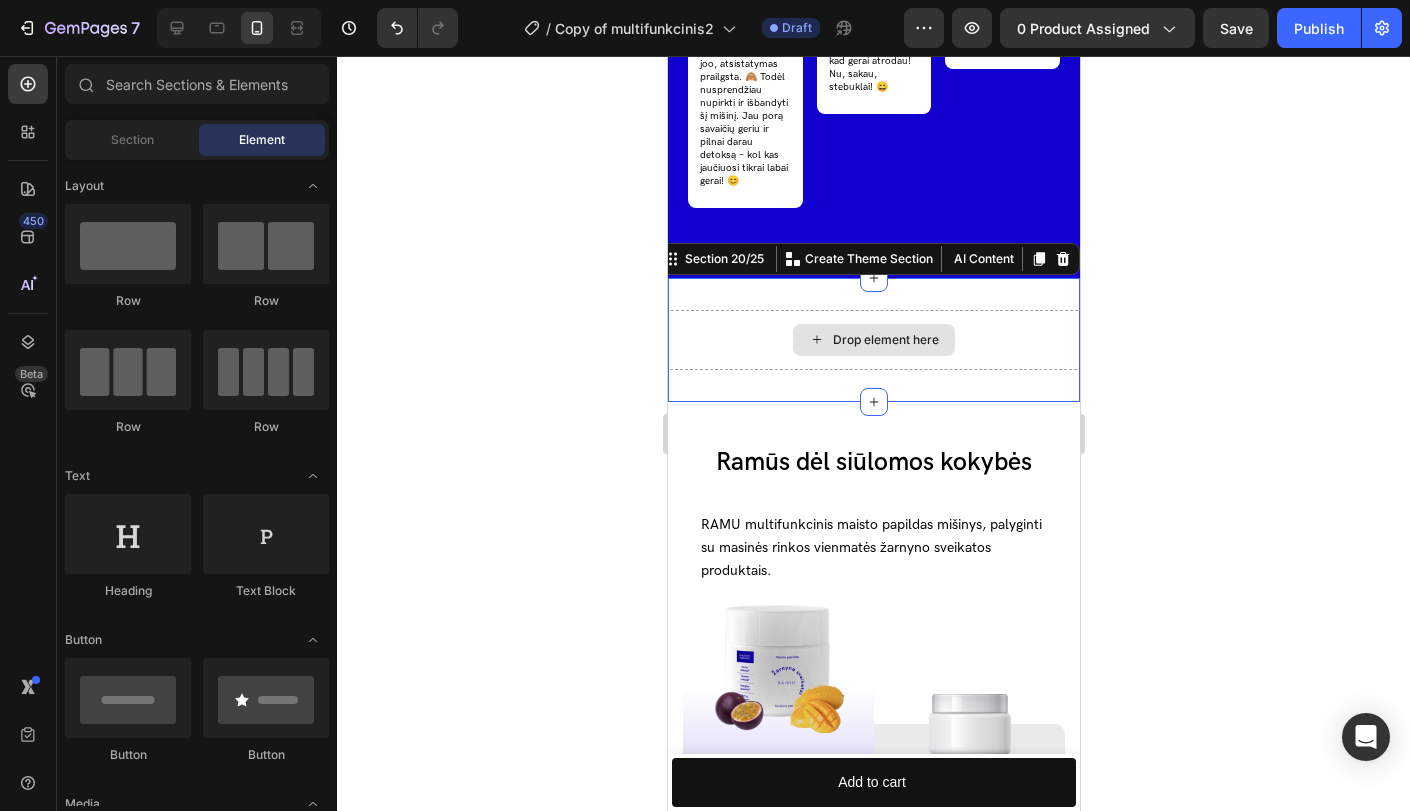 click on "Drop element here" at bounding box center (873, 340) 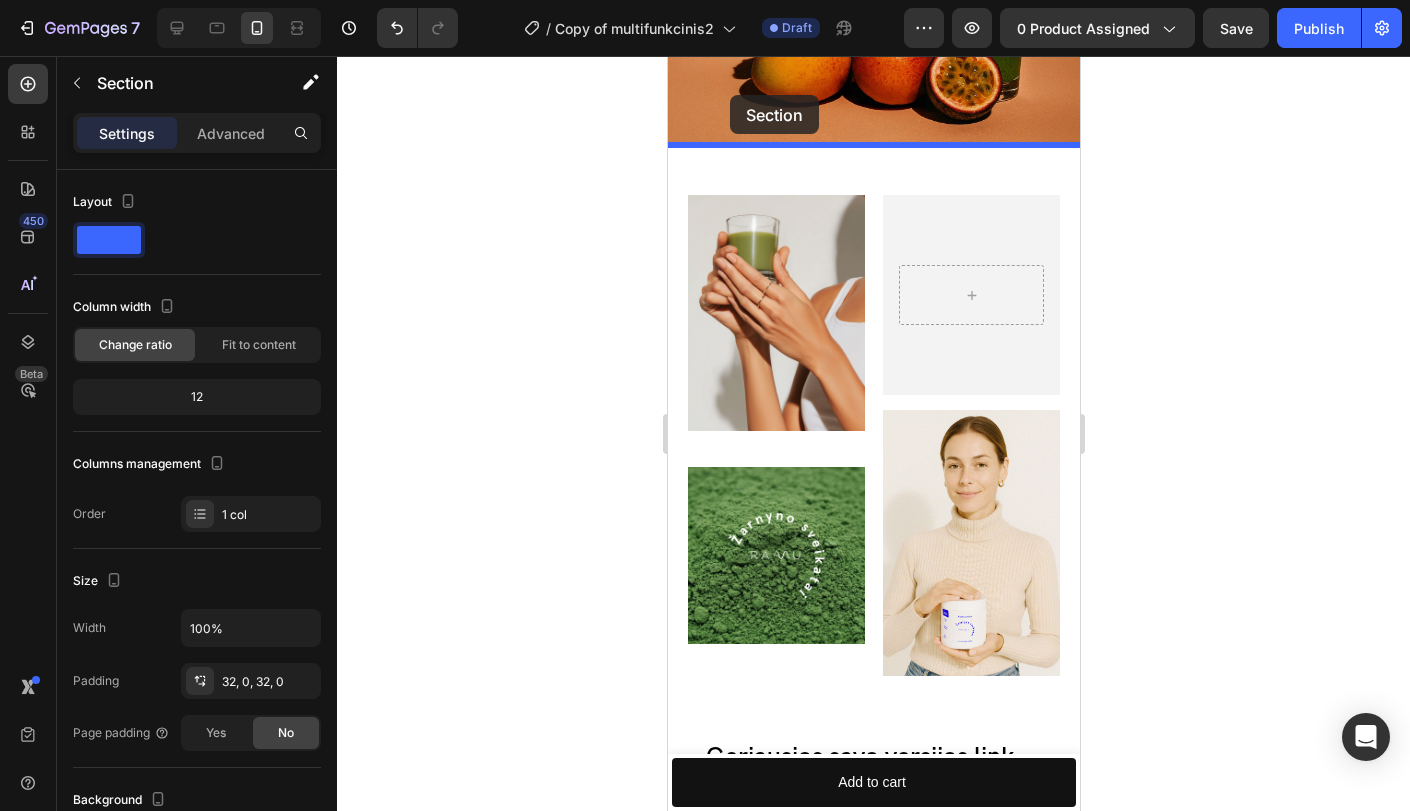 scroll, scrollTop: 4797, scrollLeft: 0, axis: vertical 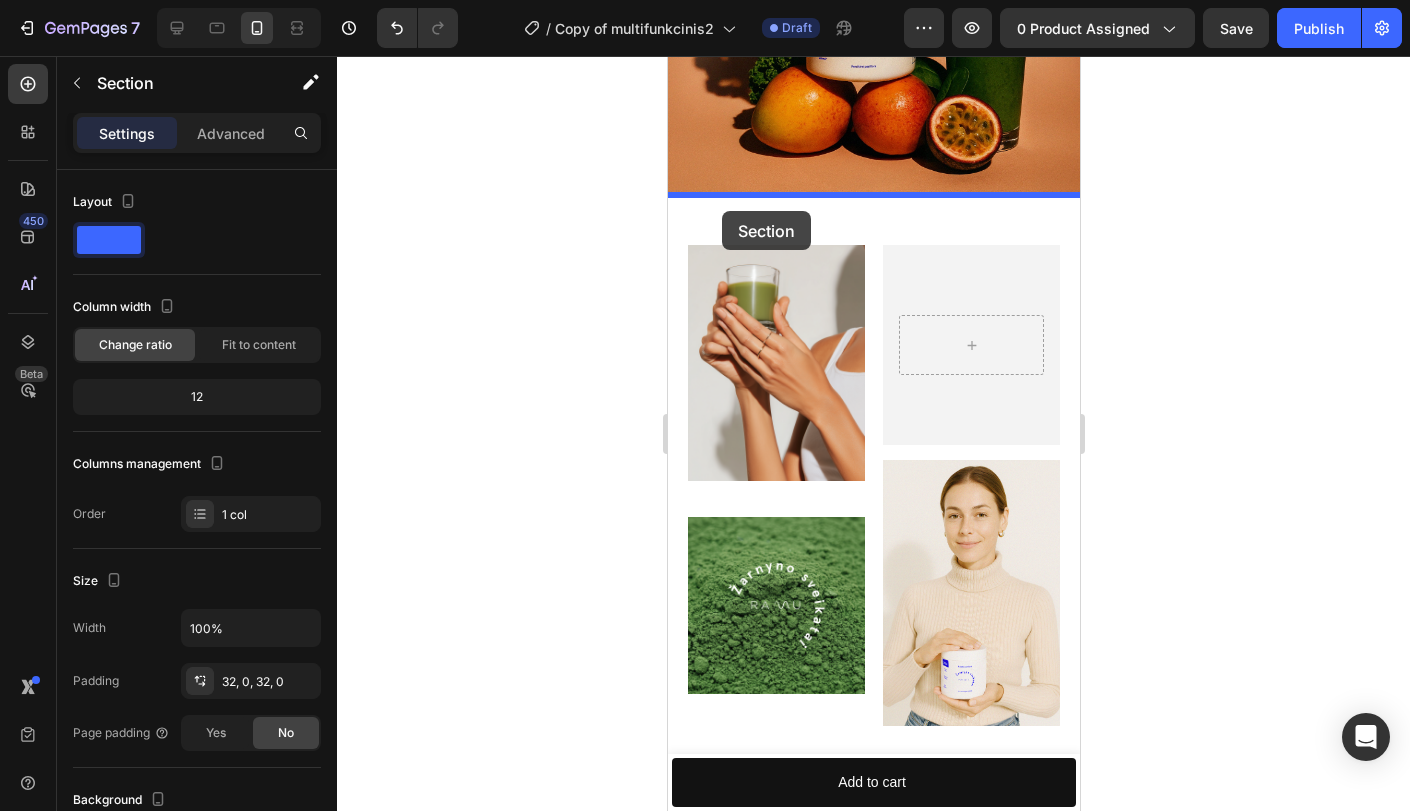 drag, startPoint x: 691, startPoint y: 267, endPoint x: 722, endPoint y: 208, distance: 66.64833 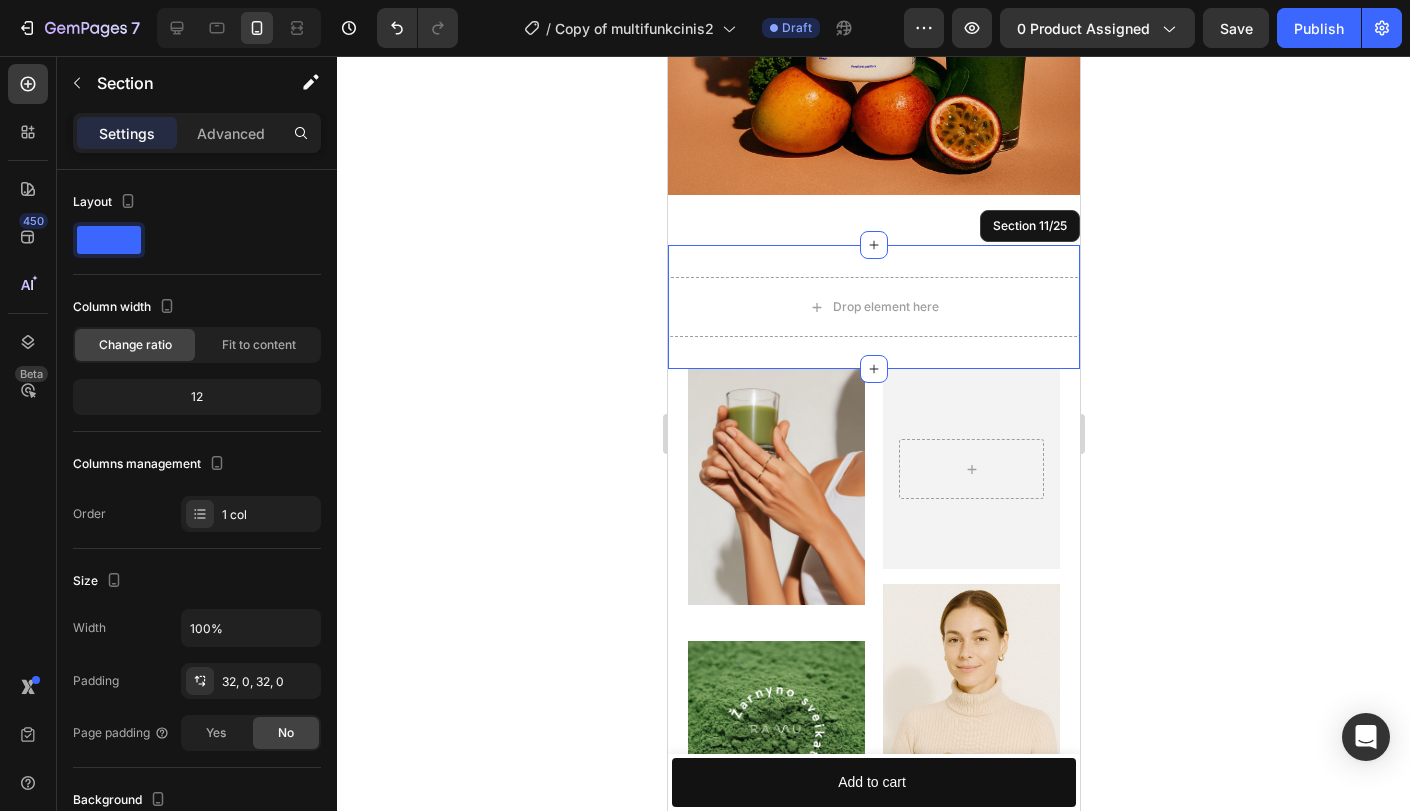 click 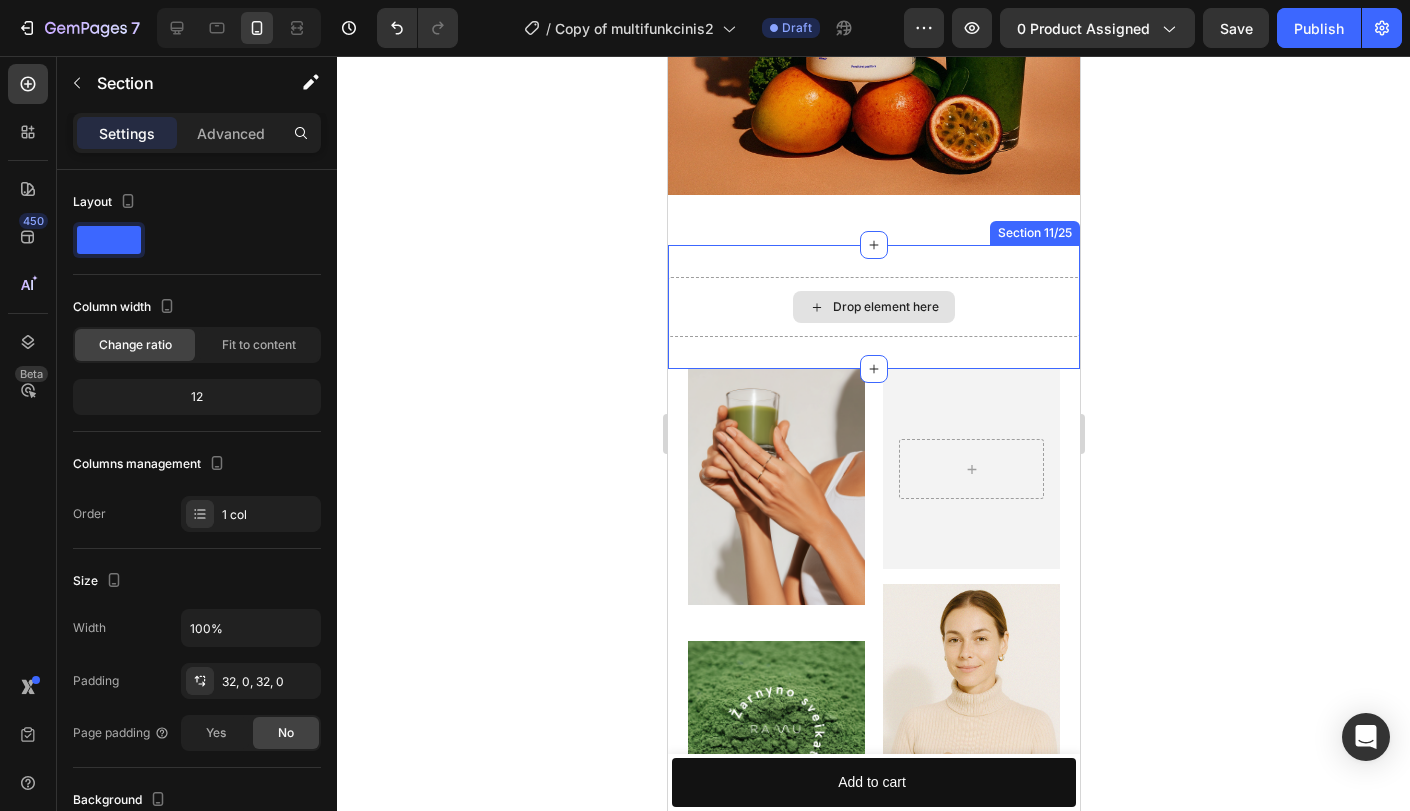 click on "Drop element here" at bounding box center [873, 307] 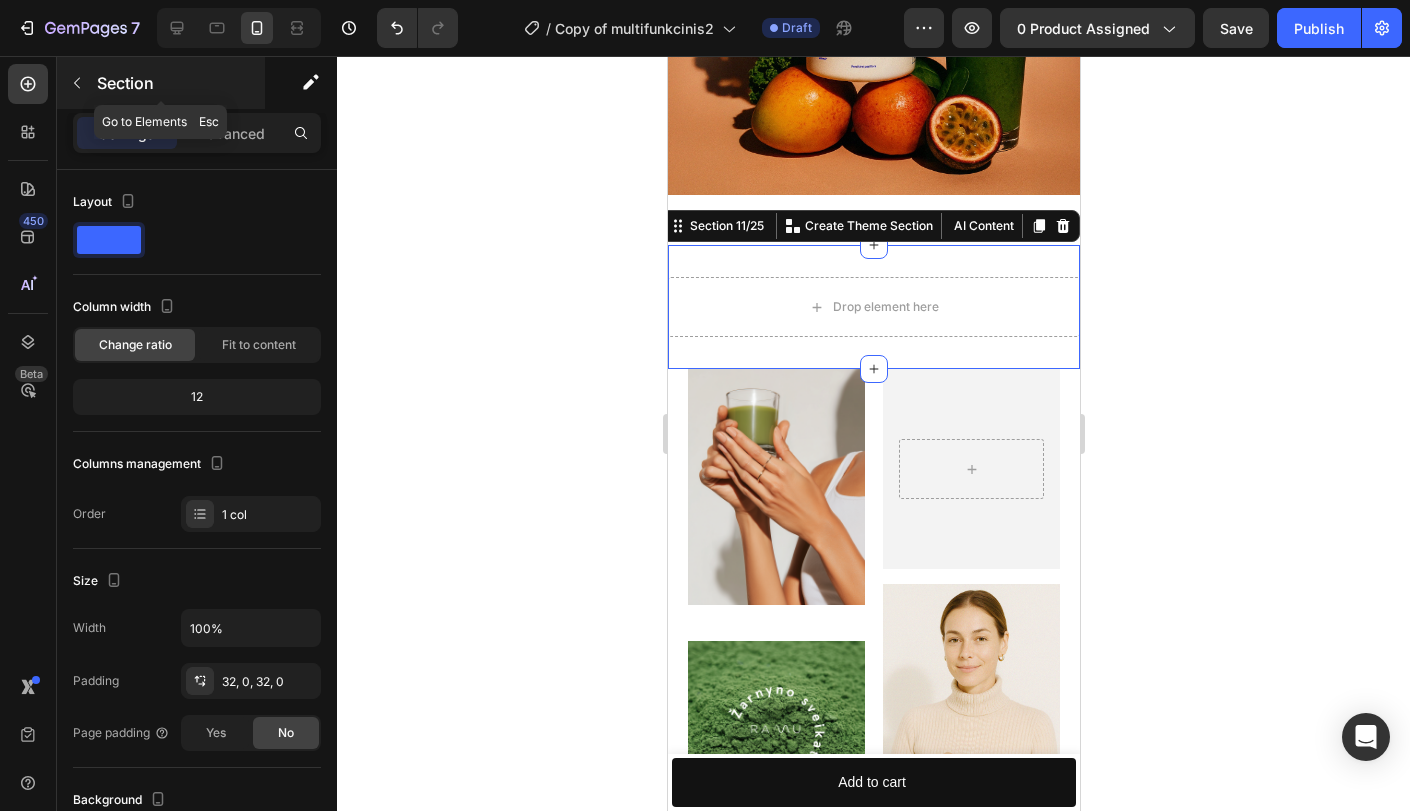 click 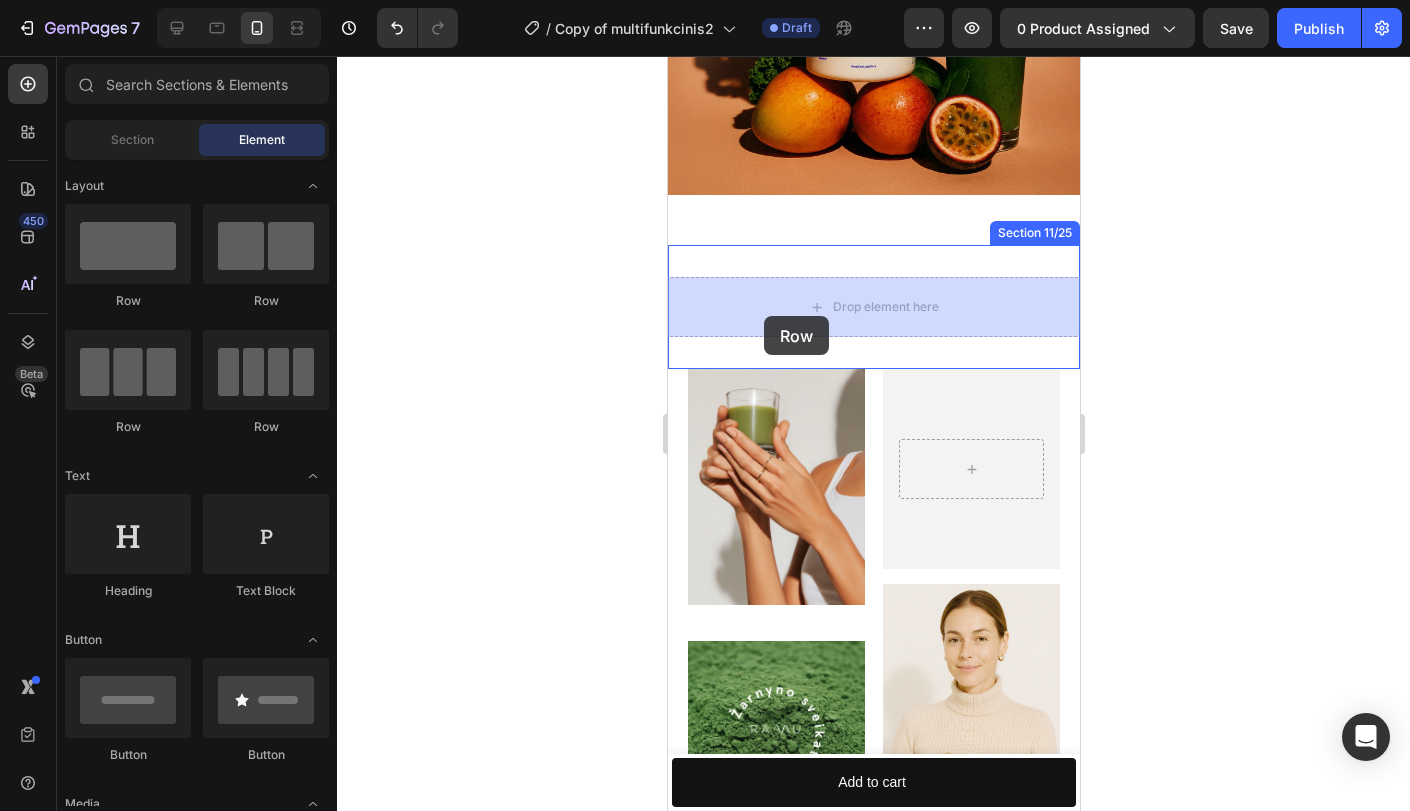 drag, startPoint x: 796, startPoint y: 417, endPoint x: 763, endPoint y: 316, distance: 106.25441 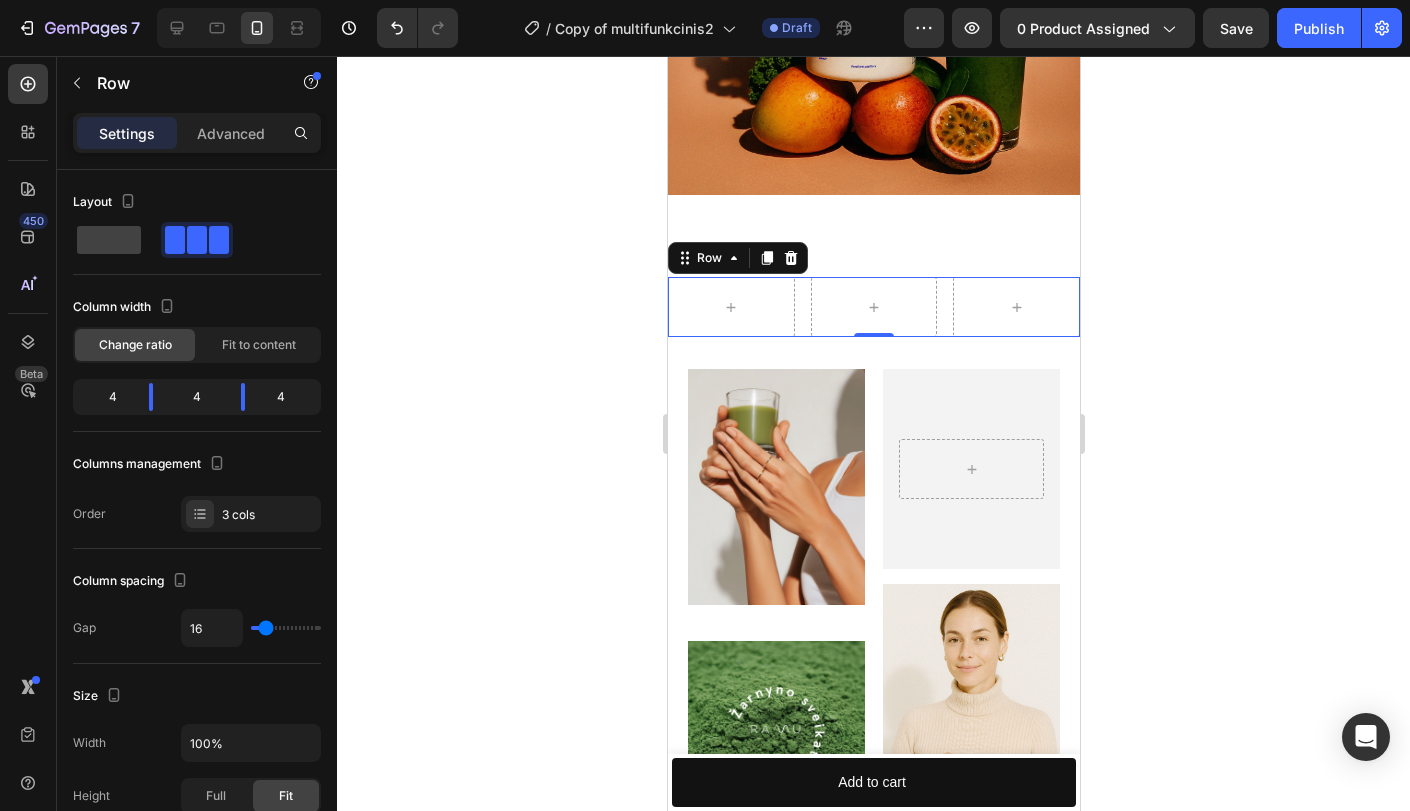 click on "Row   0" at bounding box center (873, 307) 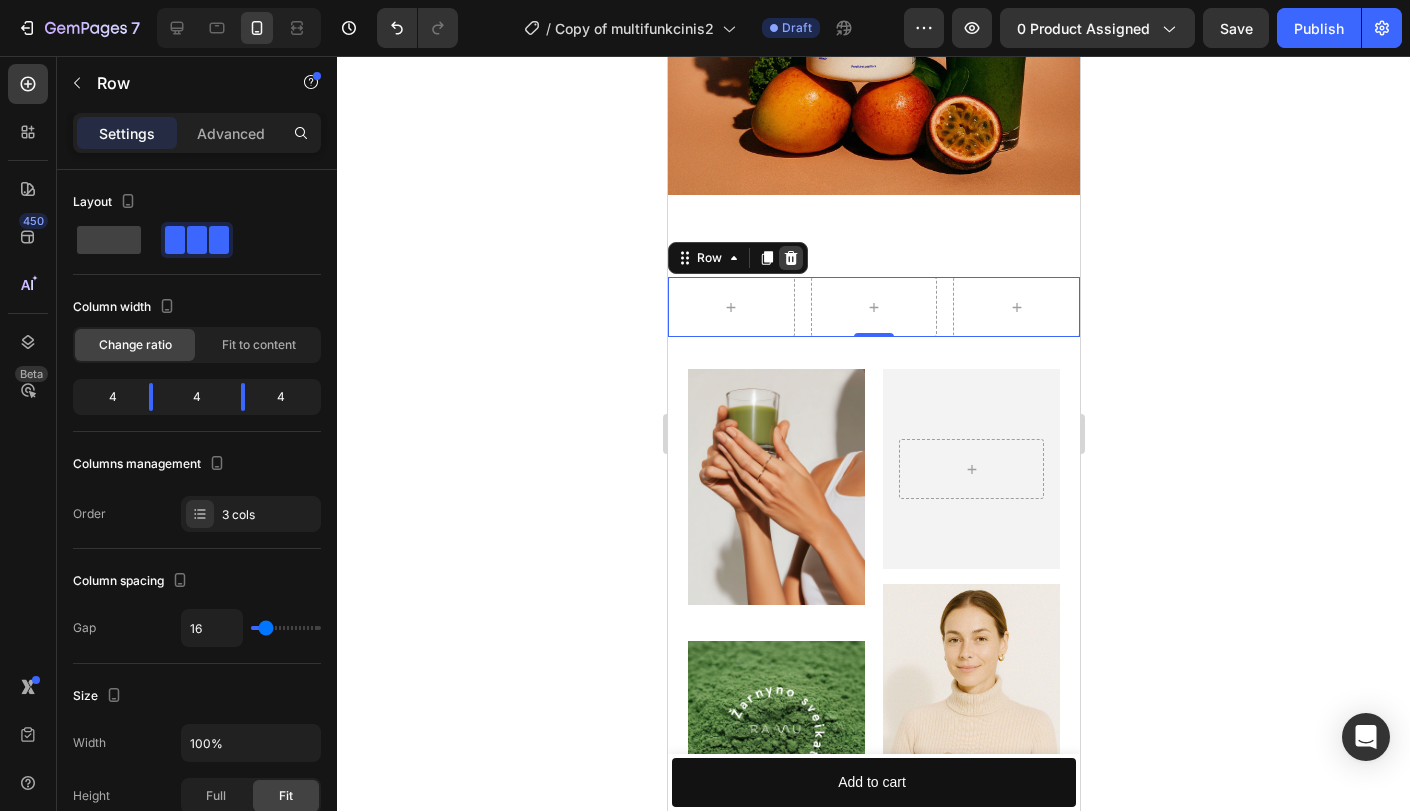 click 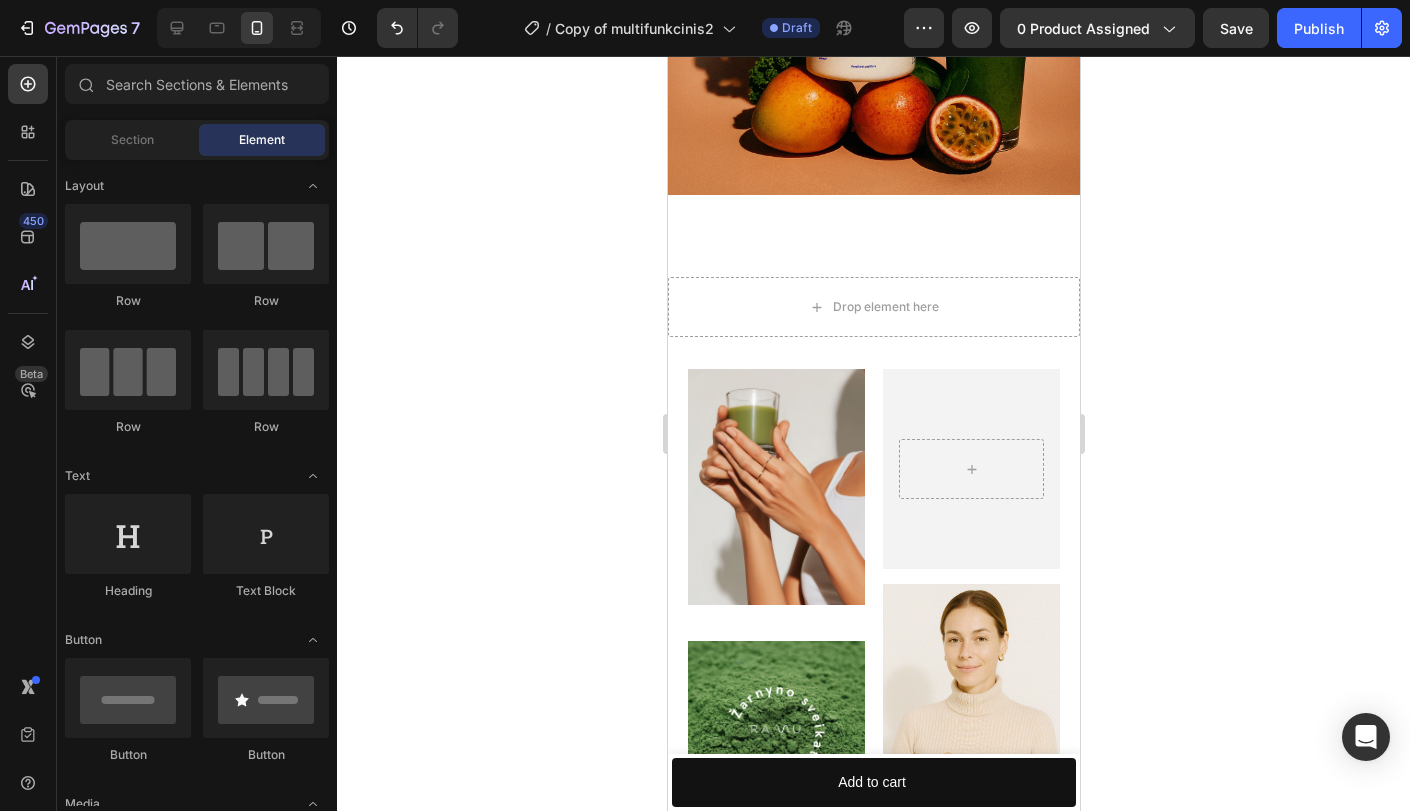 click 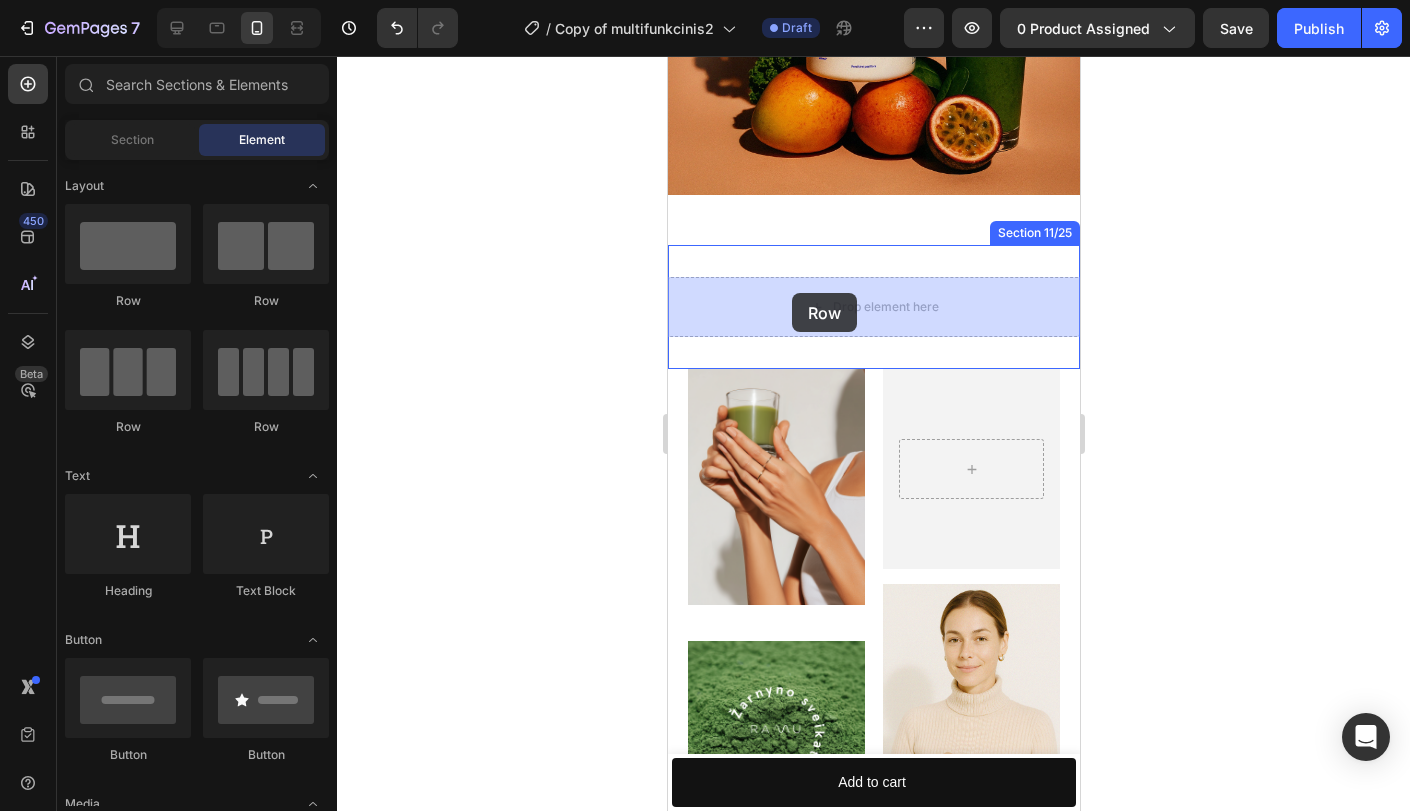 drag, startPoint x: 775, startPoint y: 296, endPoint x: 791, endPoint y: 293, distance: 16.27882 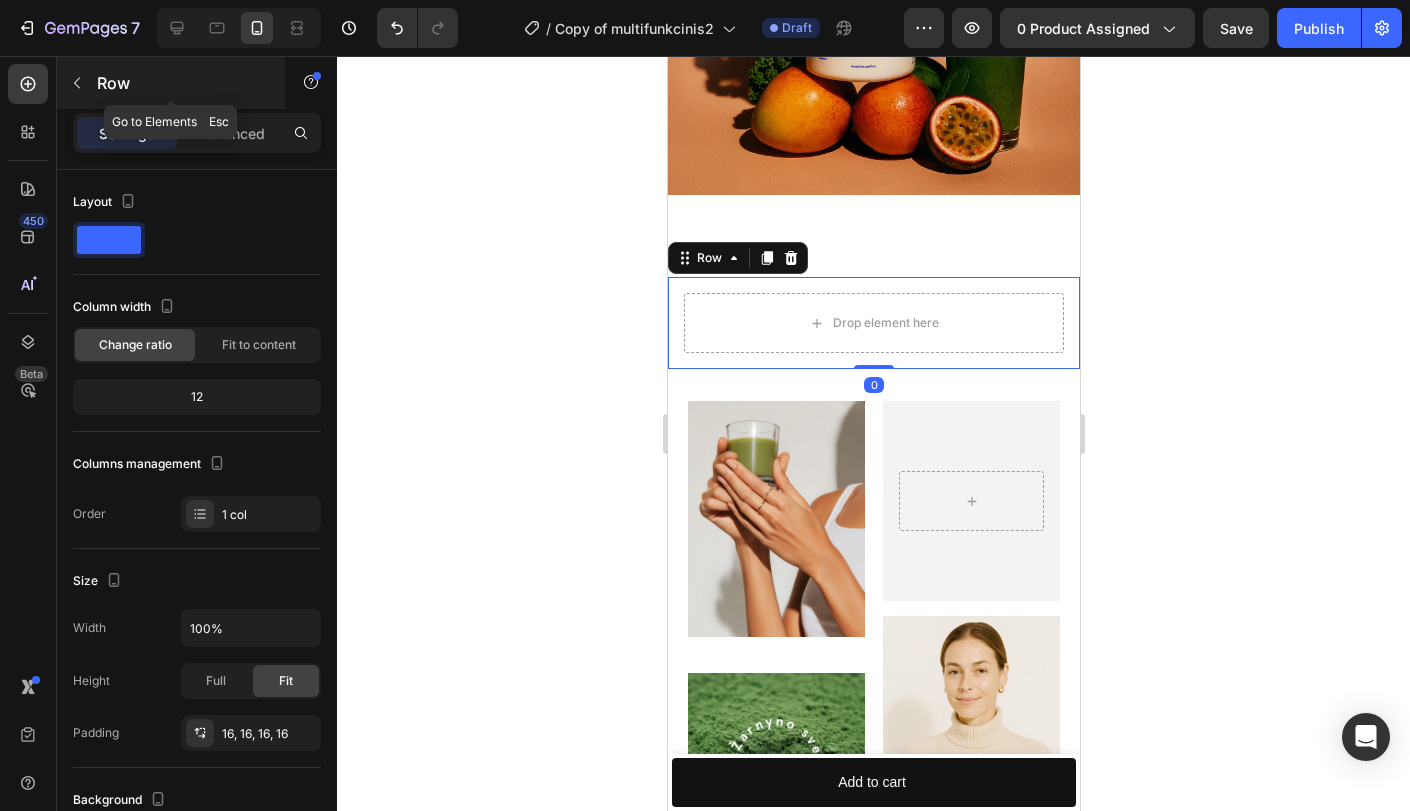 click 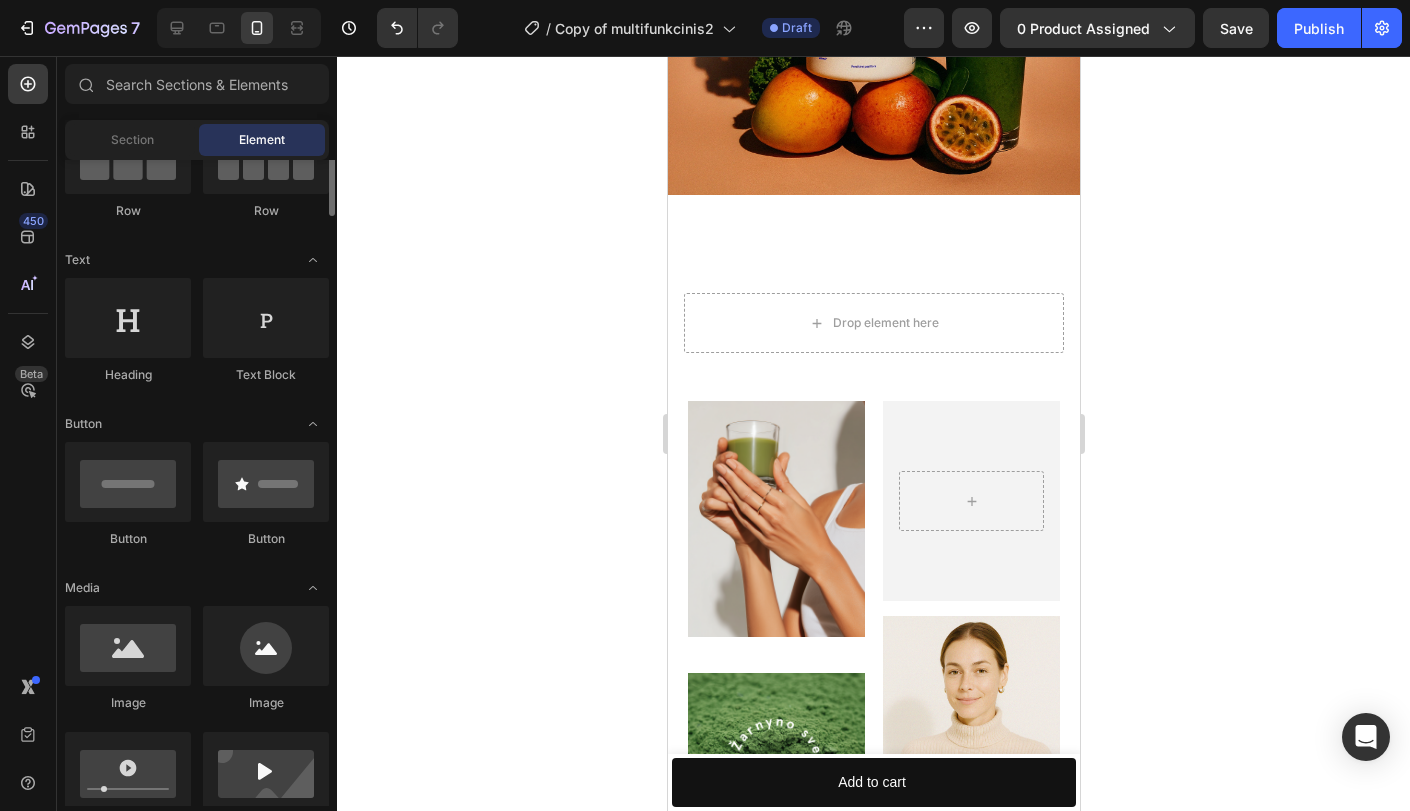 scroll, scrollTop: 231, scrollLeft: 0, axis: vertical 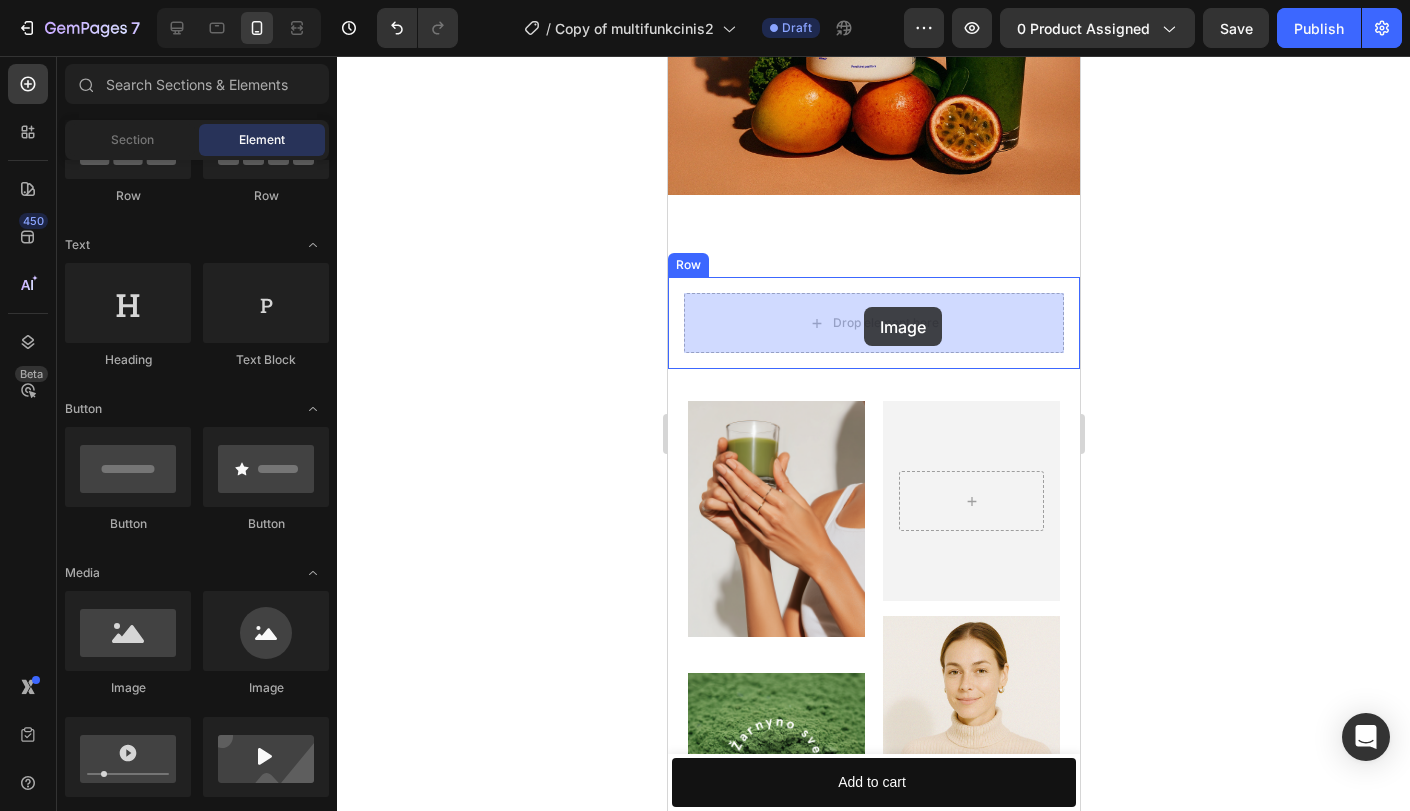 drag, startPoint x: 788, startPoint y: 694, endPoint x: 863, endPoint y: 308, distance: 393.21878 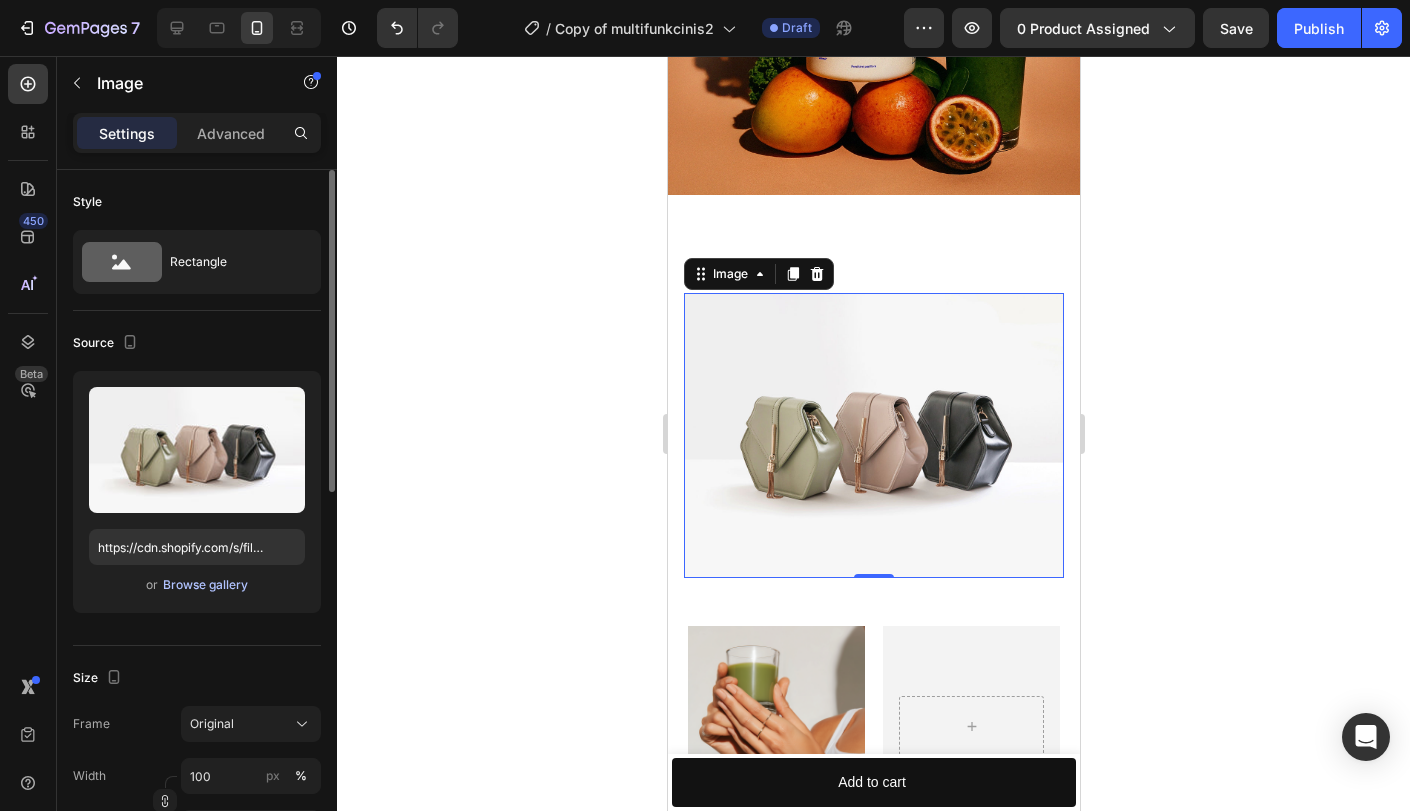 click on "Browse gallery" at bounding box center (205, 585) 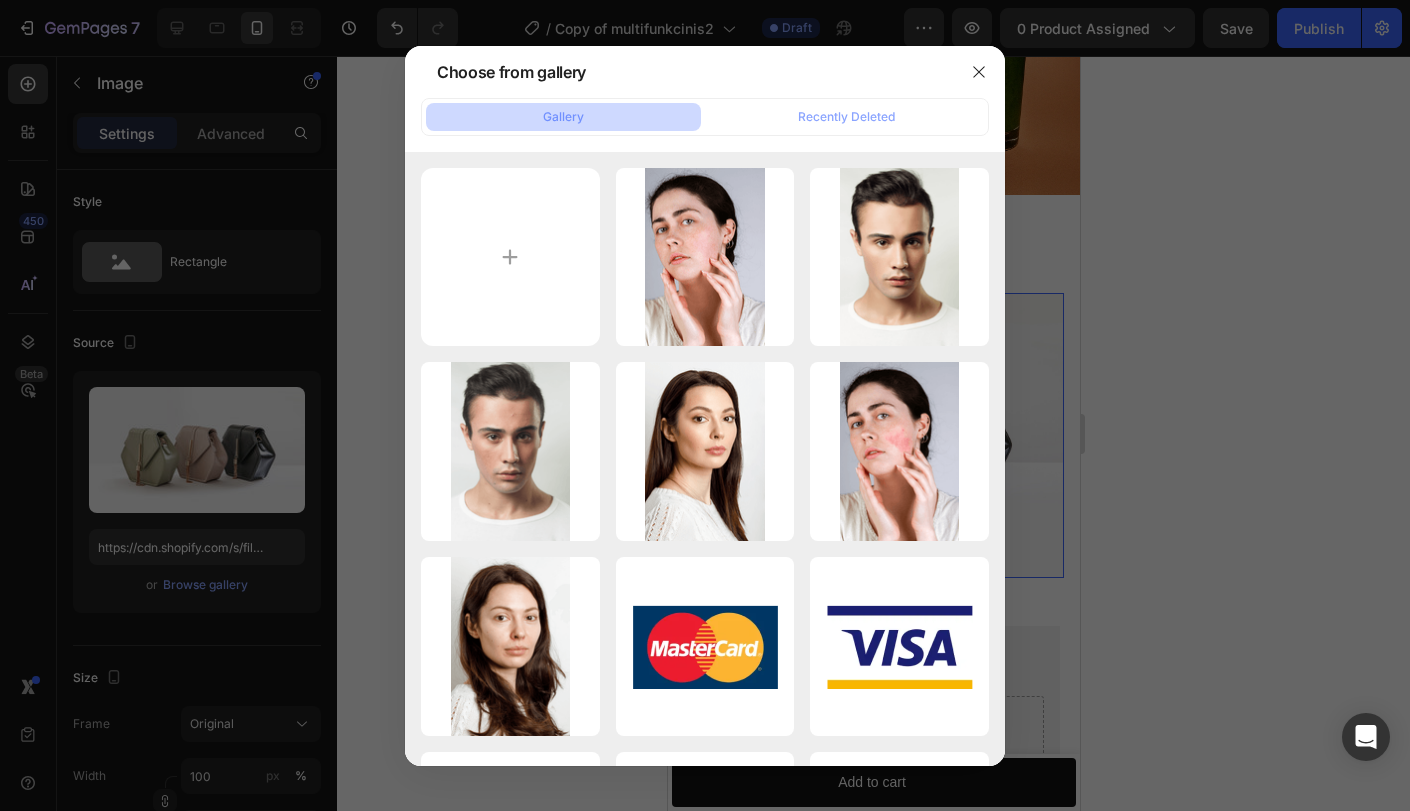 type on "C:\fakepath\670a5df4bb067d45c22cf991_bot.webp" 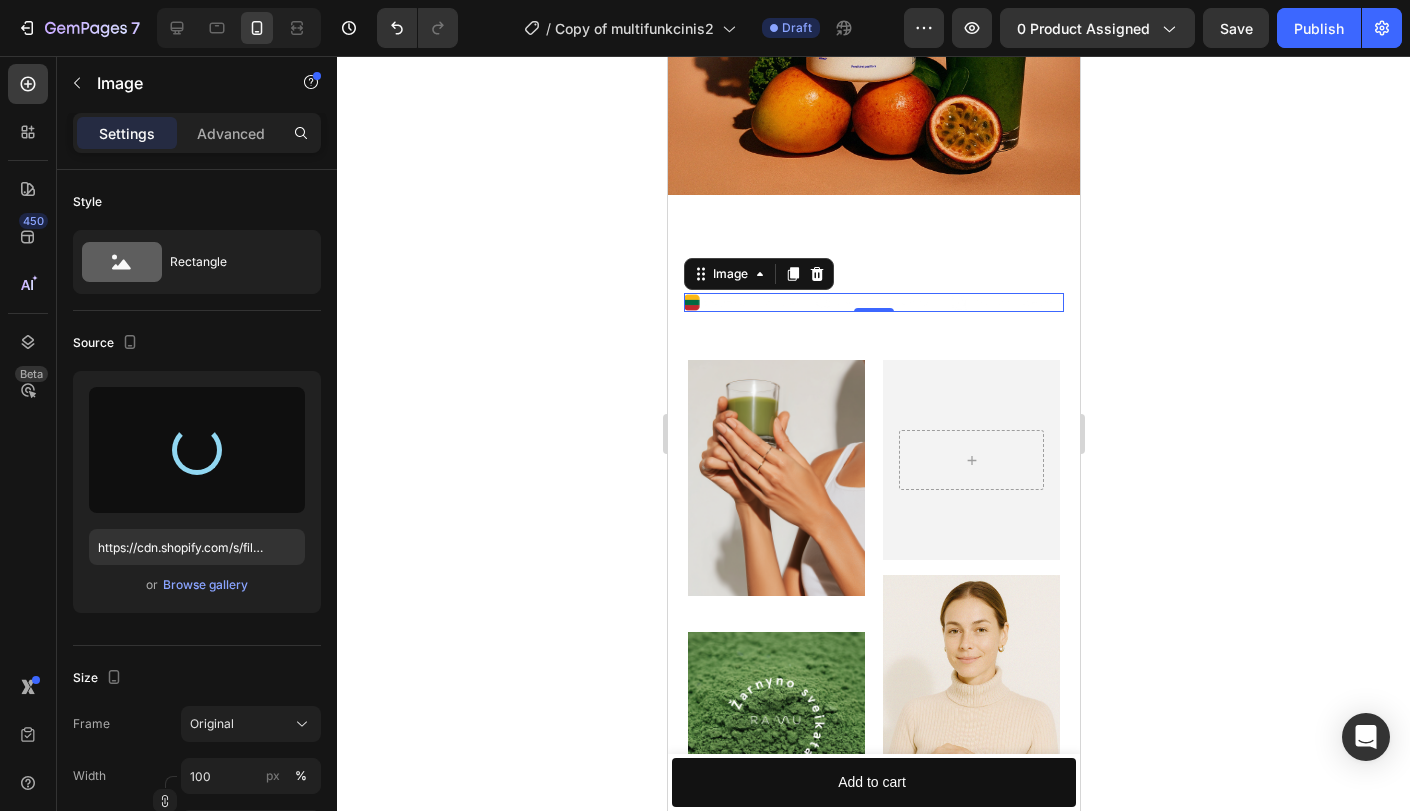 type on "https://cdn.shopify.com/s/files/1/0879/7496/9678/files/gempages_542079963226964900-ffdfd254-7d9d-4167-9bad-ef56793da0b4.webp" 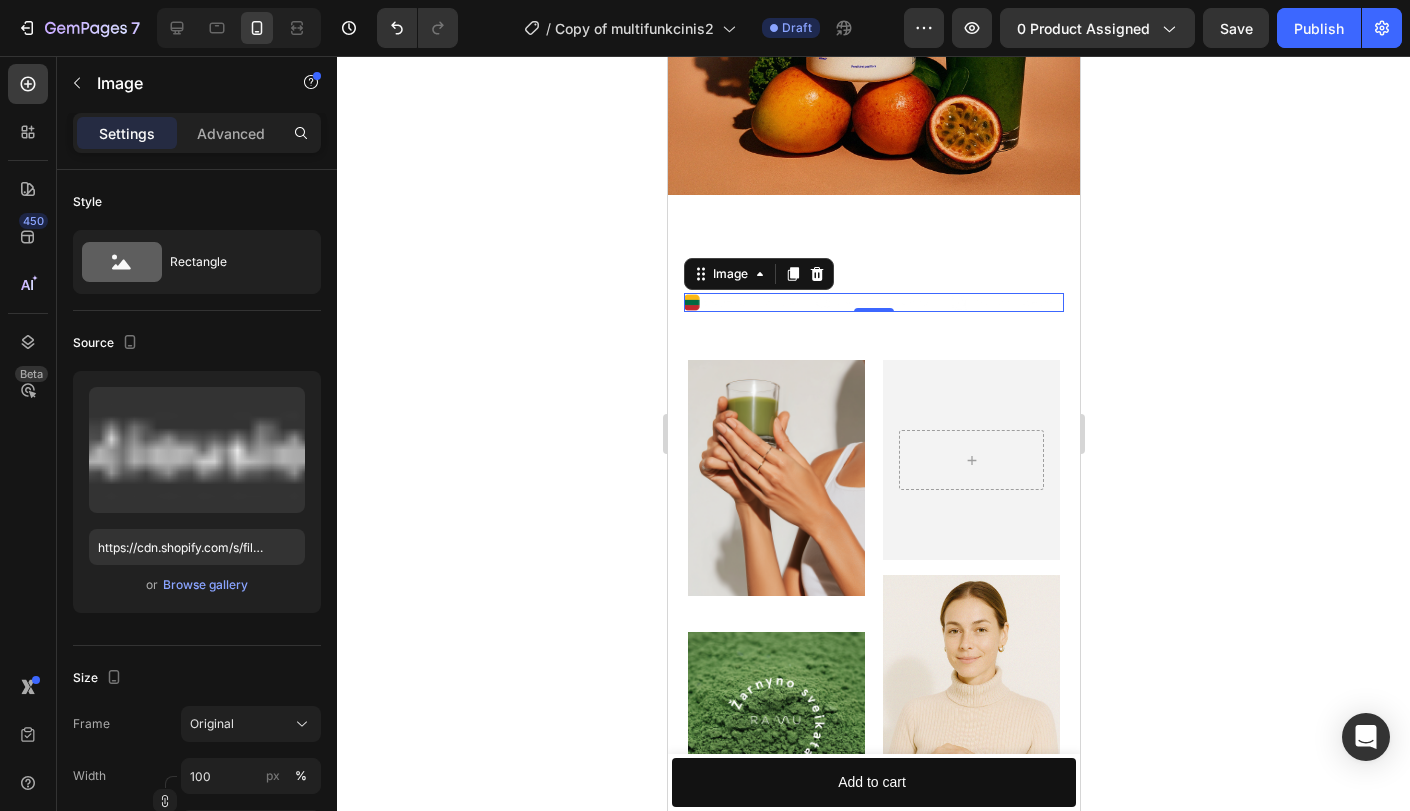 click at bounding box center (873, 302) 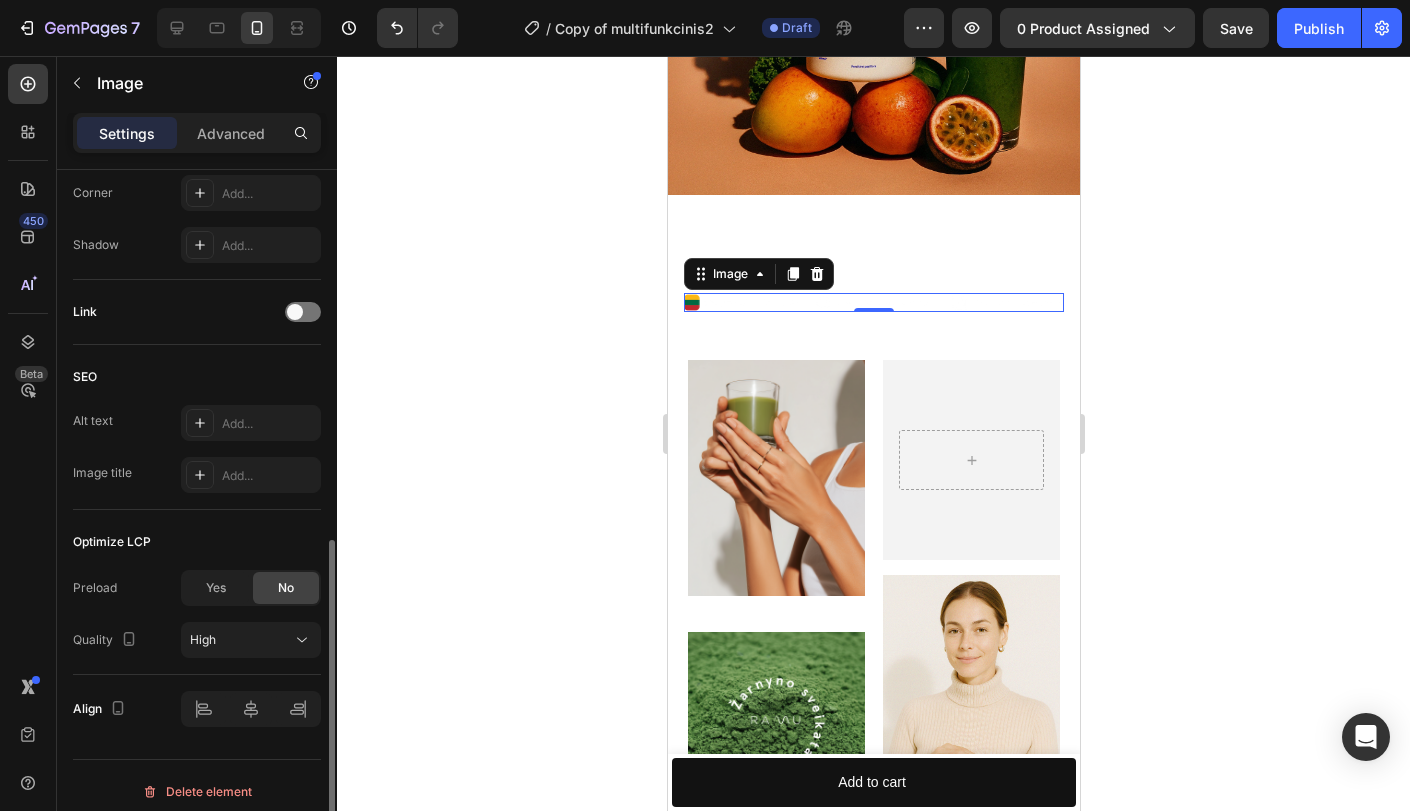 scroll, scrollTop: 812, scrollLeft: 0, axis: vertical 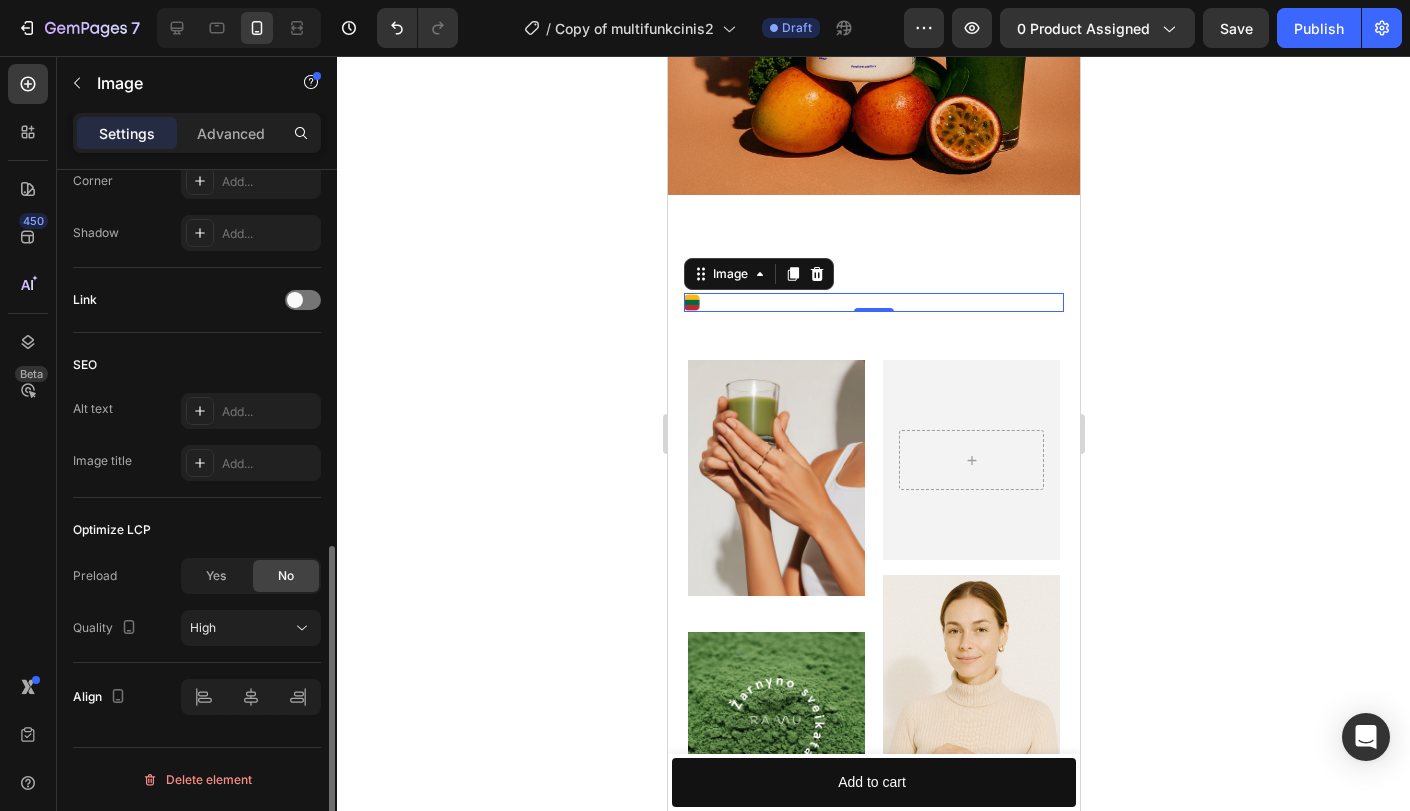 click on "Align" 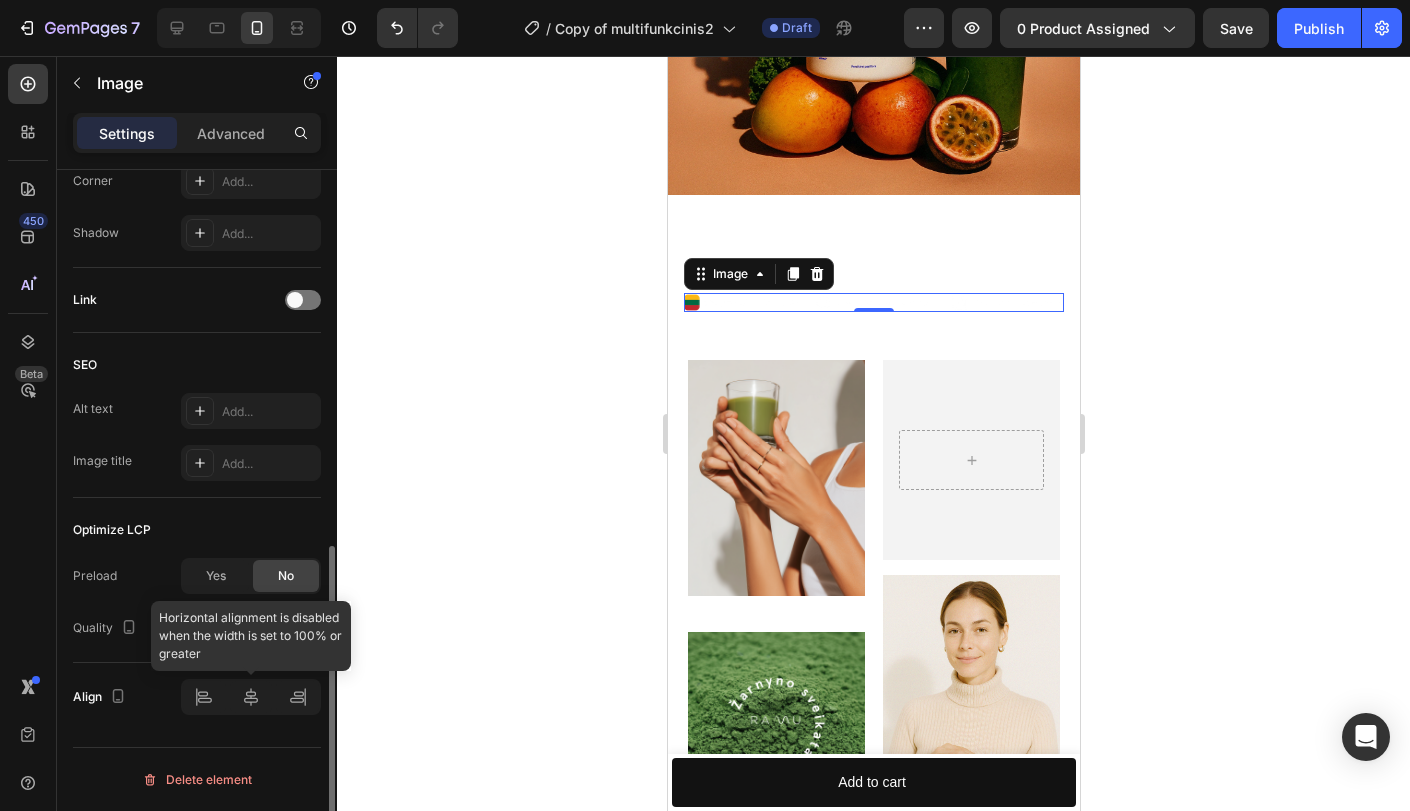 click 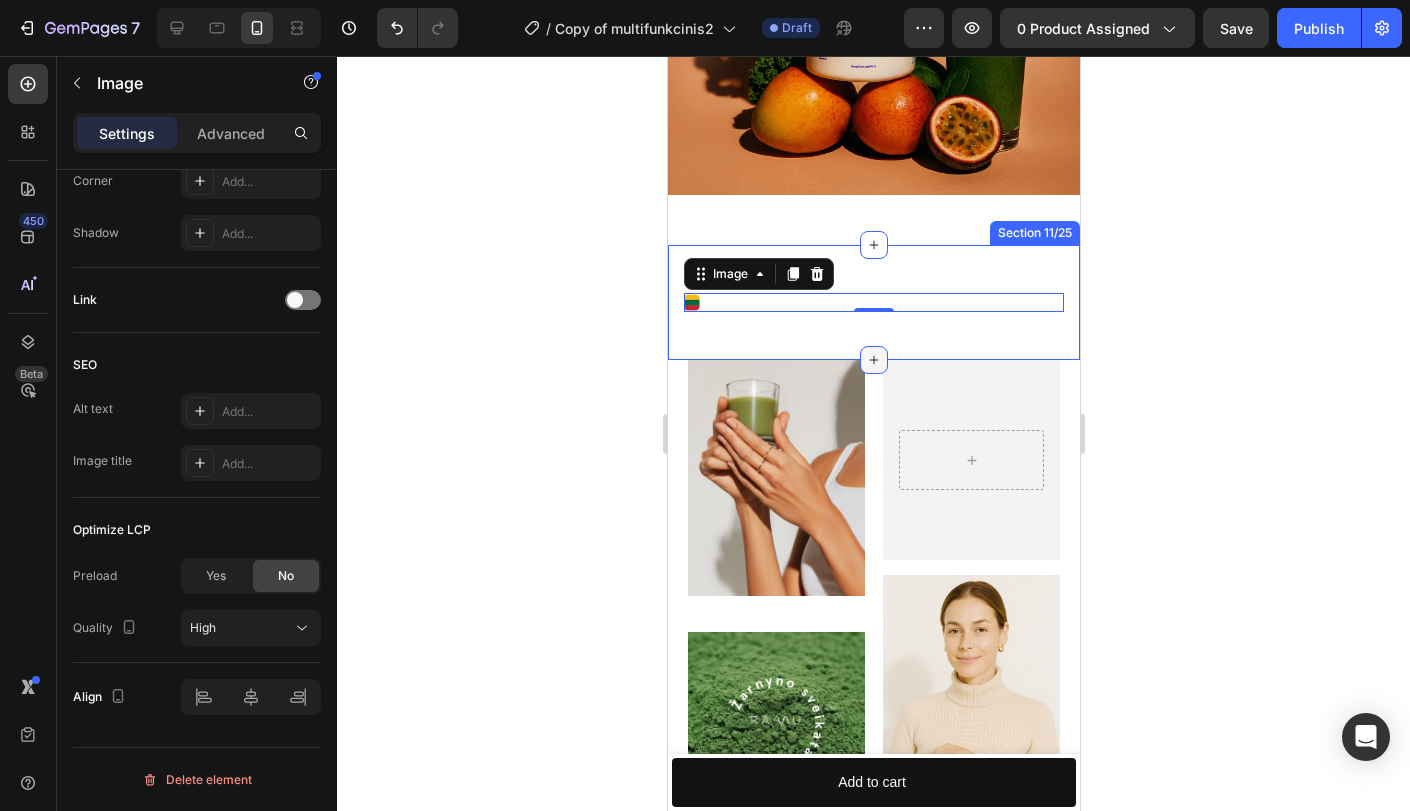click 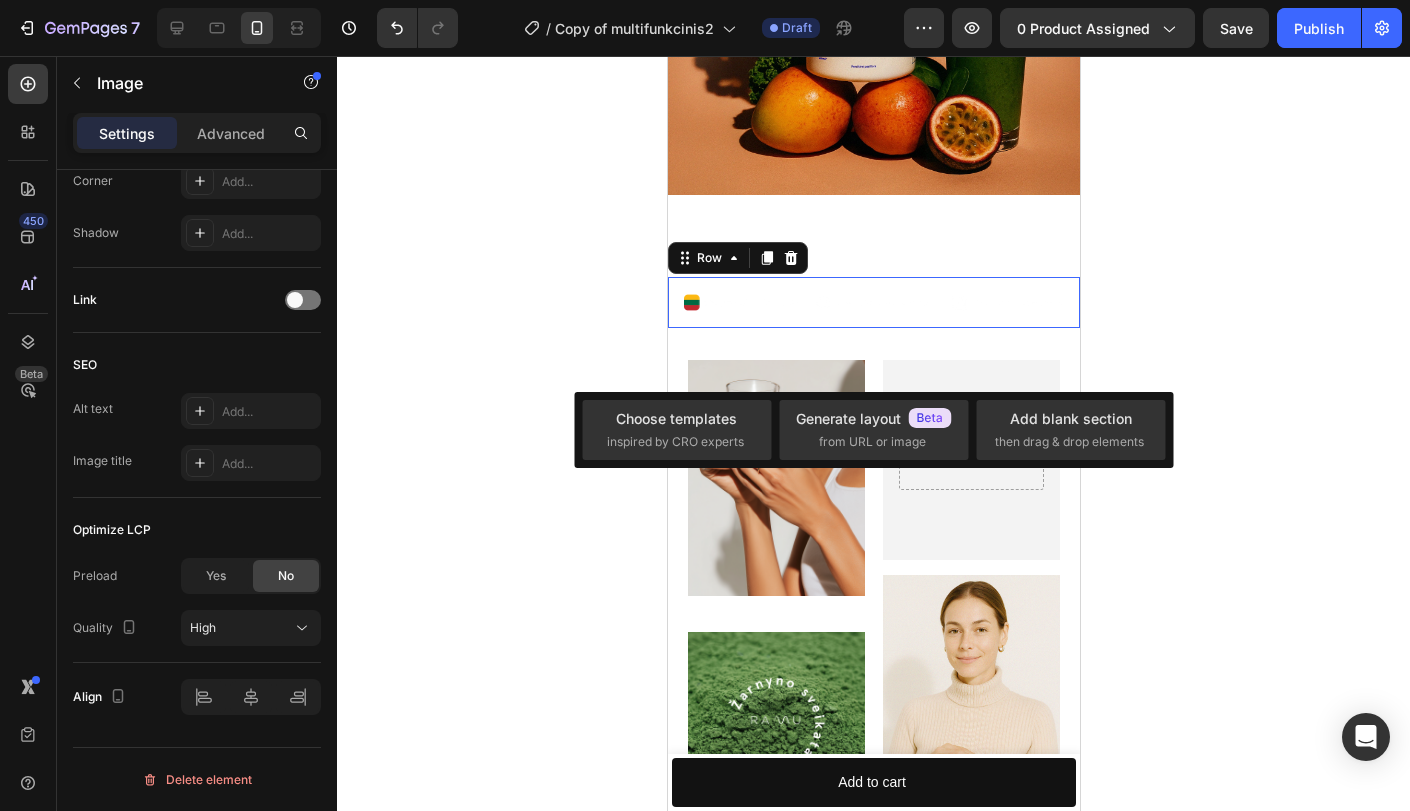 click on "Image Row   0" at bounding box center [873, 302] 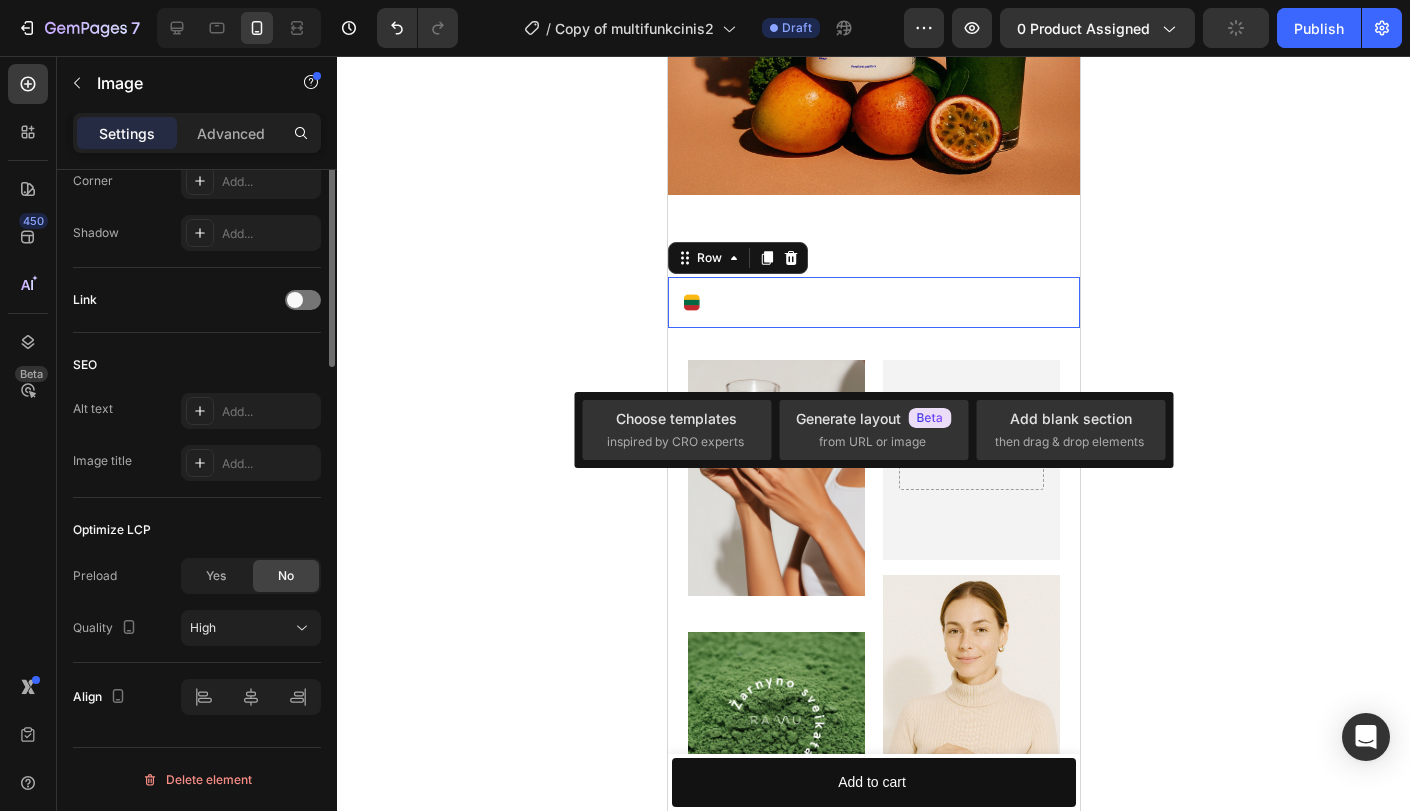 click at bounding box center (873, 302) 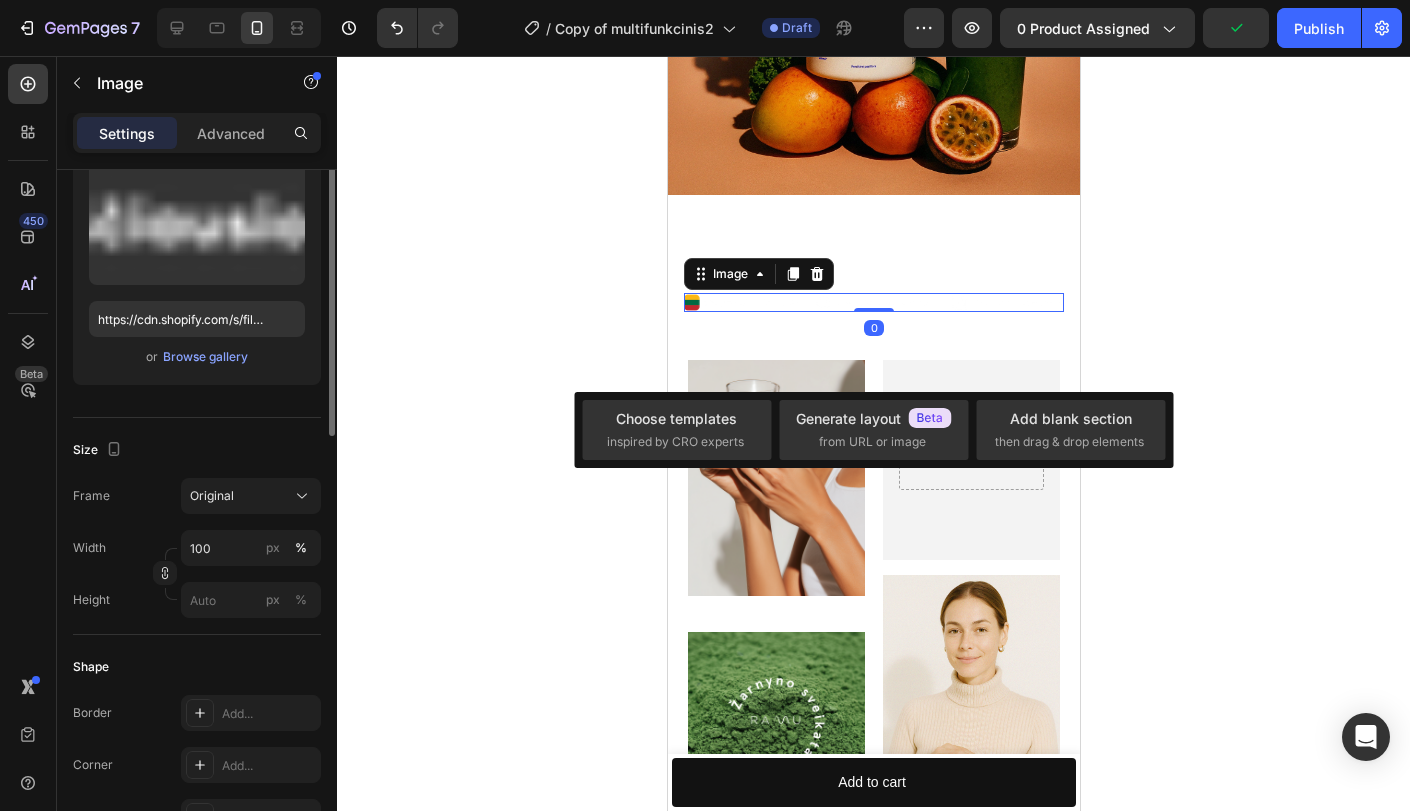 scroll, scrollTop: 812, scrollLeft: 0, axis: vertical 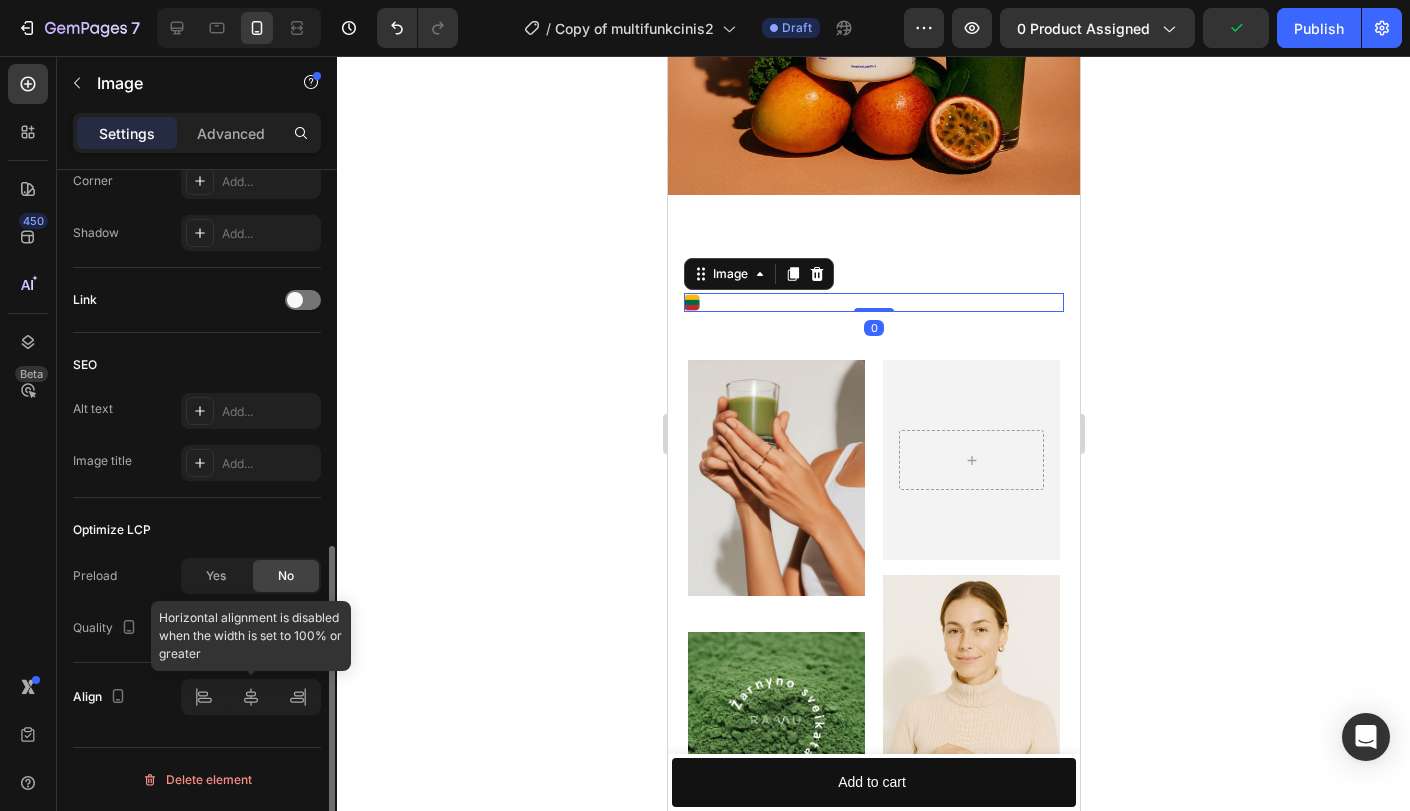 click 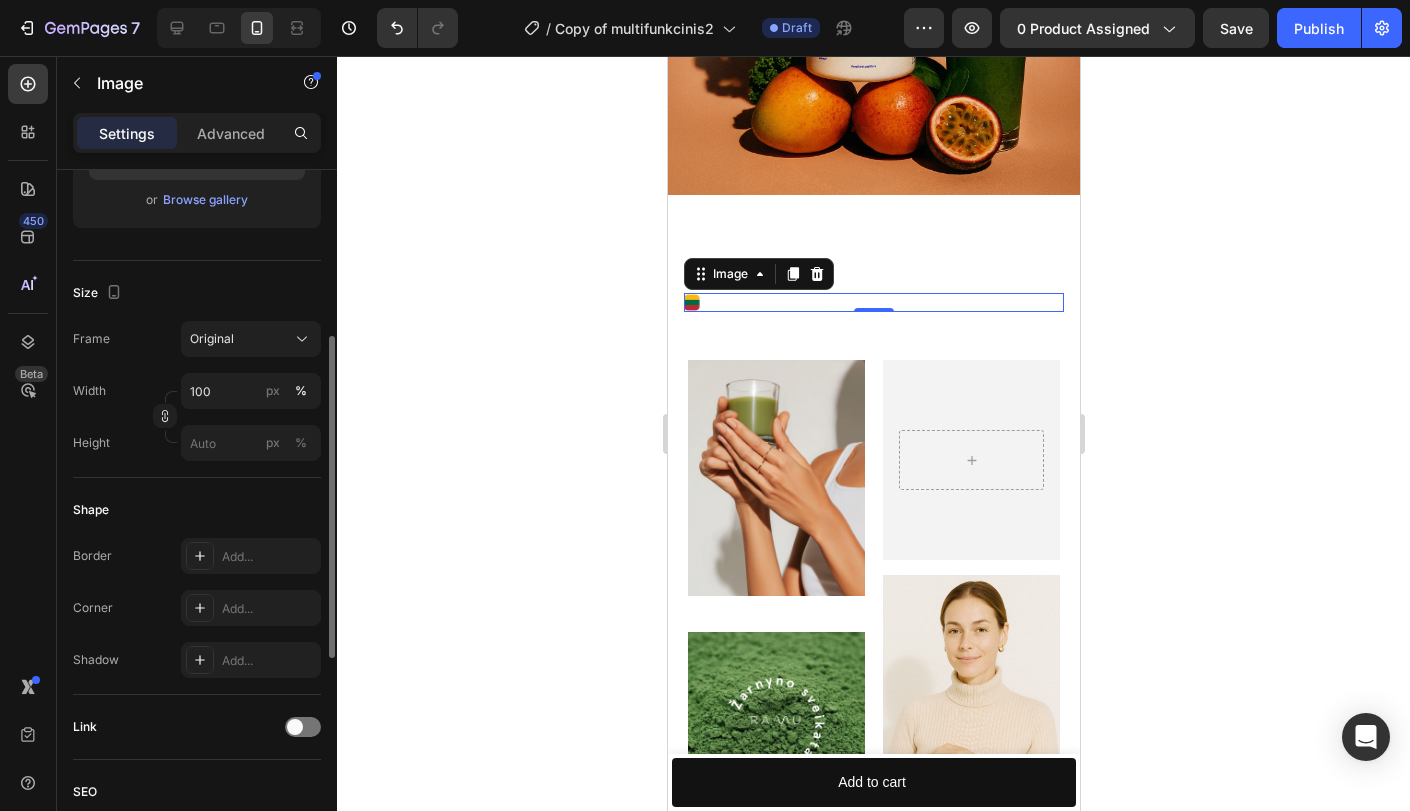 scroll, scrollTop: 373, scrollLeft: 0, axis: vertical 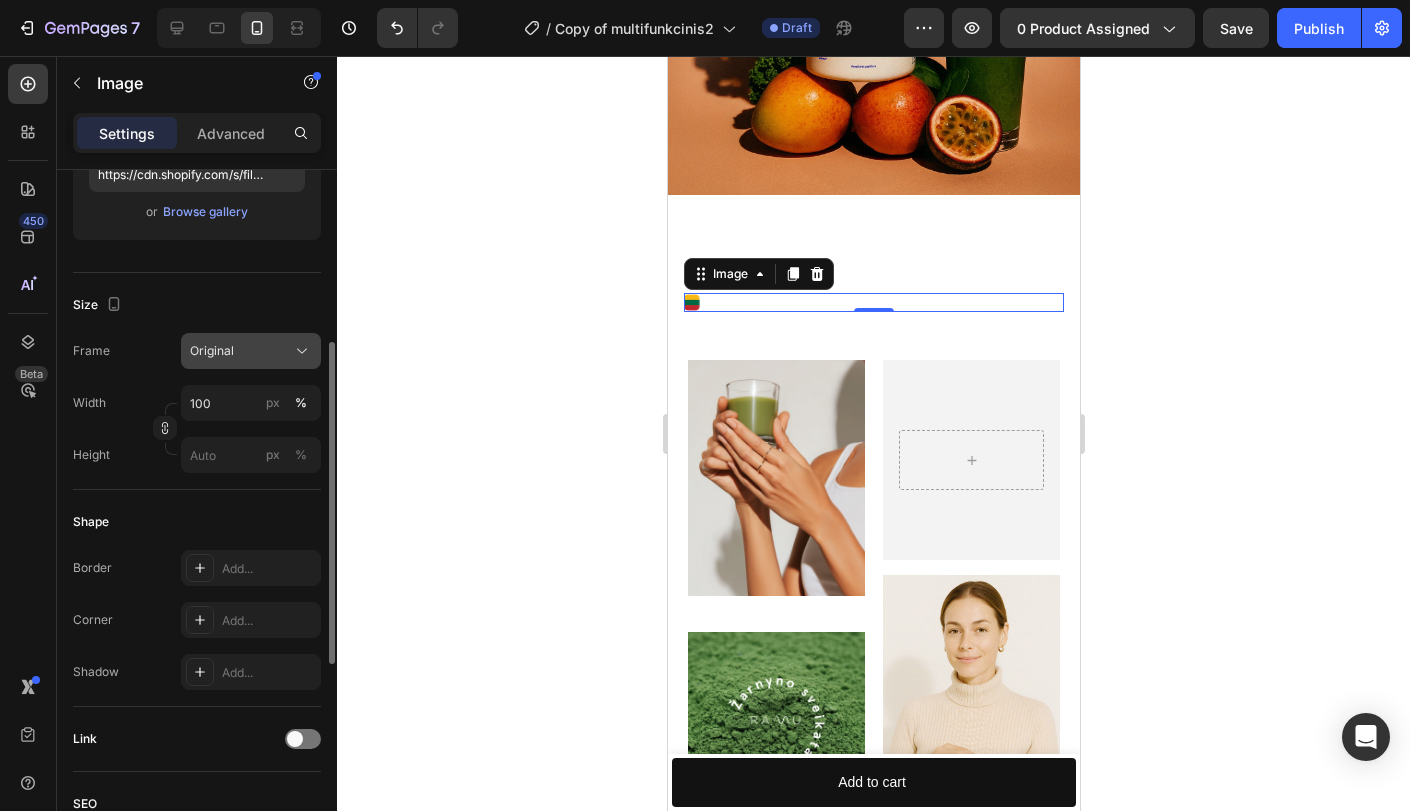 click on "Original" at bounding box center (212, 351) 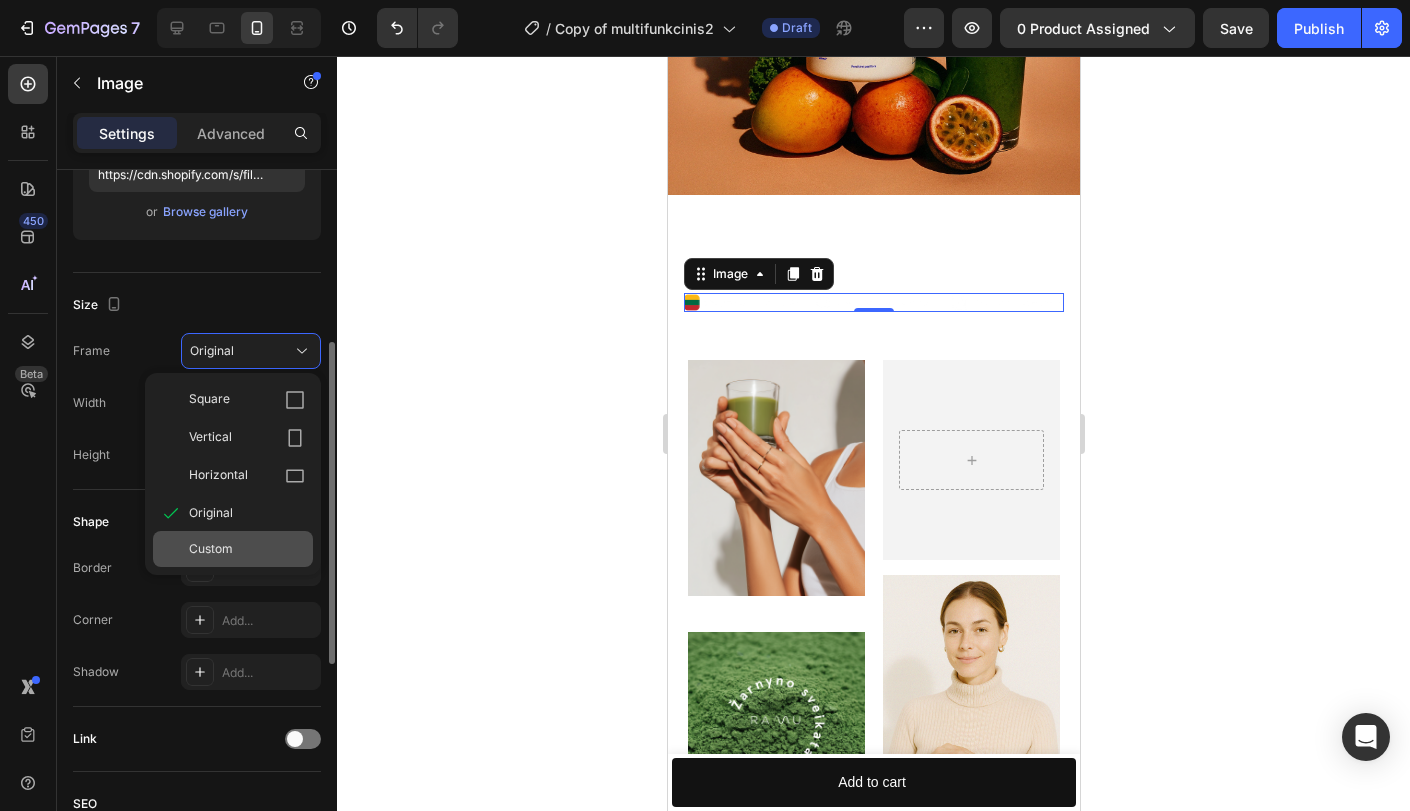 click on "Custom" at bounding box center (211, 549) 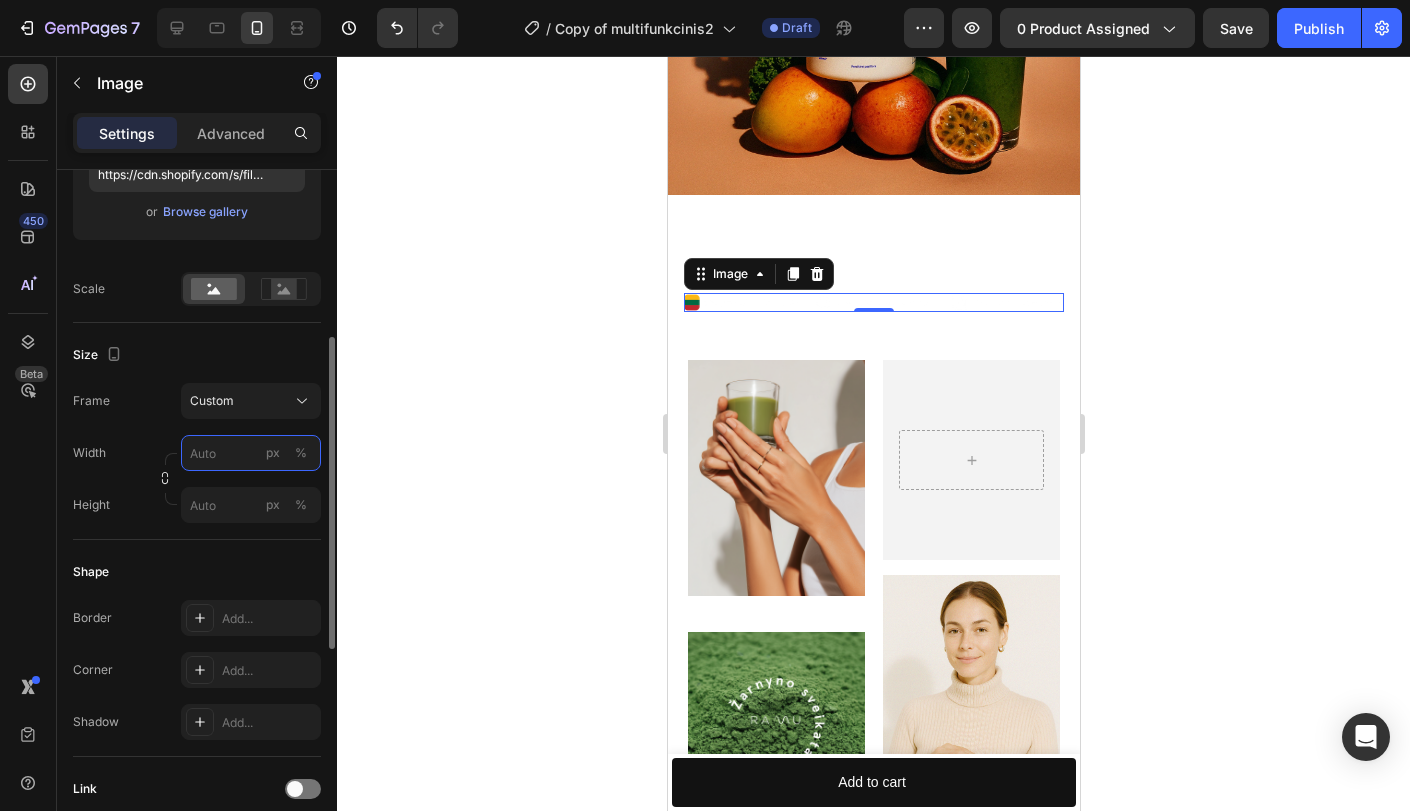type on "0" 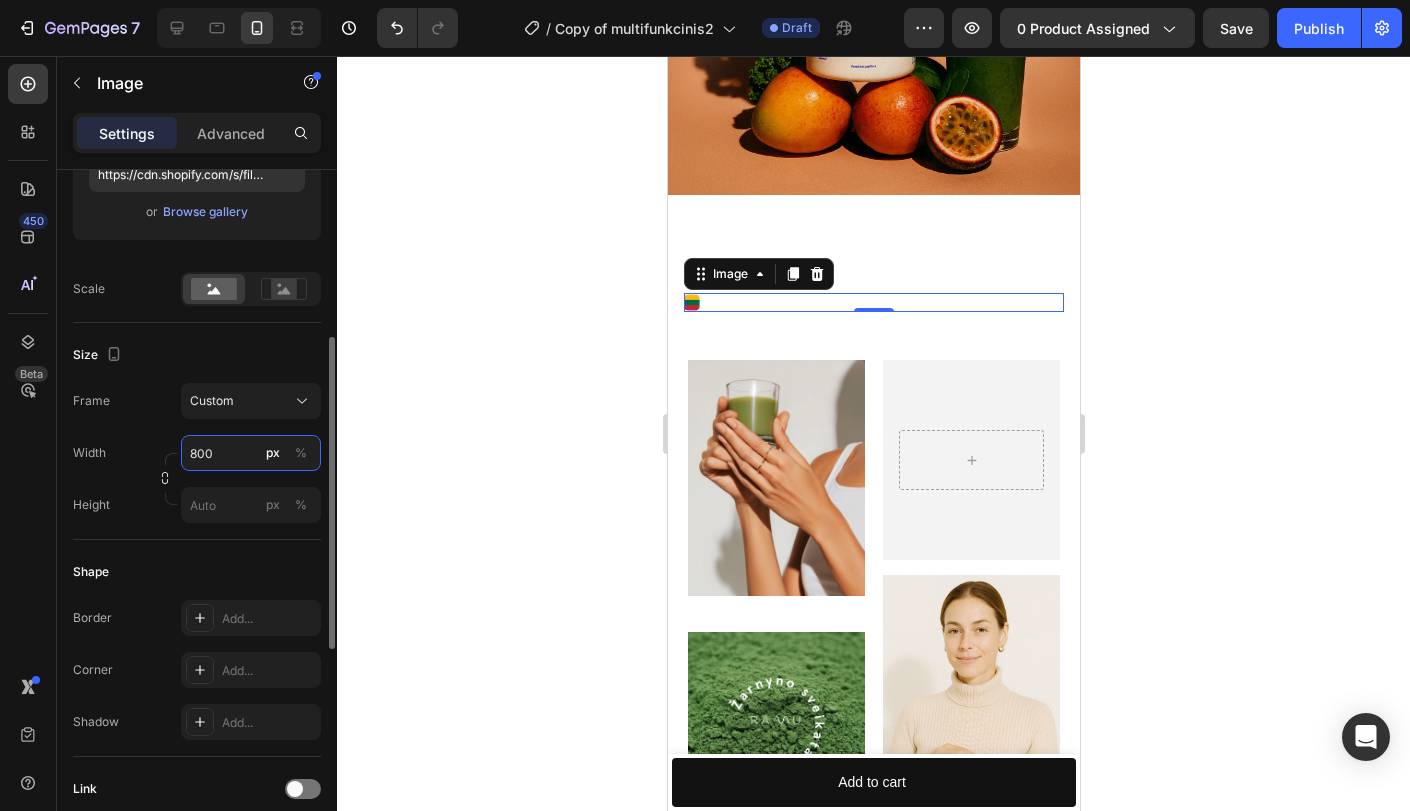 type on "800" 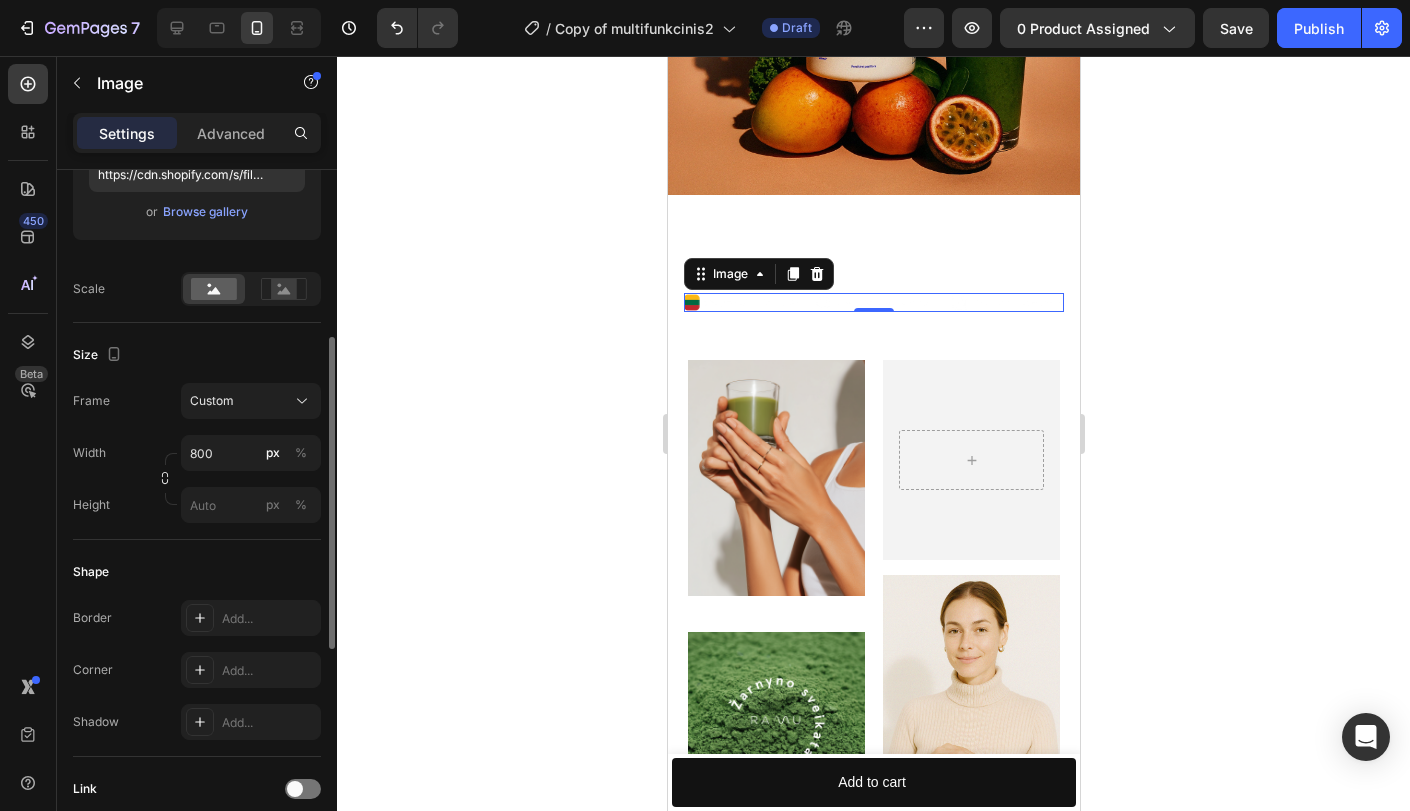 click on "Height px %" at bounding box center [197, 505] 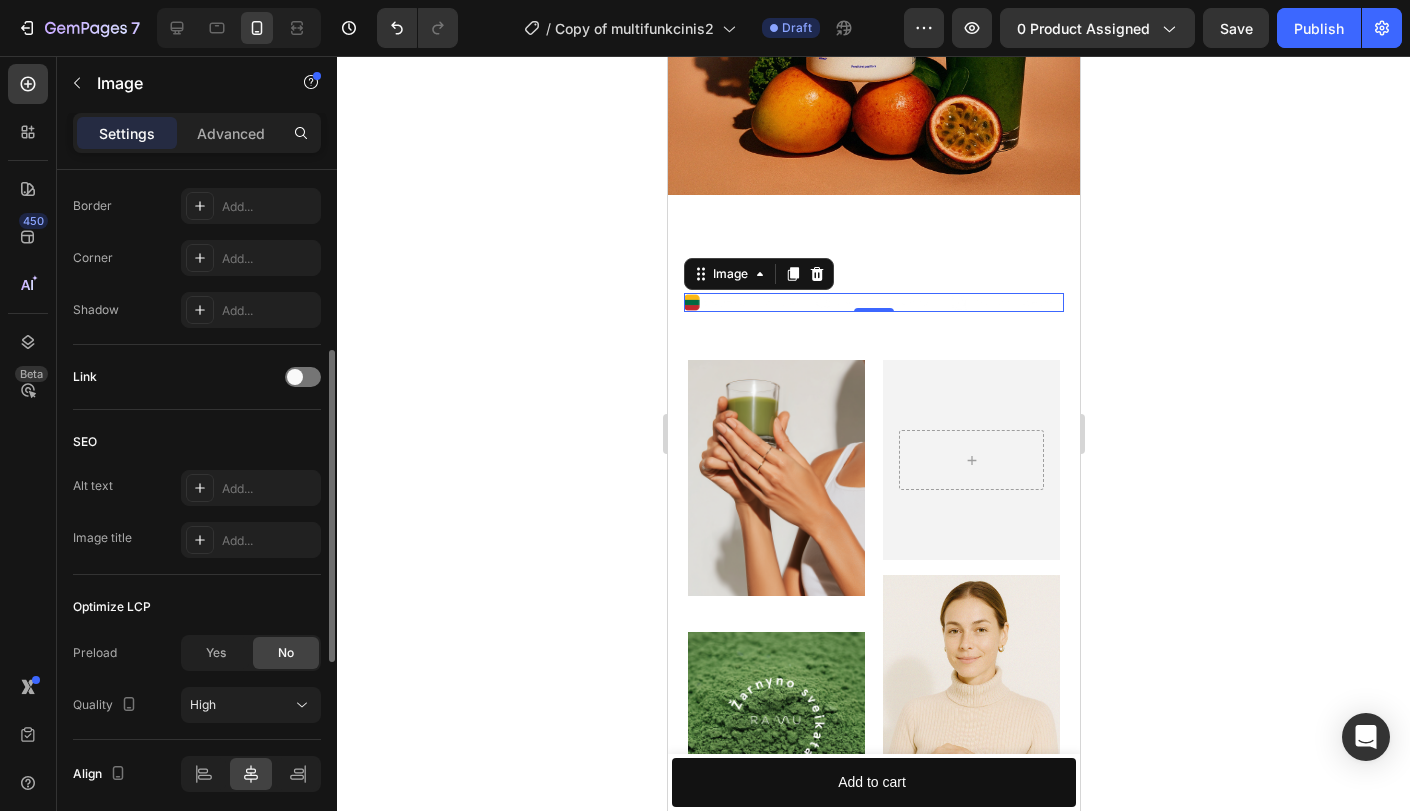 scroll, scrollTop: 862, scrollLeft: 0, axis: vertical 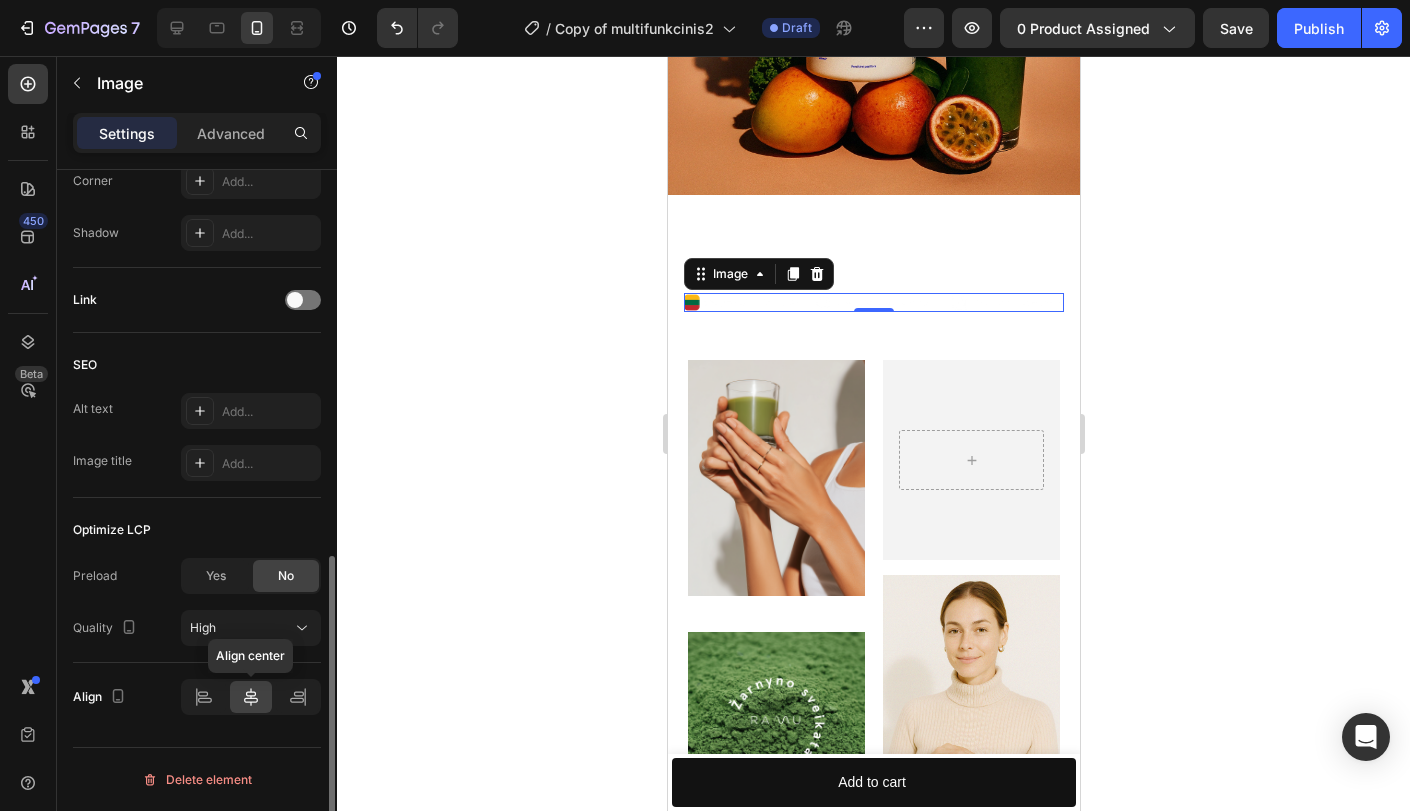 click 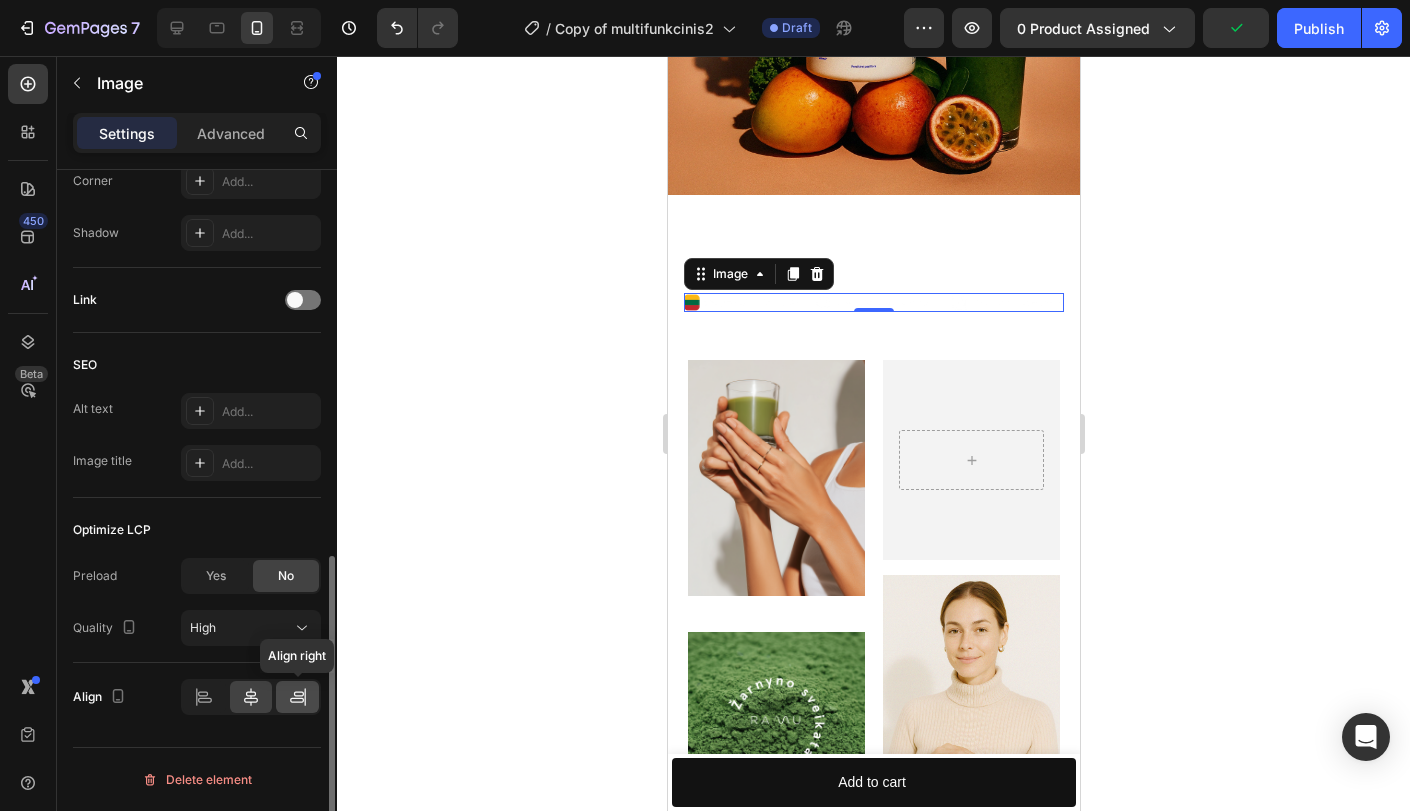 click 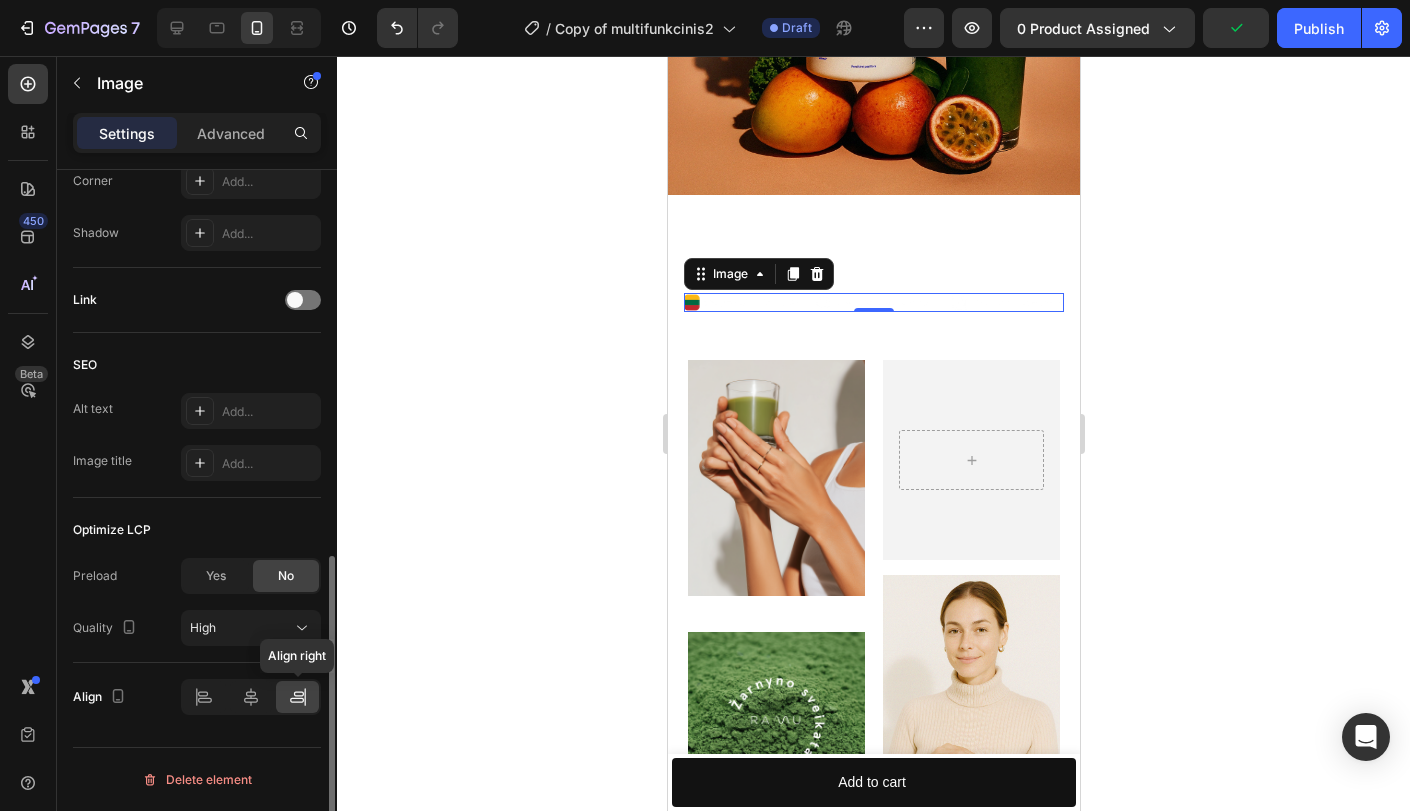 click 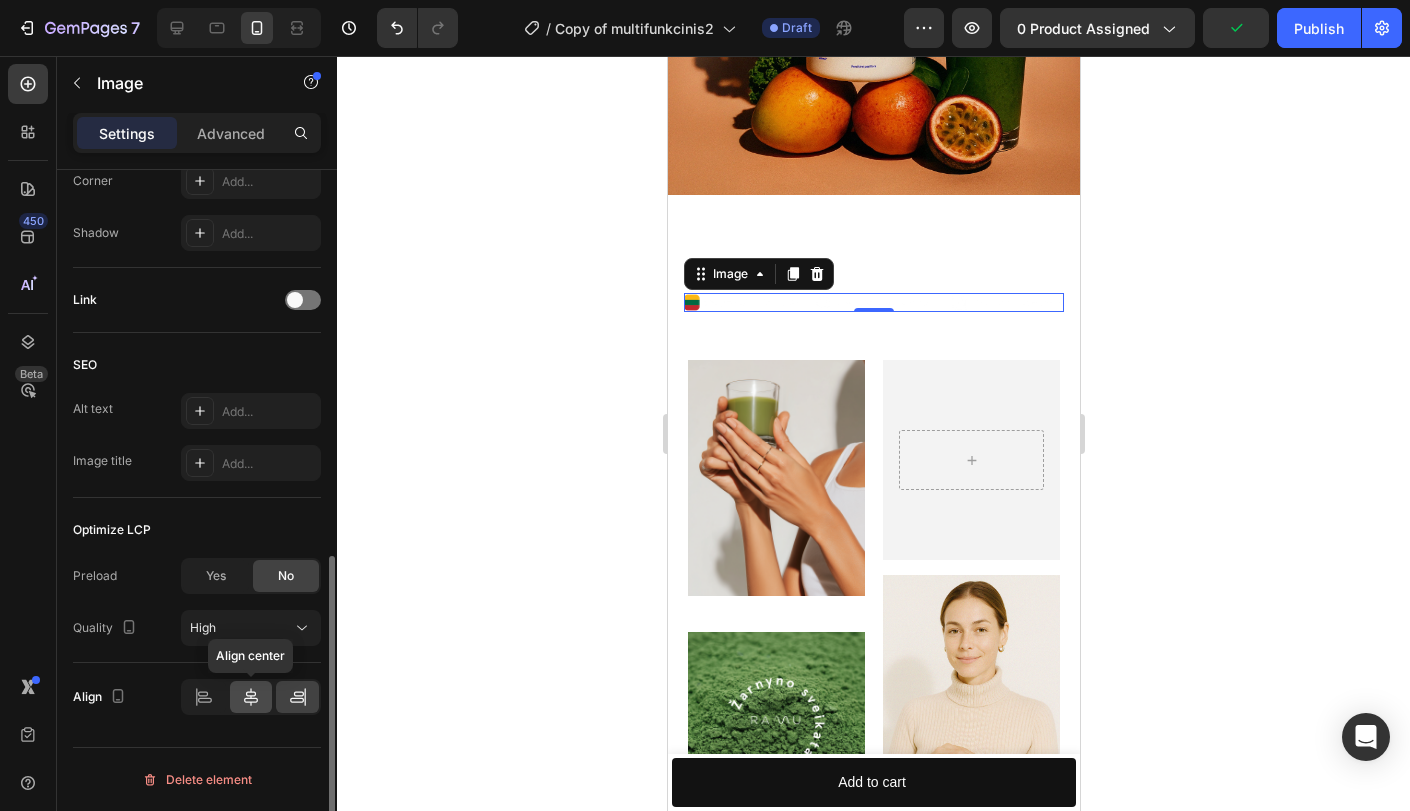 click 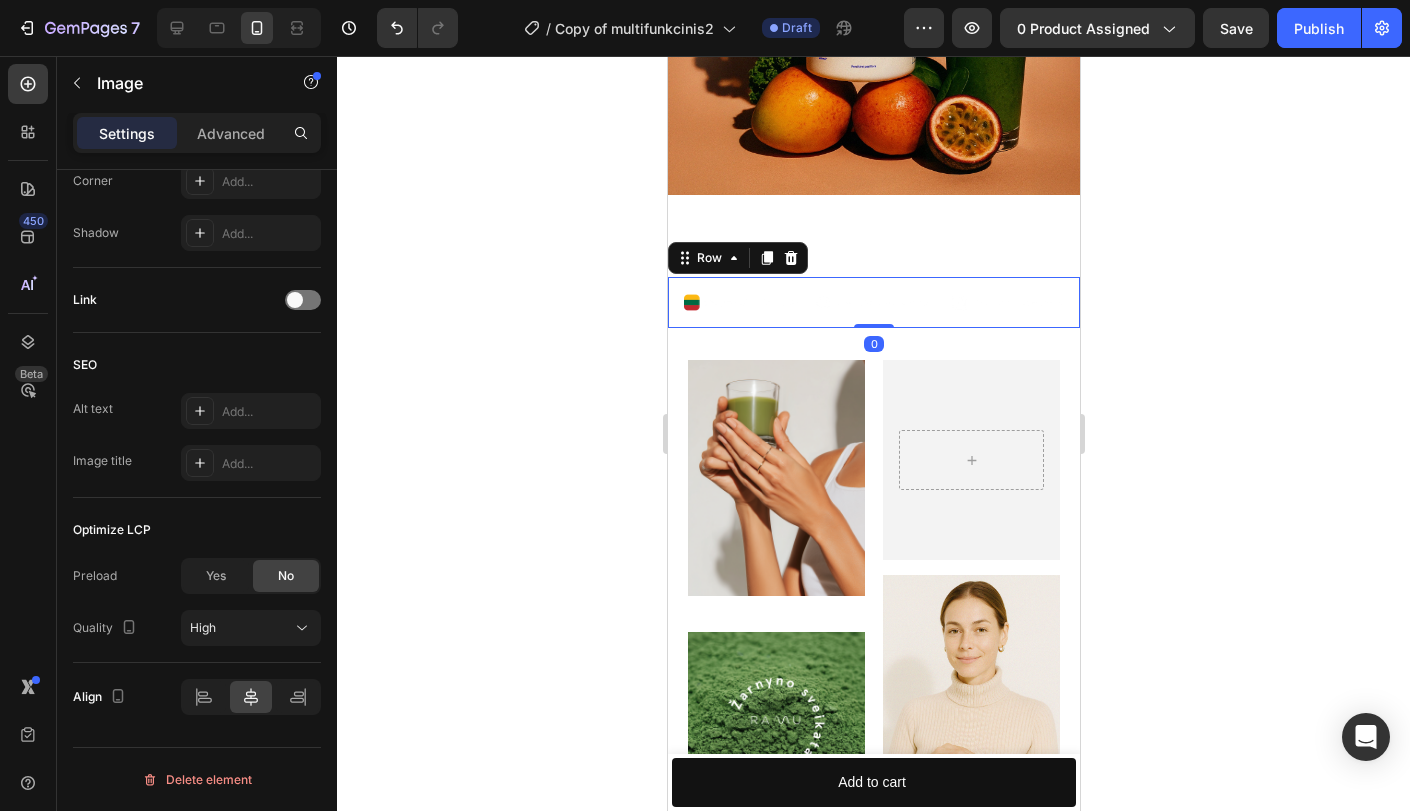 click on "Image Row   0" at bounding box center (873, 302) 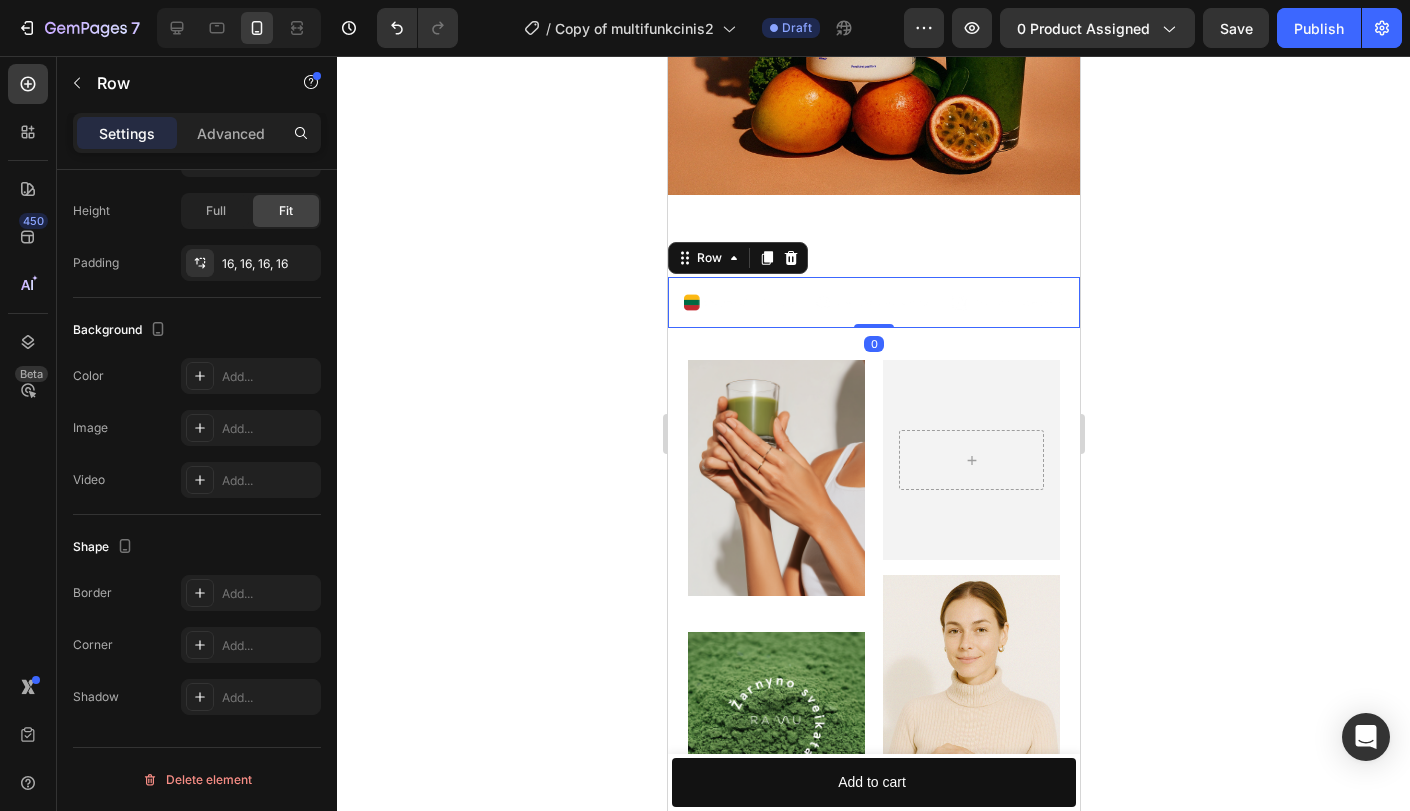 scroll, scrollTop: 0, scrollLeft: 0, axis: both 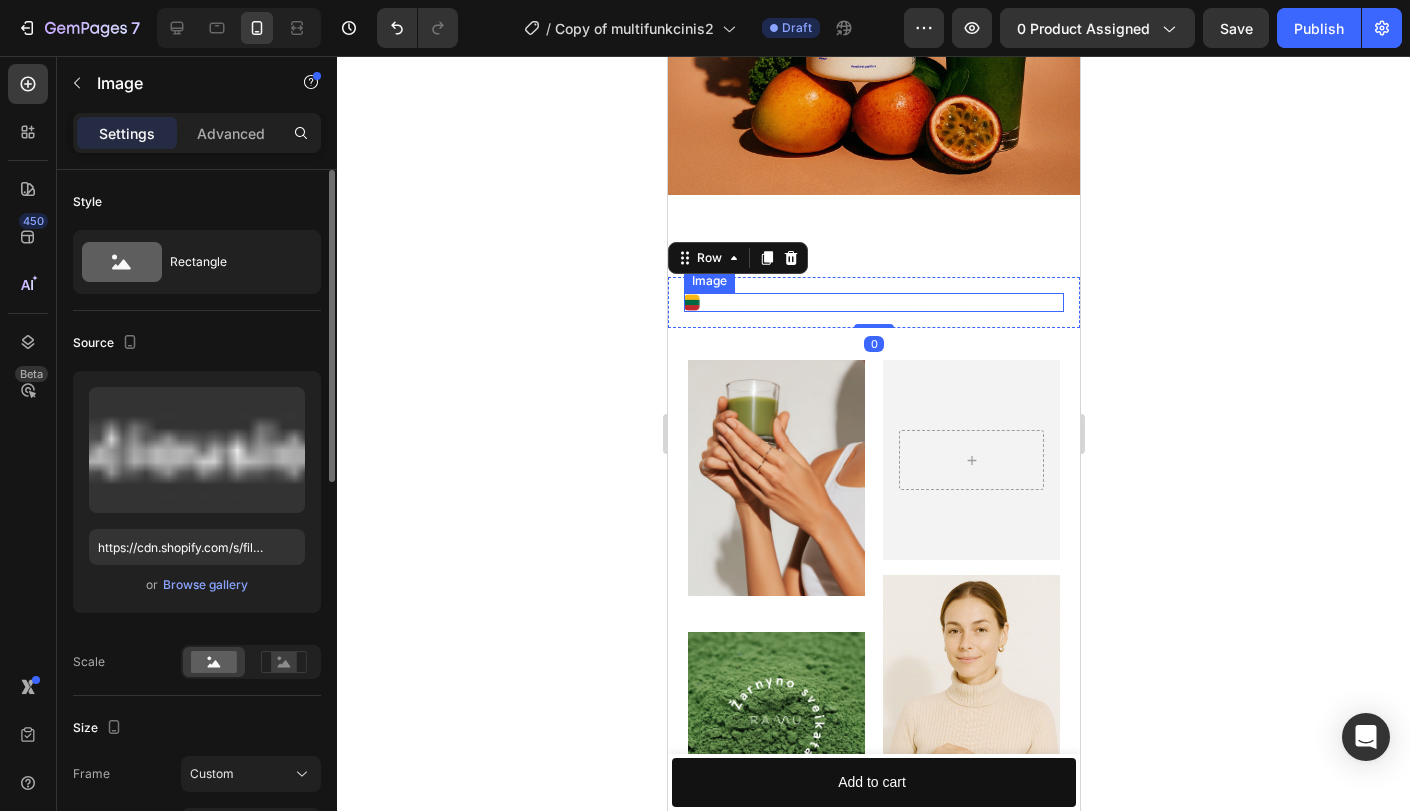 click at bounding box center [873, 302] 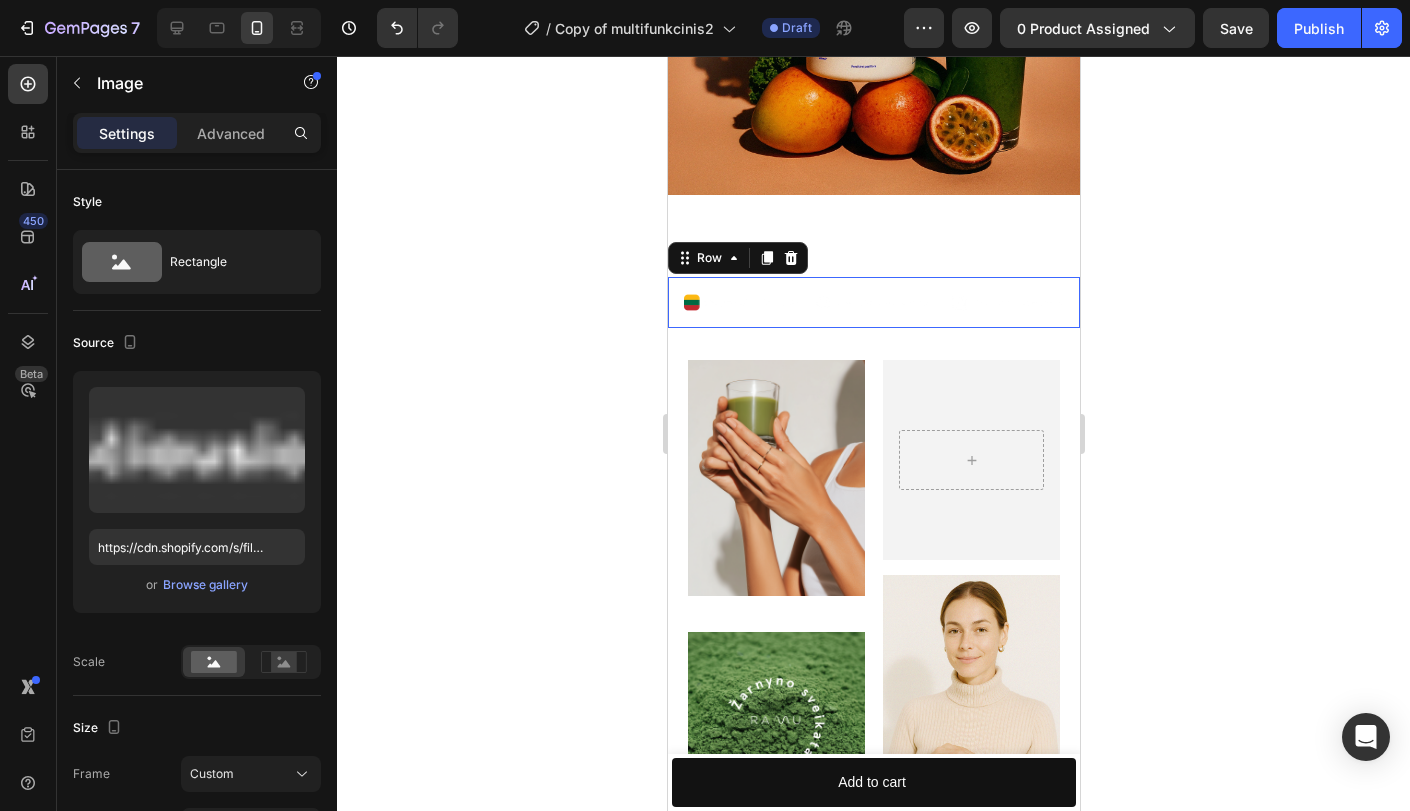 click on "Image Row   0" at bounding box center [873, 302] 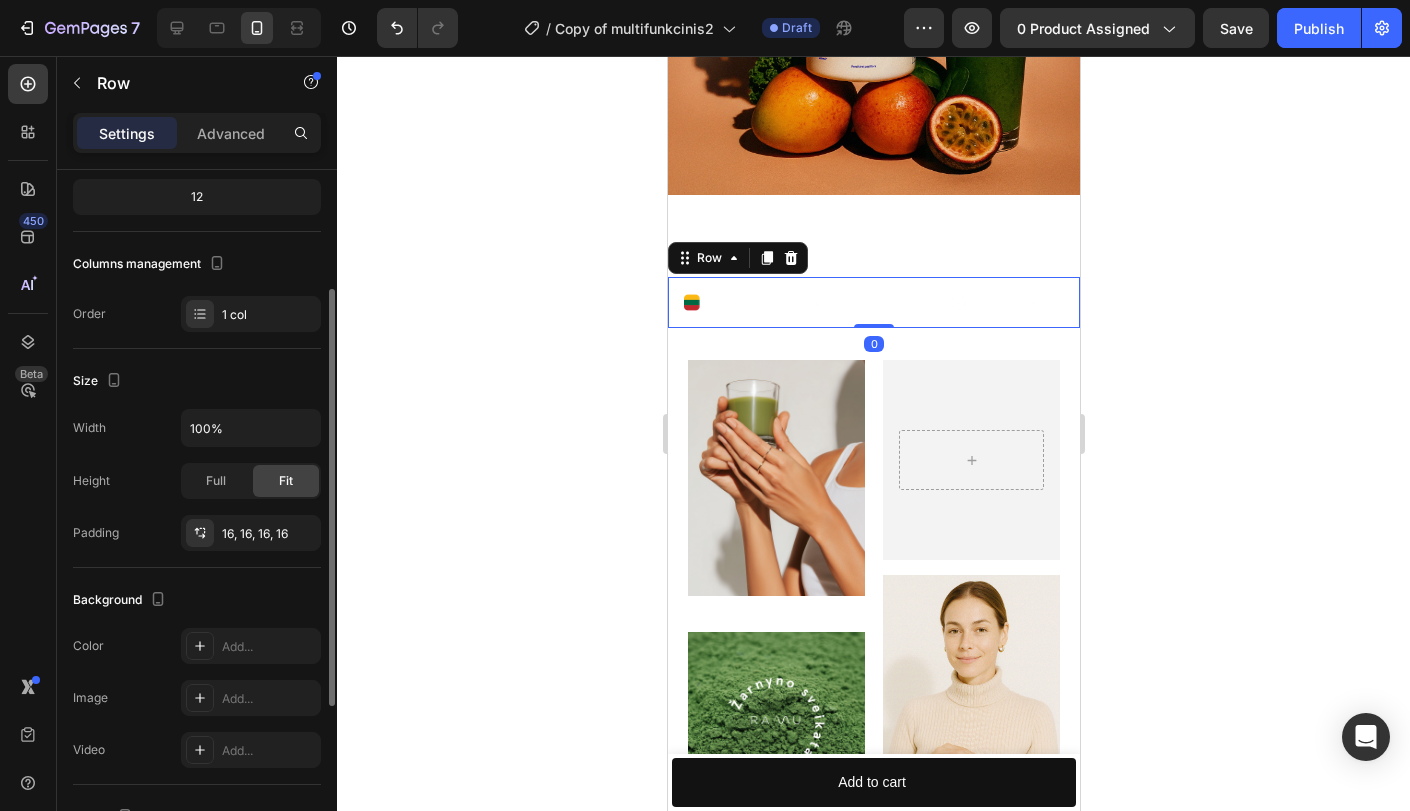 scroll, scrollTop: 0, scrollLeft: 0, axis: both 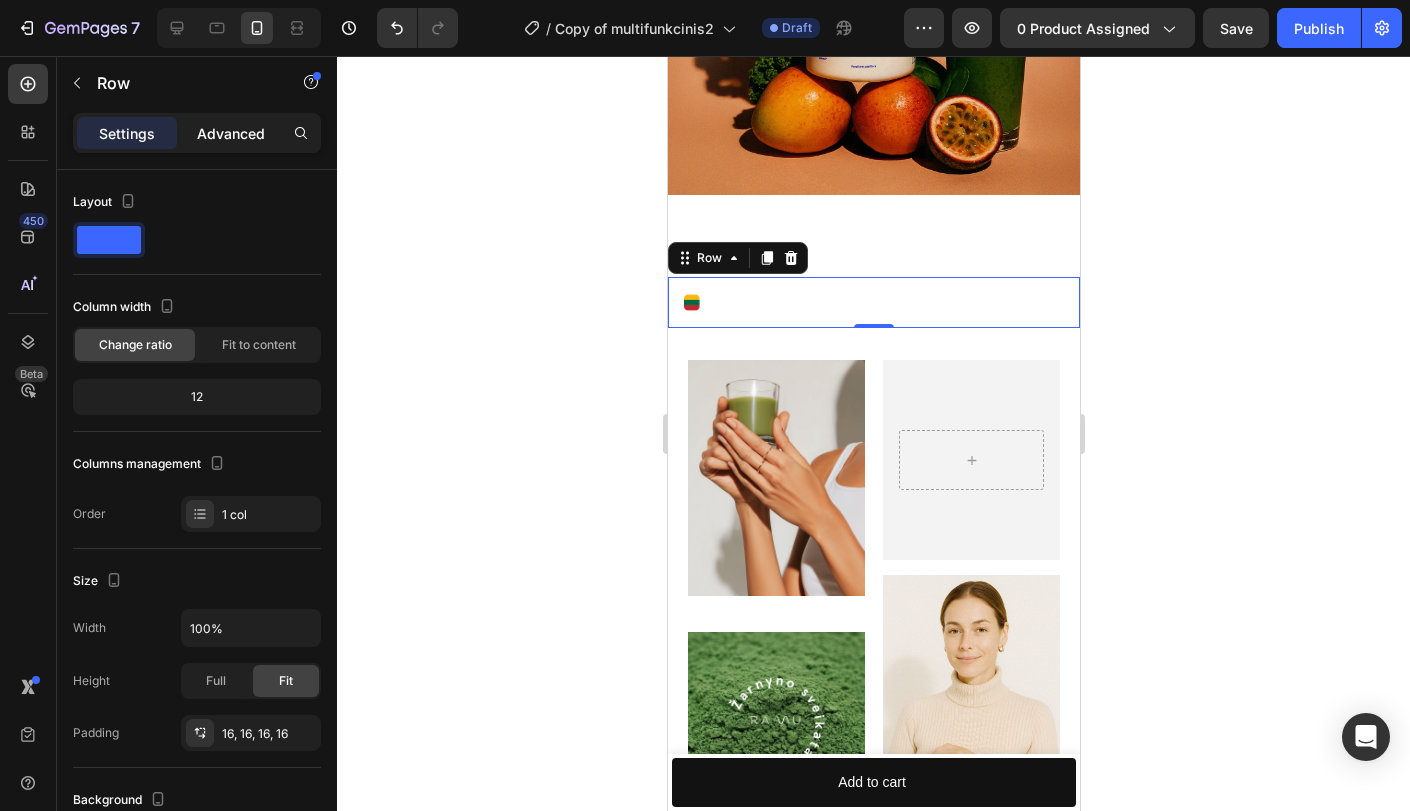 click on "Advanced" at bounding box center (231, 133) 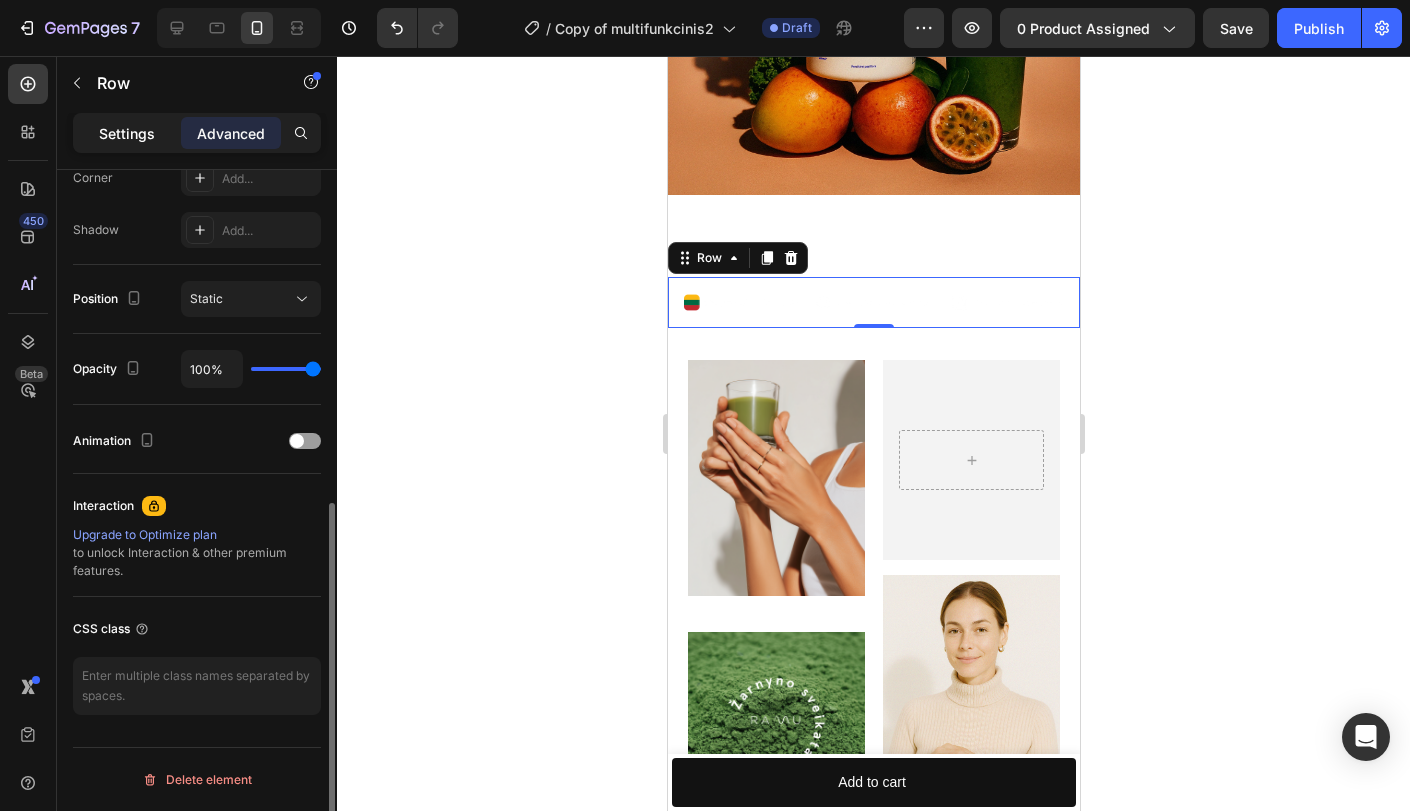 click on "Settings" at bounding box center [127, 133] 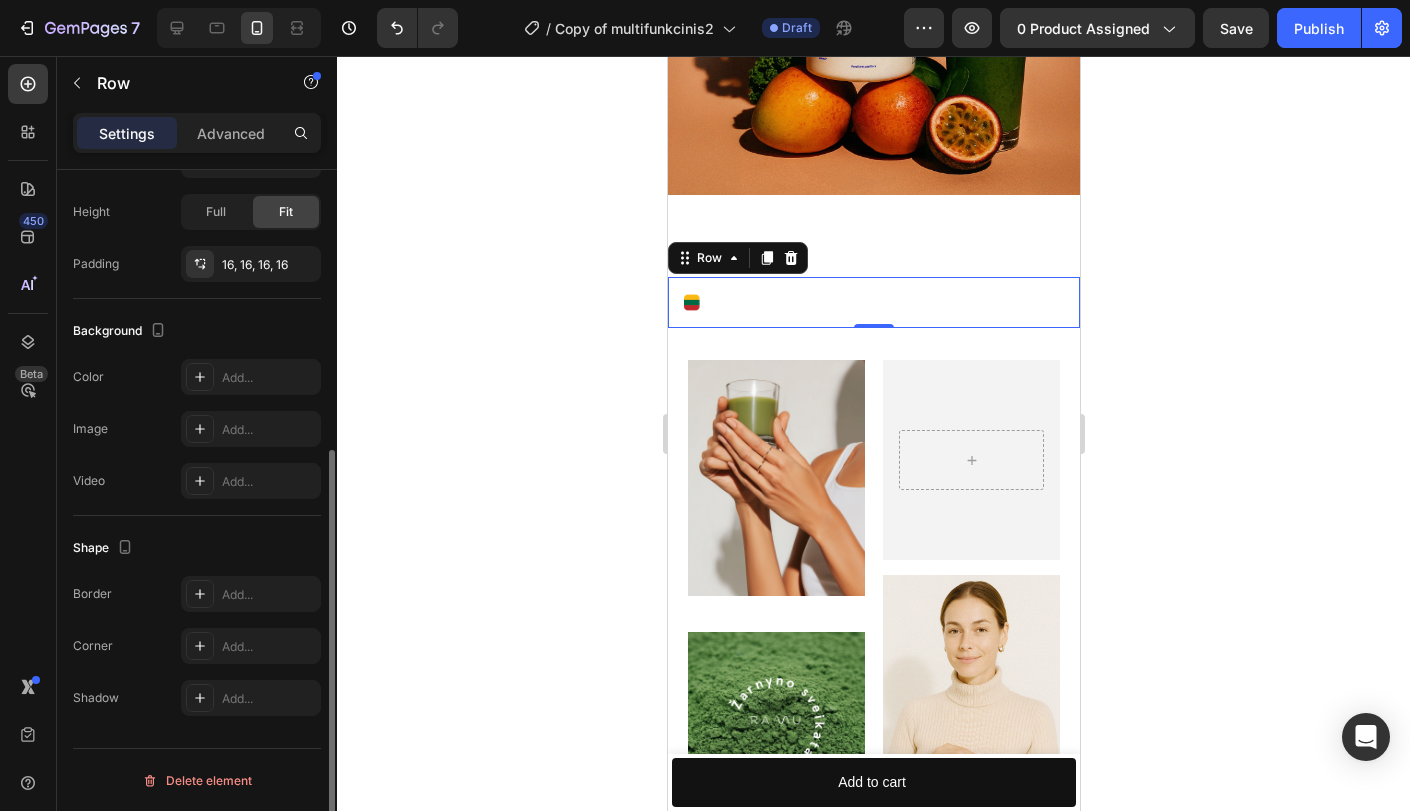 scroll, scrollTop: 470, scrollLeft: 0, axis: vertical 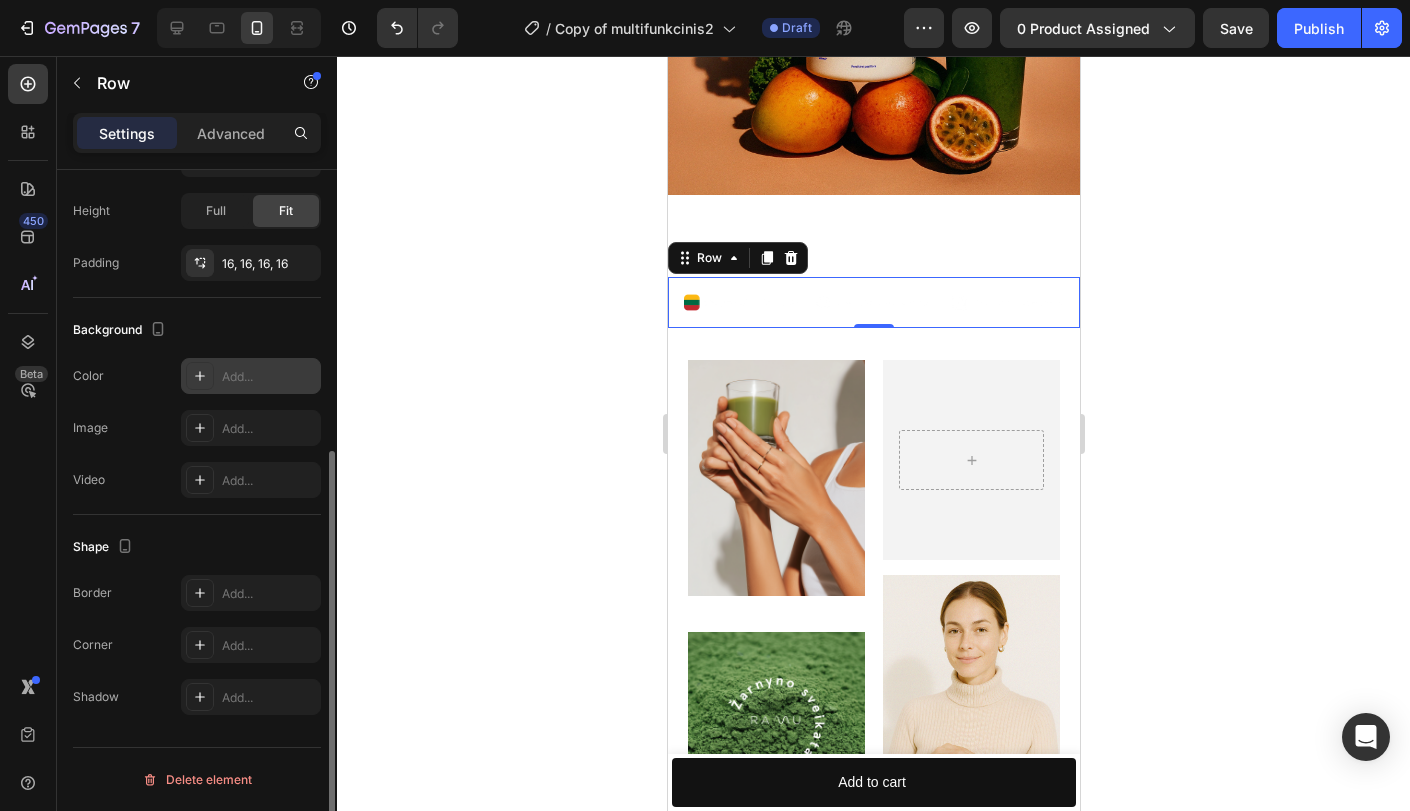 click on "Add..." at bounding box center [269, 377] 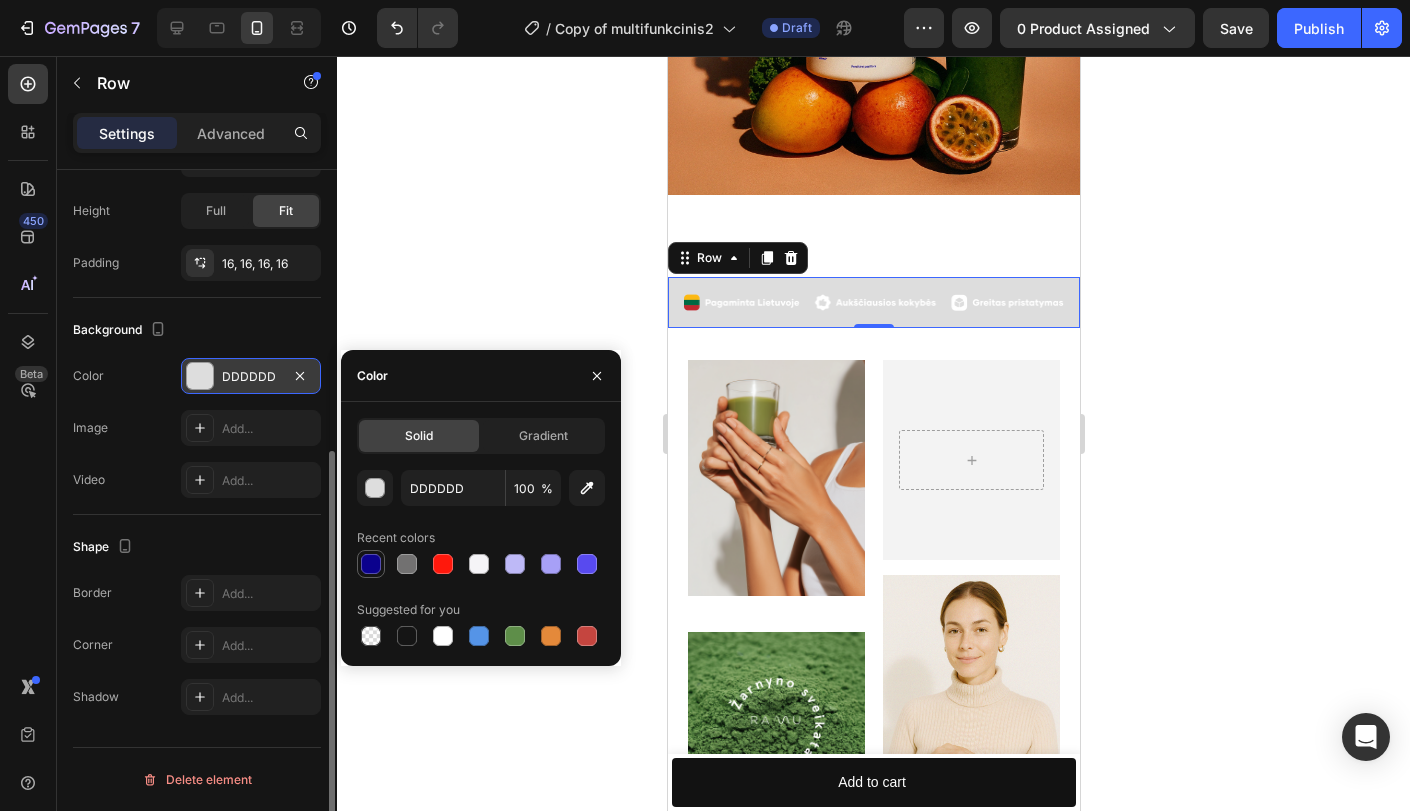 click at bounding box center [371, 564] 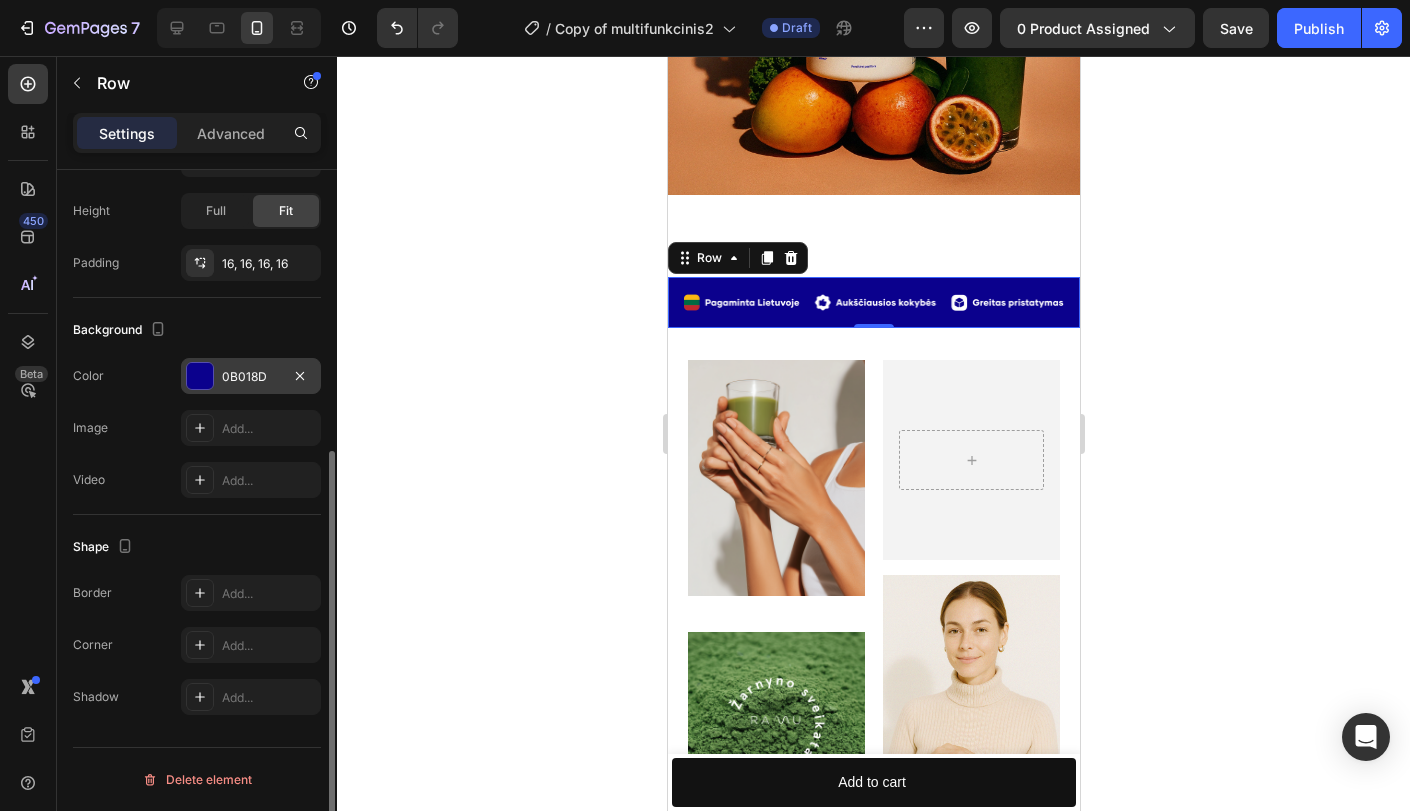 click 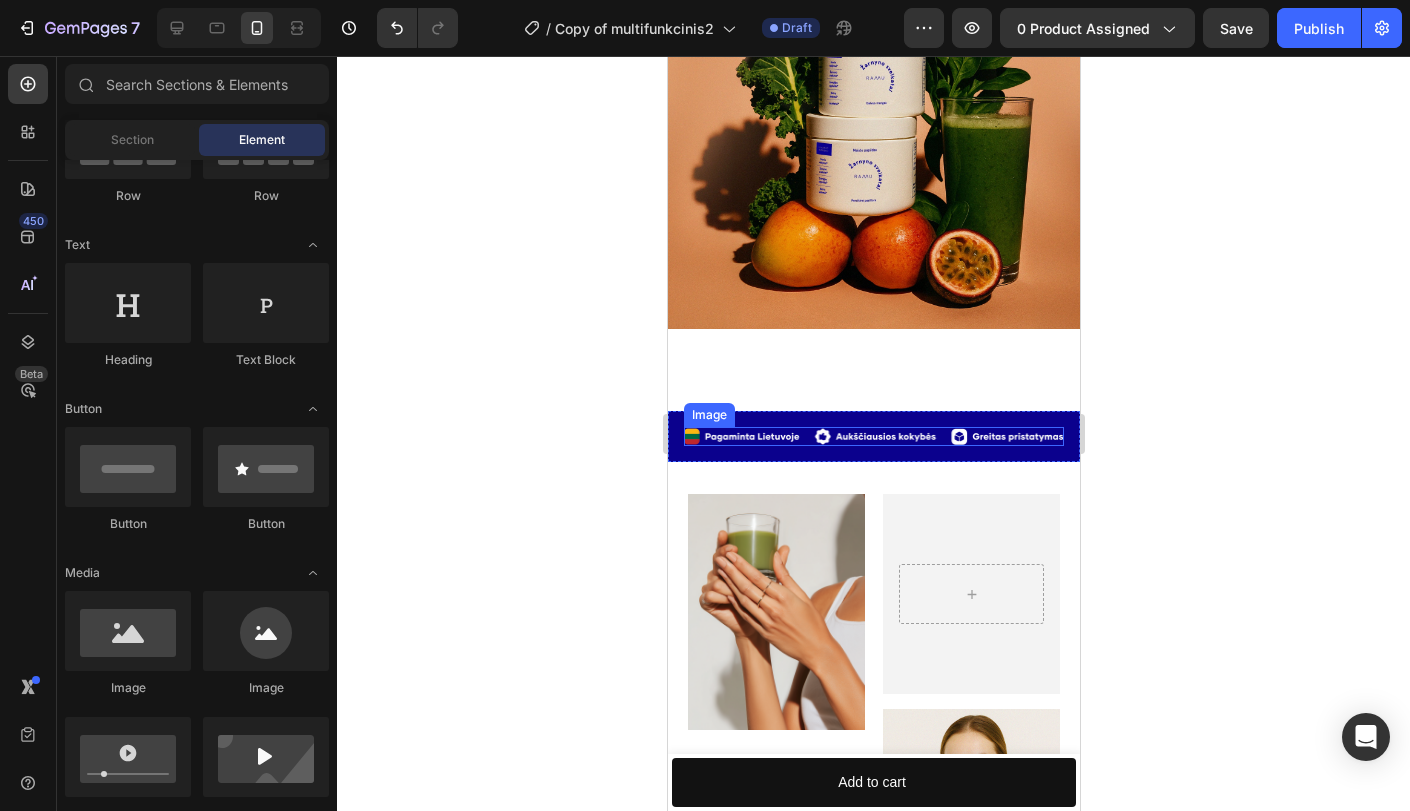 scroll, scrollTop: 4629, scrollLeft: 0, axis: vertical 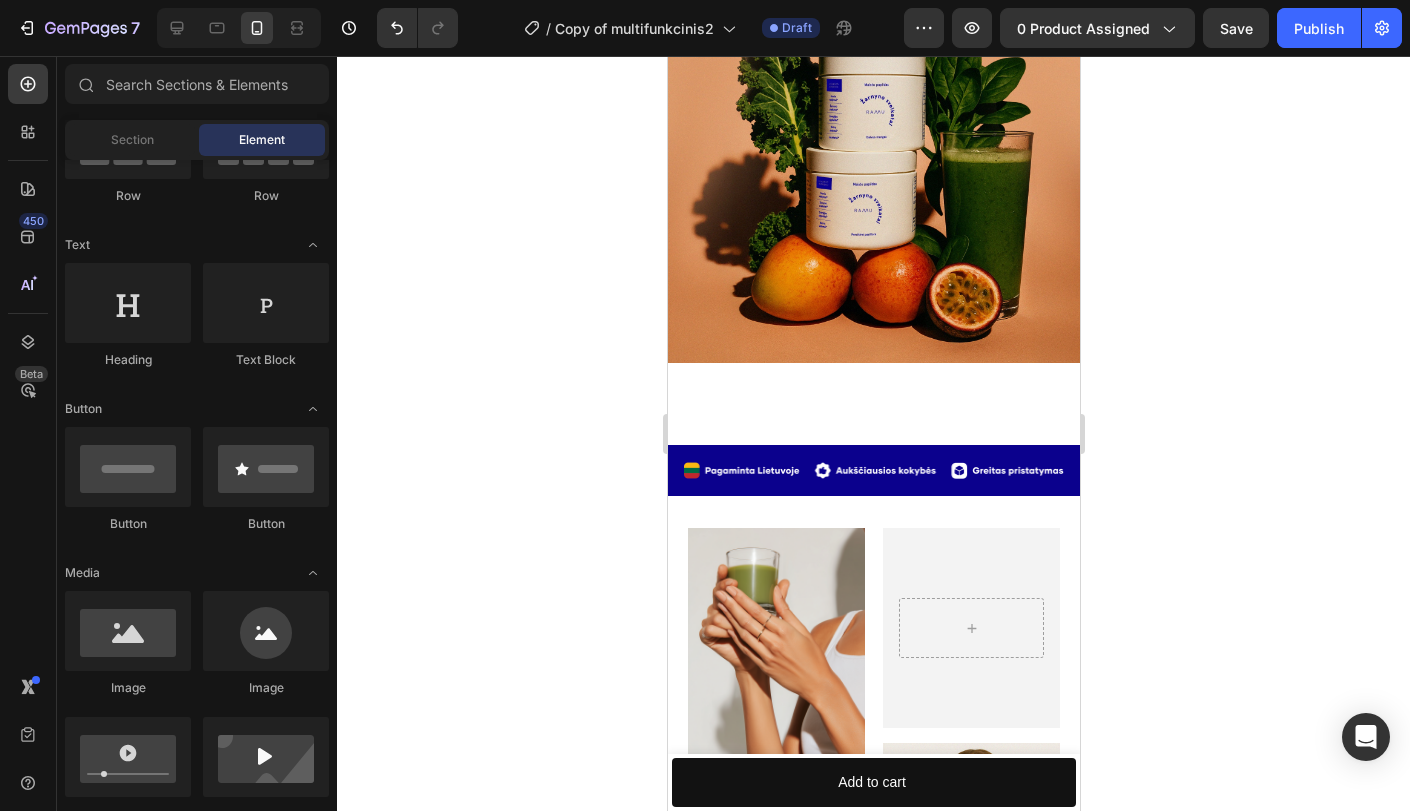 click on "Product Images RAMU Multifunkcinis kokteilis Product Title €25,20 Product Price Product Price Row Originalus - €25,20 Gaivus mangas - €27,12 Persikinė pasiflora - €27,12 Product Variants Swatches 1 Product Quantity Add to cart Add to Cart Row Product Sticky Product Images Gallery Row Icon Icon Icon Icon Icon Icon List Hoz RAMU Multifunkcinis kokteilis (P) Title SUKURTA BENDRADARBIAUJANT SU VILNIAUS UNIVERSITETO MOKSLININKAIS IR GASTROENTEROLOGAIS Text Block Ne tik sveika, bet ir skanu. Pasirinkite skonį: Text Block Originalus Originalus Gaivus mangas Gaivus mangas Persikinė pasiflora Persikinė pasiflora (P) Variants Swatches Unikali ir natūrali formulė gaminama Lietuvoje Palaiko žarnyno sveikatą Padeda reguliuoti svorį* Energijos apytakai ir nervų sistemai Row" at bounding box center [873, 2185] 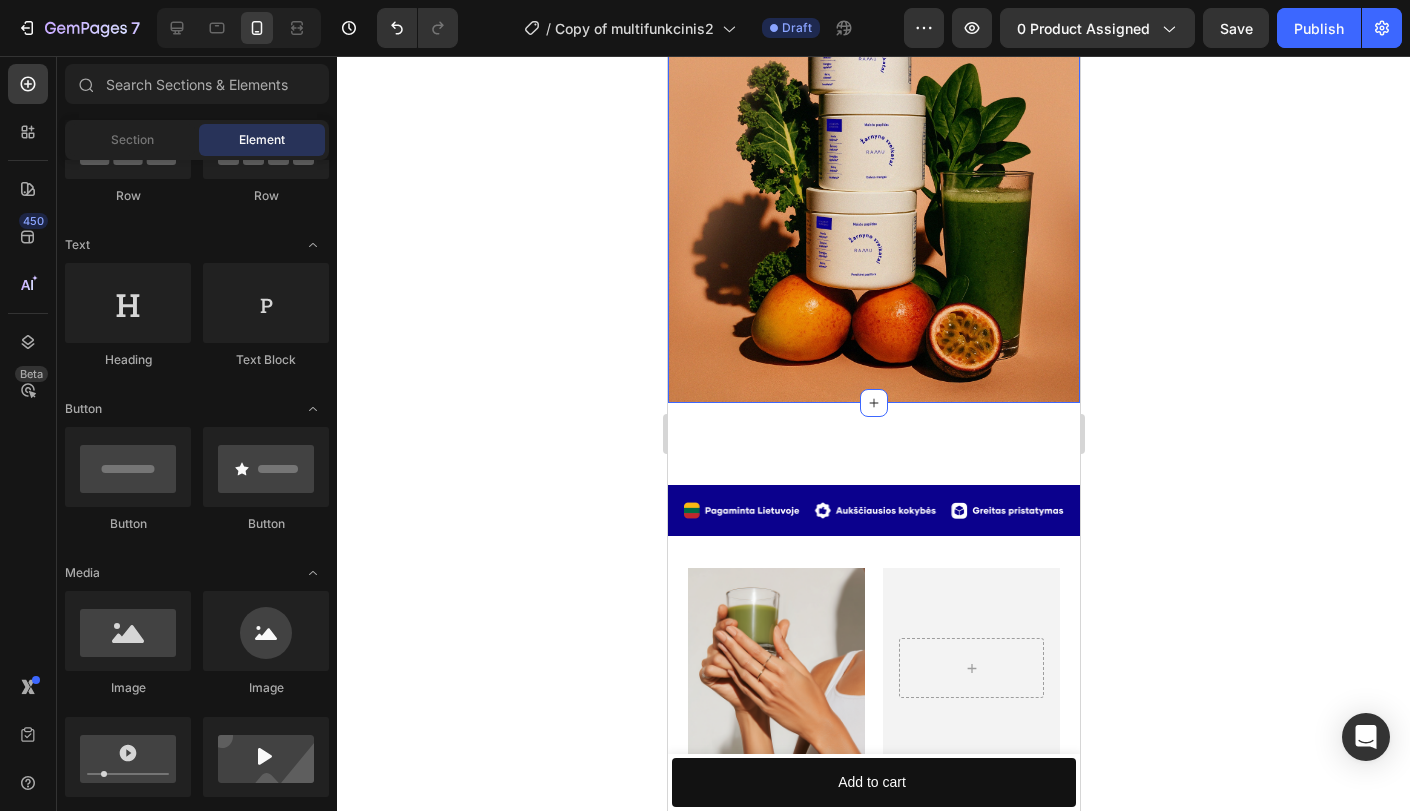 click on "Image Image Image Row Pradėkite šiandien Button Section 10/25 Create Theme Section AI Content Write with GemAI What would you like to describe here? Tone and Voice Persuasive Product Show more Generate" at bounding box center [873, 37] 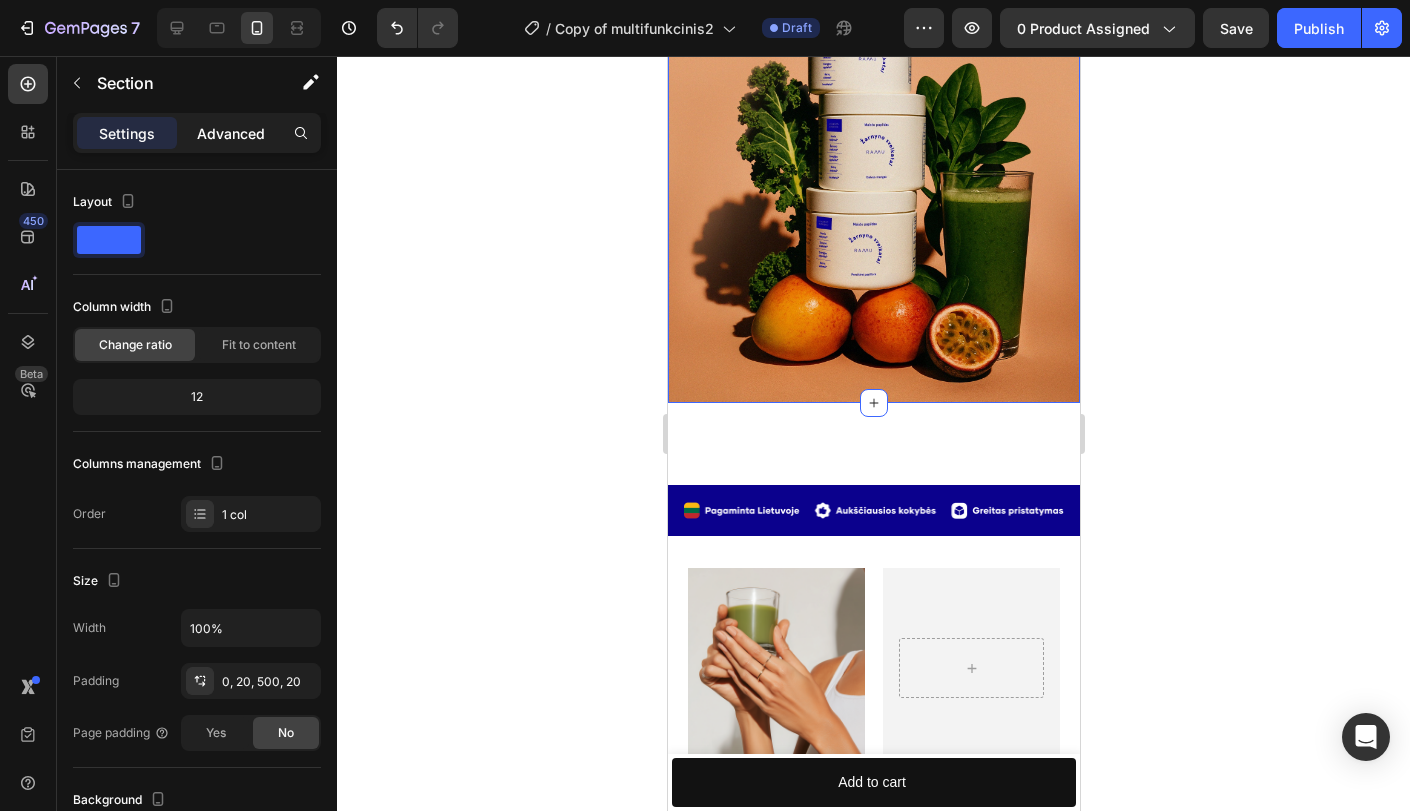 click on "Advanced" at bounding box center (231, 133) 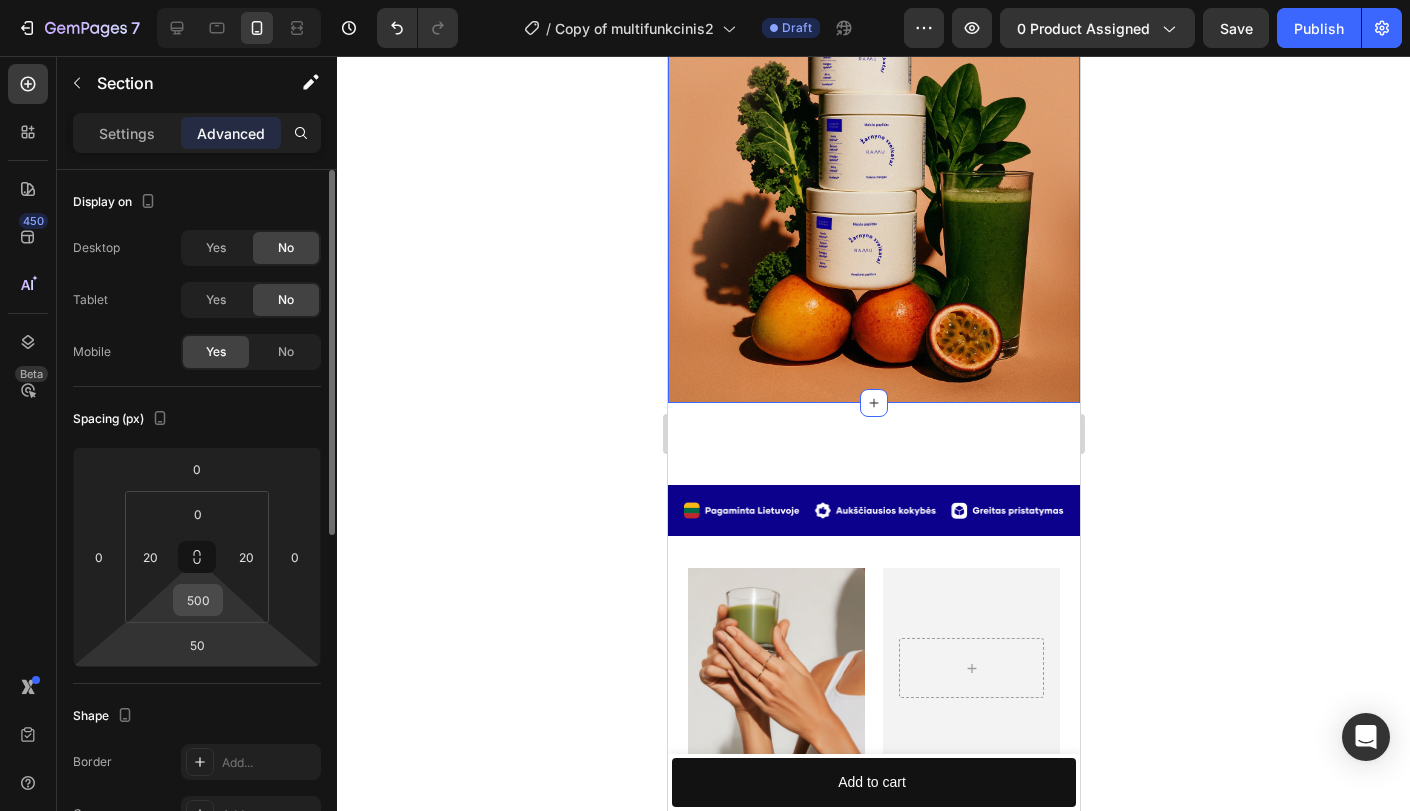 click on "500" at bounding box center (198, 600) 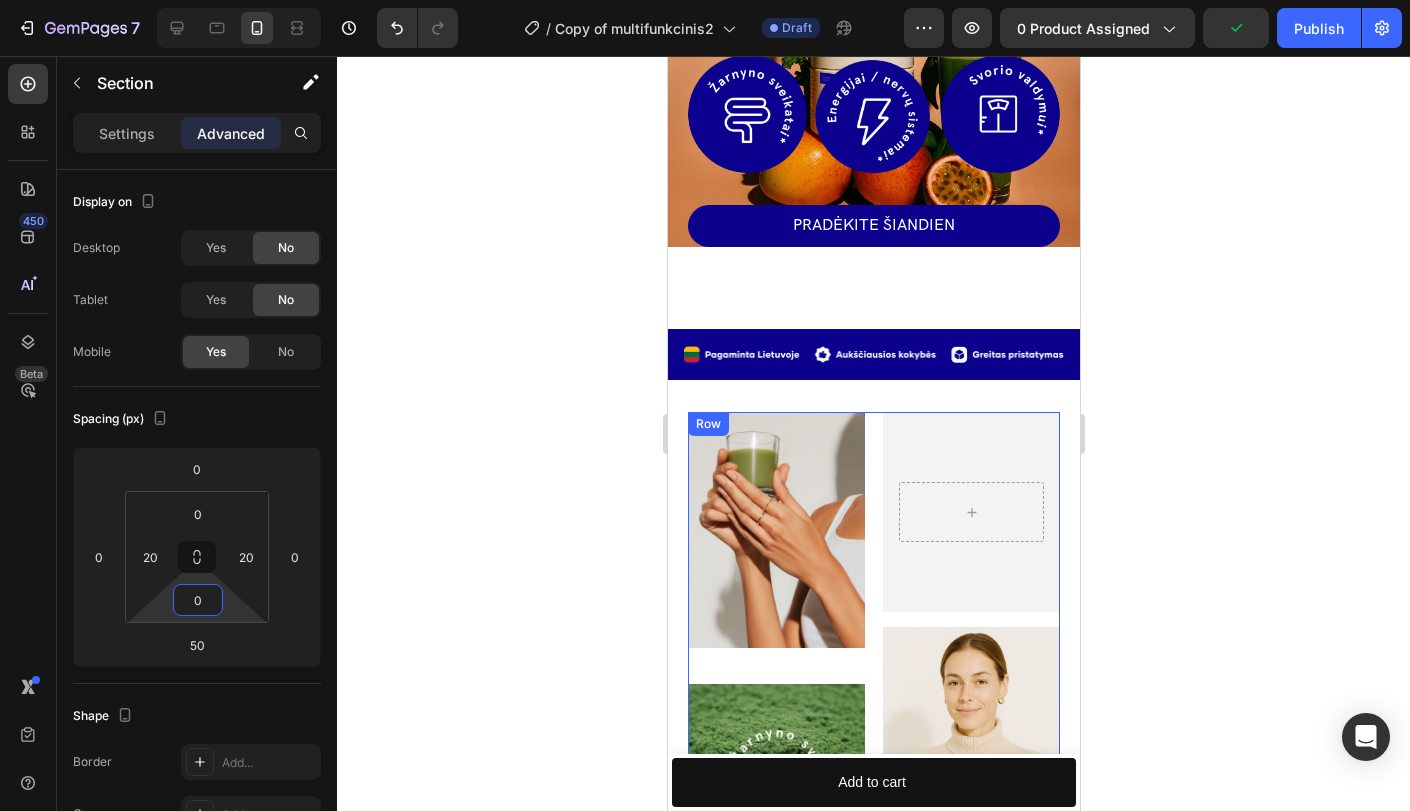 scroll, scrollTop: 4149, scrollLeft: 0, axis: vertical 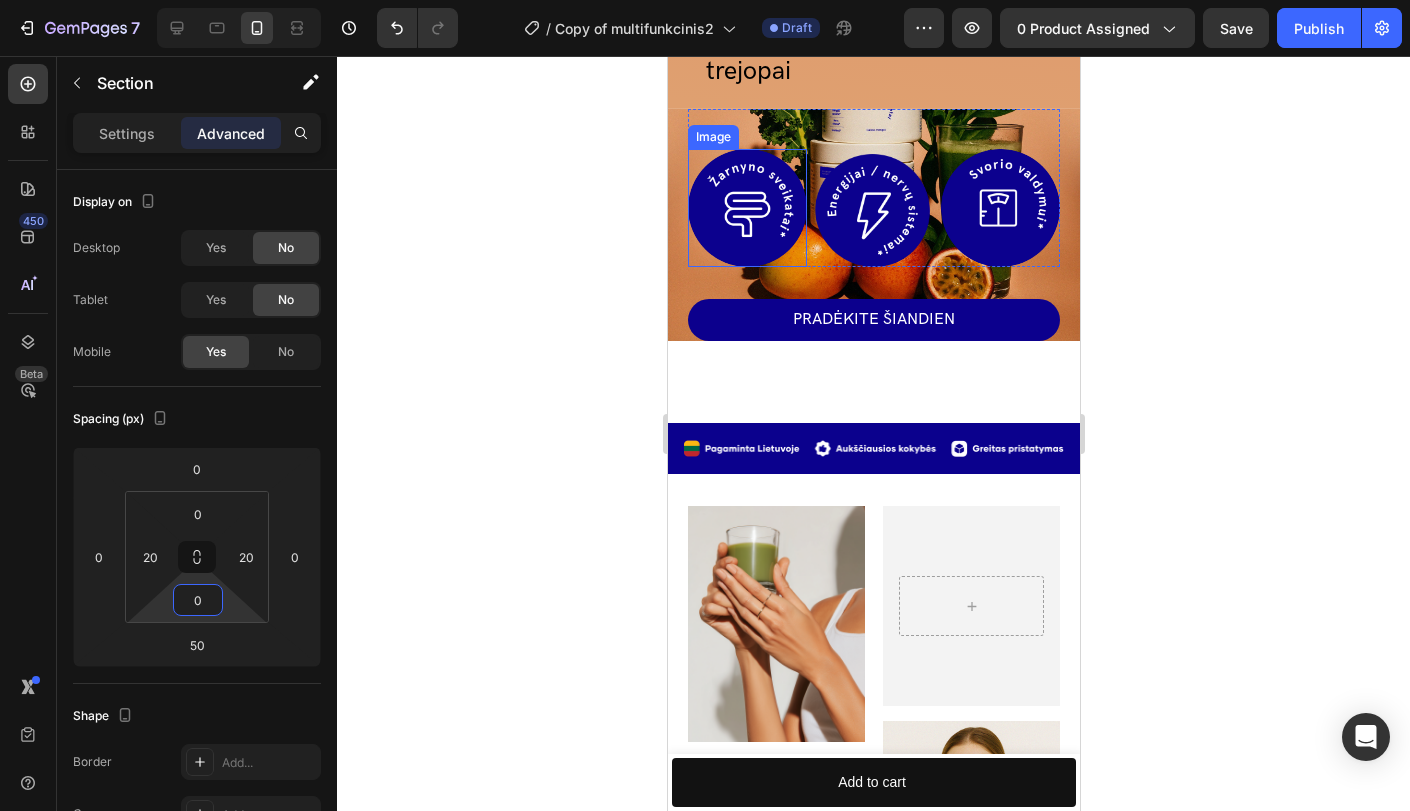 type on "500" 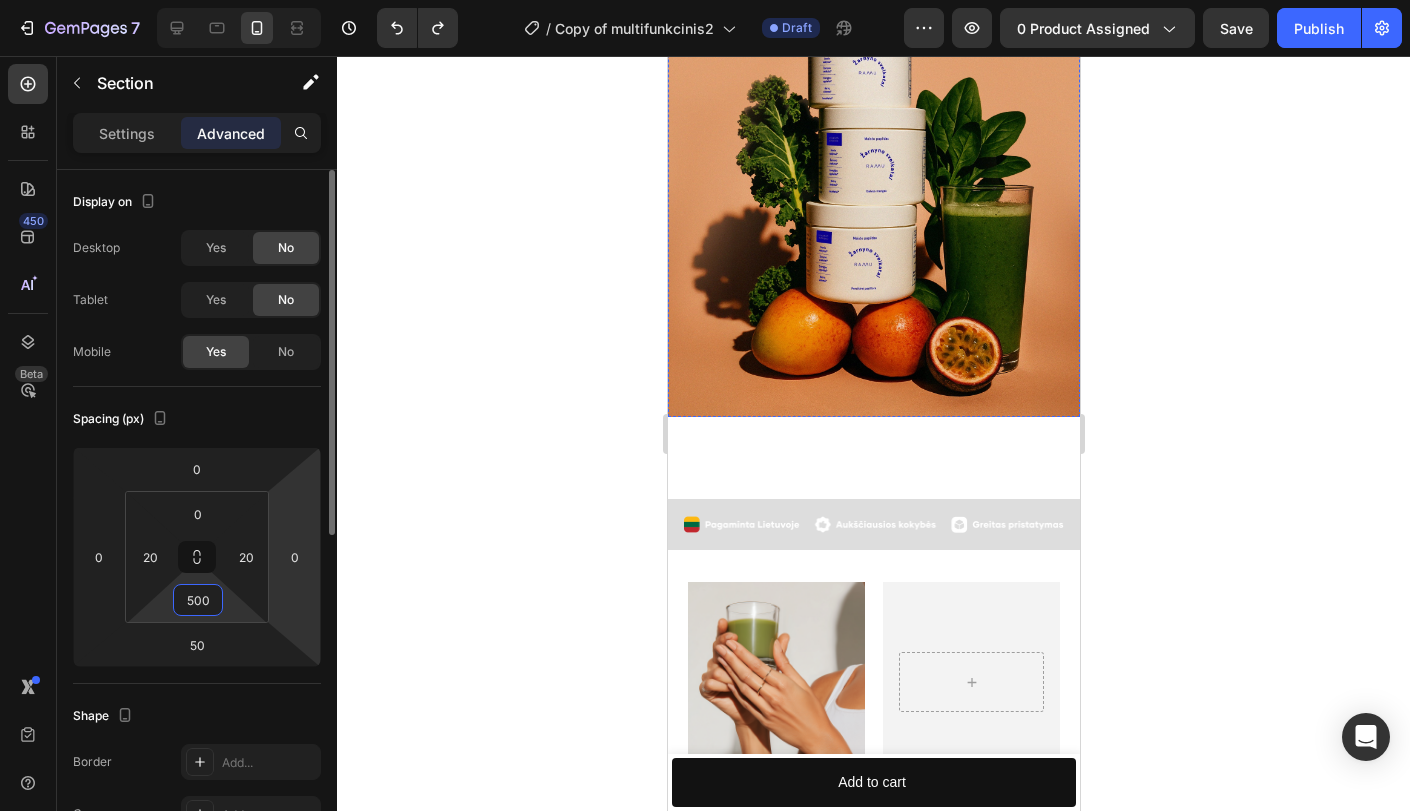 scroll, scrollTop: 4590, scrollLeft: 0, axis: vertical 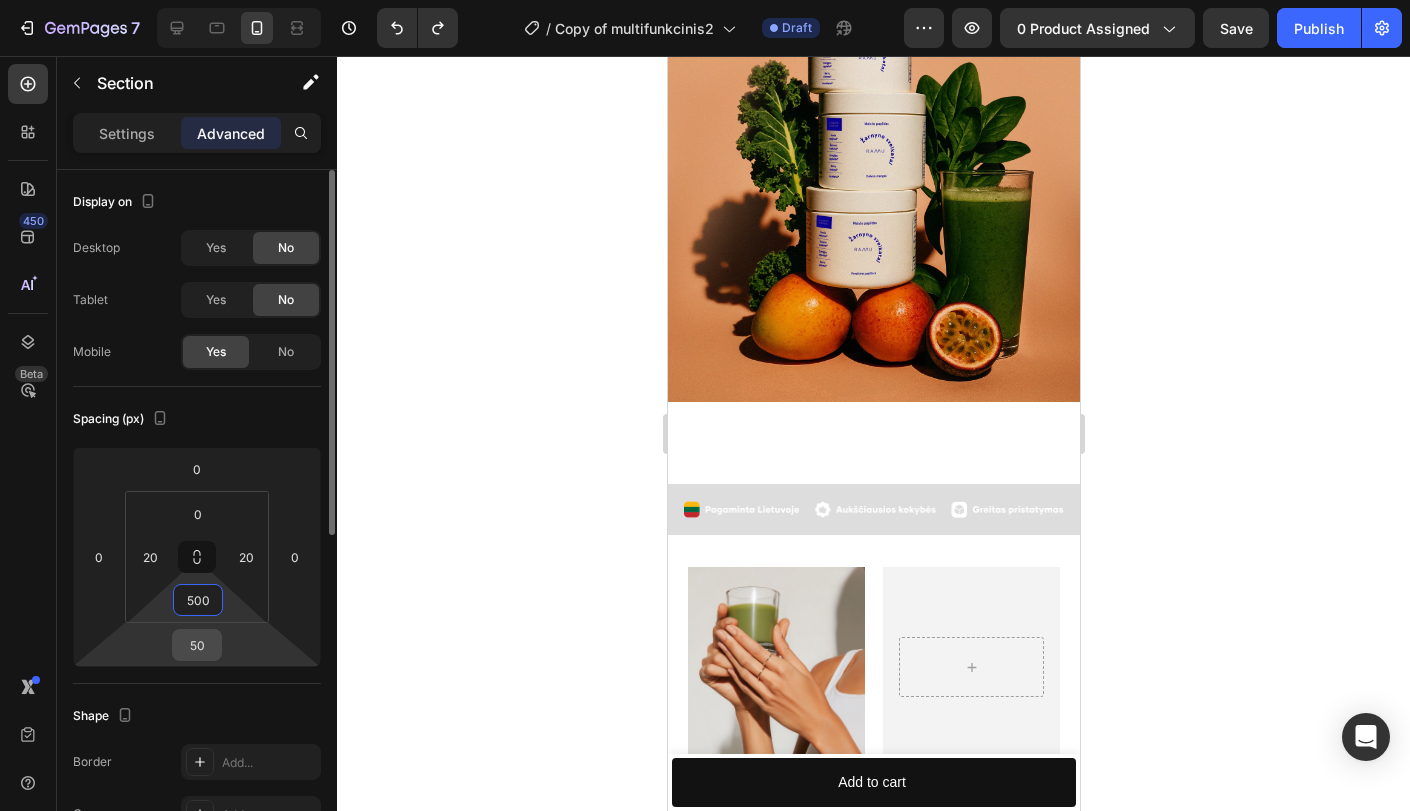 click on "50" at bounding box center (197, 645) 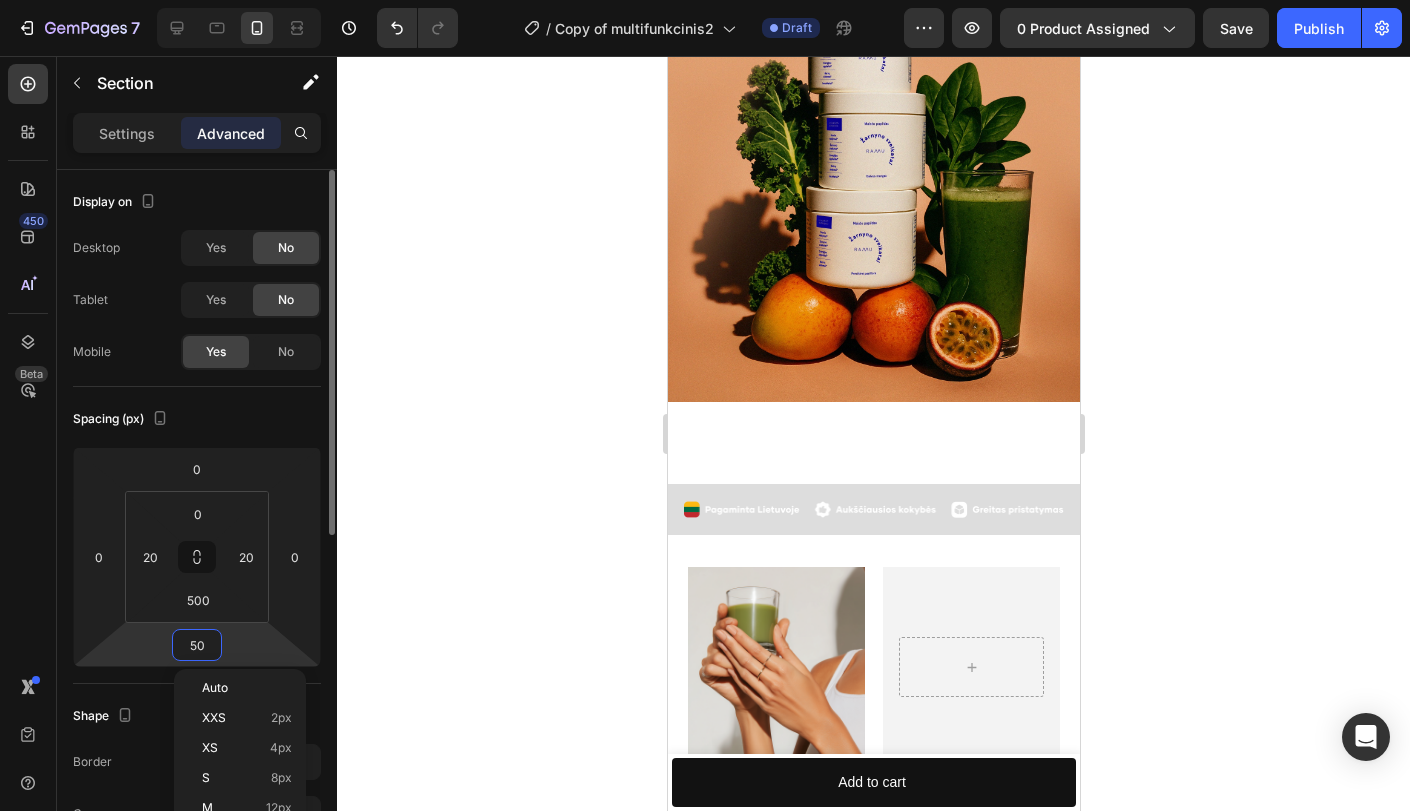 type on "0" 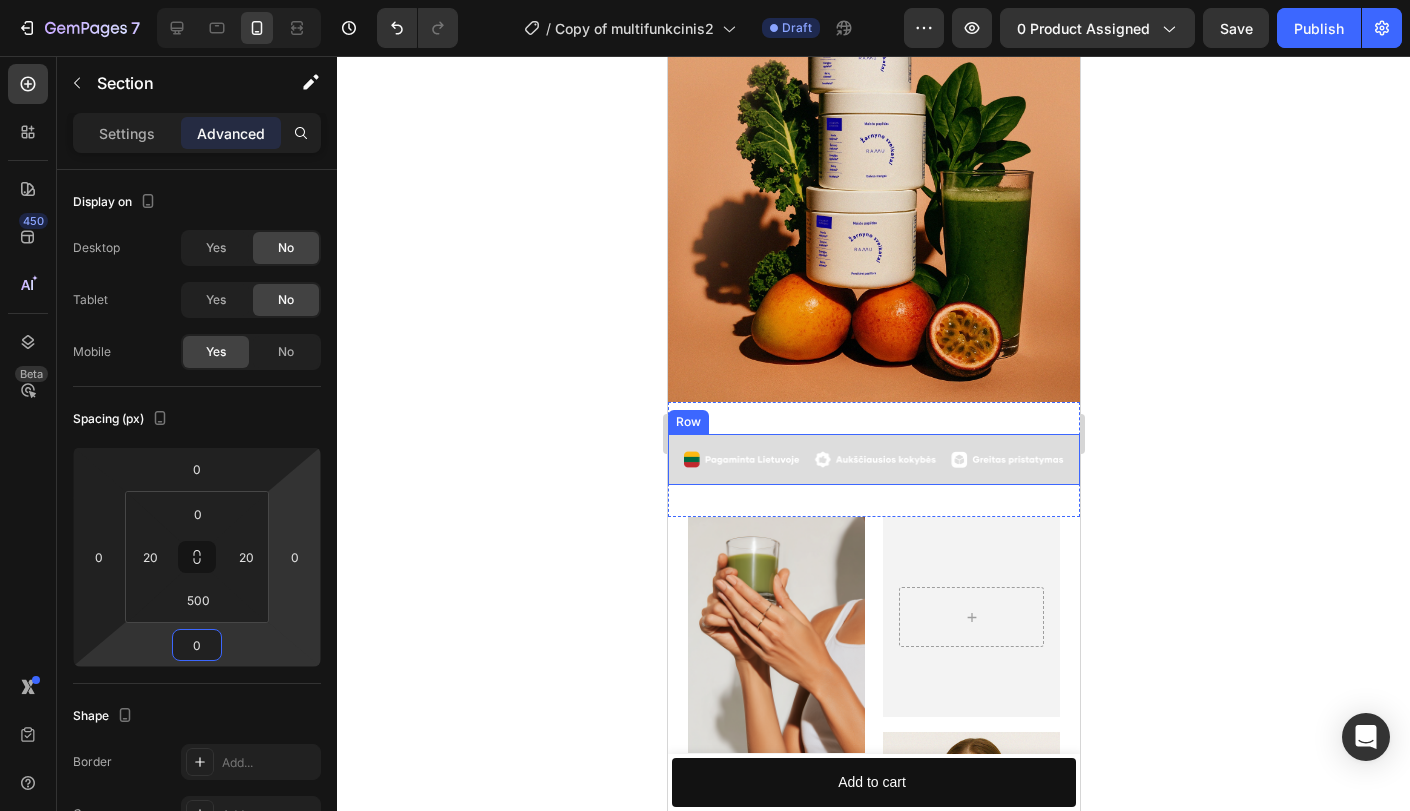 click 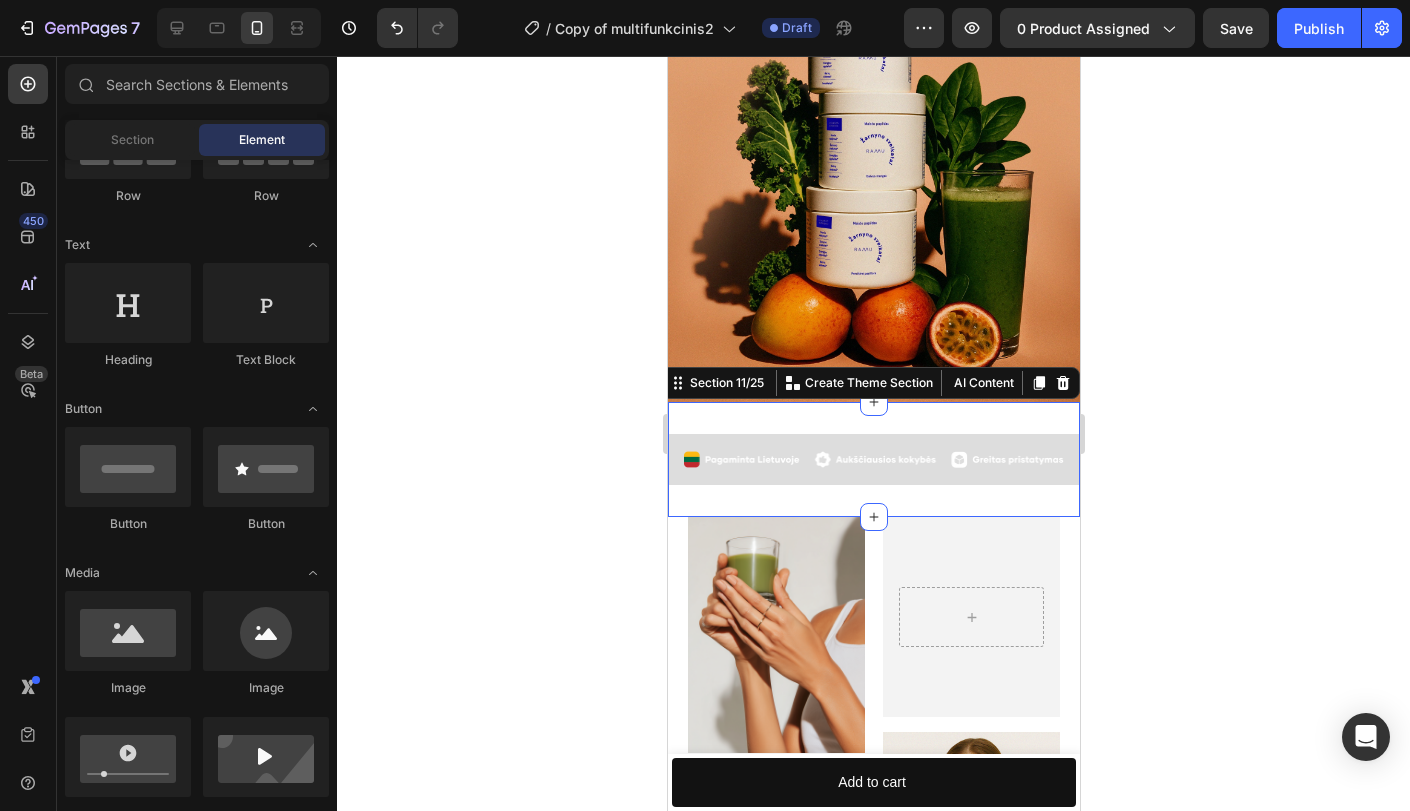 click on "Image Row Section 11/25 Create Theme Section AI Content Write with GemAI What would you like to describe here? Tone and Voice Persuasive Product Sveikatingumo kokteilių plakiklis Show more Generate" at bounding box center (873, 459) 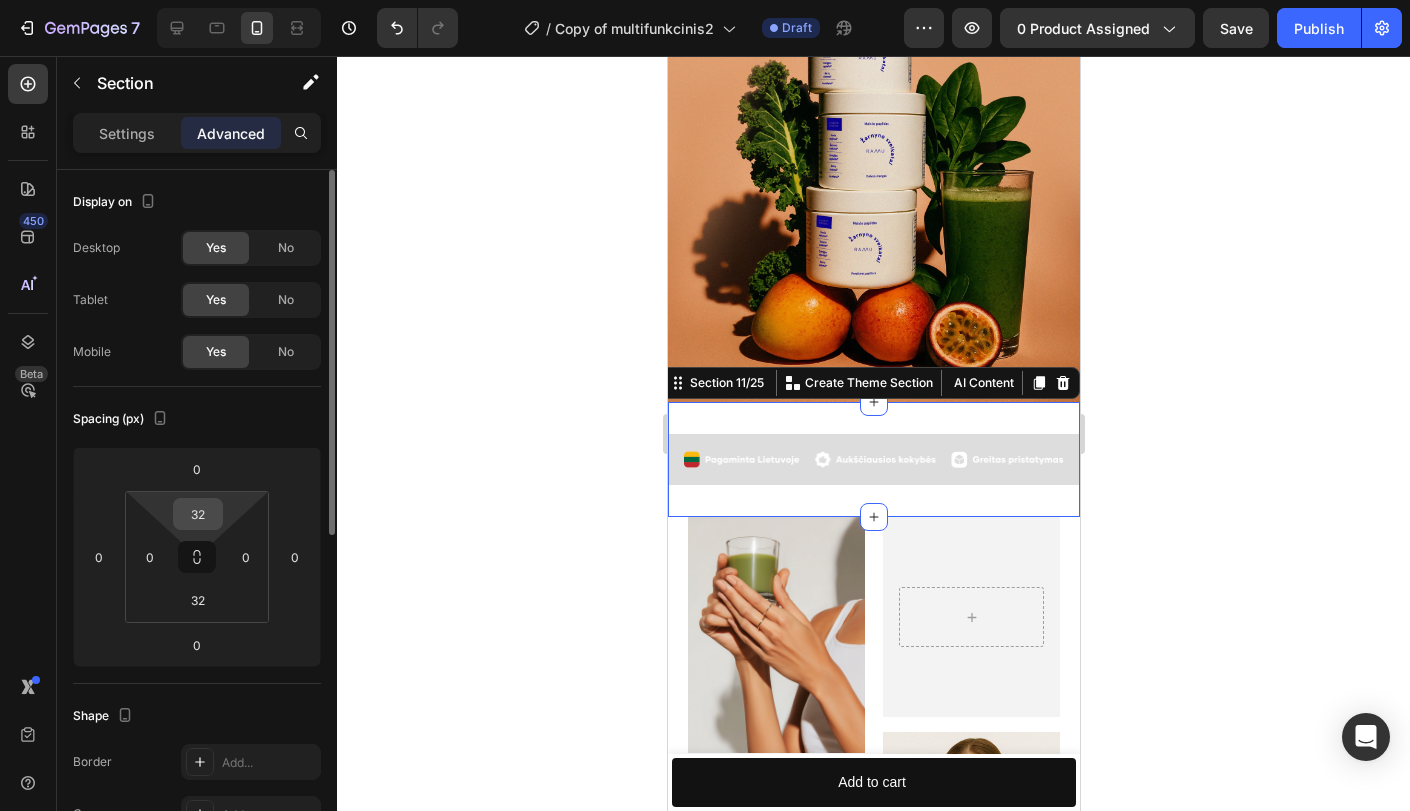 drag, startPoint x: 218, startPoint y: 496, endPoint x: 212, endPoint y: 514, distance: 18.973665 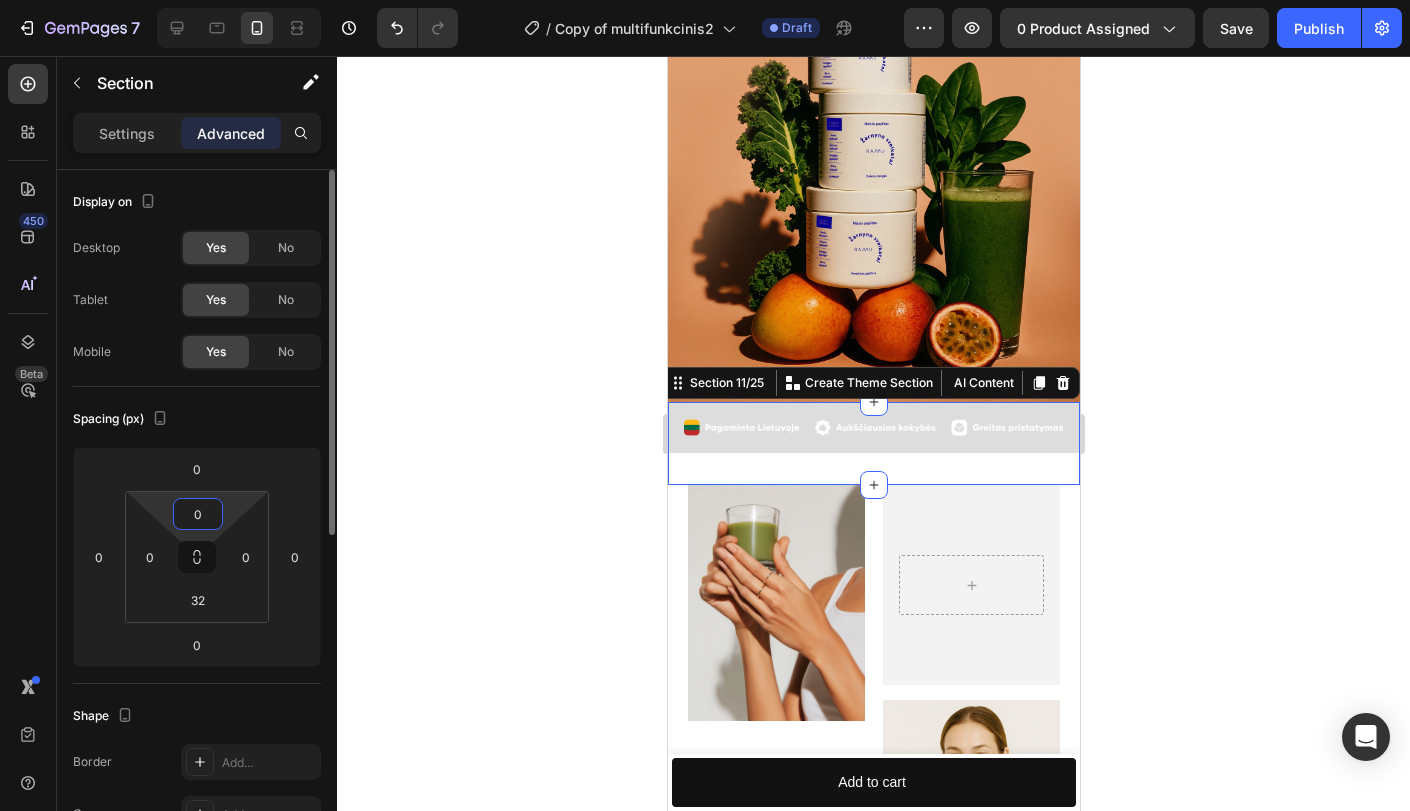 click on "0" at bounding box center [198, 514] 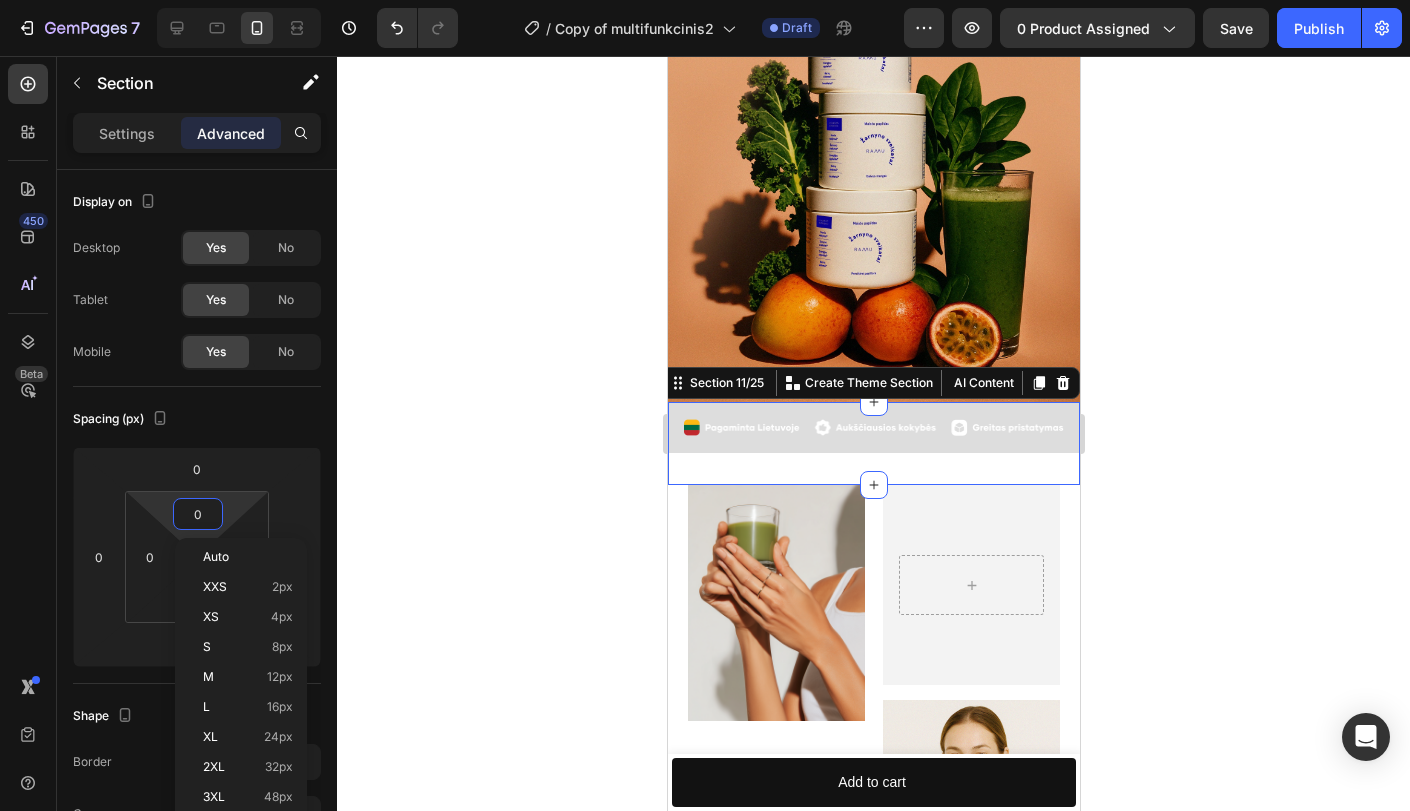 click 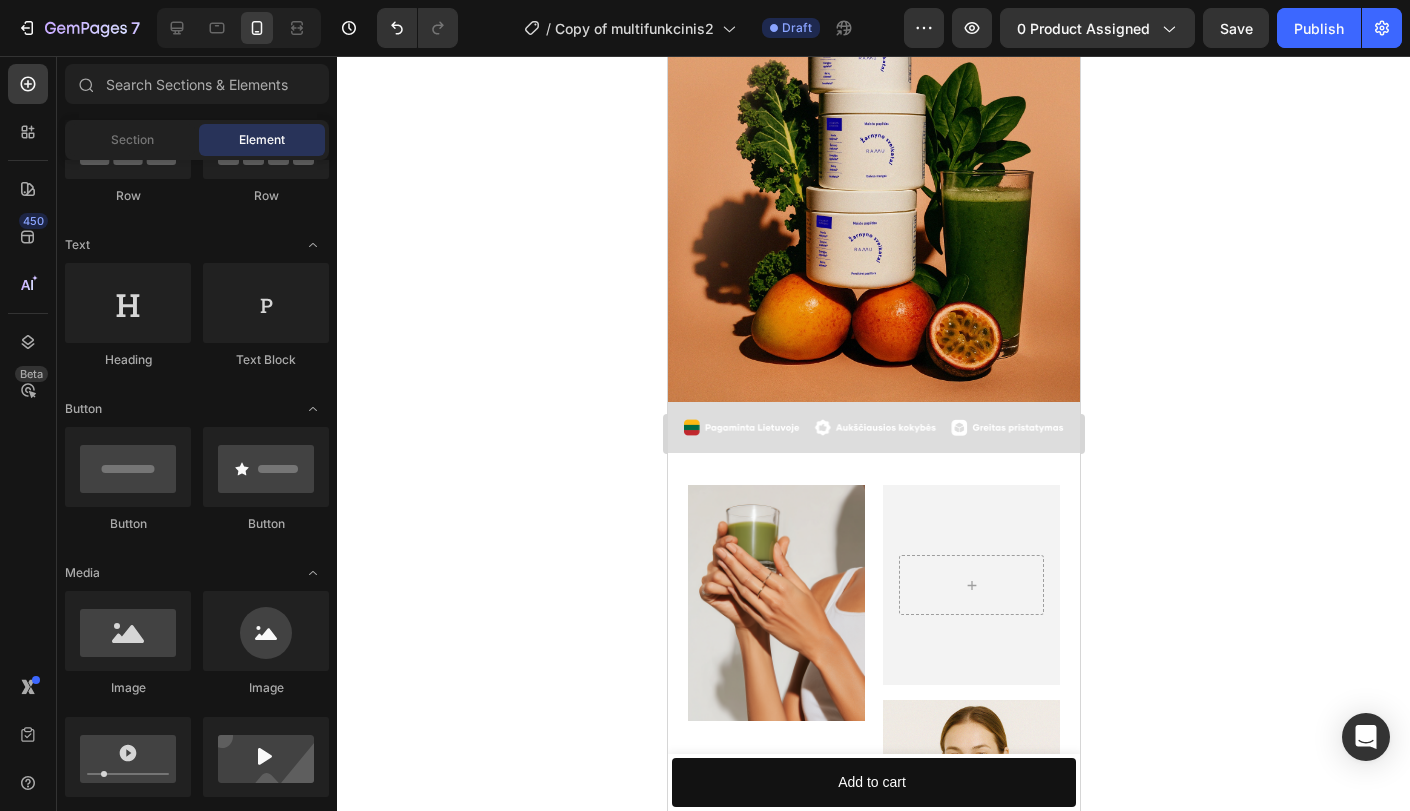 click 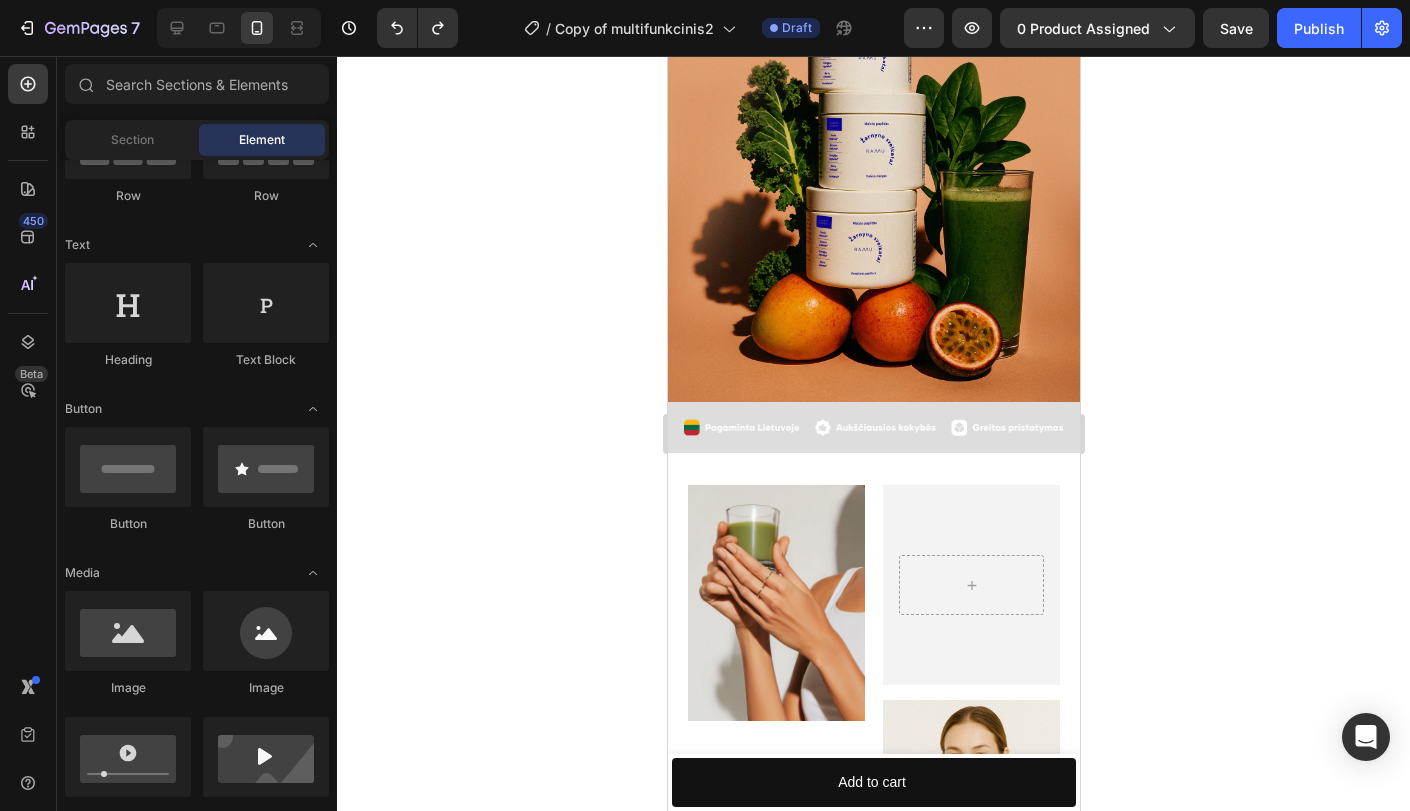click 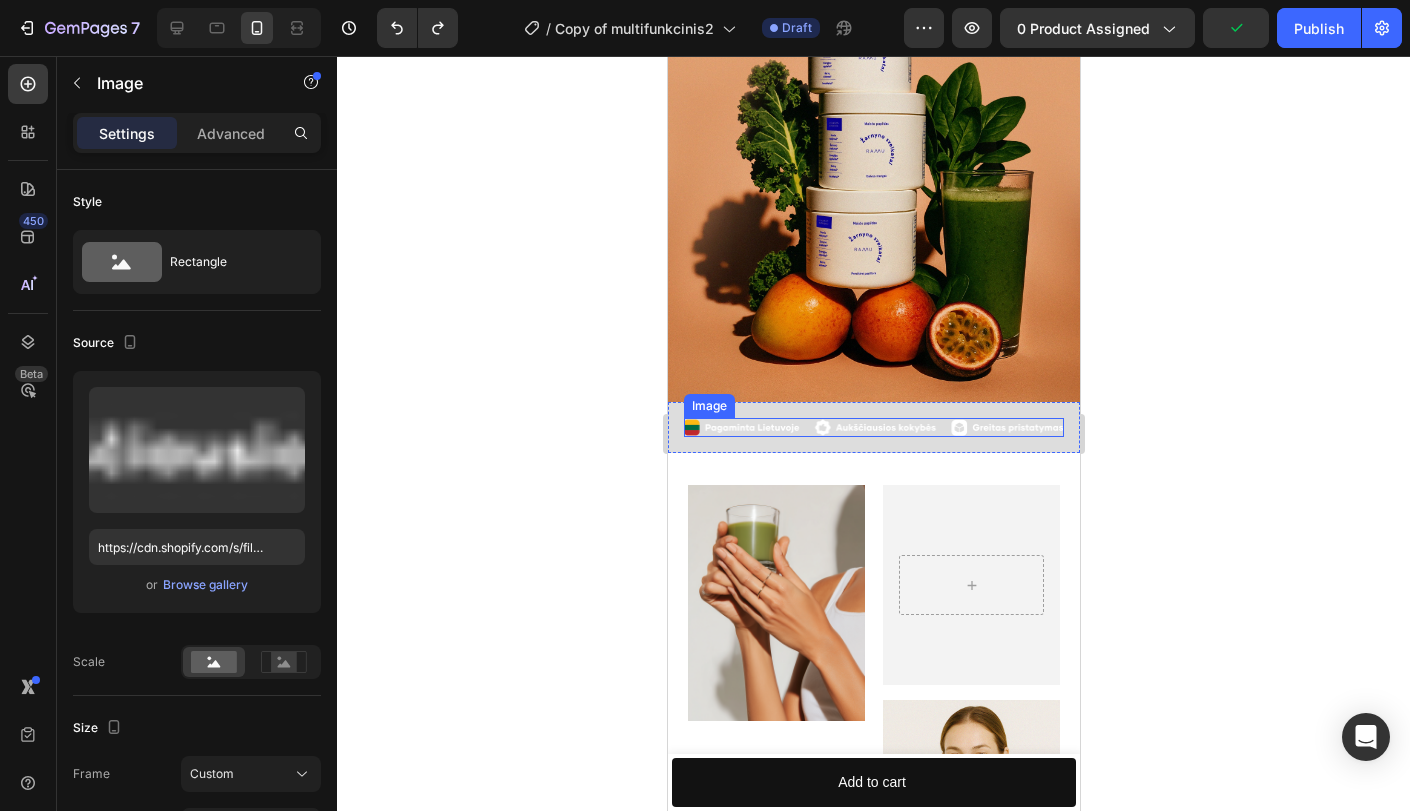 click at bounding box center (873, 427) 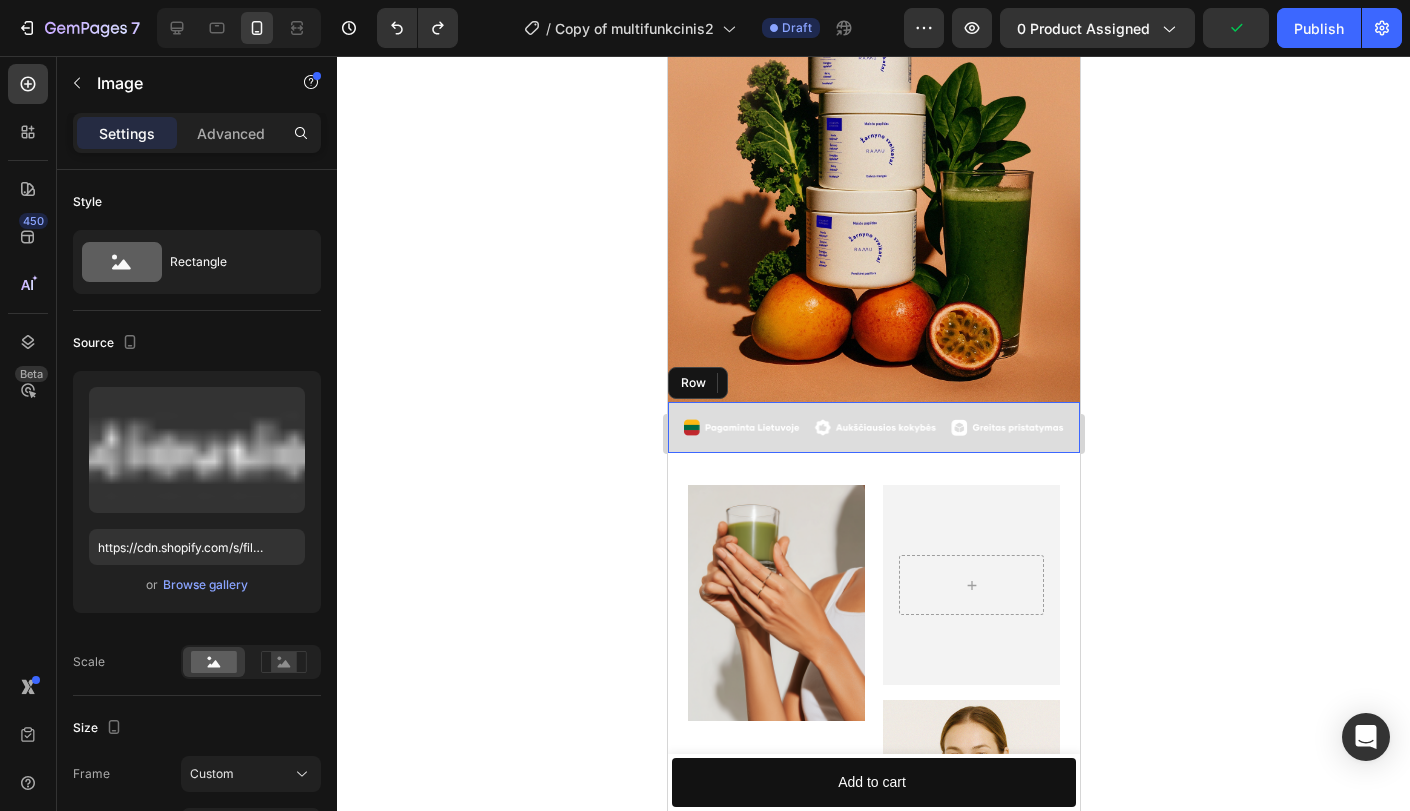 click on "Image   0 Row" at bounding box center (873, 427) 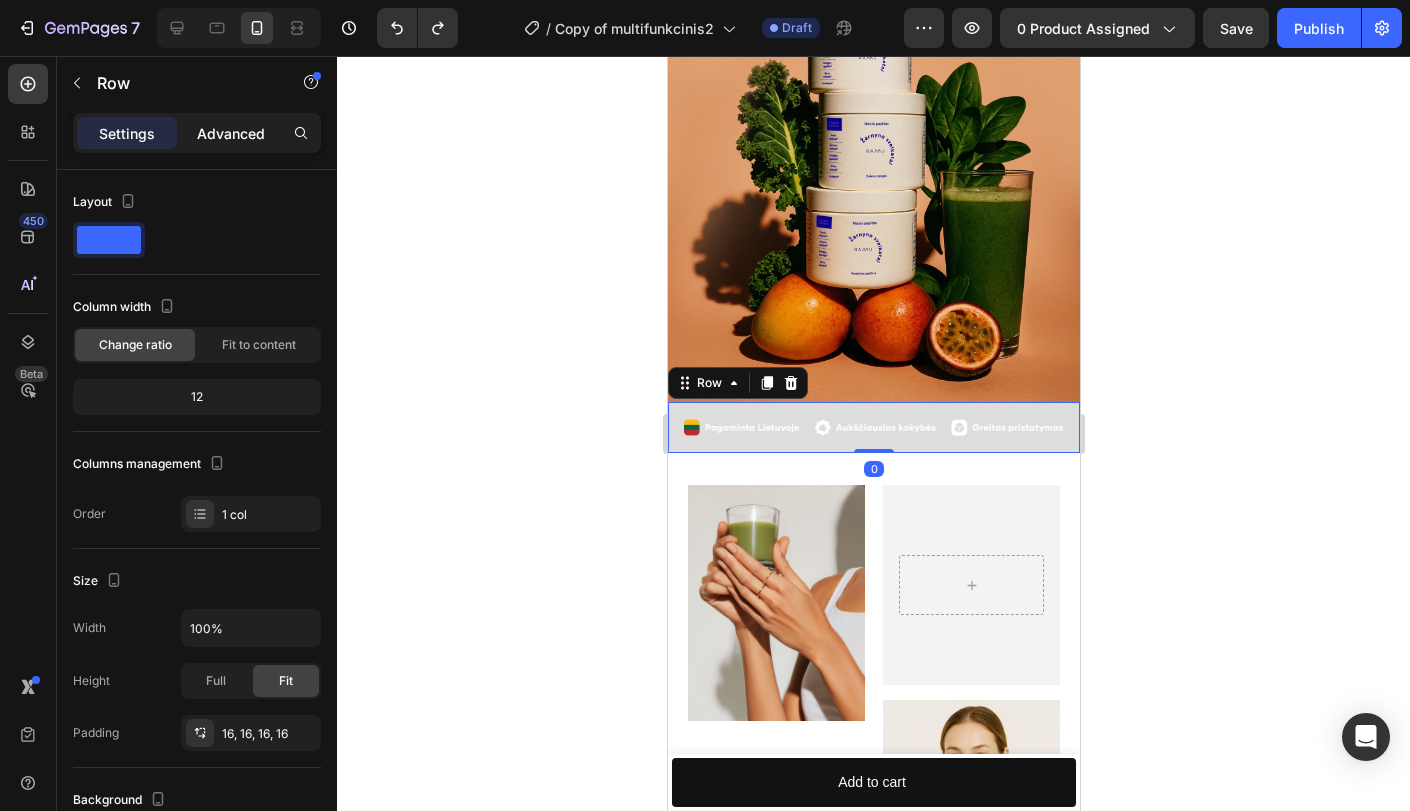 click on "Advanced" at bounding box center (231, 133) 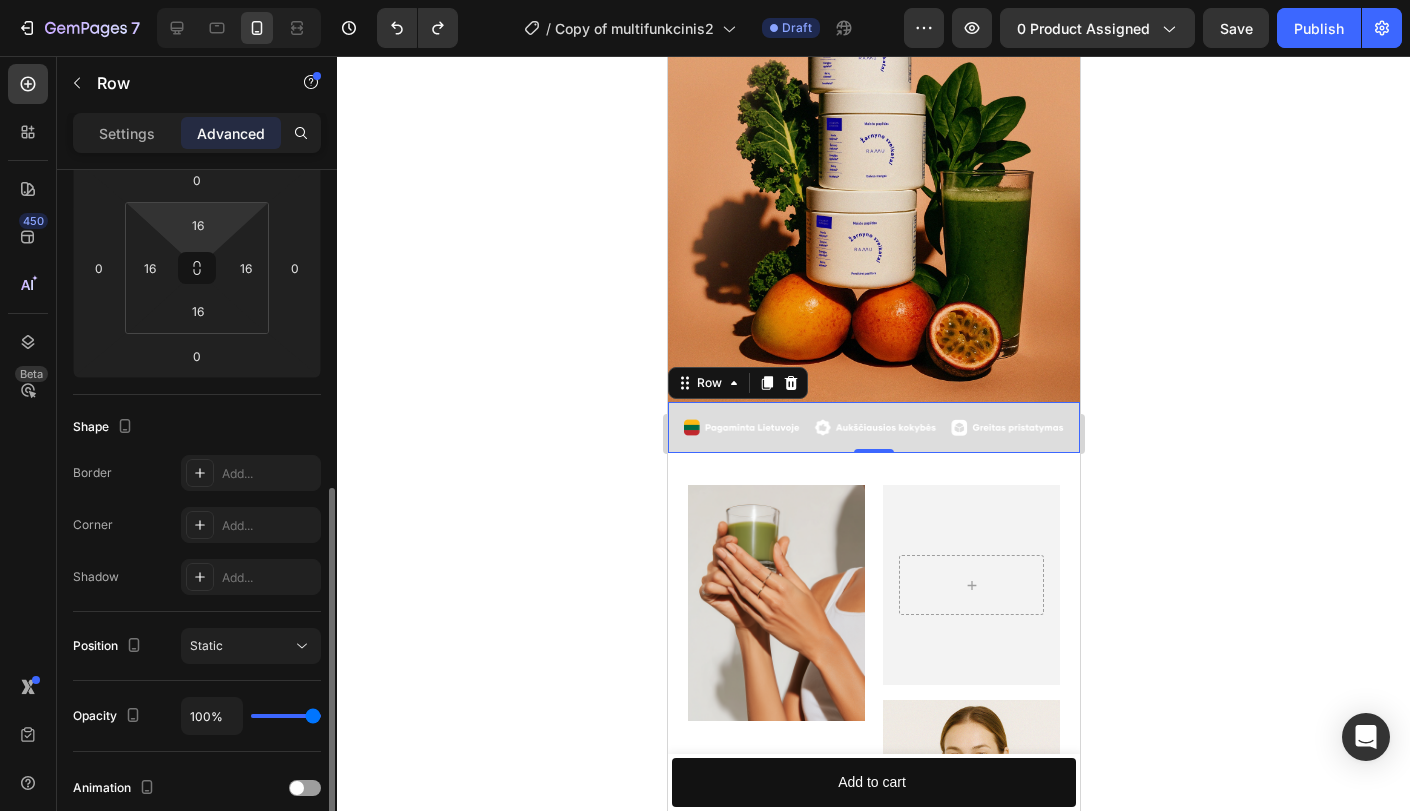 scroll, scrollTop: 470, scrollLeft: 0, axis: vertical 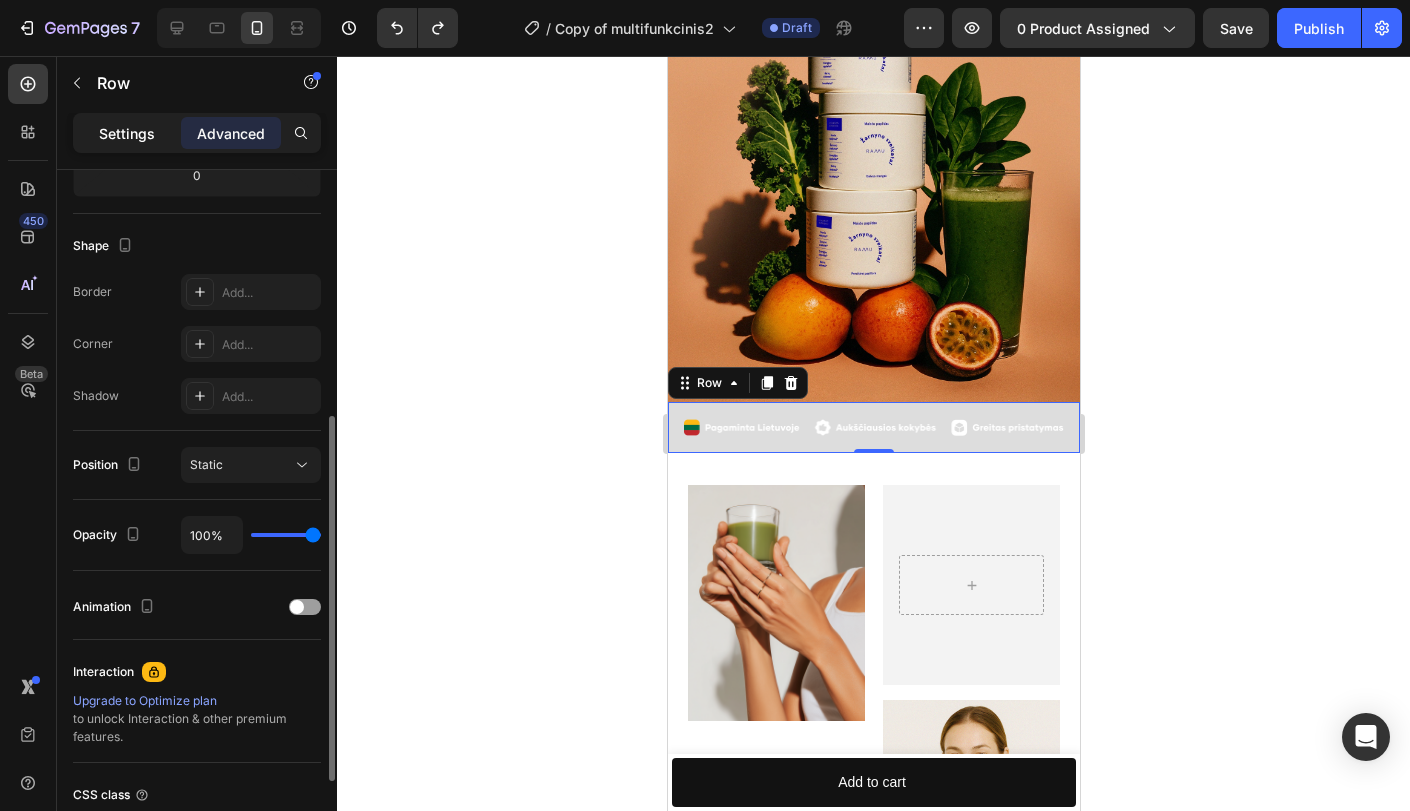 click on "Settings" at bounding box center [127, 133] 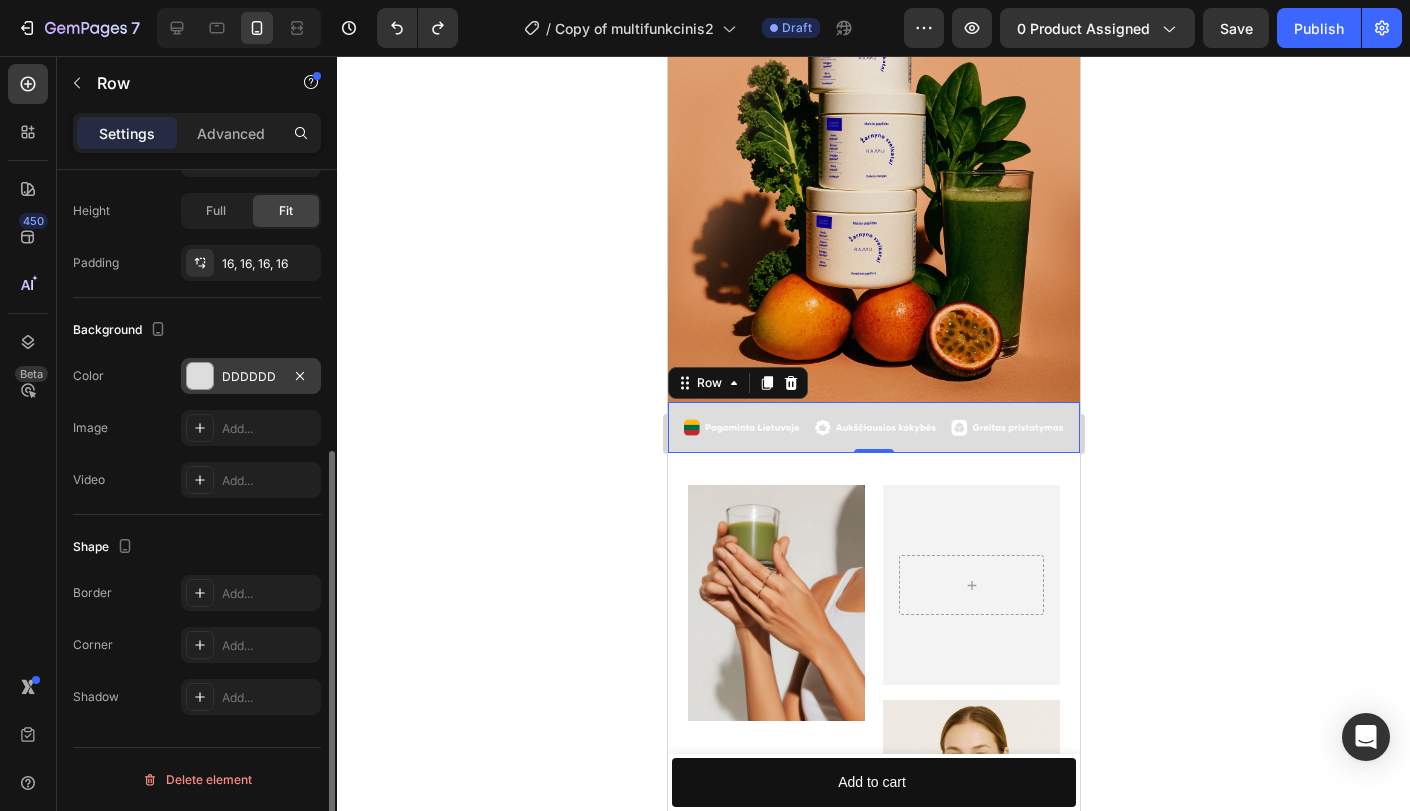click at bounding box center [200, 376] 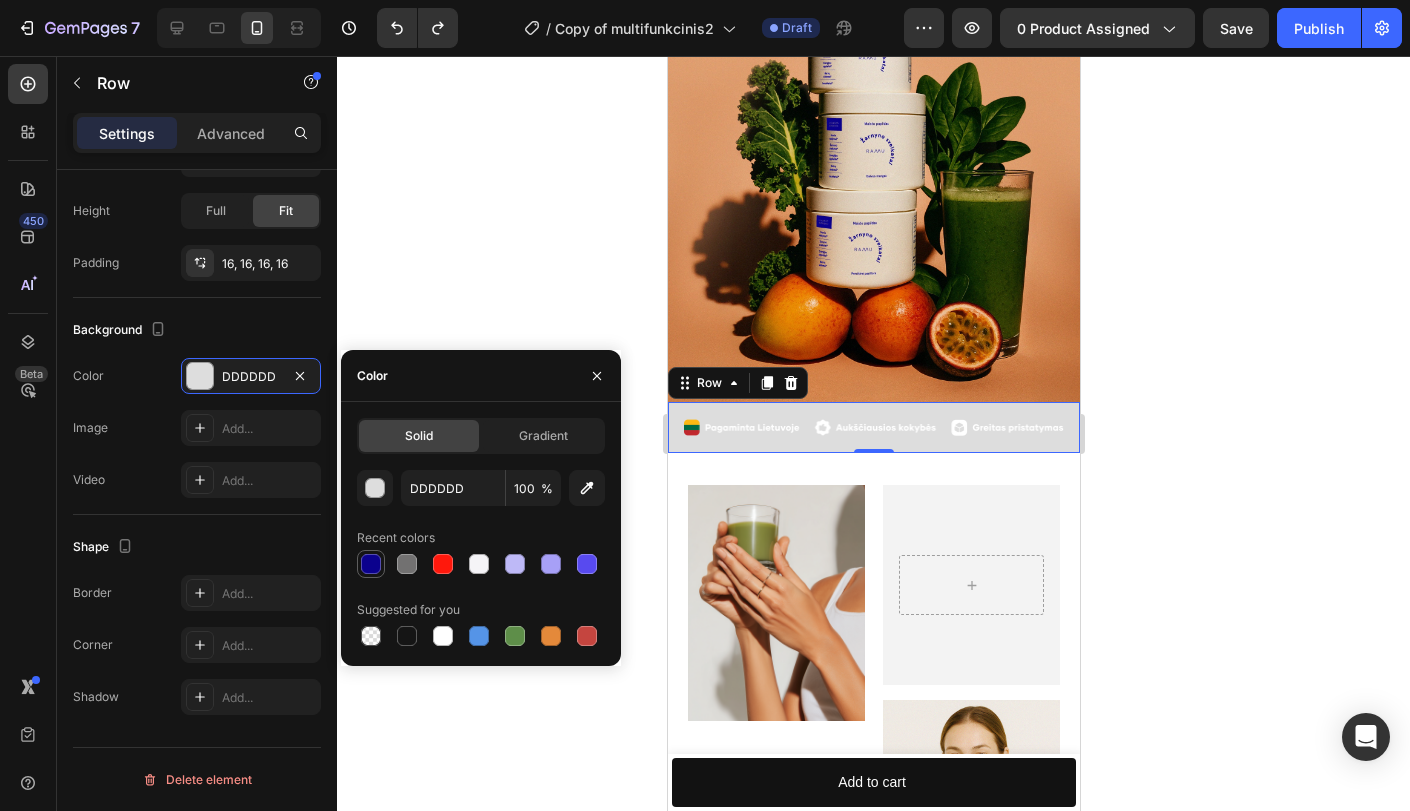 click at bounding box center [371, 564] 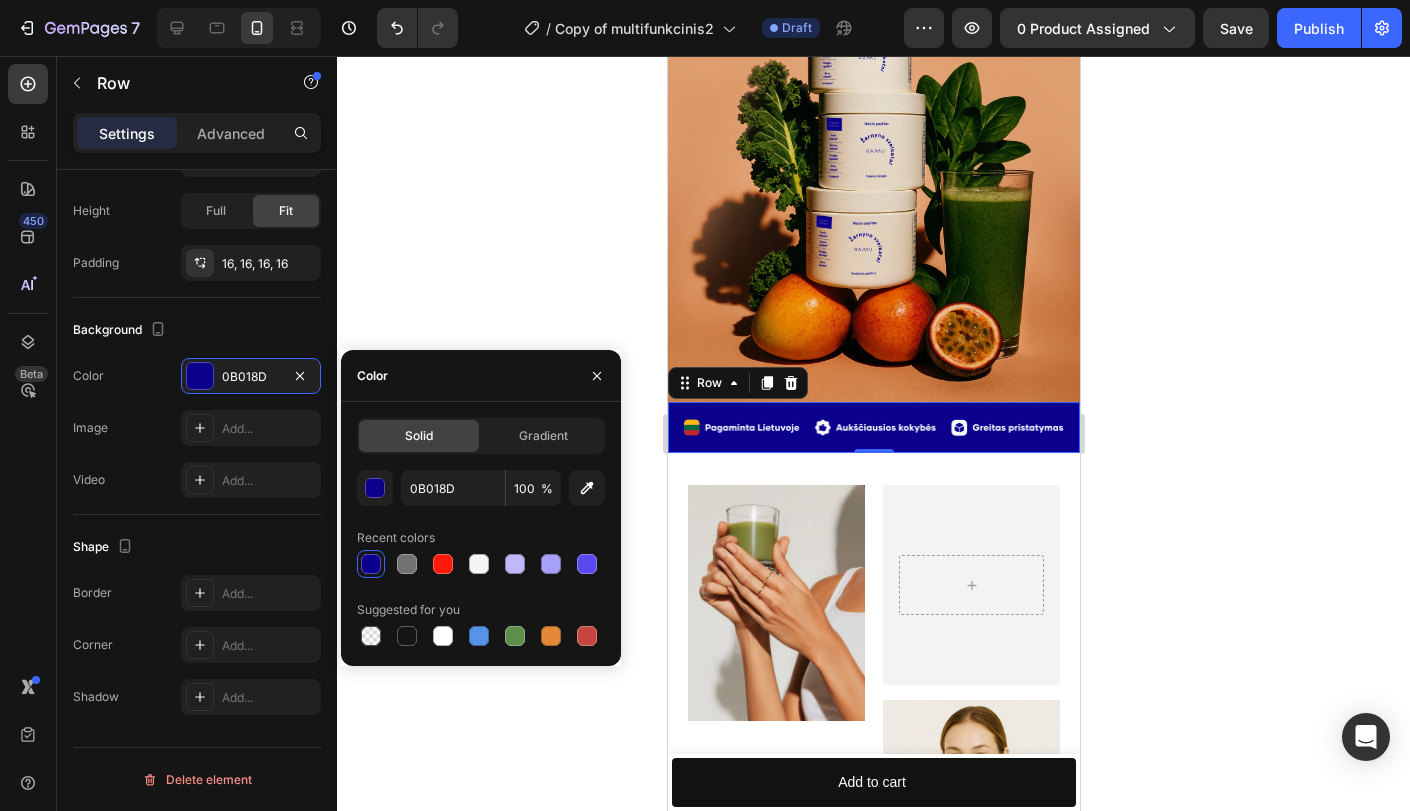 click 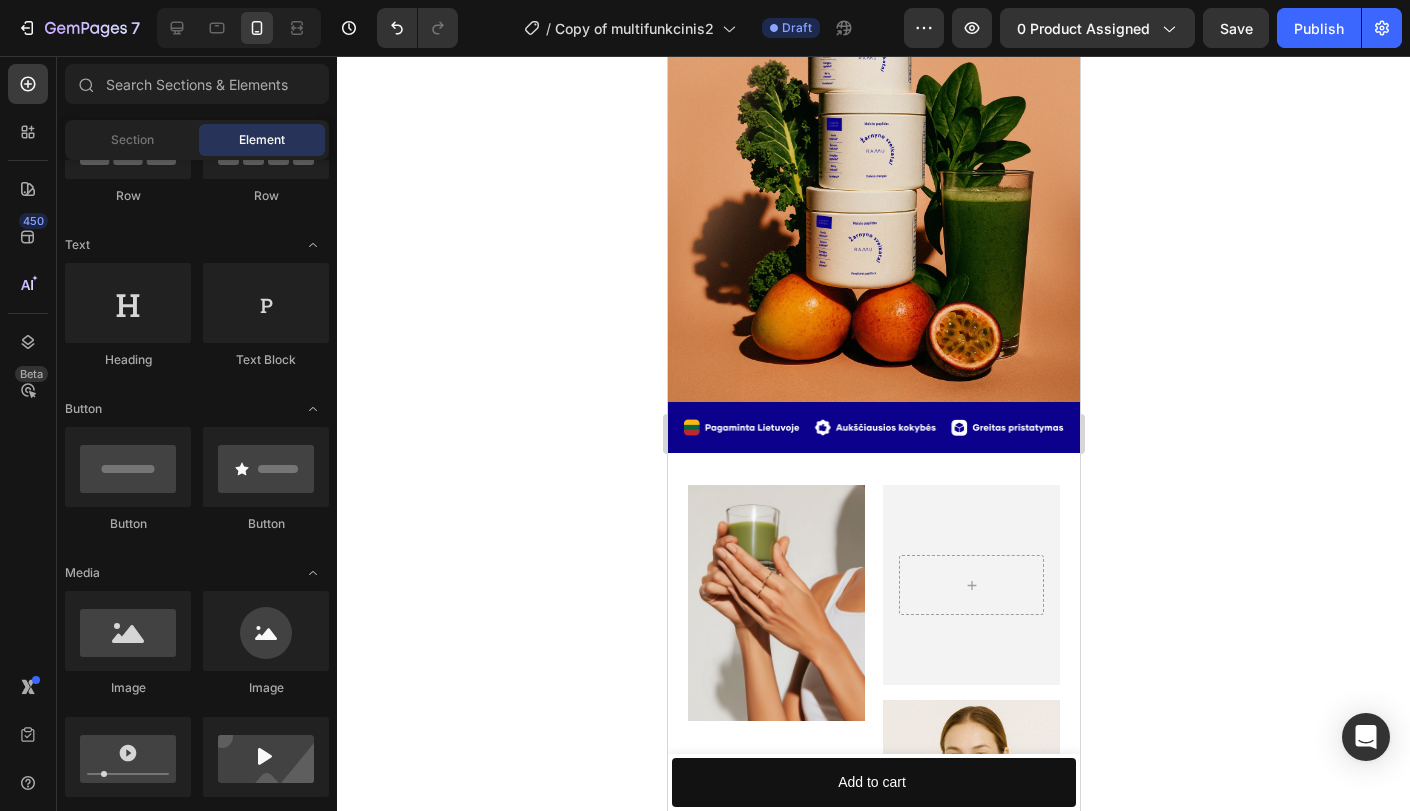 click 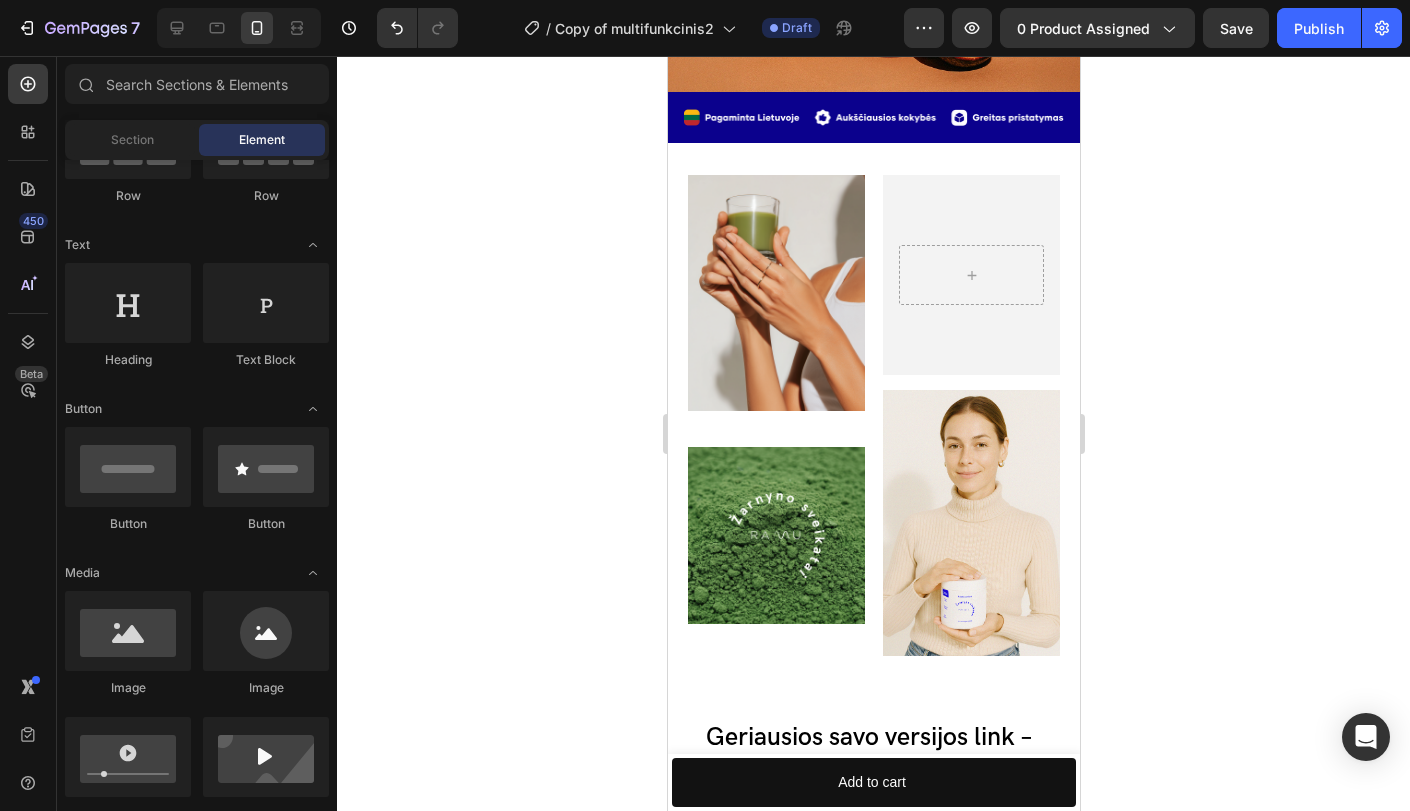 scroll, scrollTop: 4890, scrollLeft: 0, axis: vertical 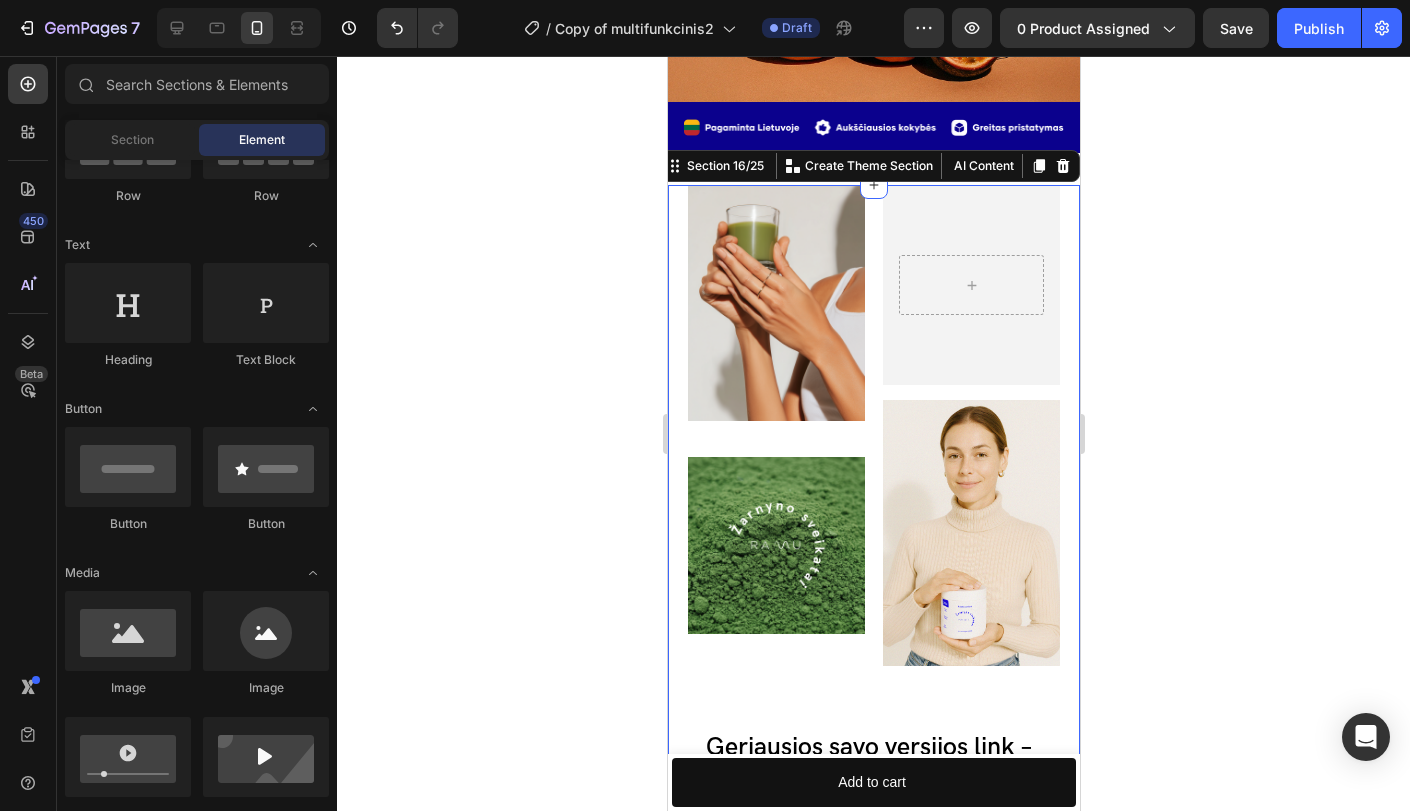 click on "Image Image Hero Banner Image Row Geriausios savo versijos link – ramiai, nuosekliai ir sveikai. Heading Svorio valdymas dažnai stigmatizuojamas, todėl rinkoje gausu vadinamųjų „panacėjos“ produktų. Tokie produktai dalina mokslinio užnugario neturinčius pažadus. RAMU - kitoks. Laboratorijoje sukūrėme išskirtinį funkcinių žalumynų, skaidulų, vitaminų, mineralų ir supermaisto mišinį. Sukurta kiekvienai užimtai ir skubančiai moteriai, kad padėtų pasiekti savo tikslų bei suformuoti sveikus, ilgalaikius įpročius kelyje link jų. ✓ Žarnyno sveikatai ir mikrobiotai ✓ Svorio valdymui ✓ Energijos apykaitai ✓ Nervų sistemos palaikymui ✓ Imuninės sistemos gerinimui Text Block Kokių veikliųjų medžiagų praturtintas RAMU multfunkcinis kokteilis? Ar RAMU kokteilis valo organizmą bei detoksikuoja?" at bounding box center (873, 917) 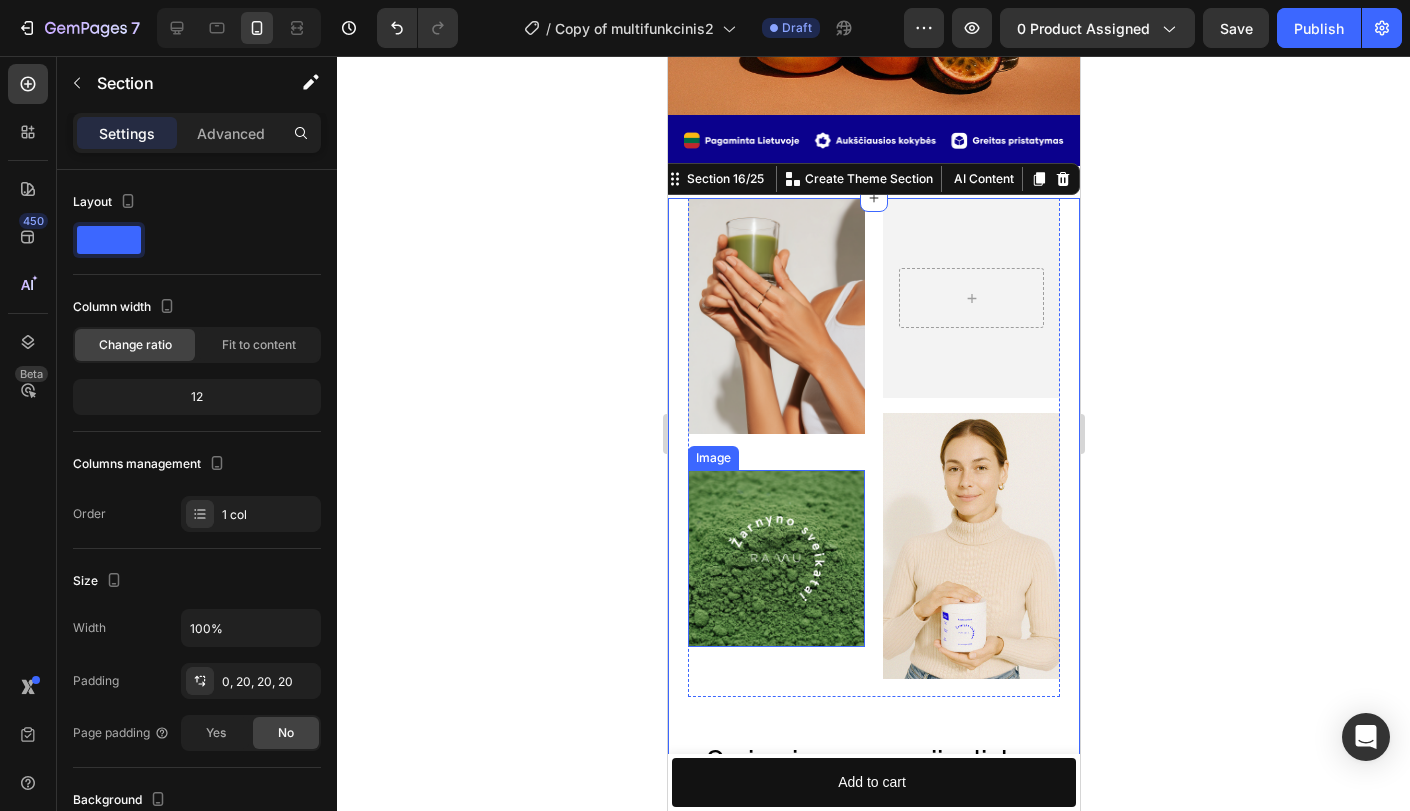 scroll, scrollTop: 4867, scrollLeft: 0, axis: vertical 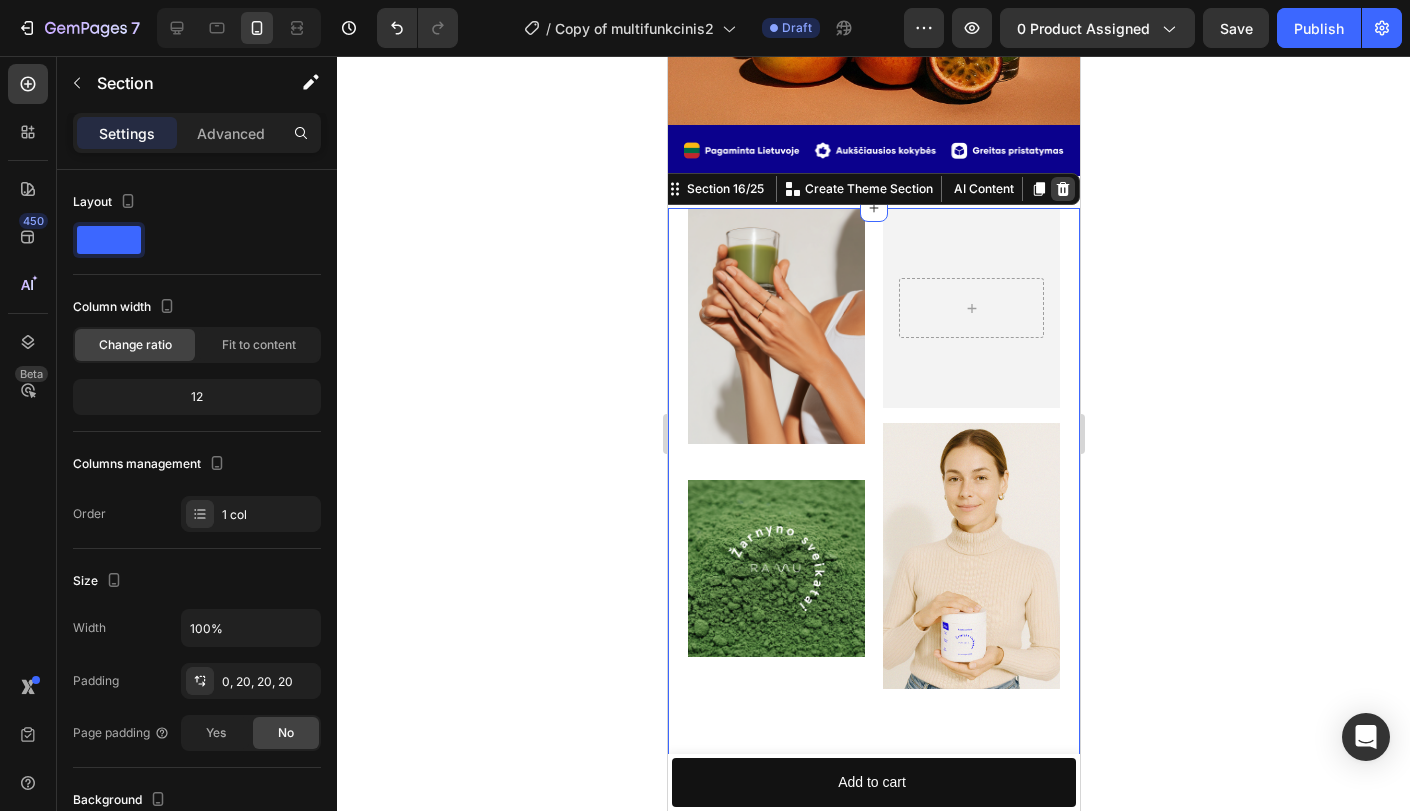 click 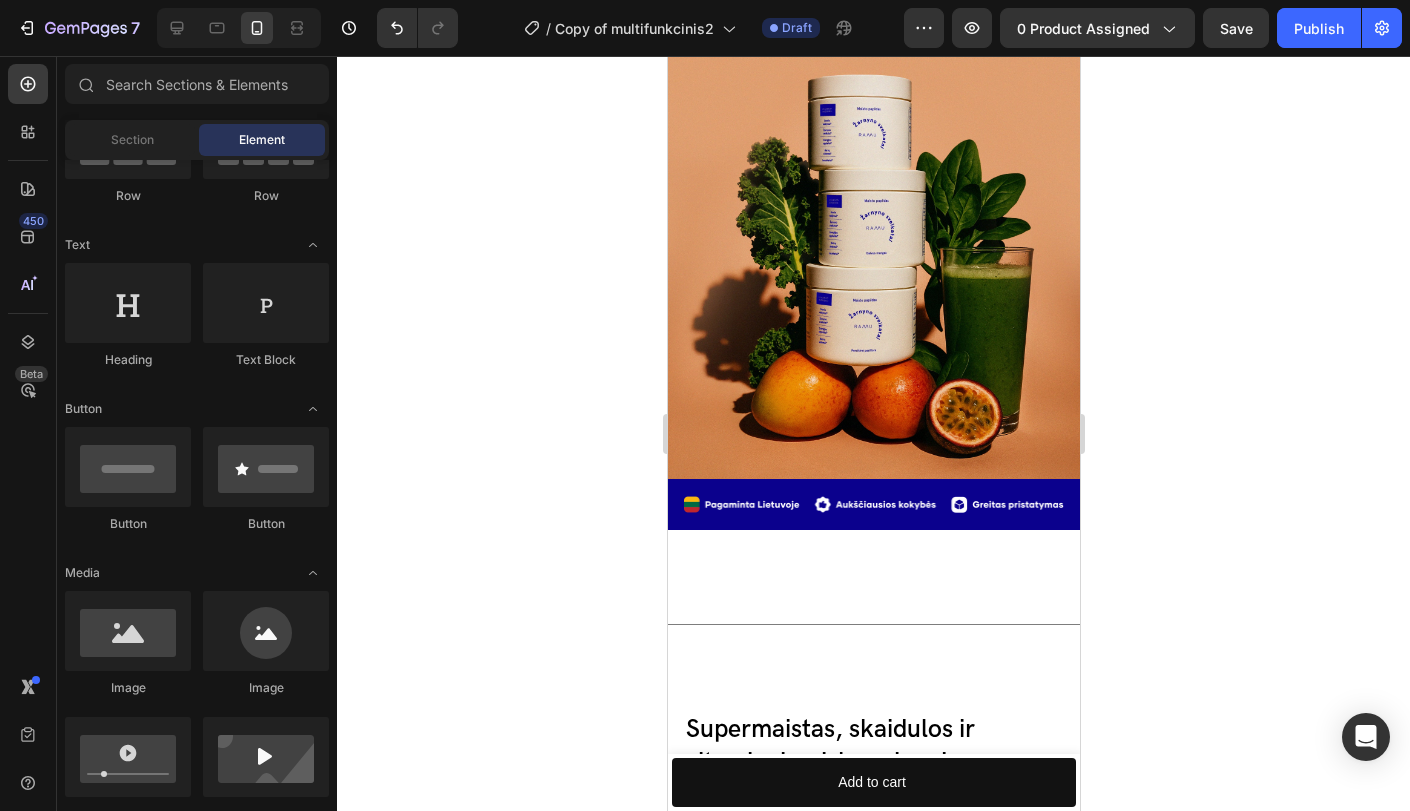 scroll, scrollTop: 4589, scrollLeft: 0, axis: vertical 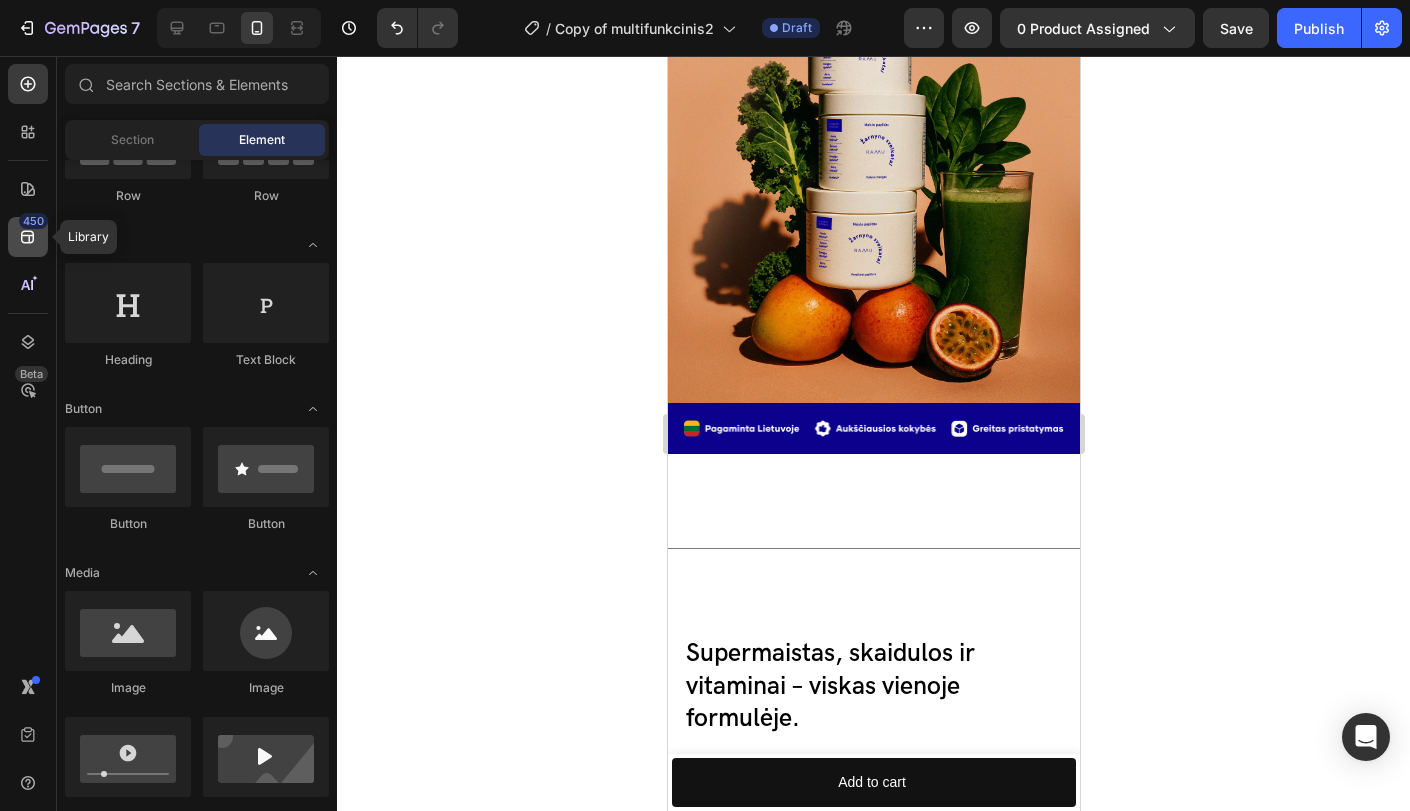 click on "450" at bounding box center (33, 221) 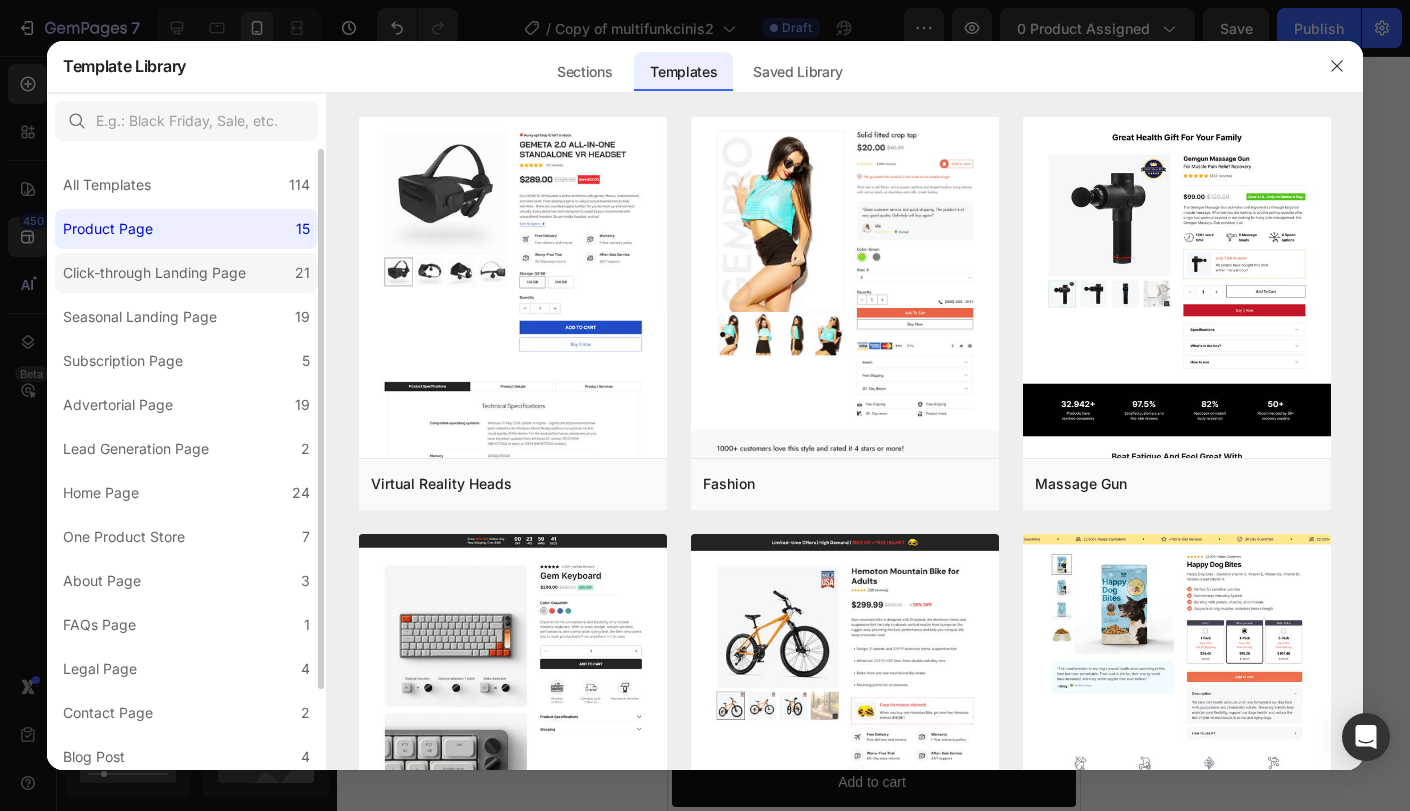 click on "Click-through Landing Page" at bounding box center [154, 273] 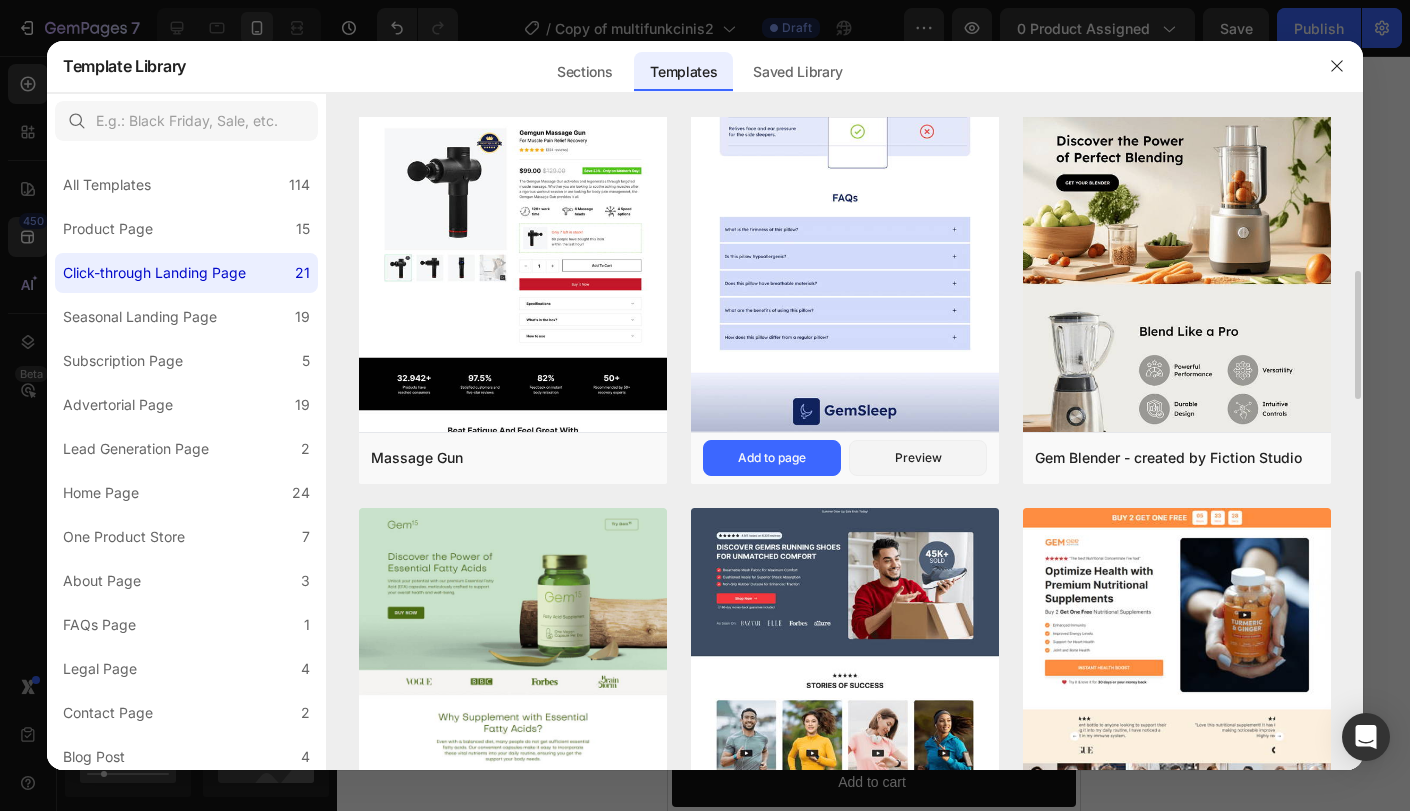 scroll, scrollTop: 0, scrollLeft: 0, axis: both 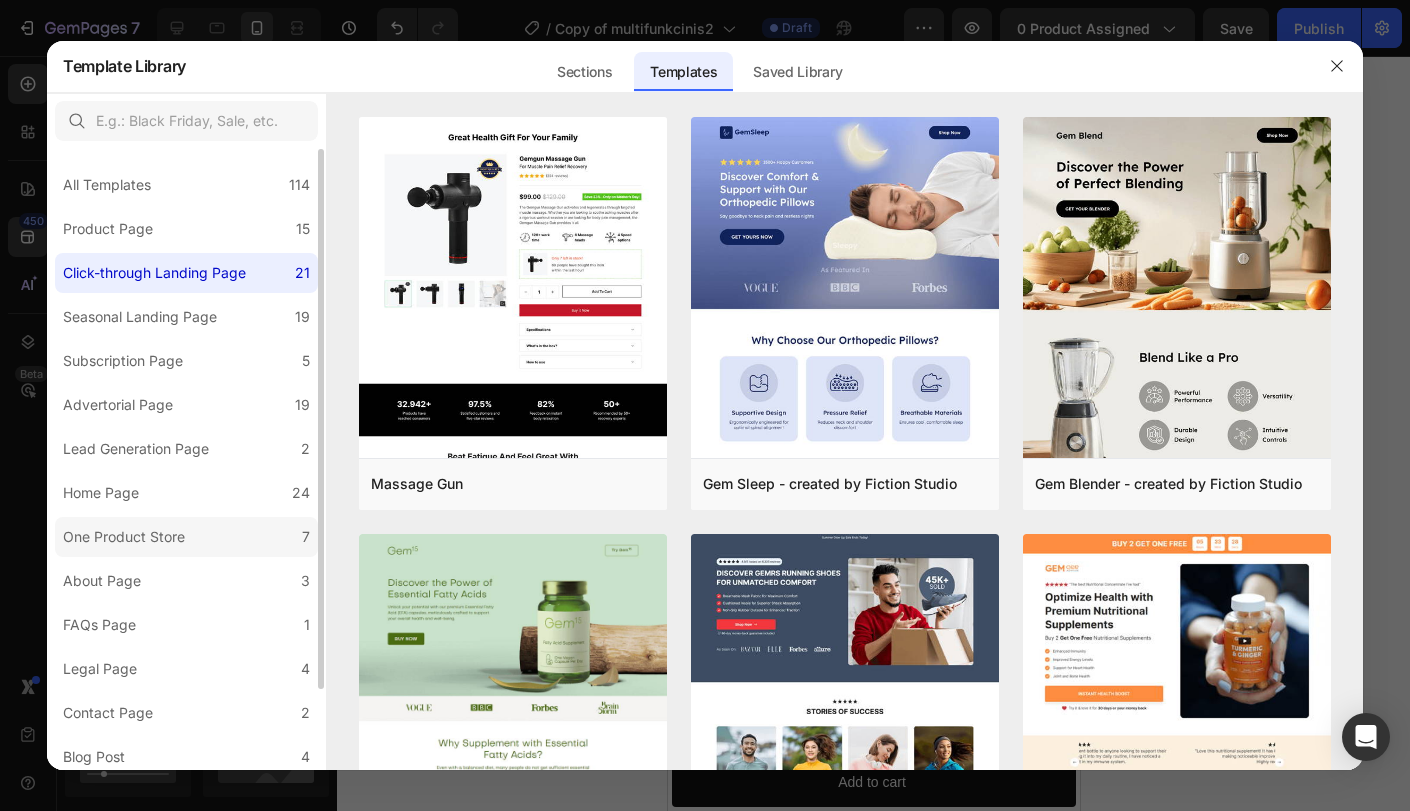 click on "One Product Store 7" 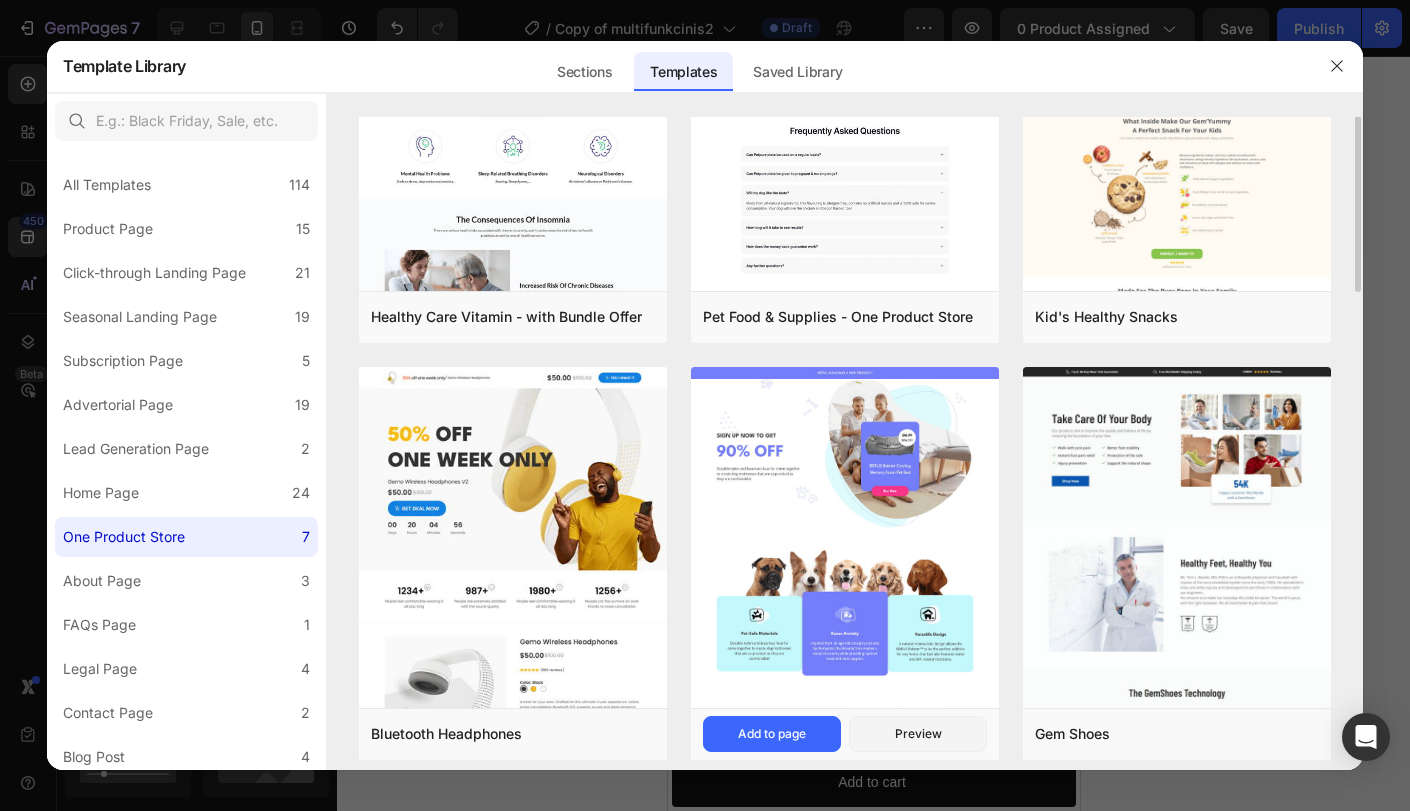 scroll, scrollTop: 0, scrollLeft: 0, axis: both 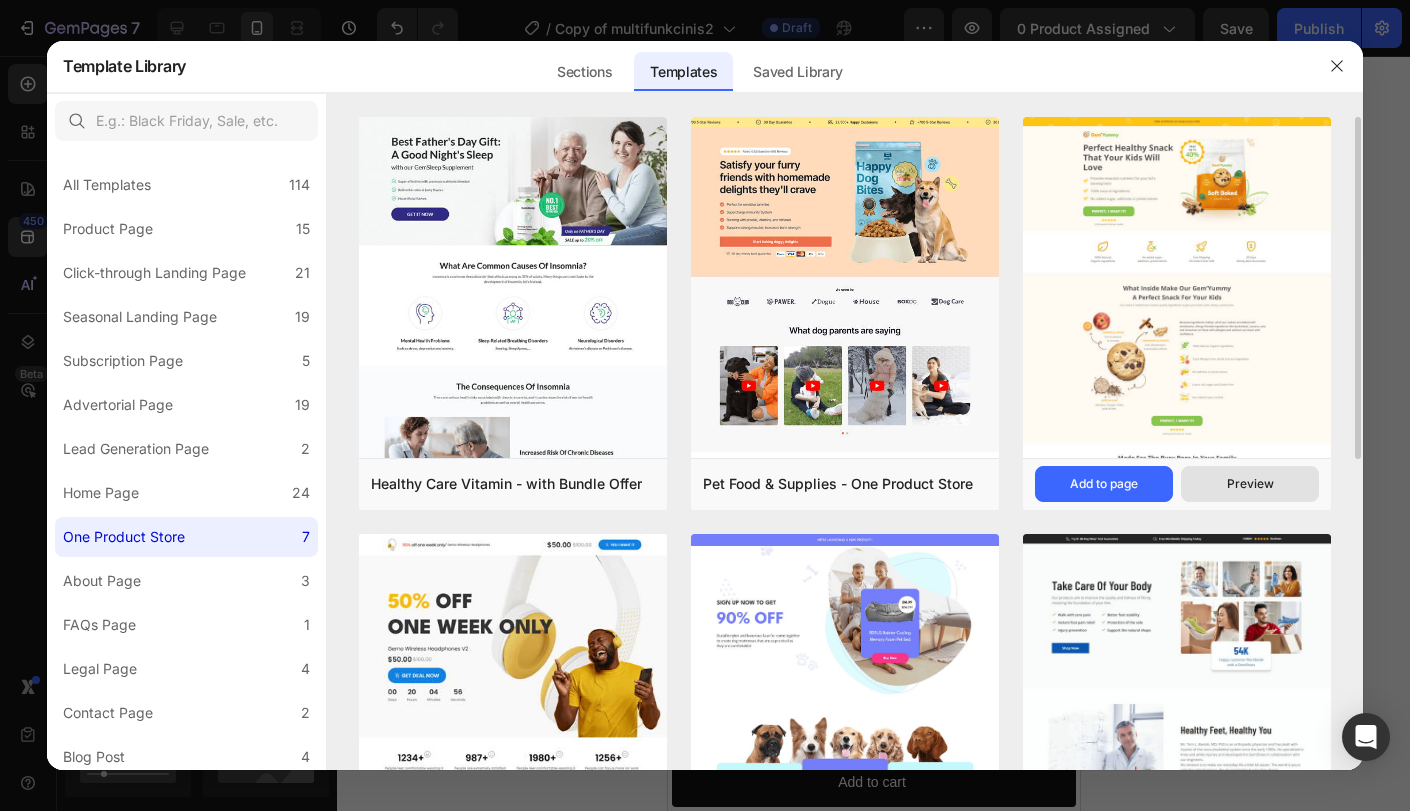 click on "Preview" at bounding box center [1250, 484] 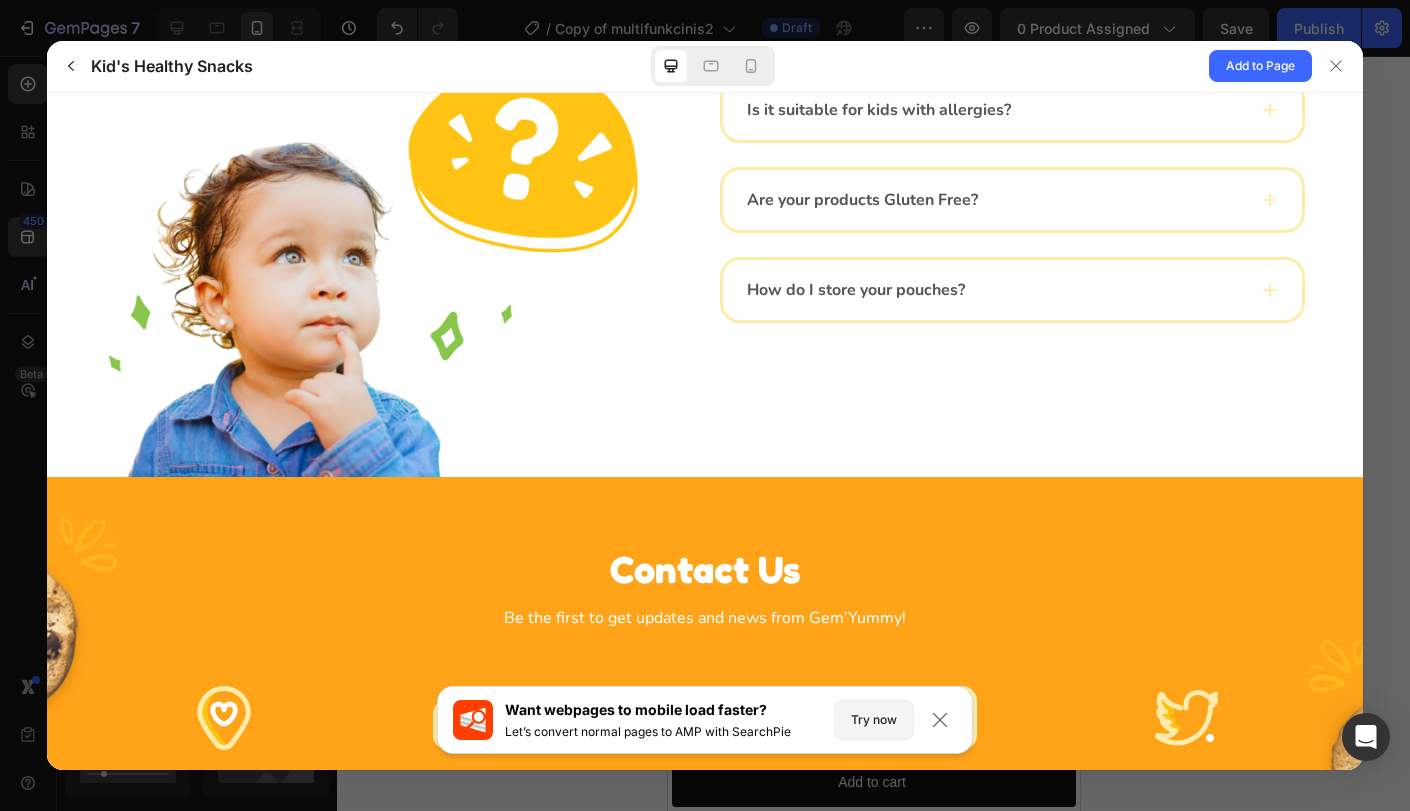 scroll, scrollTop: 7275, scrollLeft: 0, axis: vertical 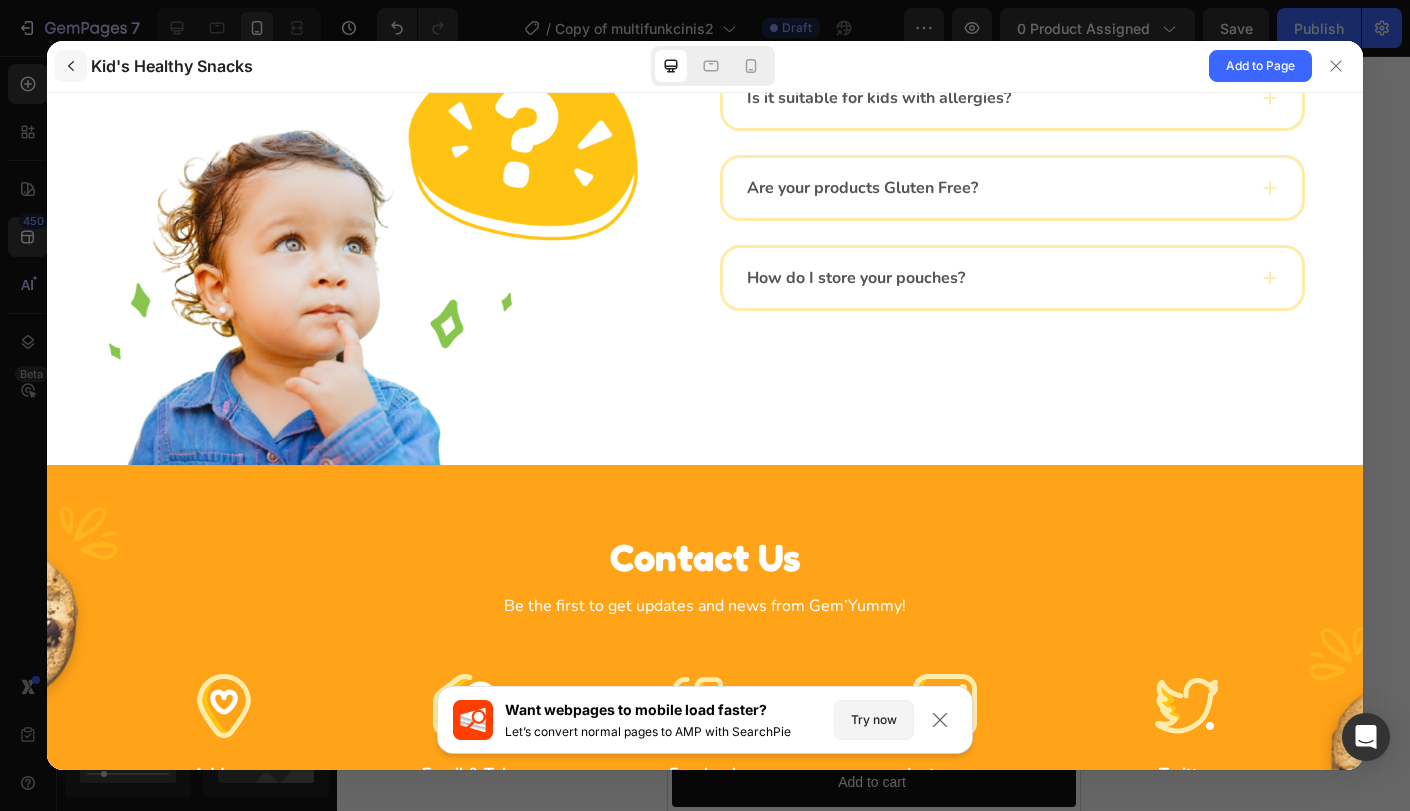 click 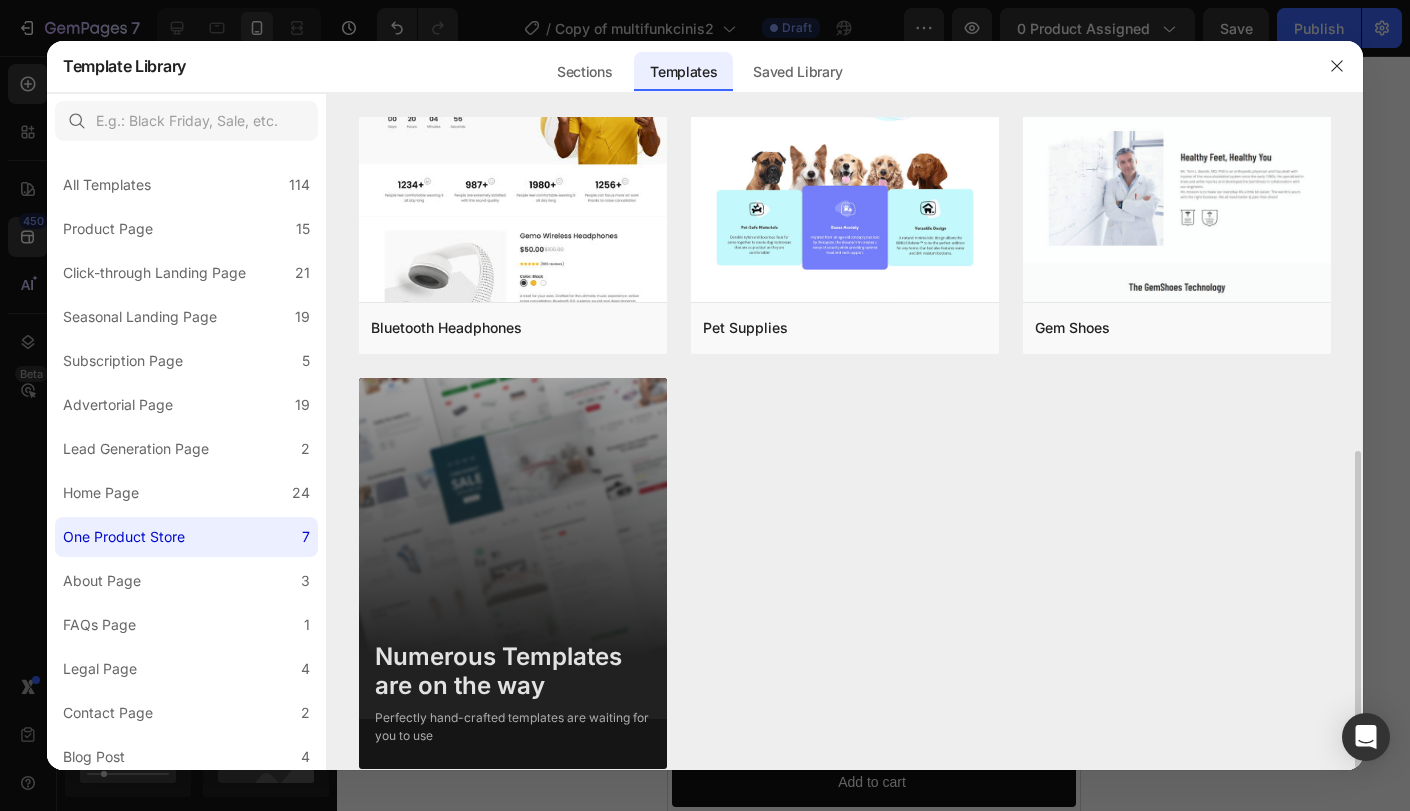 scroll, scrollTop: 595, scrollLeft: 0, axis: vertical 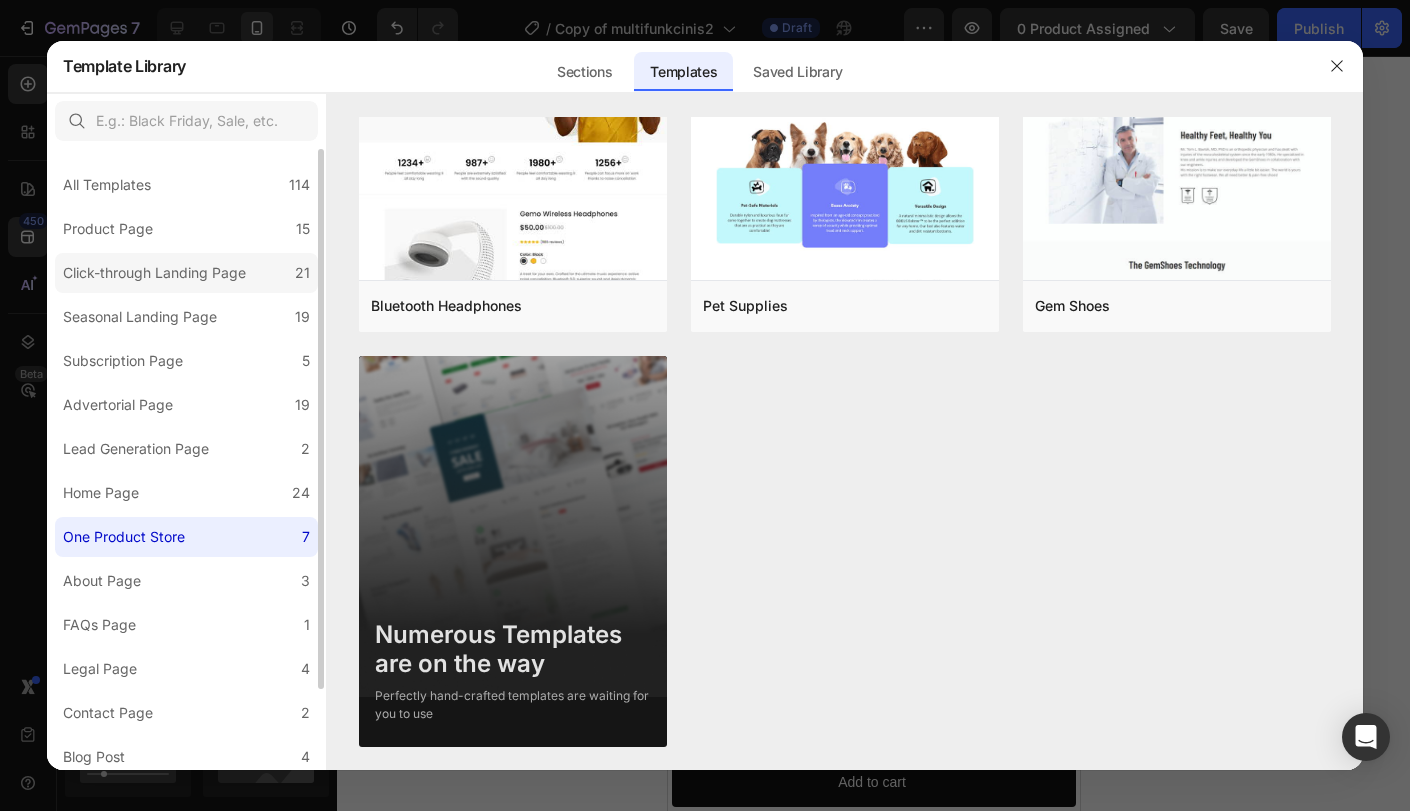 click on "Click-through Landing Page" at bounding box center [154, 273] 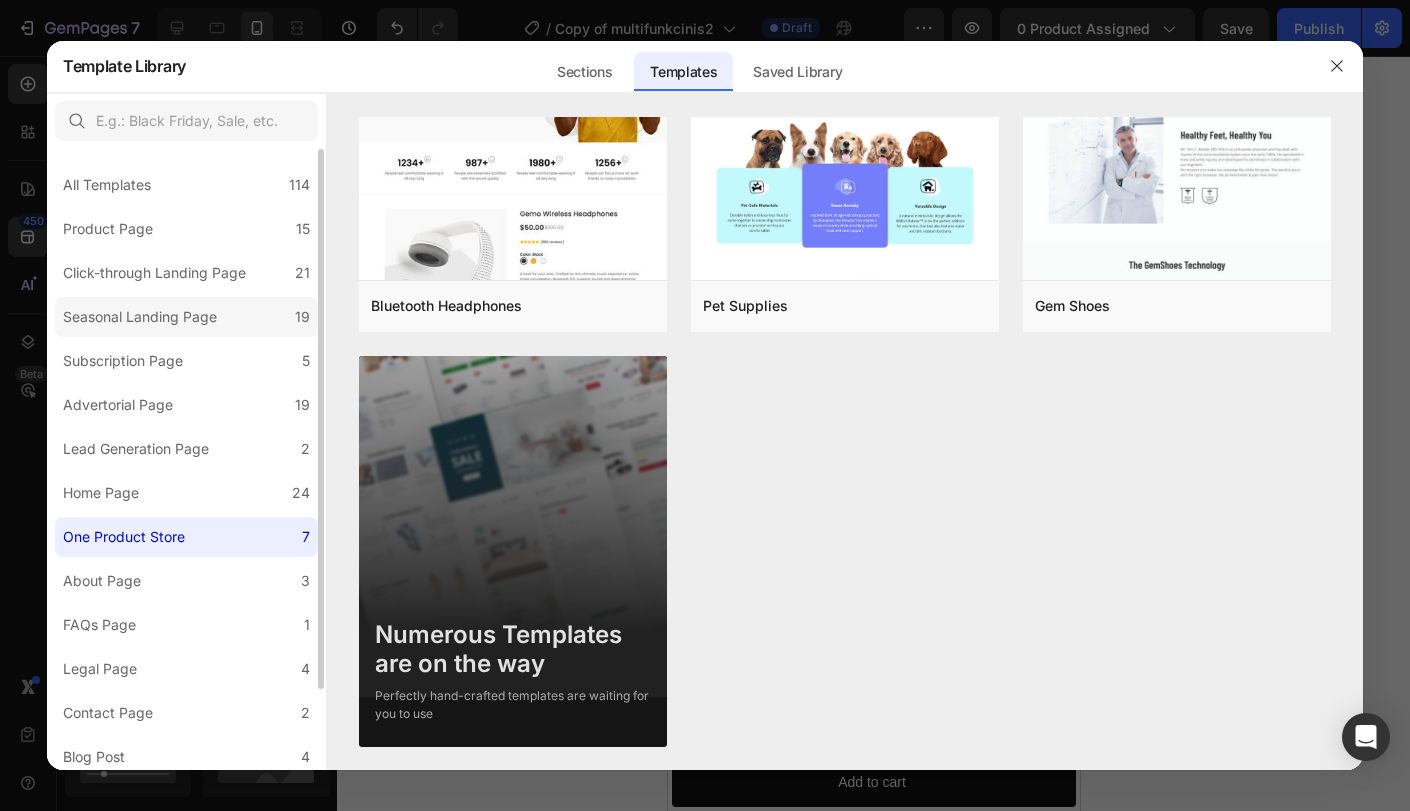 scroll, scrollTop: 0, scrollLeft: 0, axis: both 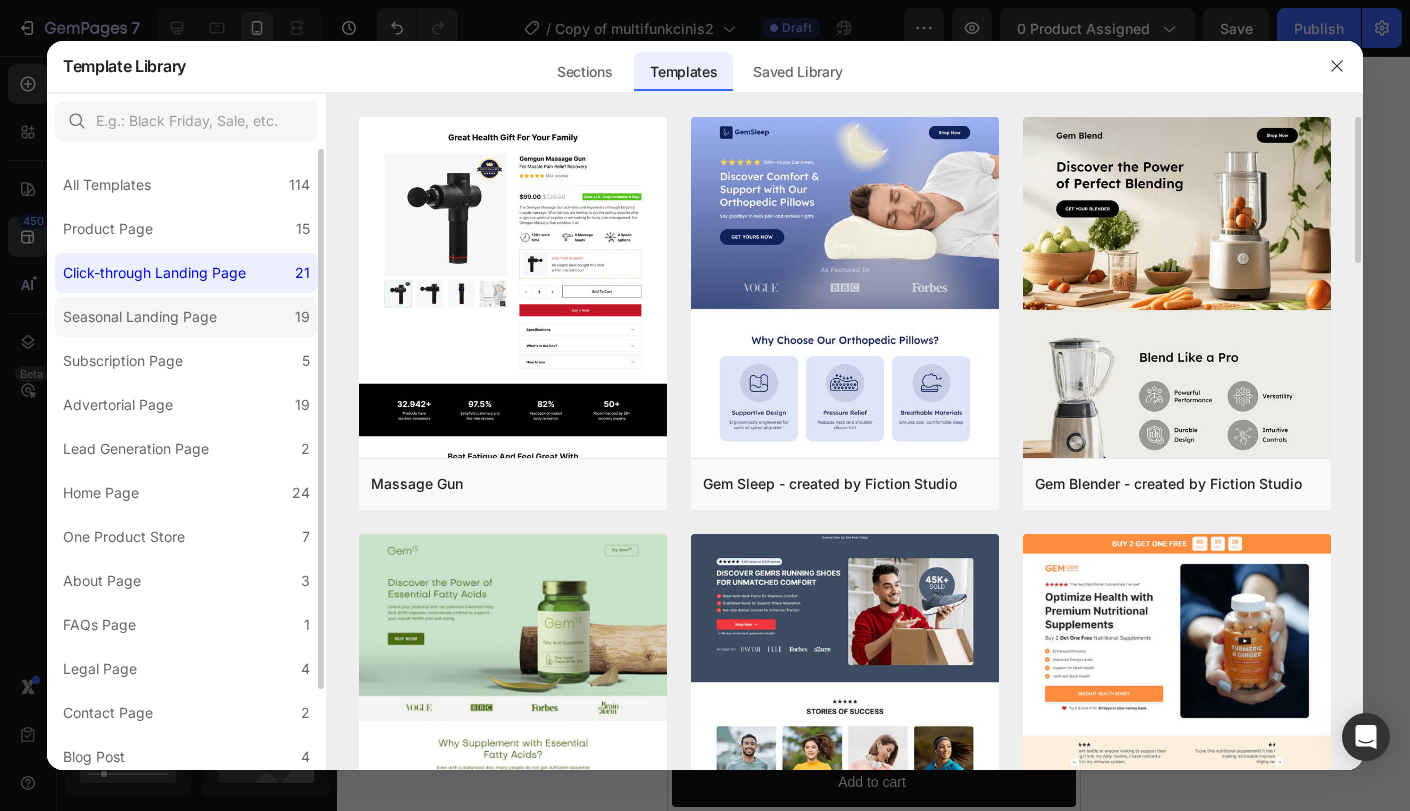 click on "Seasonal Landing Page" at bounding box center (144, 317) 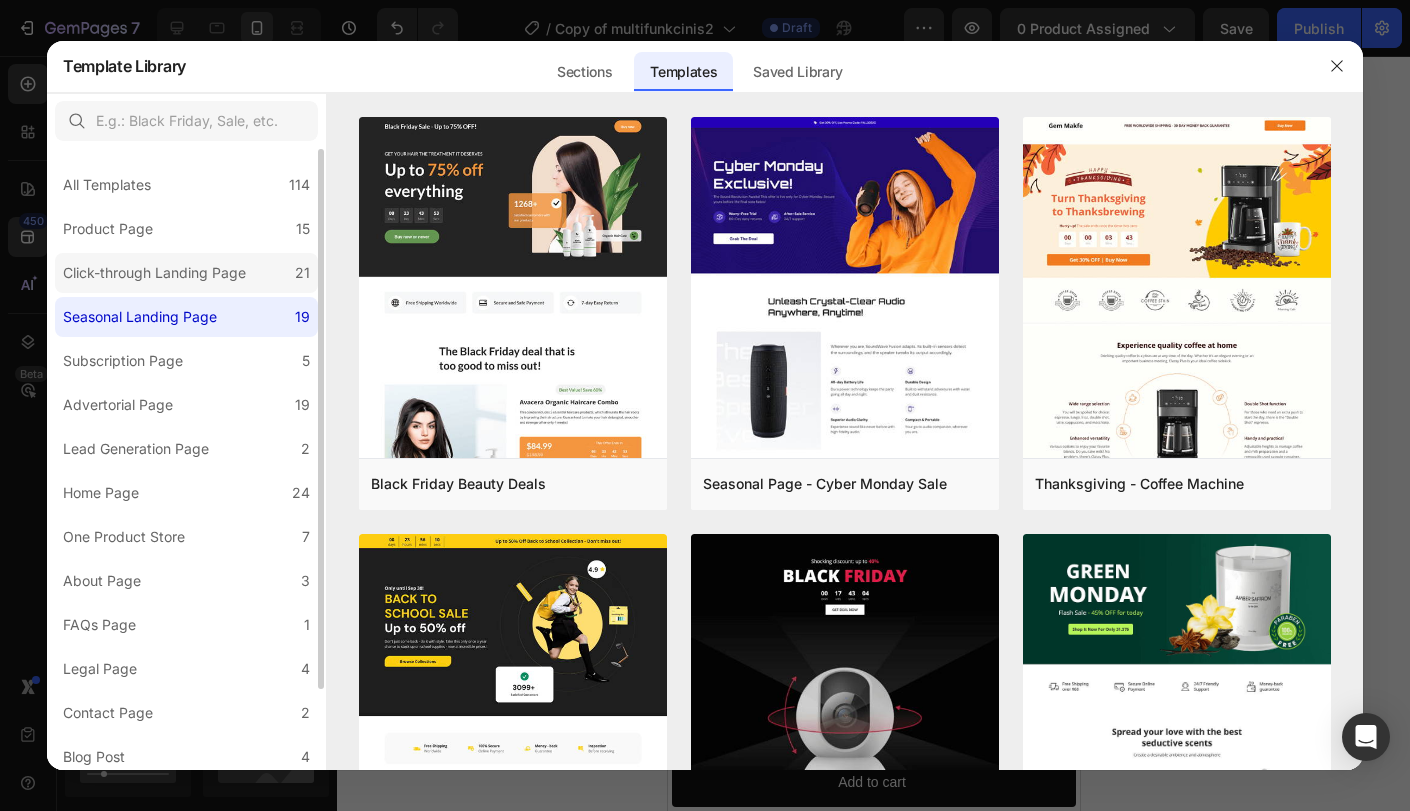 click on "Click-through Landing Page" at bounding box center [154, 273] 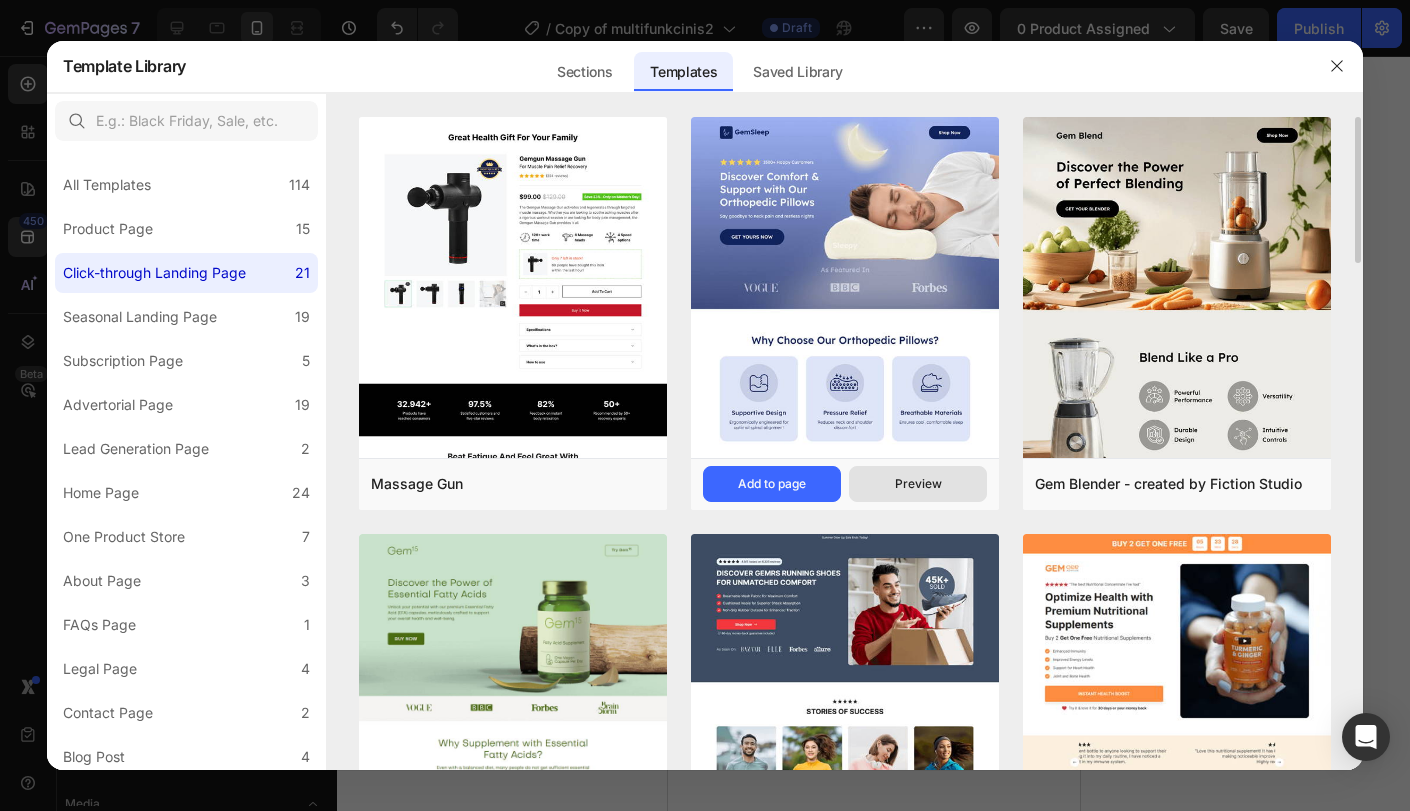 scroll, scrollTop: 0, scrollLeft: 0, axis: both 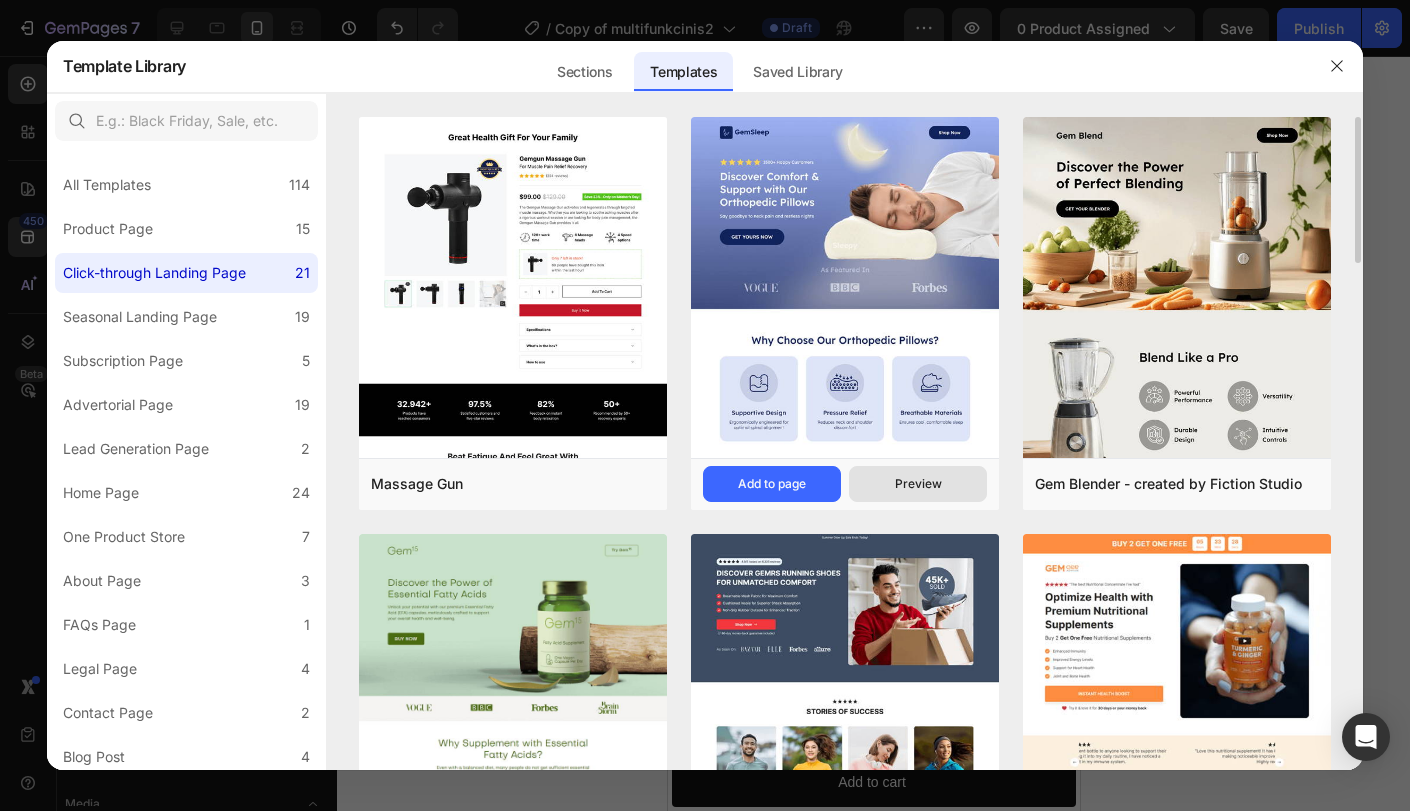 click on "Preview" at bounding box center (918, 484) 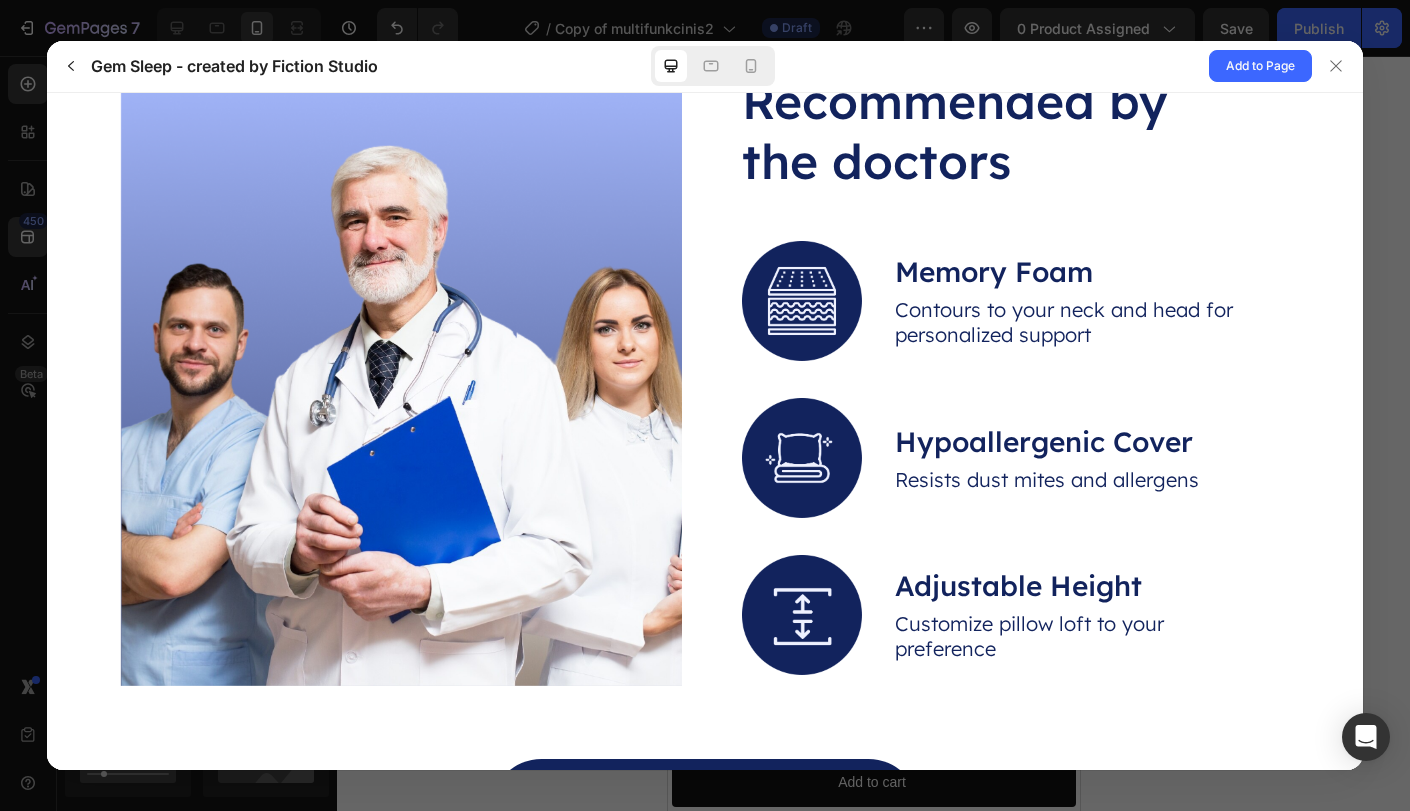 scroll, scrollTop: 3489, scrollLeft: 0, axis: vertical 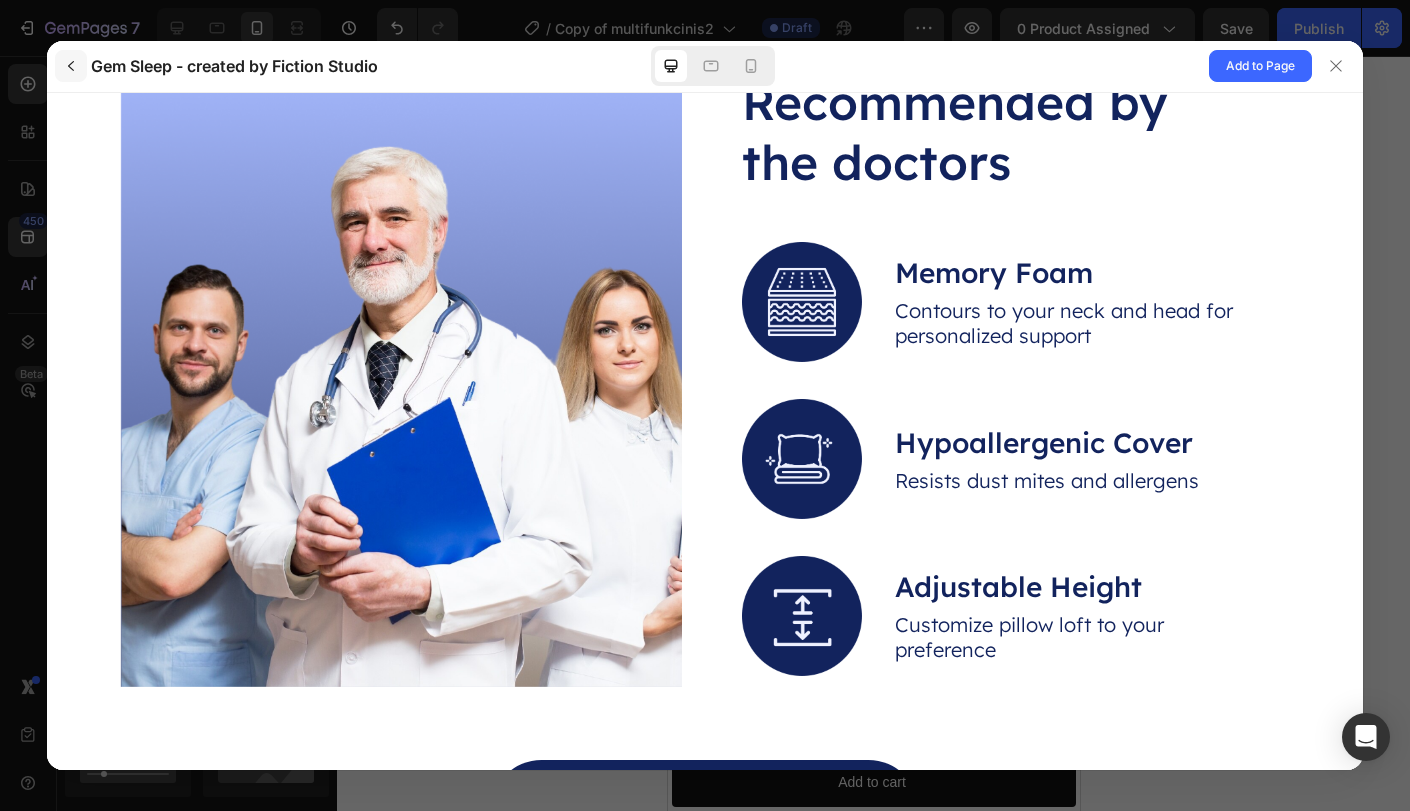 click 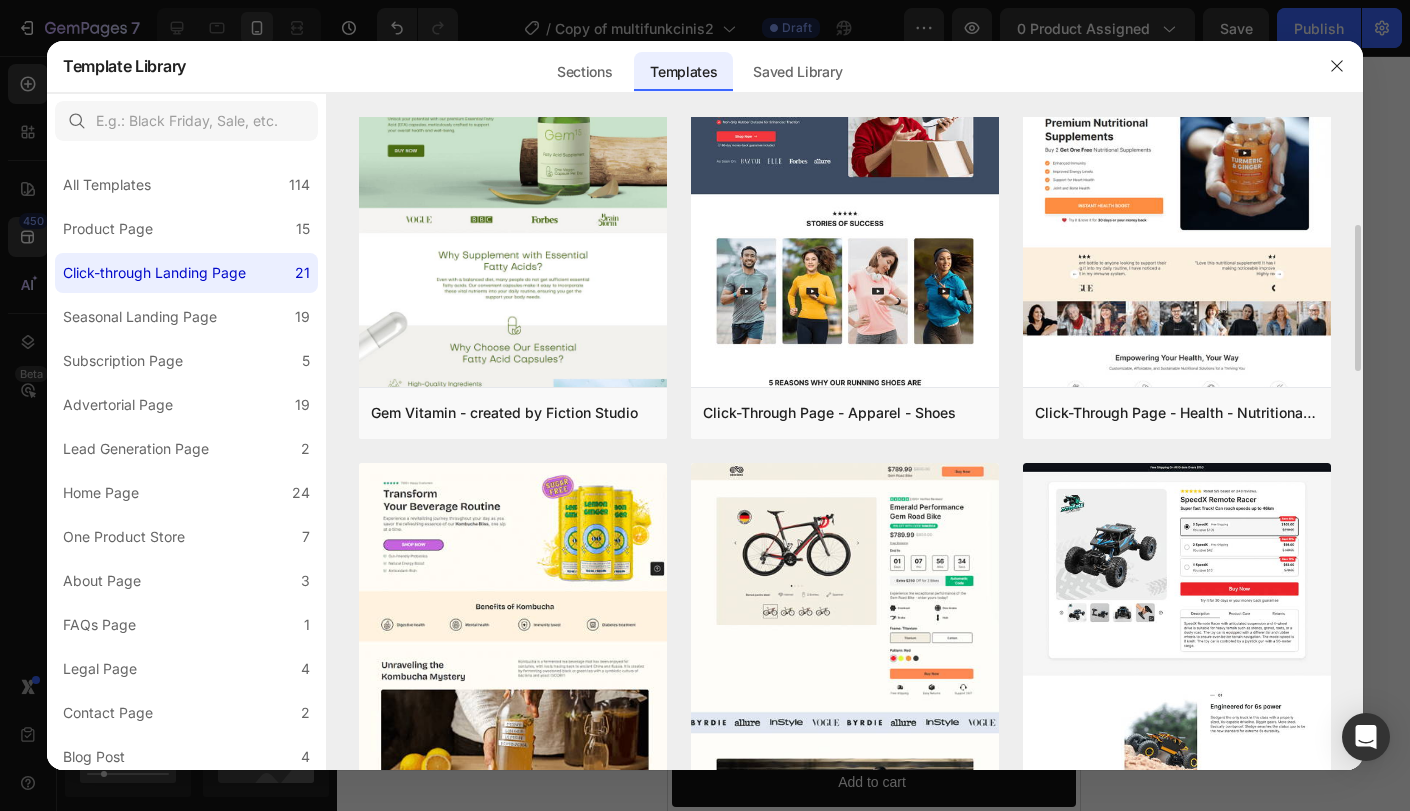 scroll, scrollTop: 484, scrollLeft: 0, axis: vertical 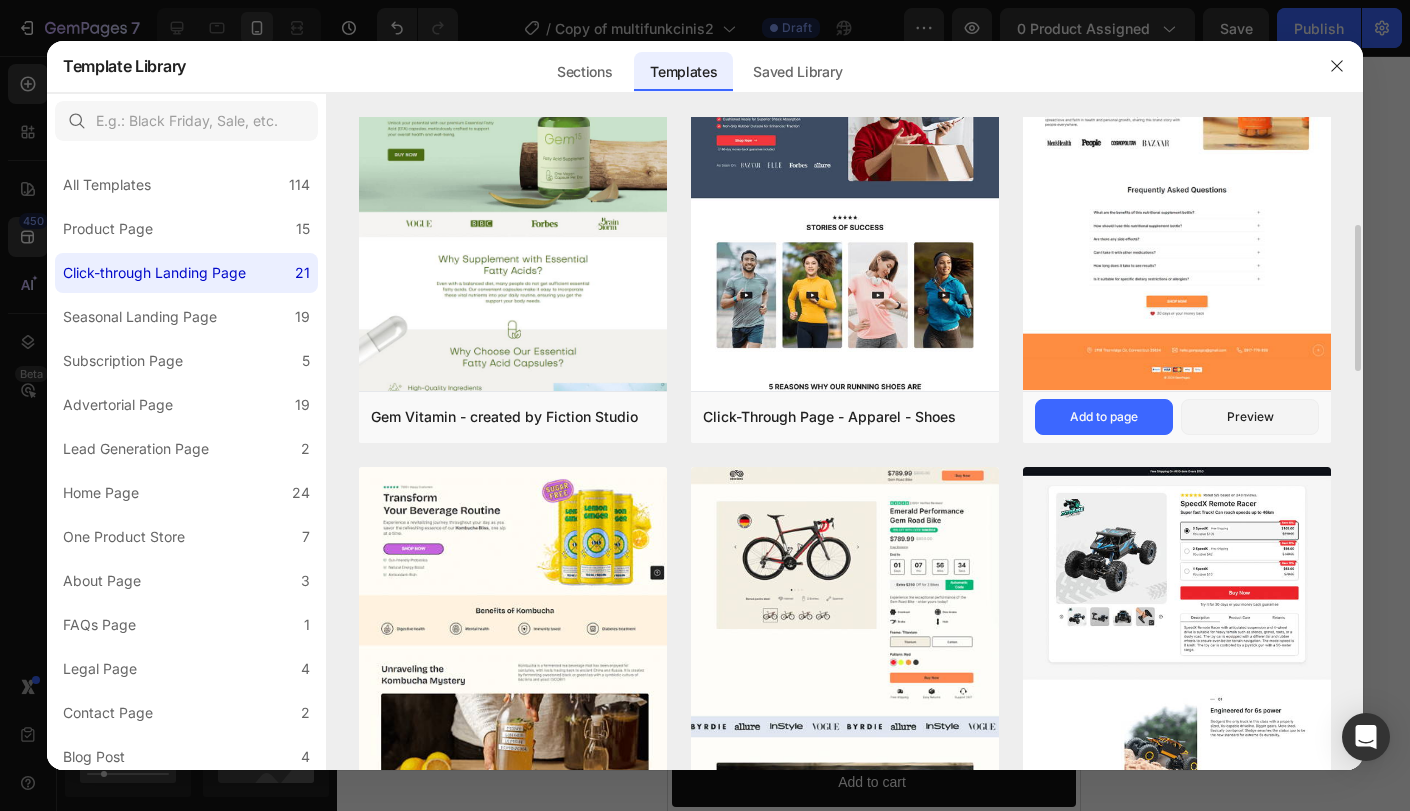click at bounding box center (1177, -638) 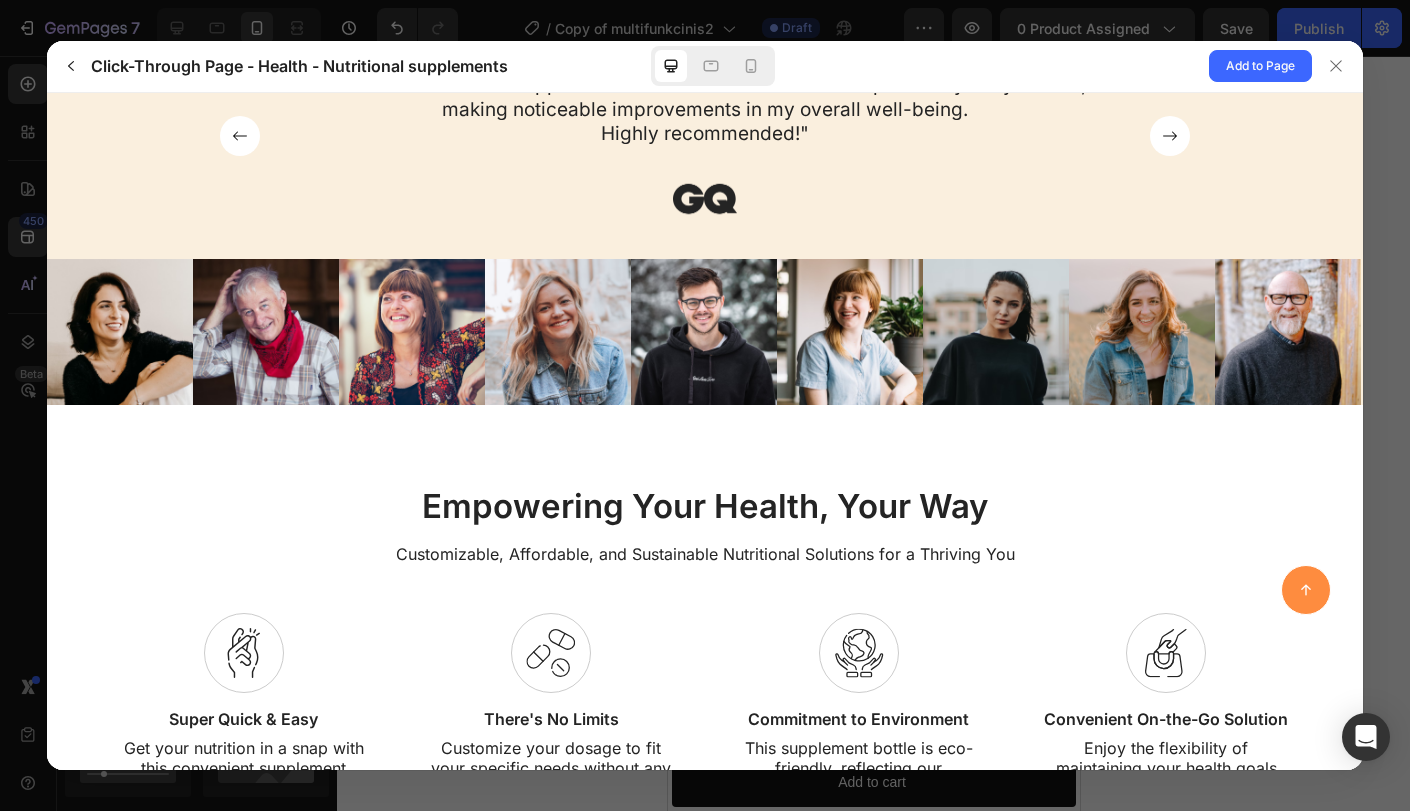 scroll, scrollTop: 1132, scrollLeft: 0, axis: vertical 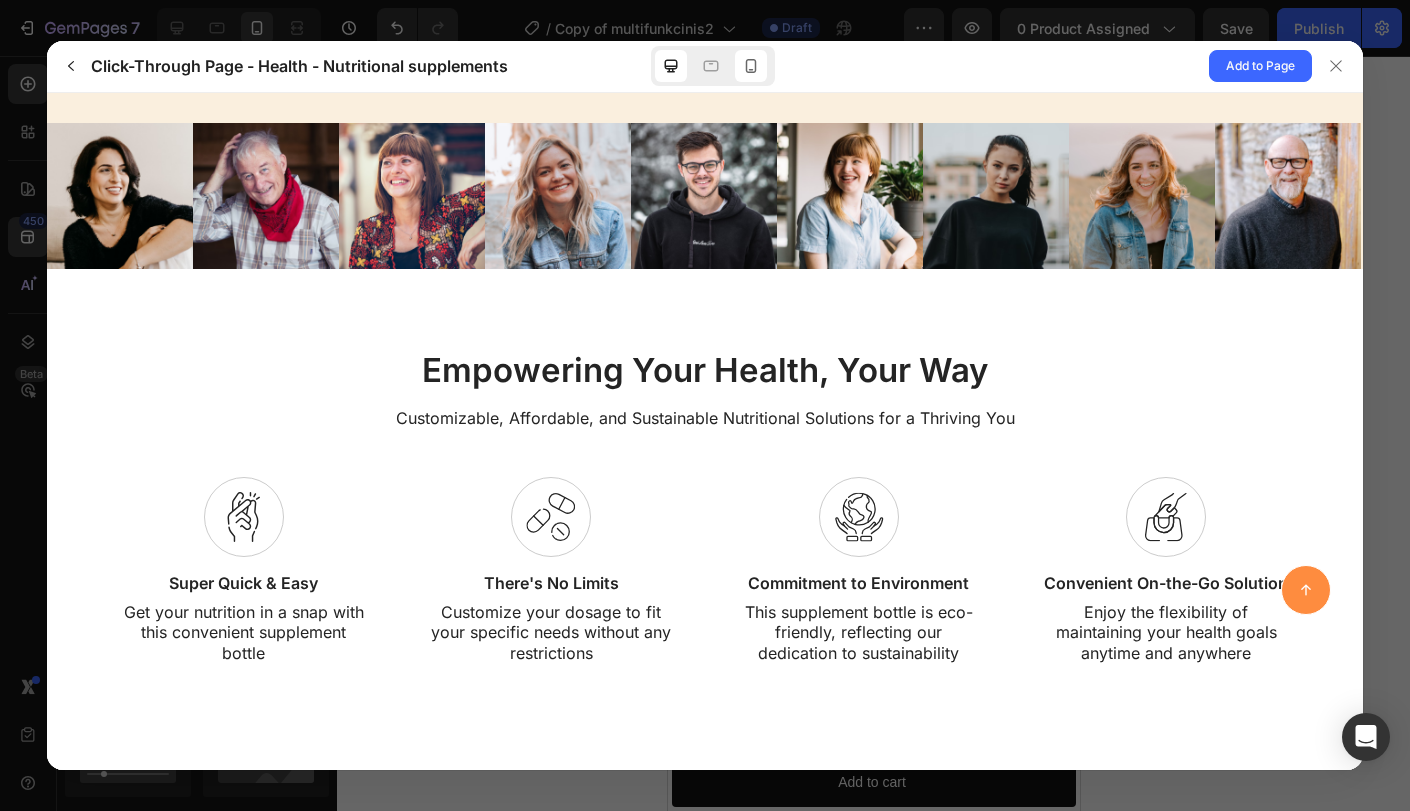 click 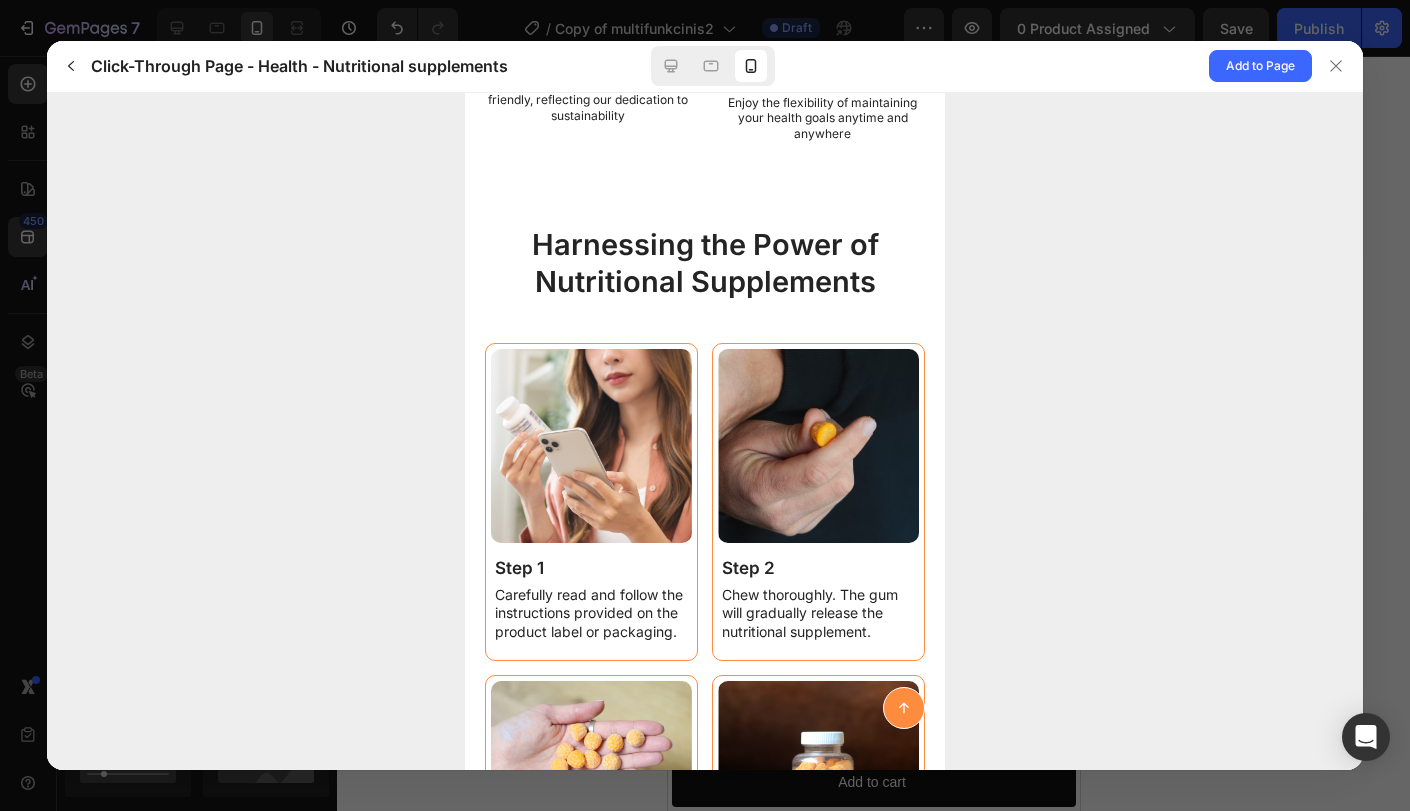 scroll, scrollTop: 2005, scrollLeft: 0, axis: vertical 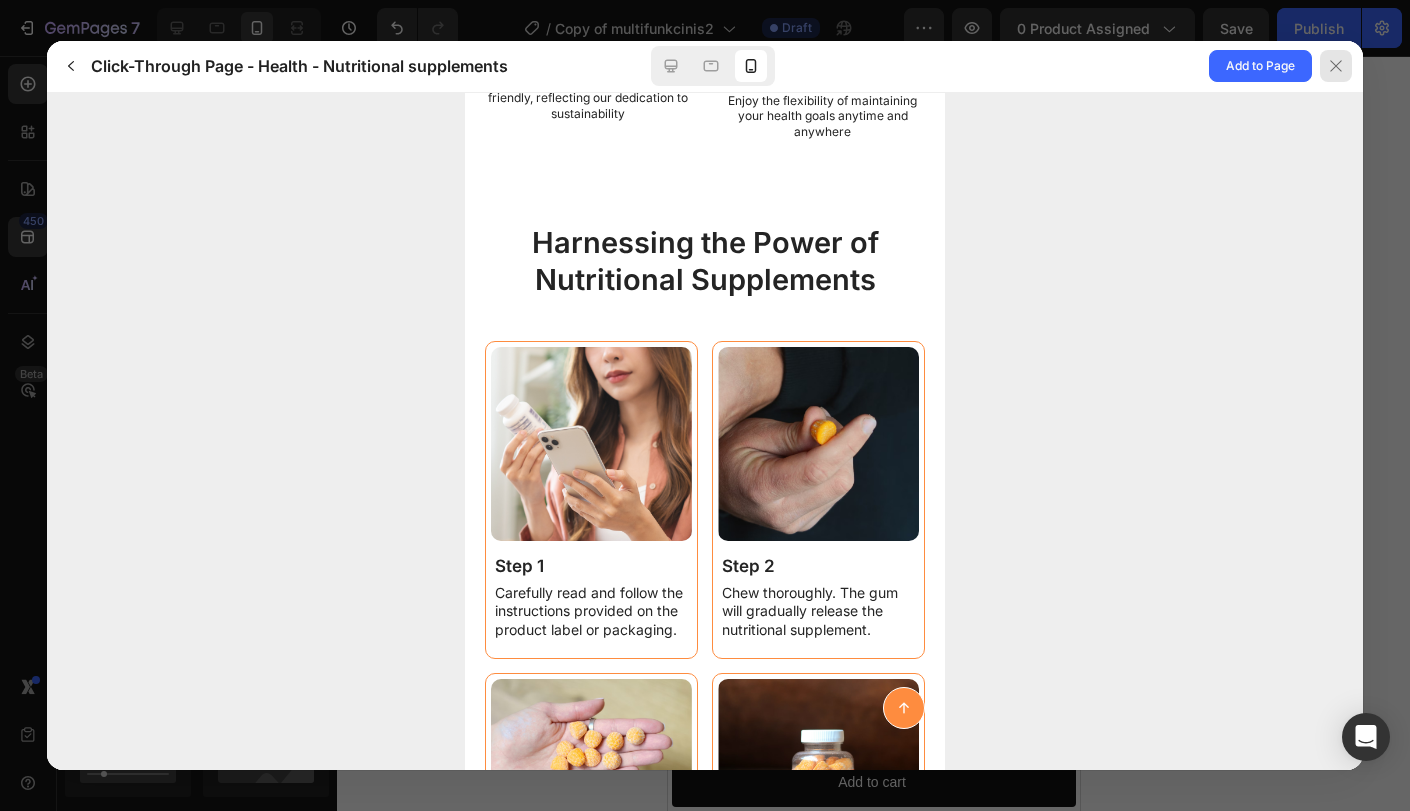 click 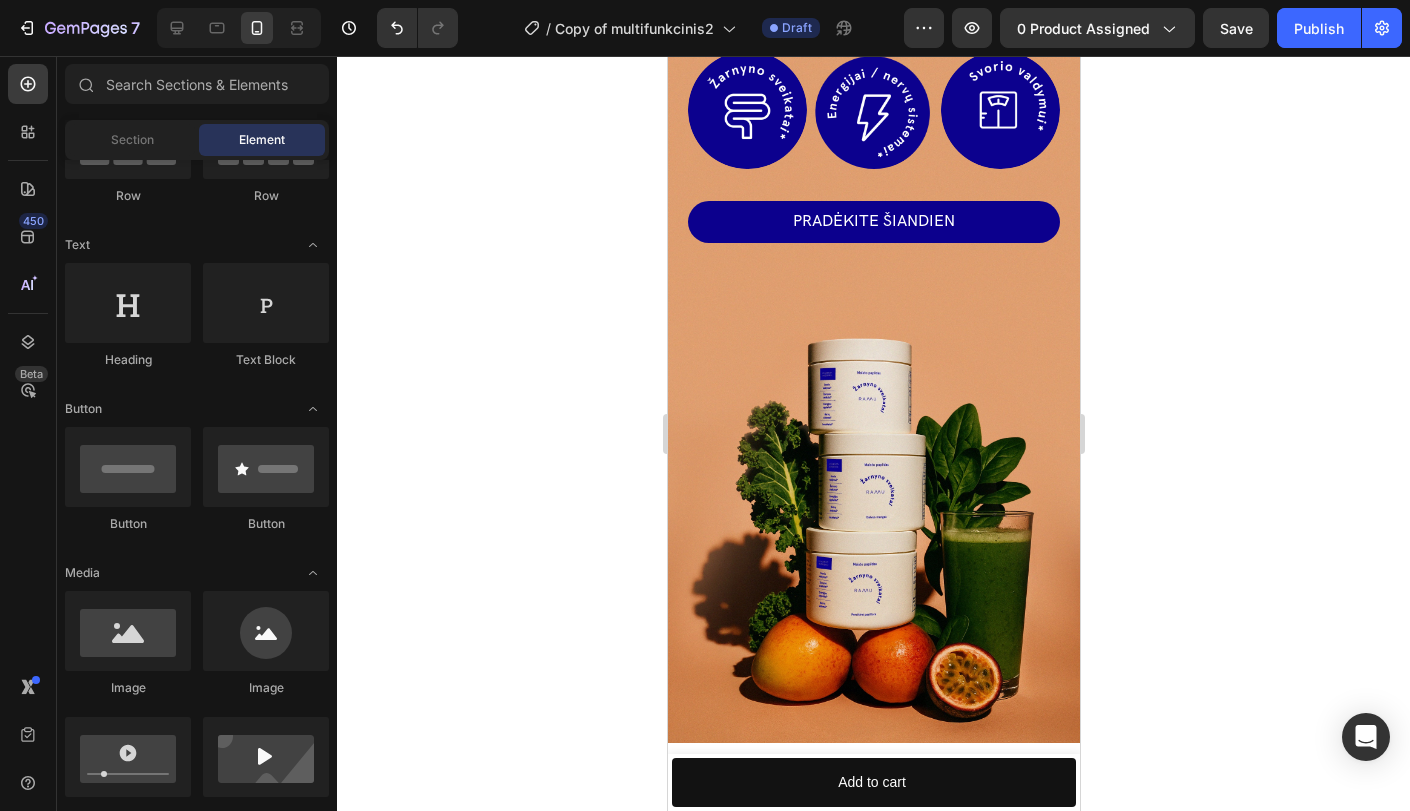 scroll, scrollTop: 3579, scrollLeft: 0, axis: vertical 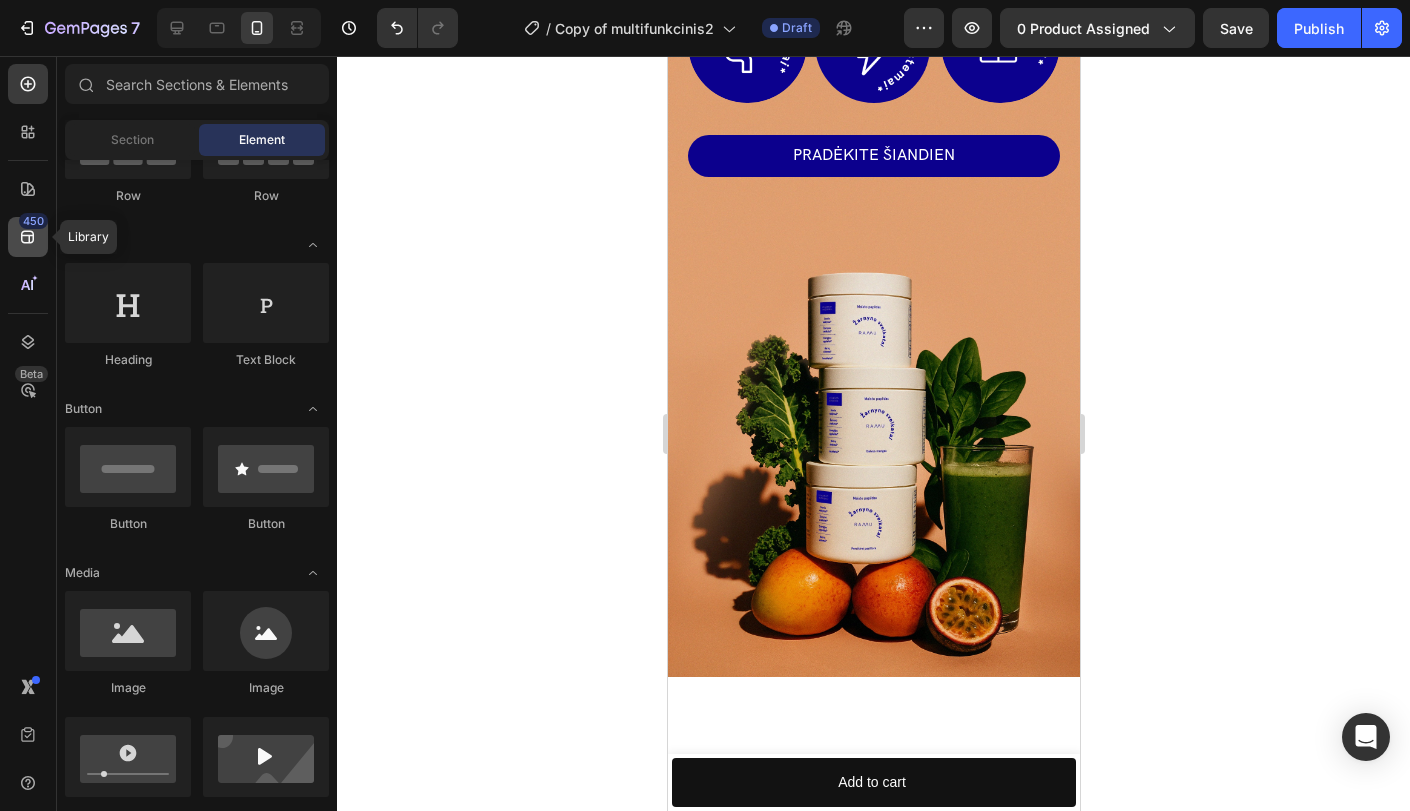 click on "450" at bounding box center [33, 221] 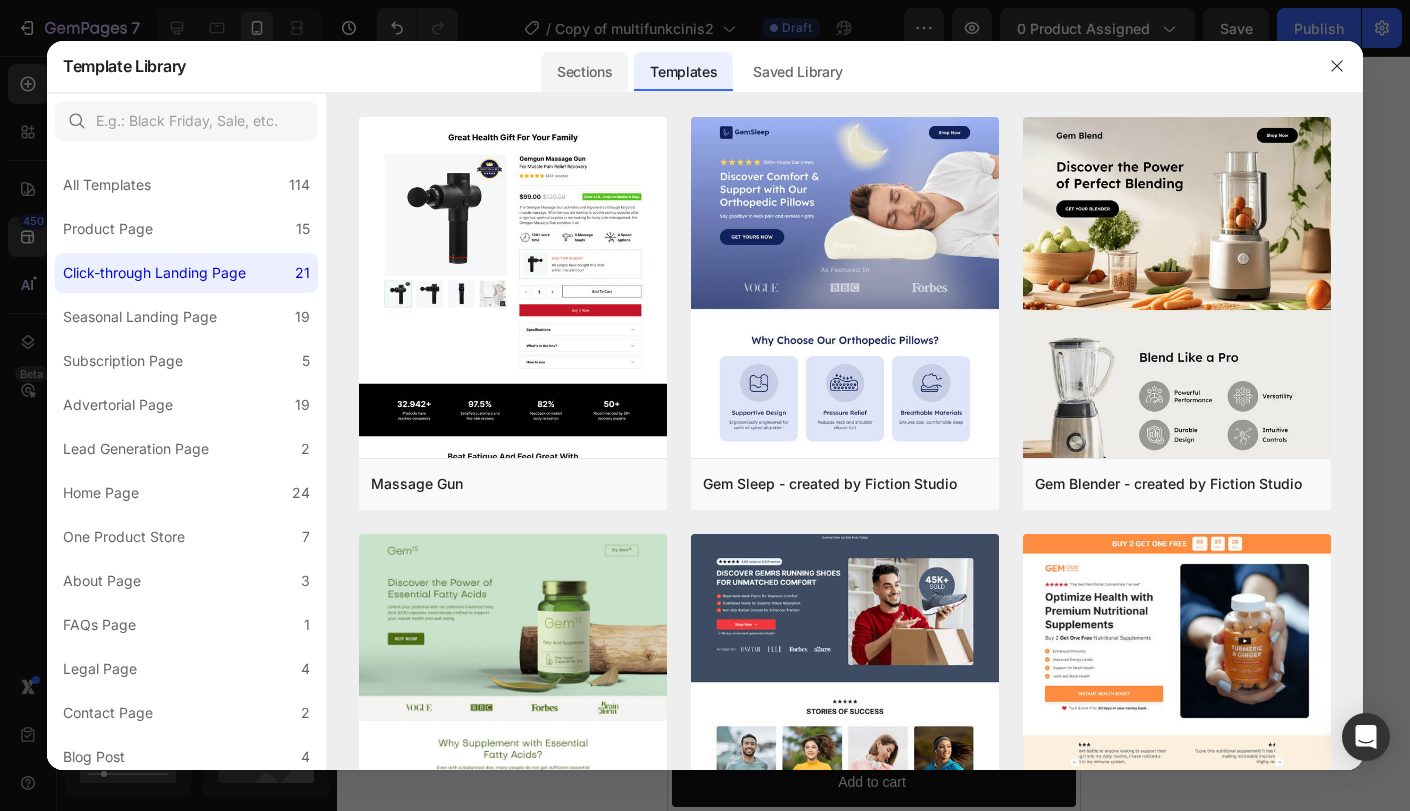 click on "Sections" 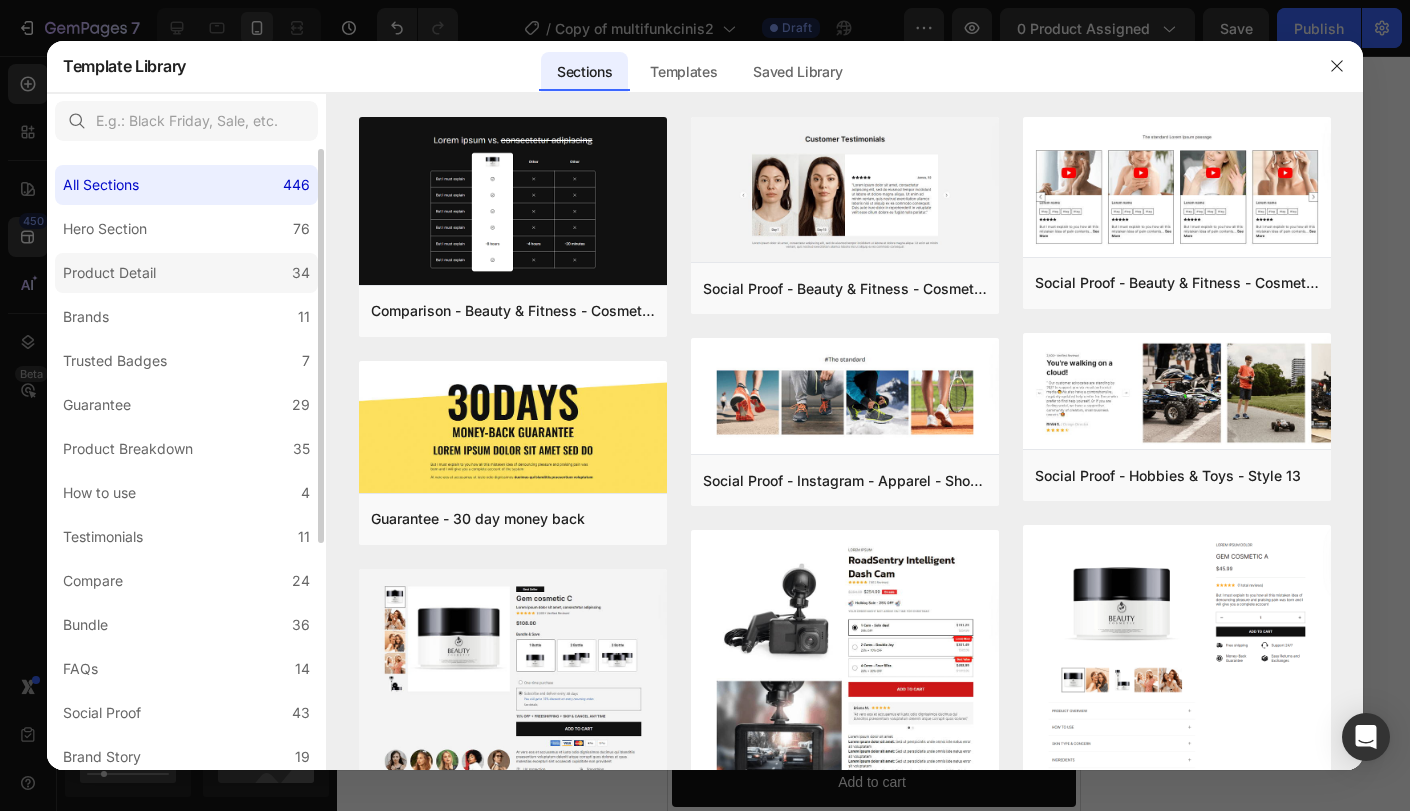 click on "Product Detail 34" 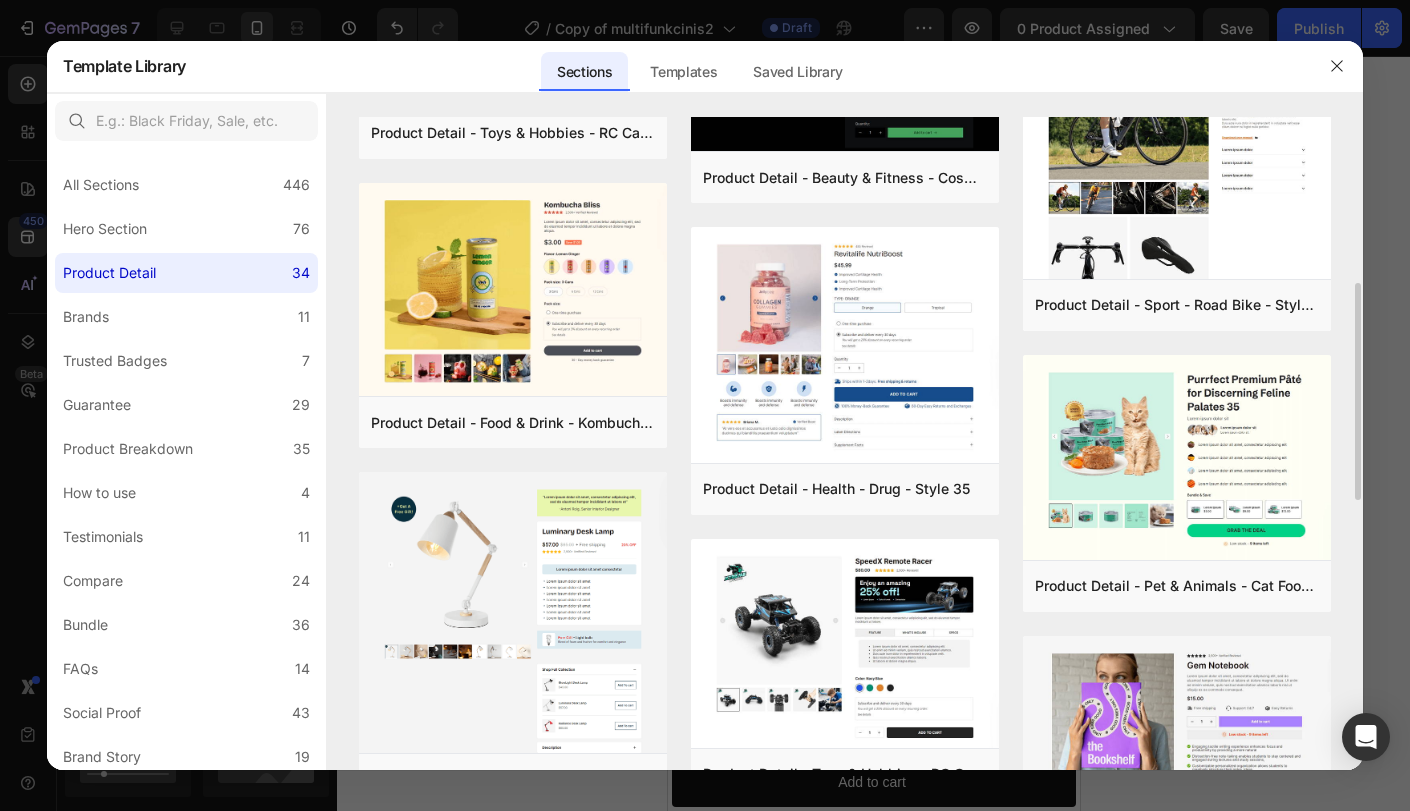 scroll, scrollTop: 487, scrollLeft: 0, axis: vertical 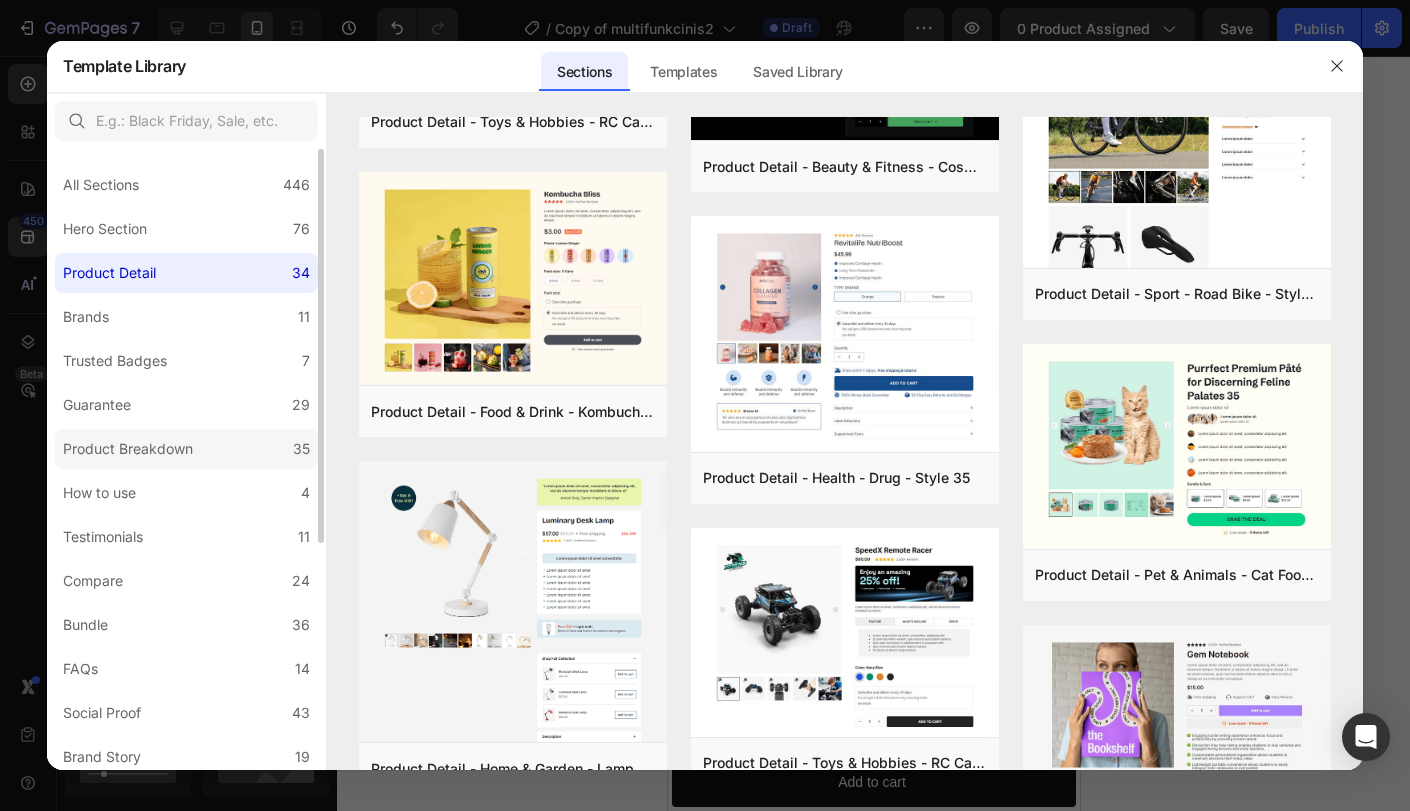 click on "Product Breakdown 35" 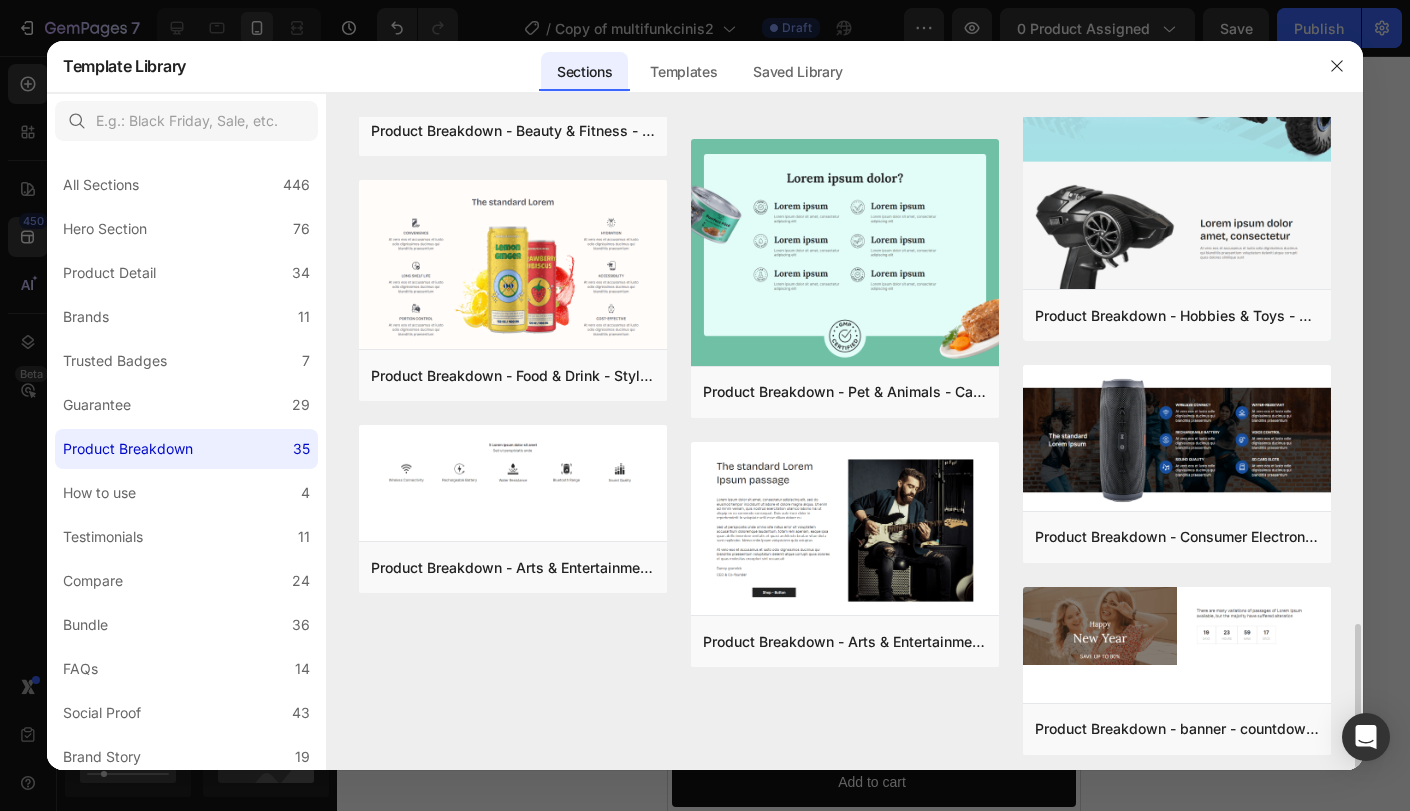 scroll, scrollTop: 2255, scrollLeft: 0, axis: vertical 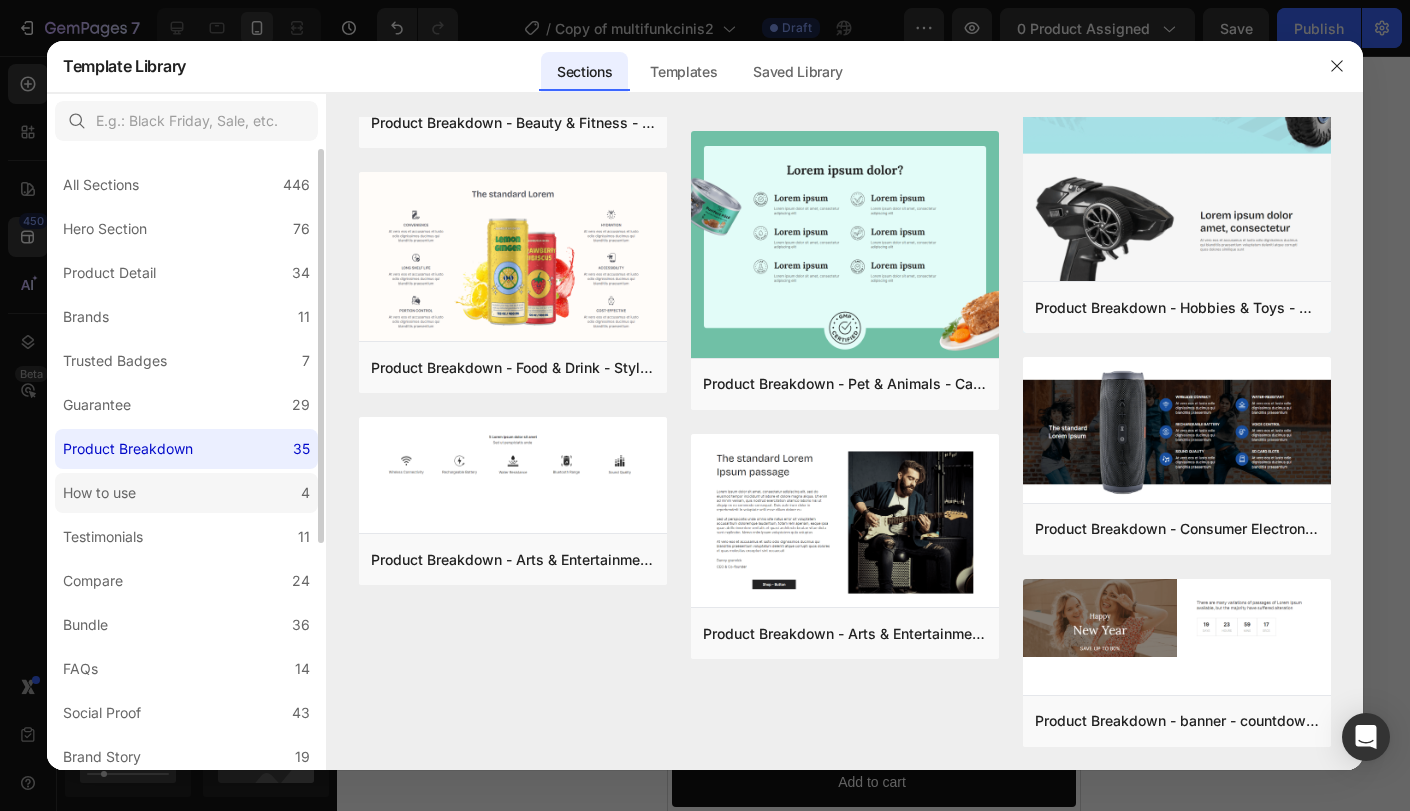 click on "How to use 4" 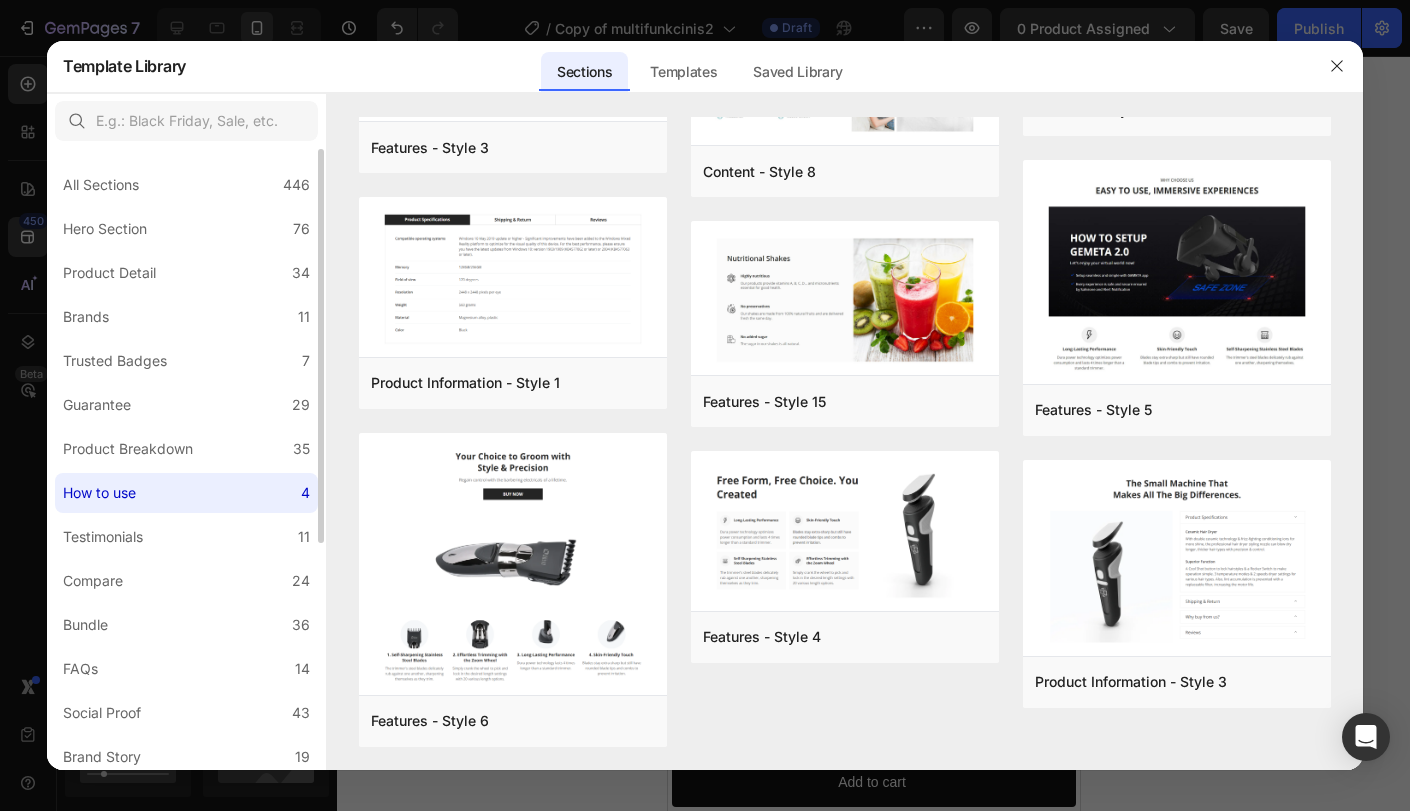 scroll, scrollTop: 0, scrollLeft: 0, axis: both 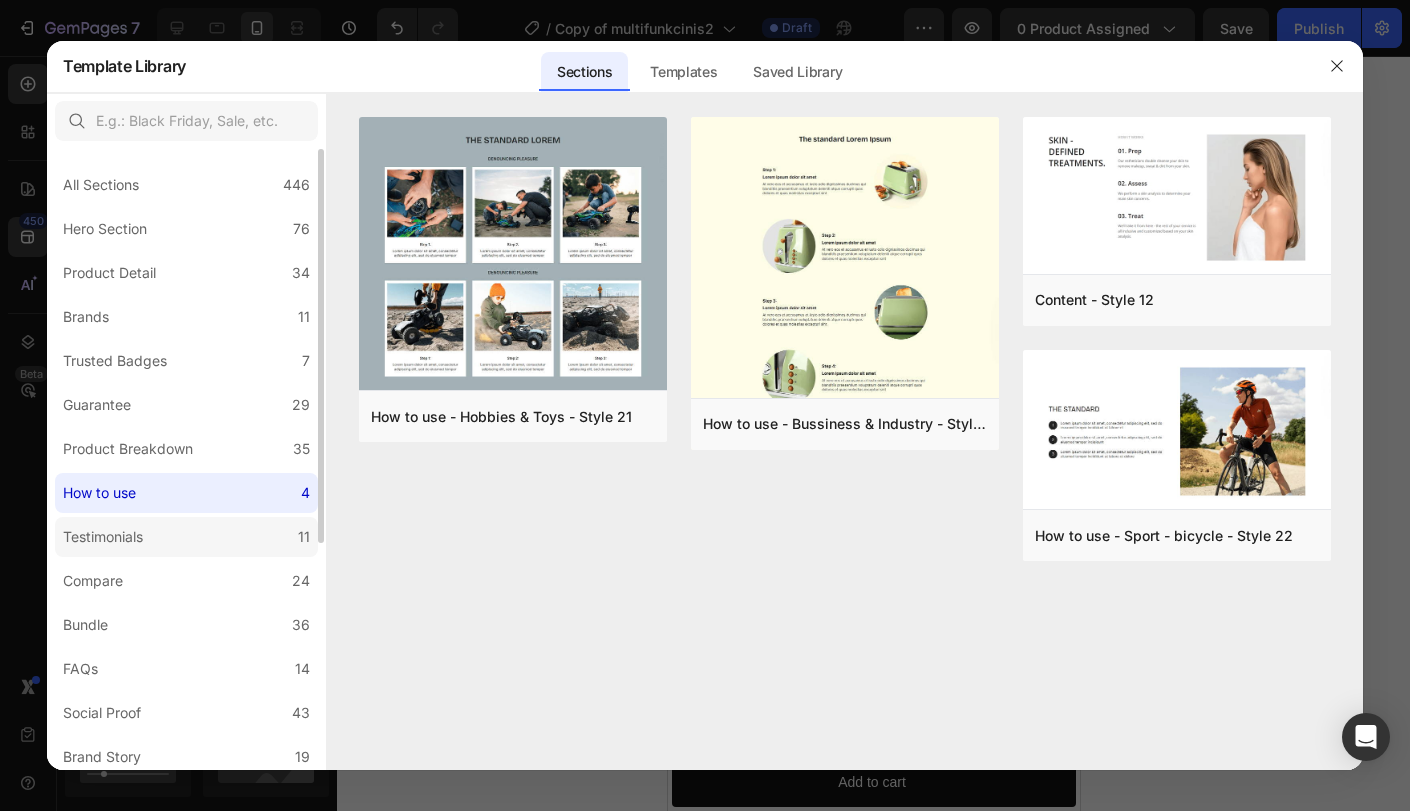 click on "Testimonials 11" 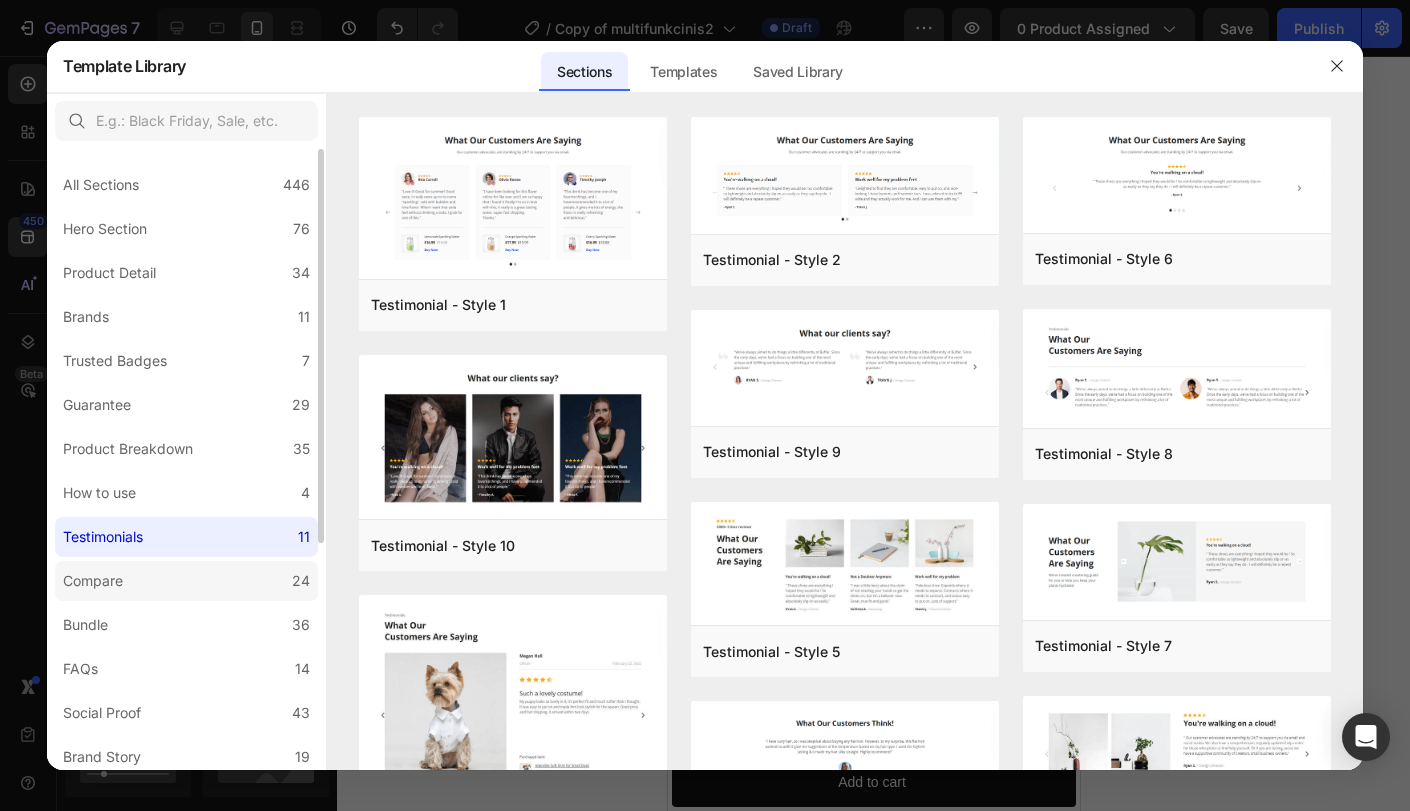 click on "Compare 24" 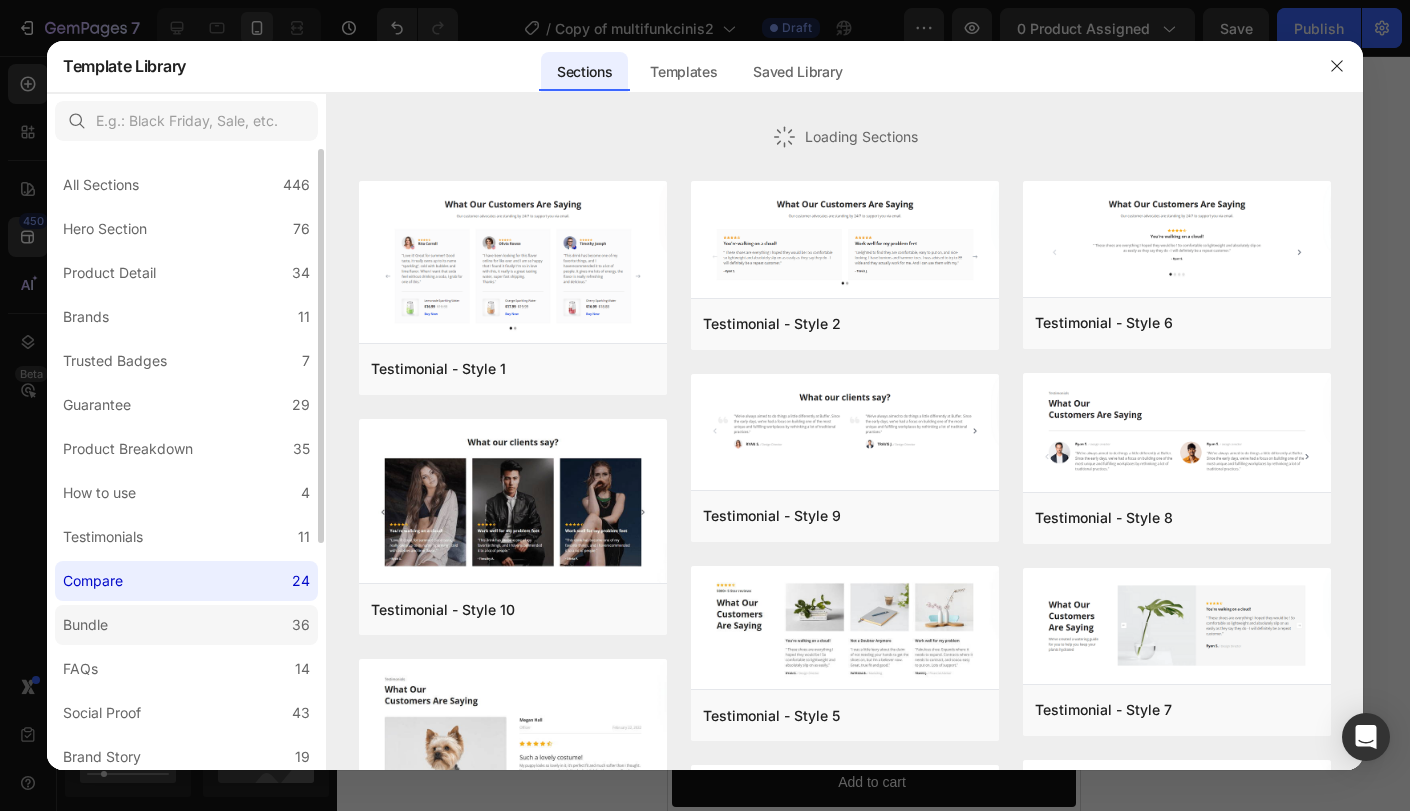 click on "Bundle 36" 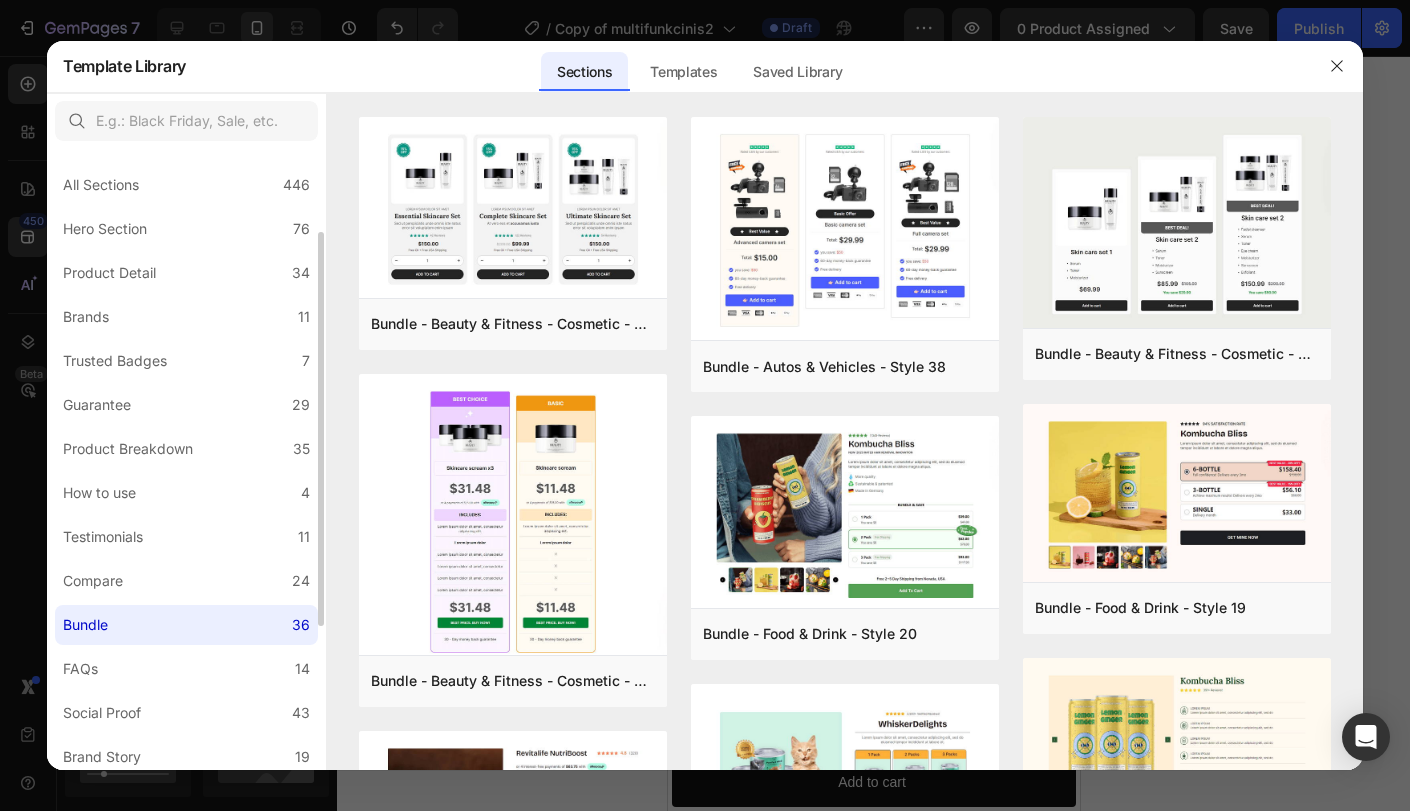 scroll, scrollTop: 98, scrollLeft: 0, axis: vertical 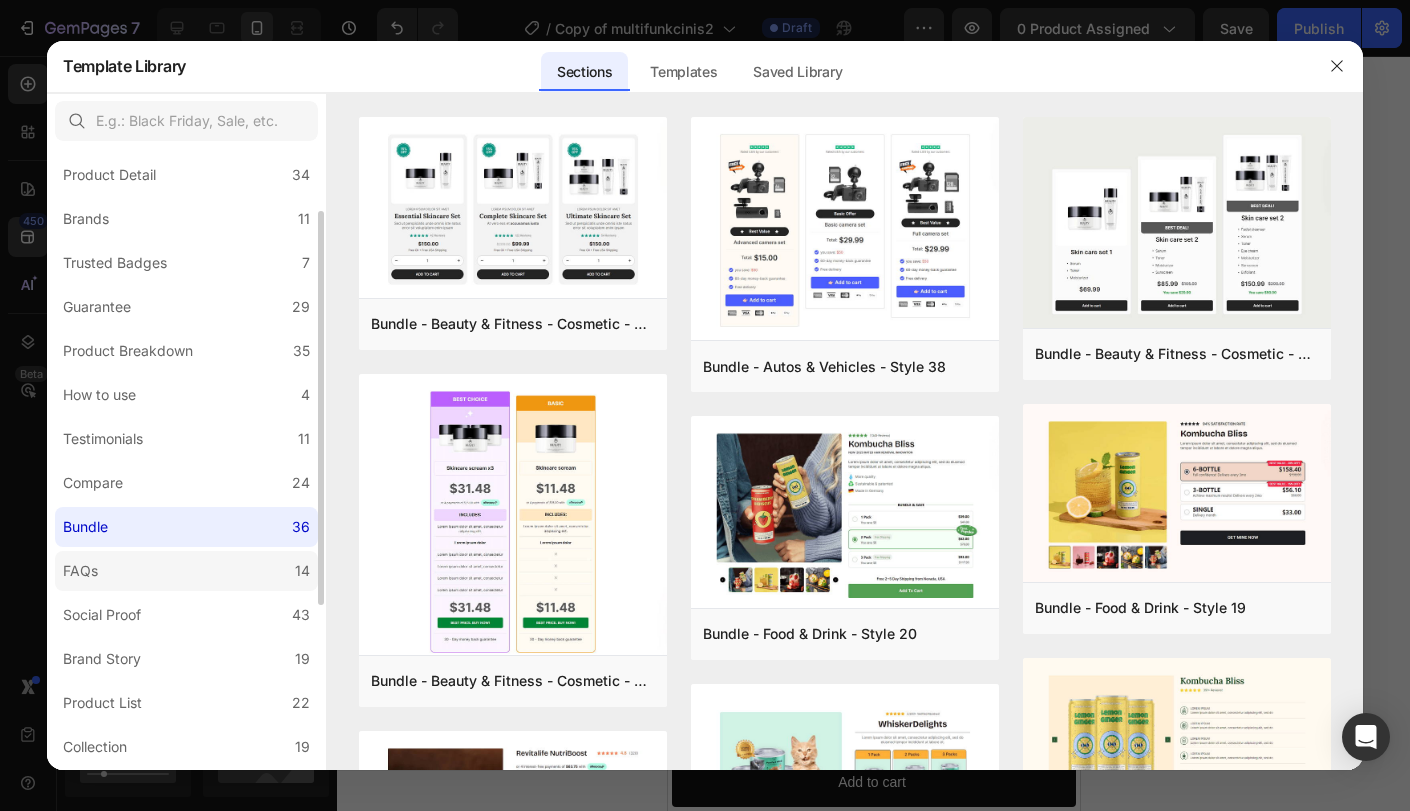click on "FAQs 14" 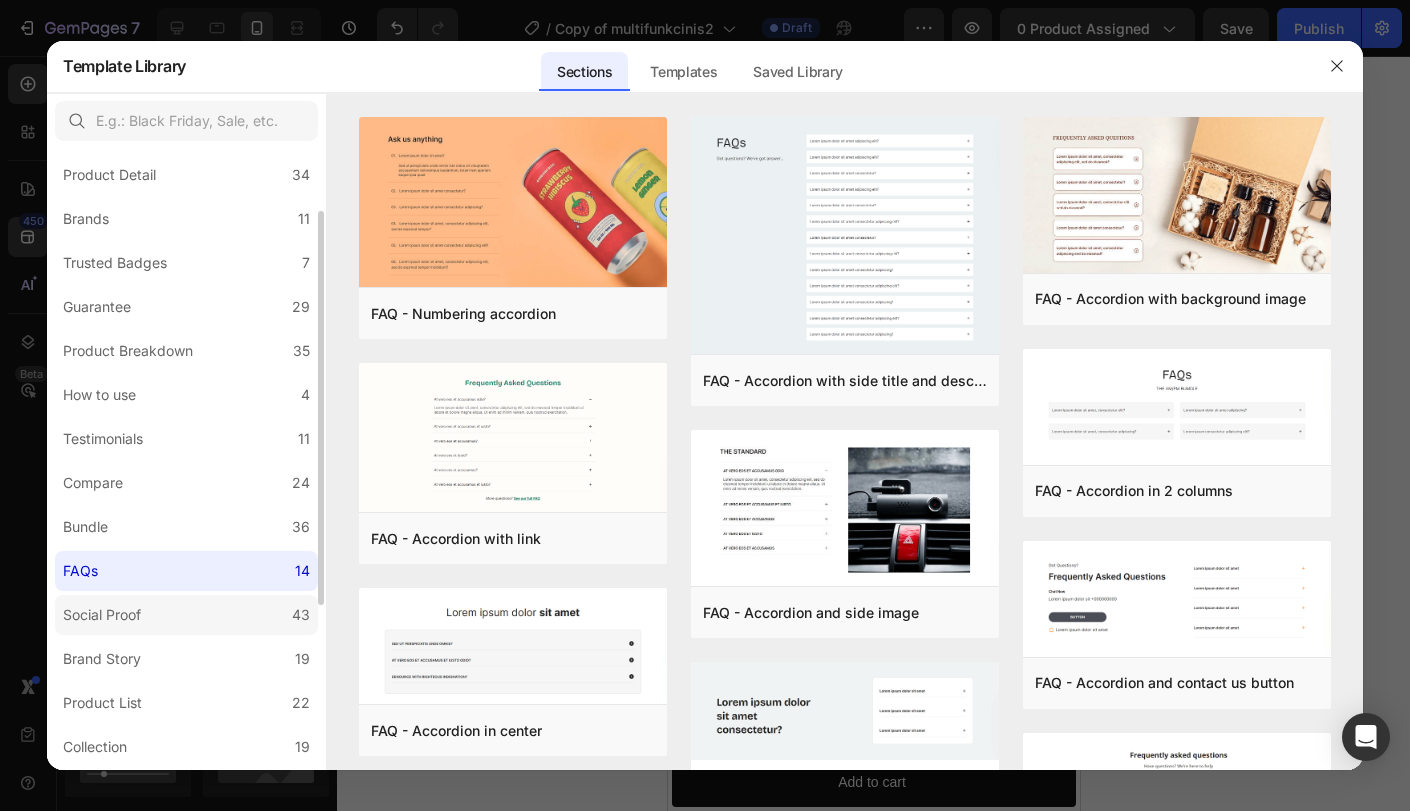 click on "Social Proof 43" 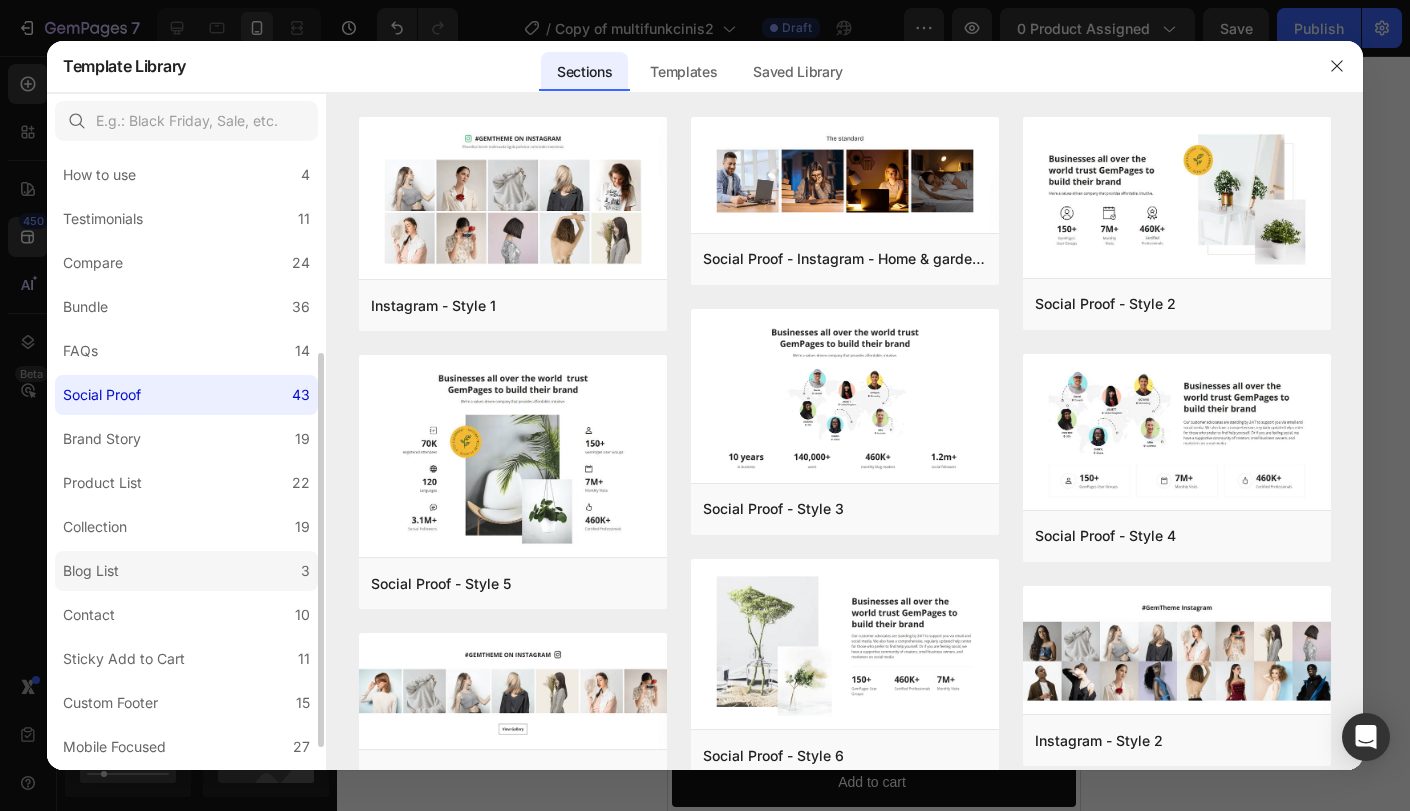 scroll, scrollTop: 358, scrollLeft: 0, axis: vertical 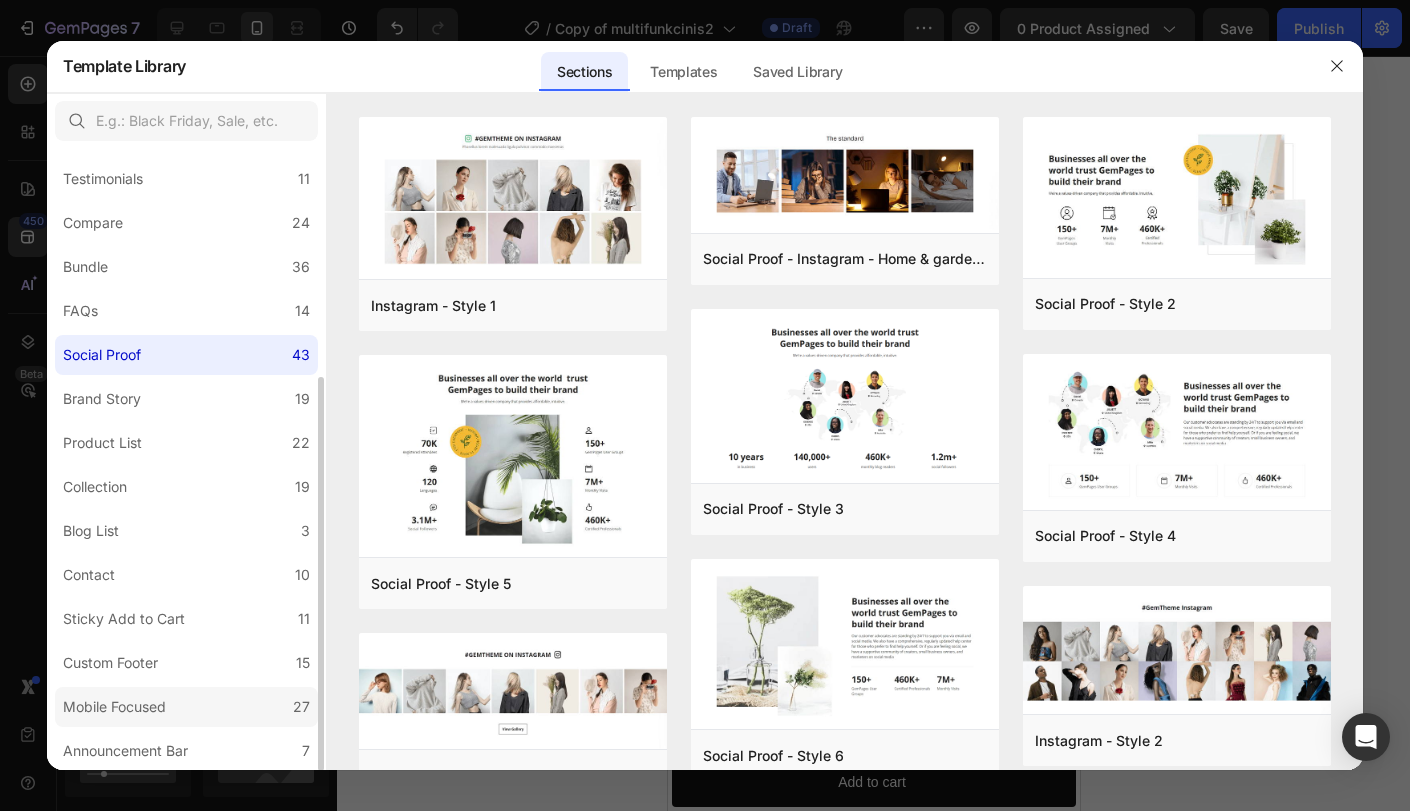 click on "Mobile Focused" at bounding box center (114, 707) 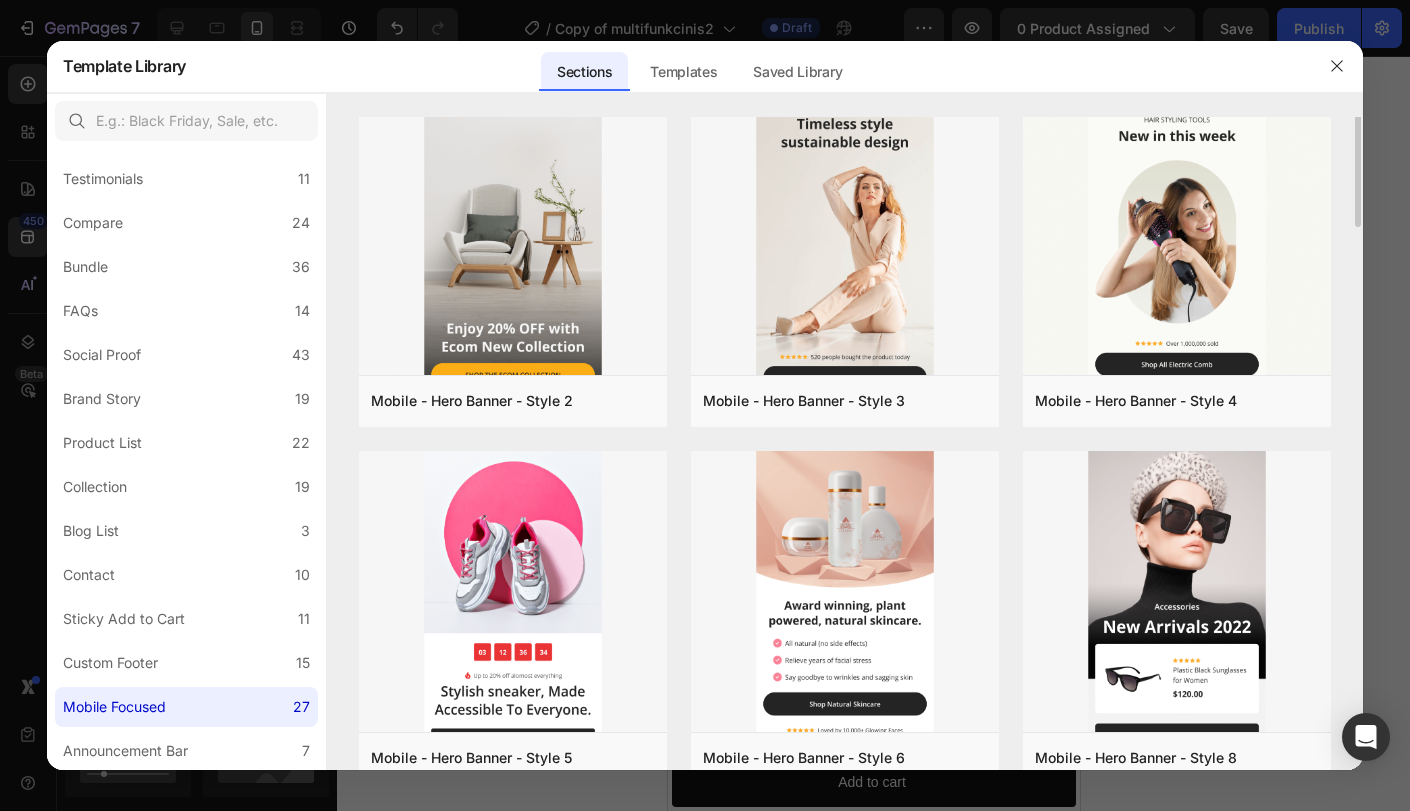 scroll, scrollTop: 0, scrollLeft: 0, axis: both 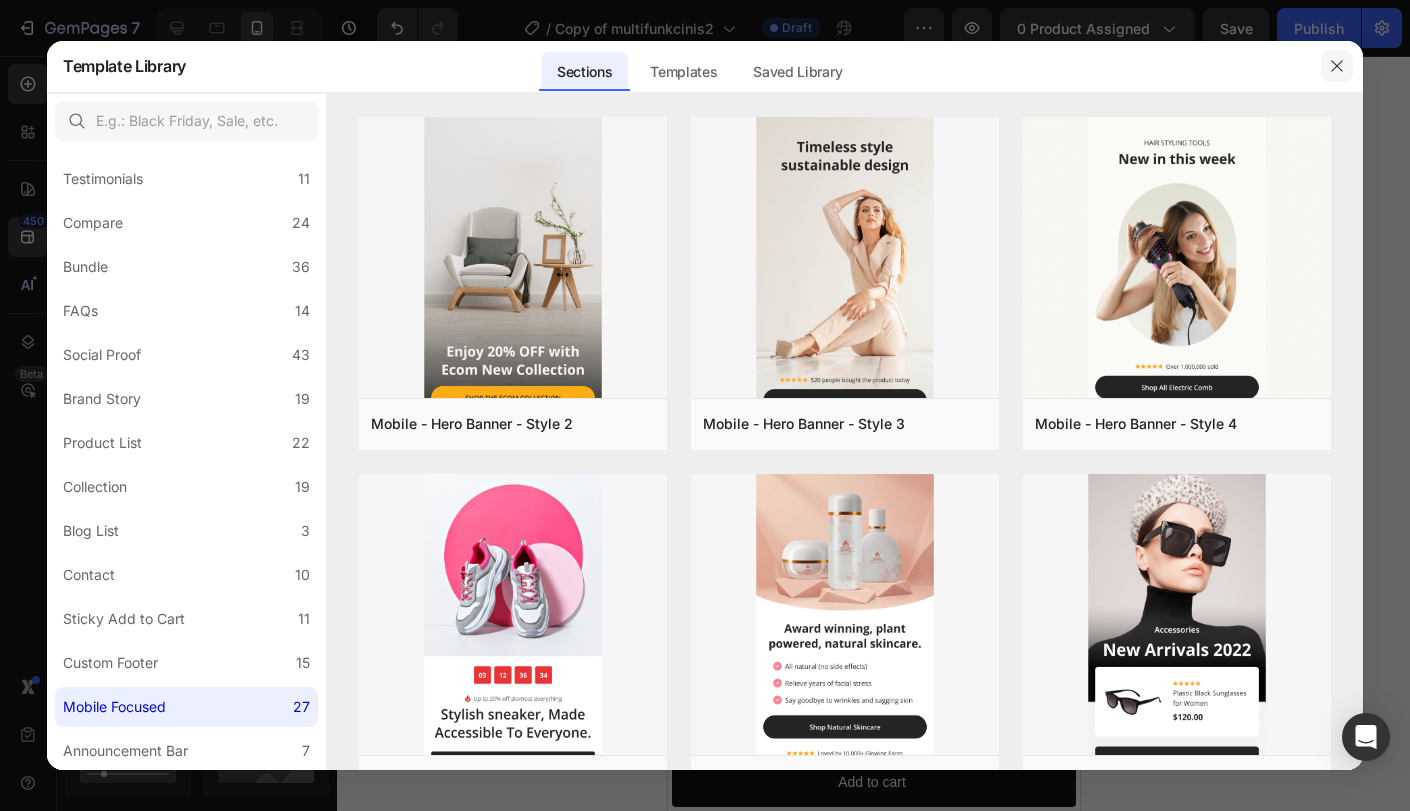 click 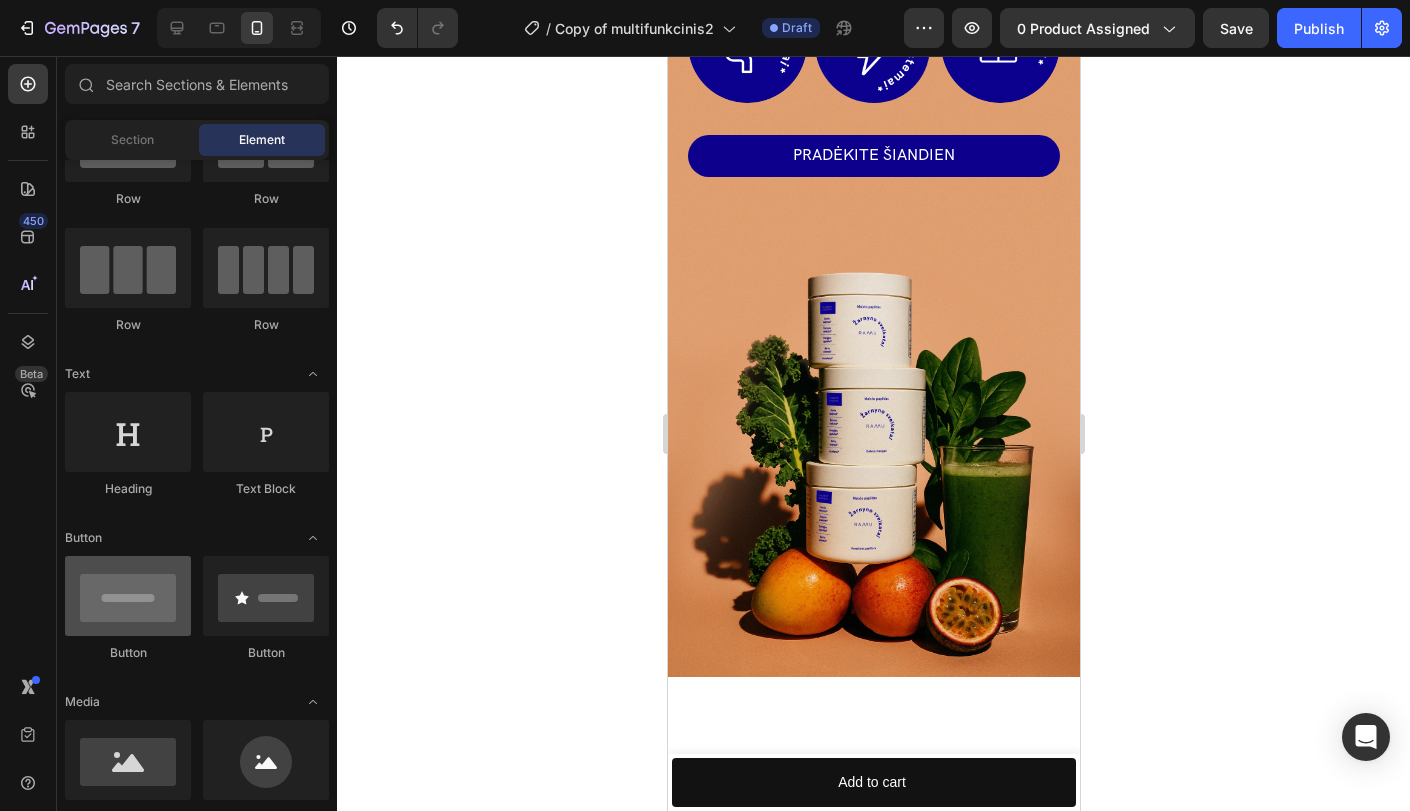 scroll, scrollTop: 0, scrollLeft: 0, axis: both 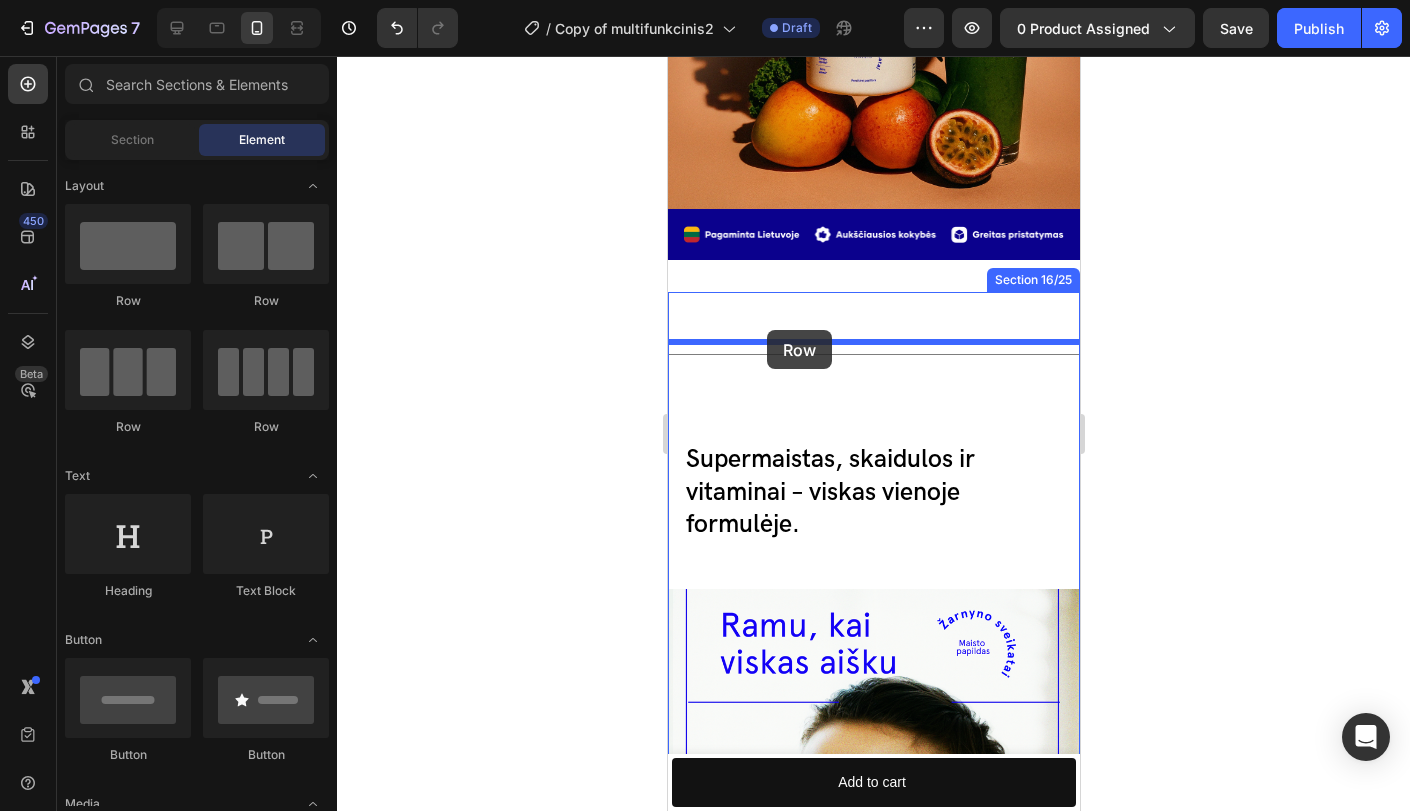 drag, startPoint x: 941, startPoint y: 286, endPoint x: 766, endPoint y: 330, distance: 180.44667 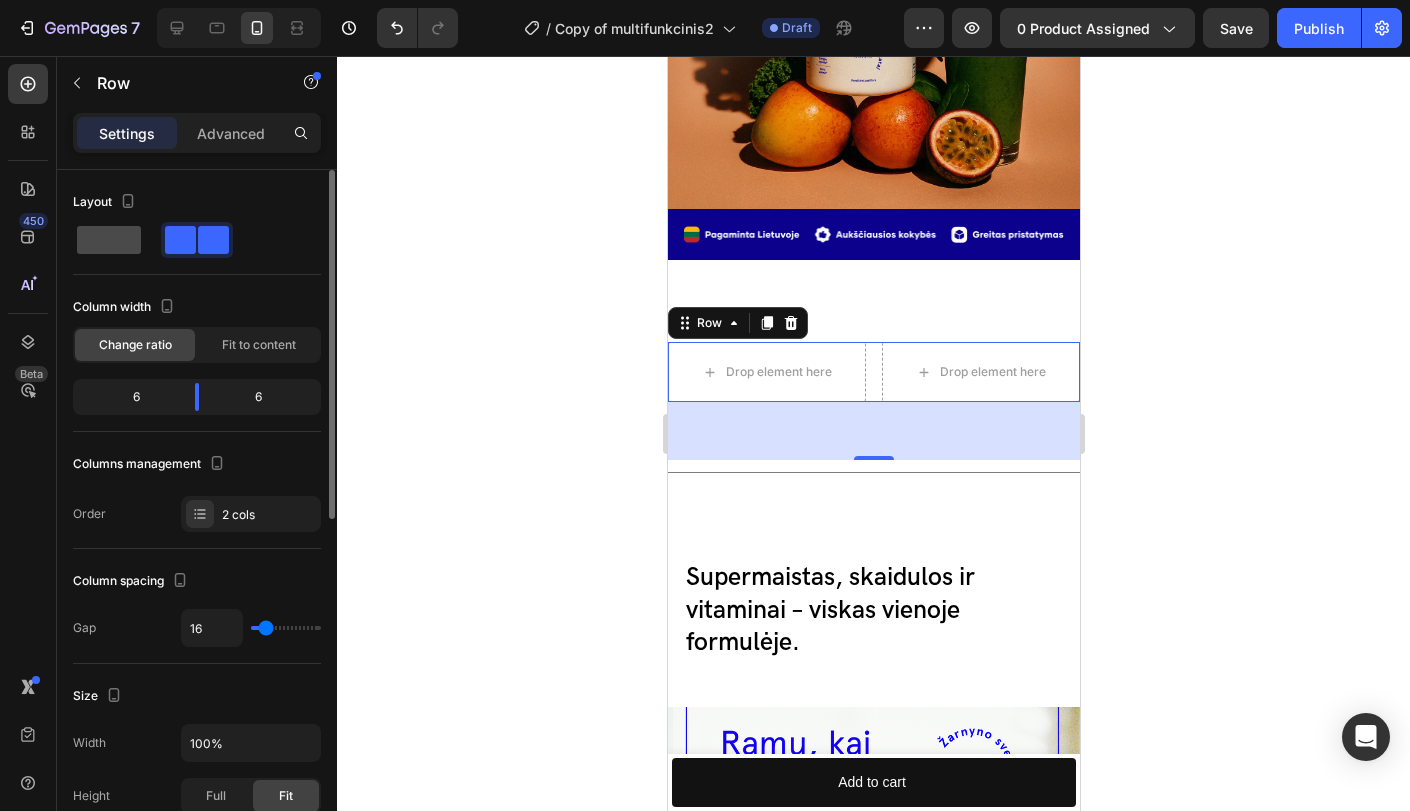 click 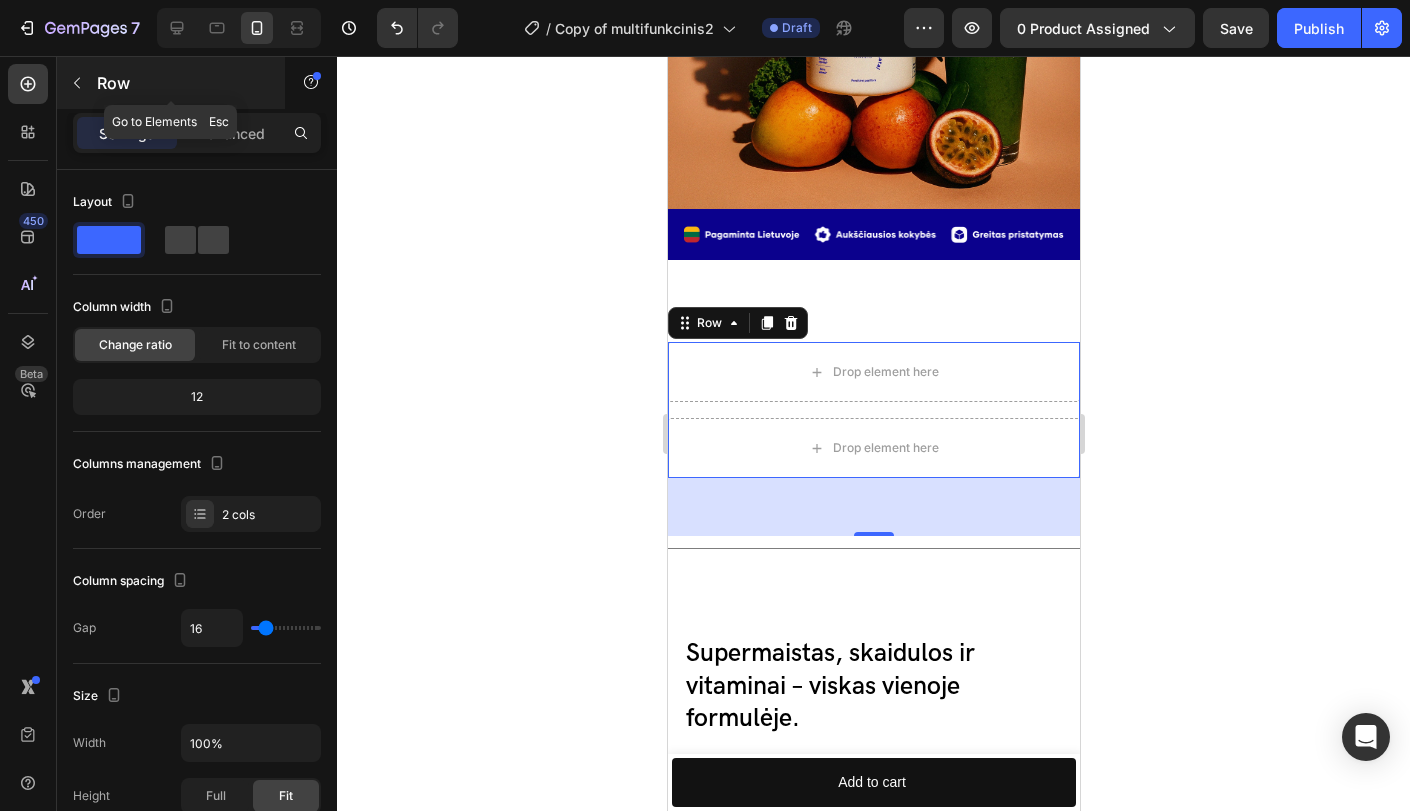 click 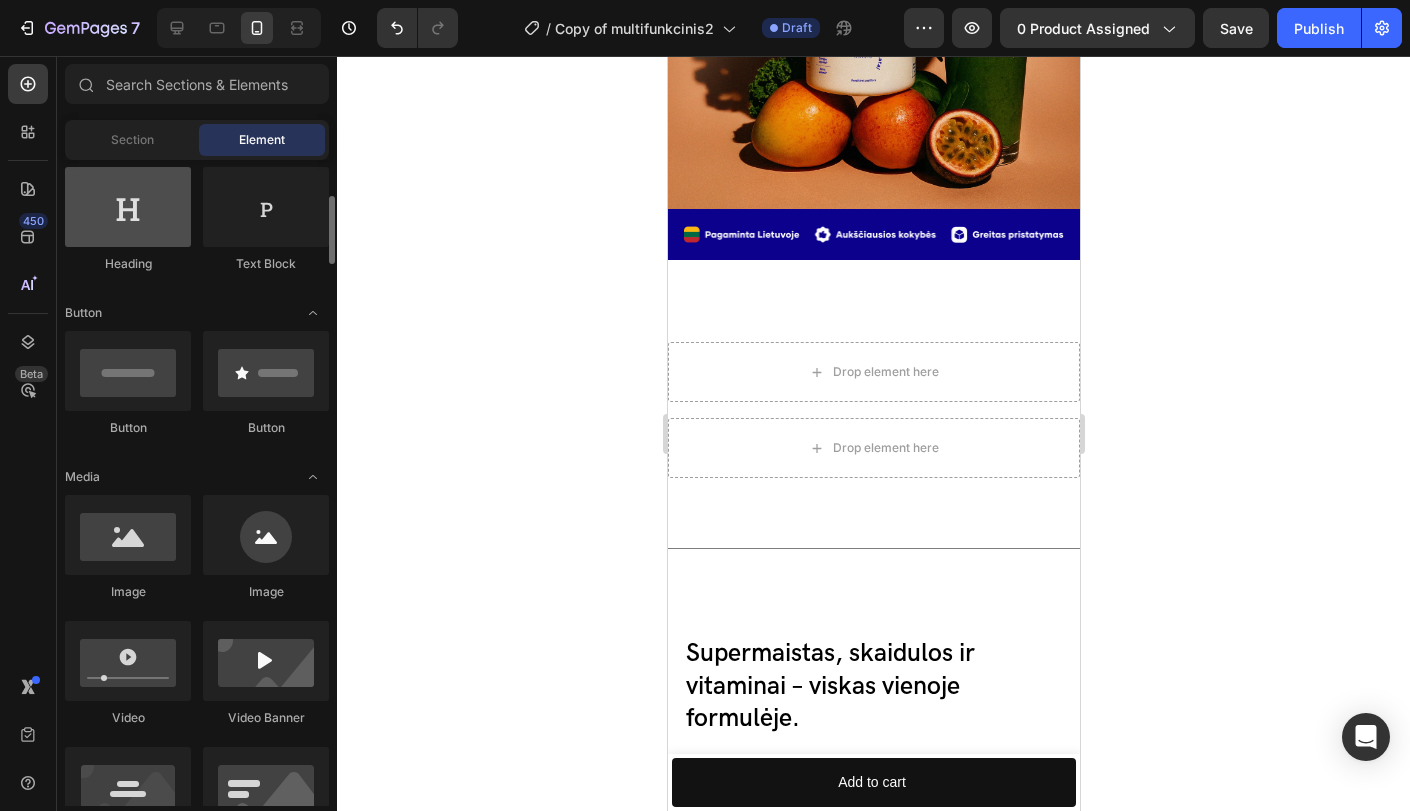 scroll, scrollTop: 323, scrollLeft: 0, axis: vertical 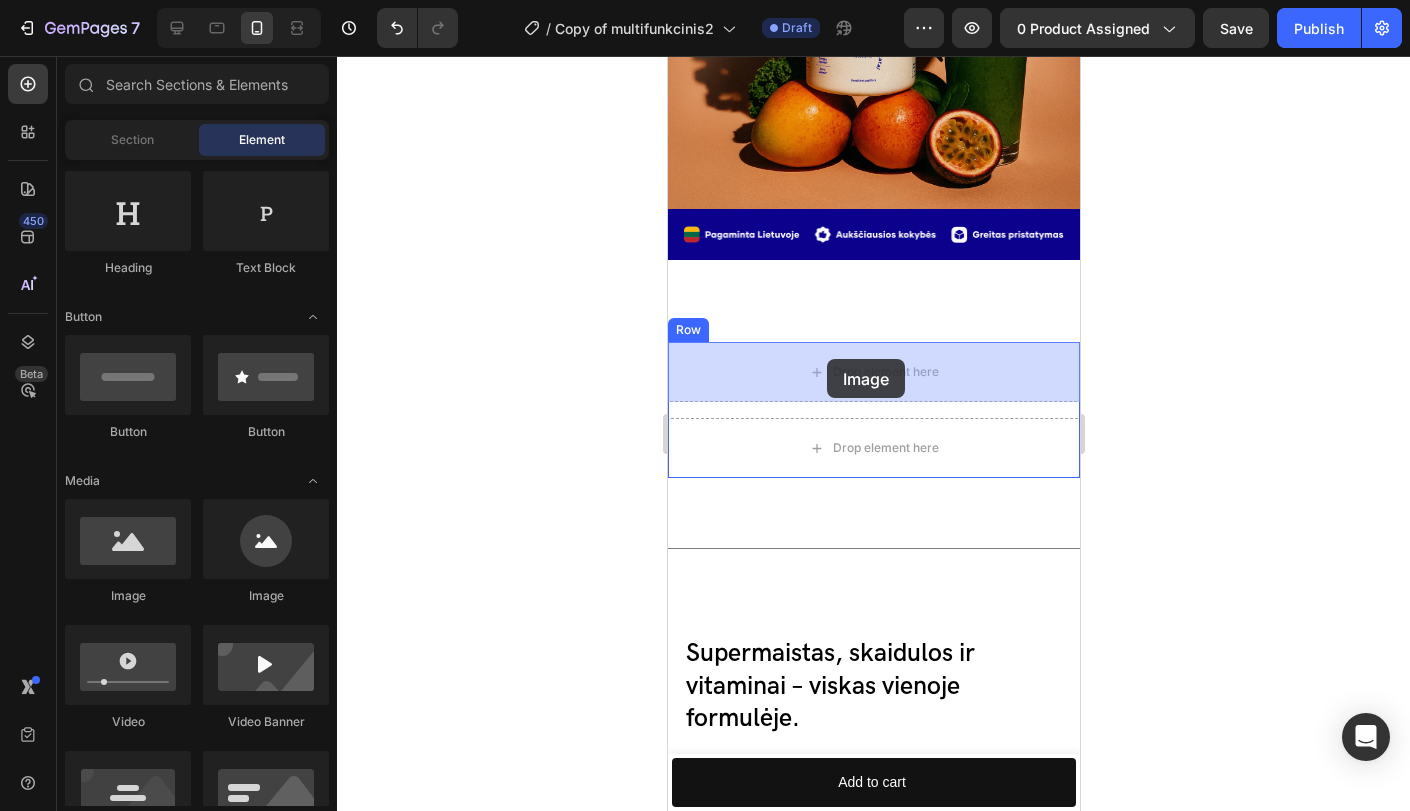 drag, startPoint x: 790, startPoint y: 609, endPoint x: 825, endPoint y: 359, distance: 252.43811 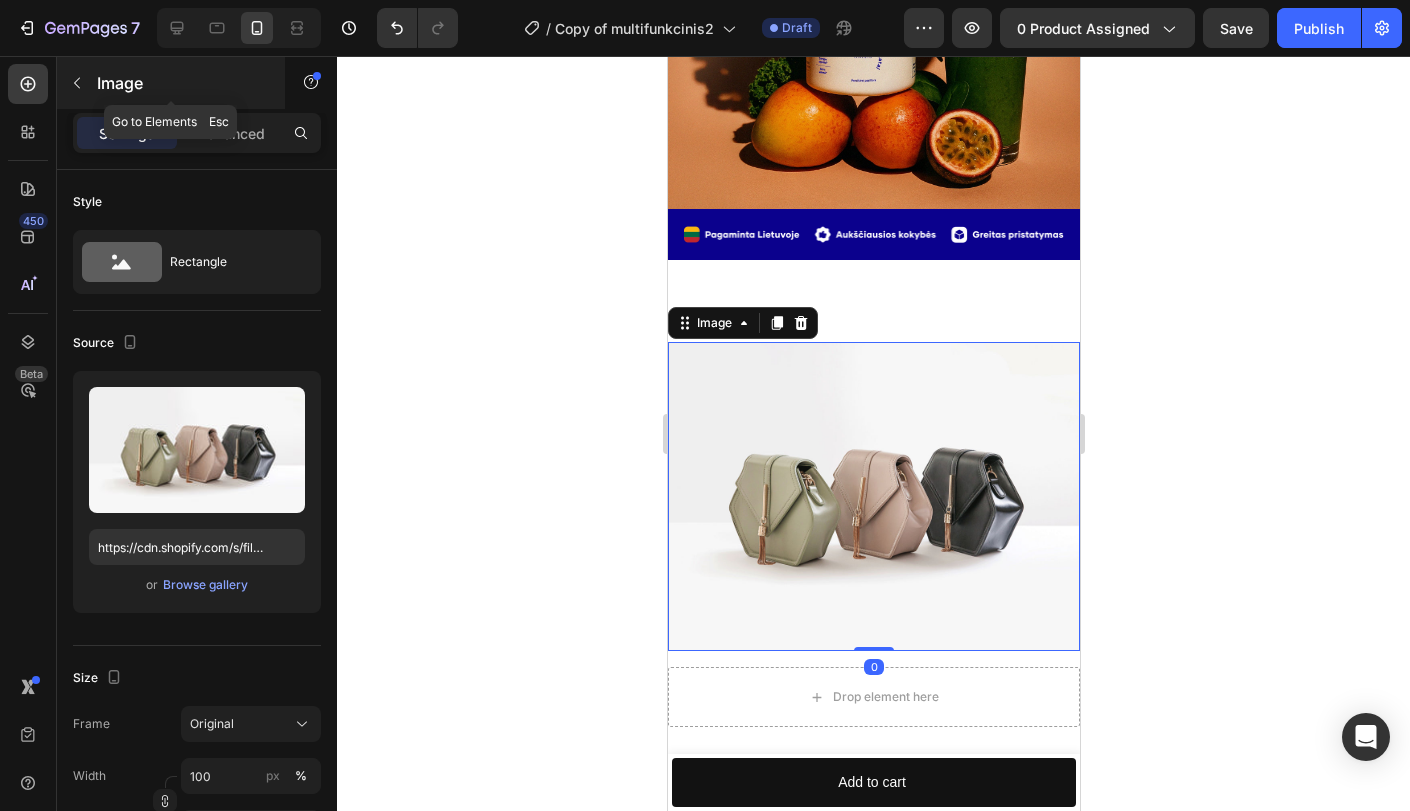 click 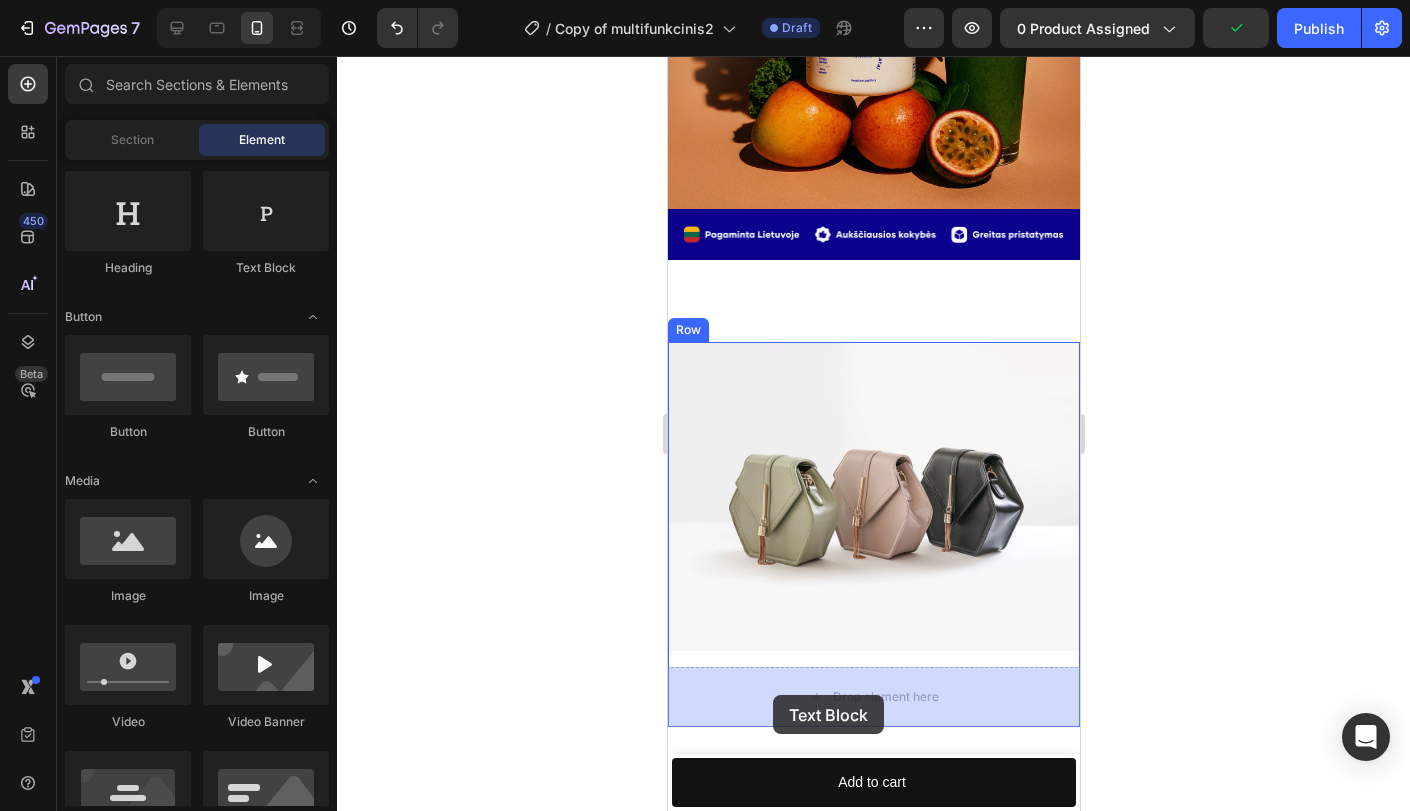 drag, startPoint x: 895, startPoint y: 293, endPoint x: 772, endPoint y: 694, distance: 419.4401 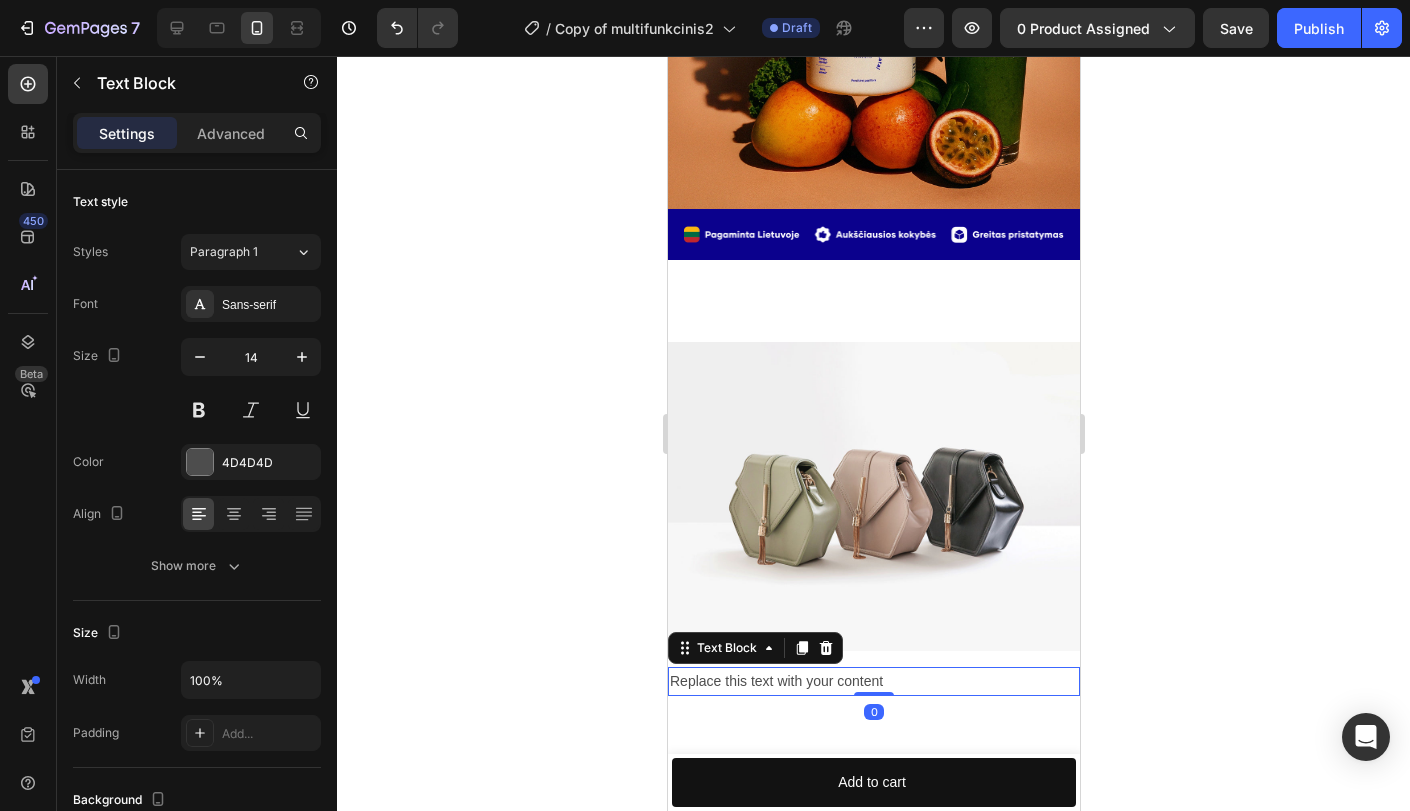 click on "Replace this text with your content" at bounding box center [873, 681] 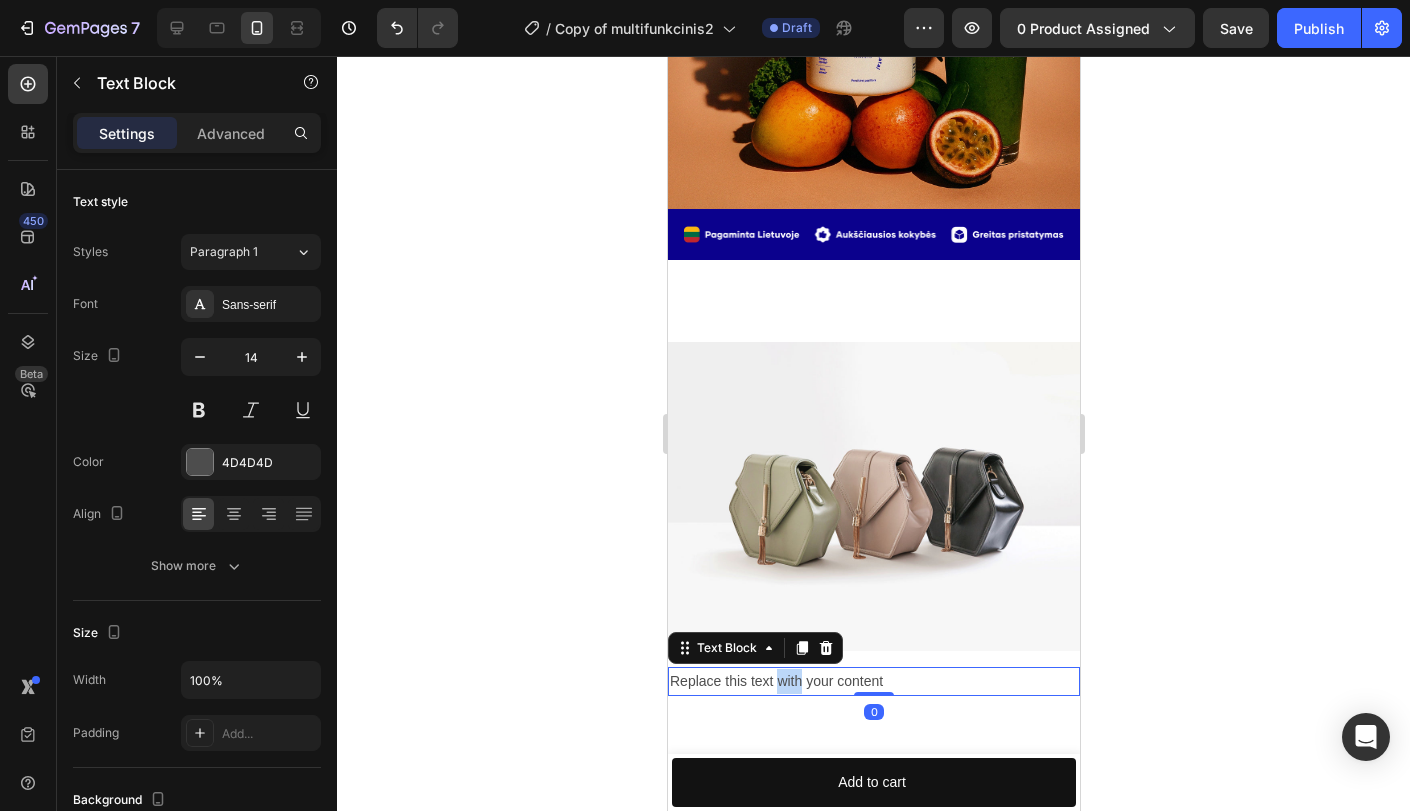 click on "Replace this text with your content" at bounding box center (873, 681) 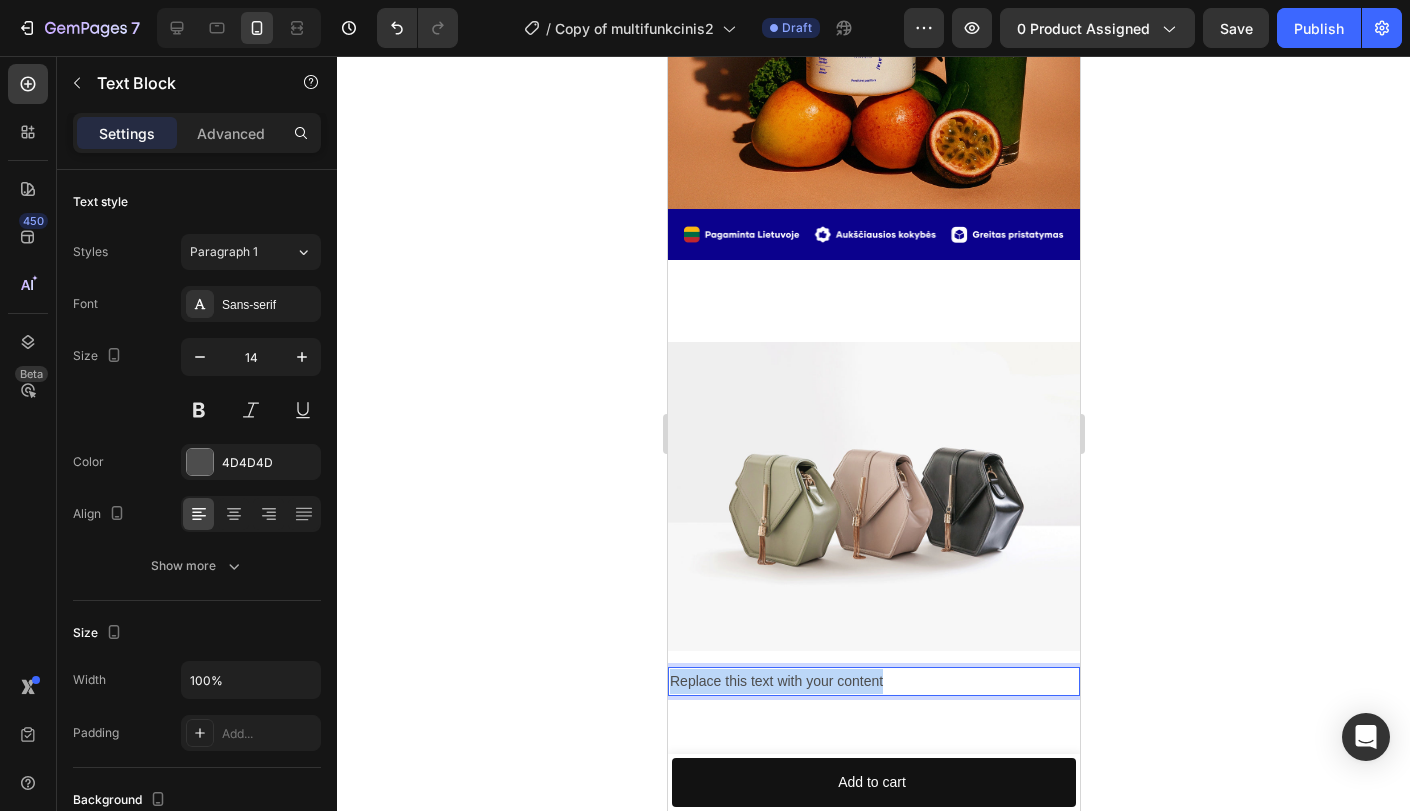 click on "Replace this text with your content" at bounding box center (873, 681) 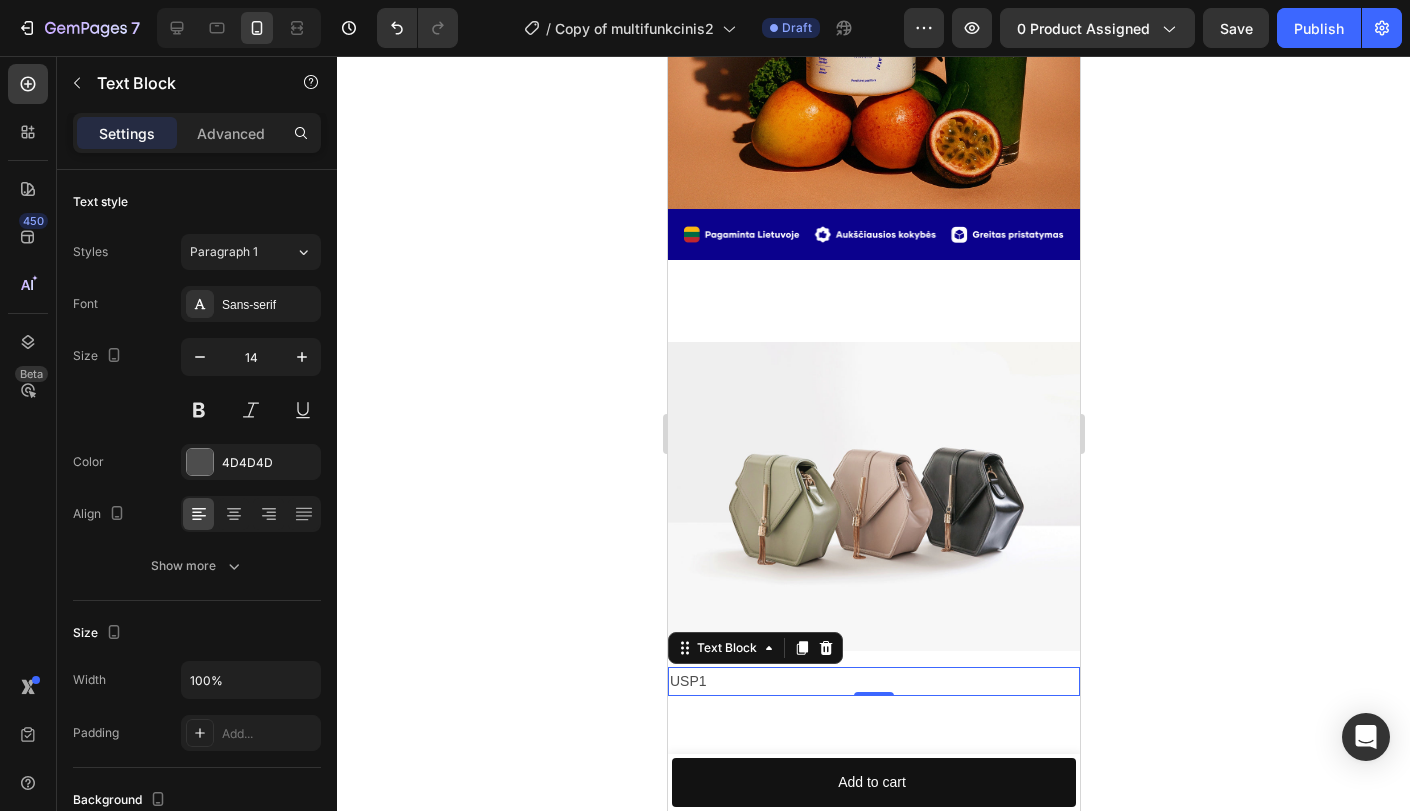 click 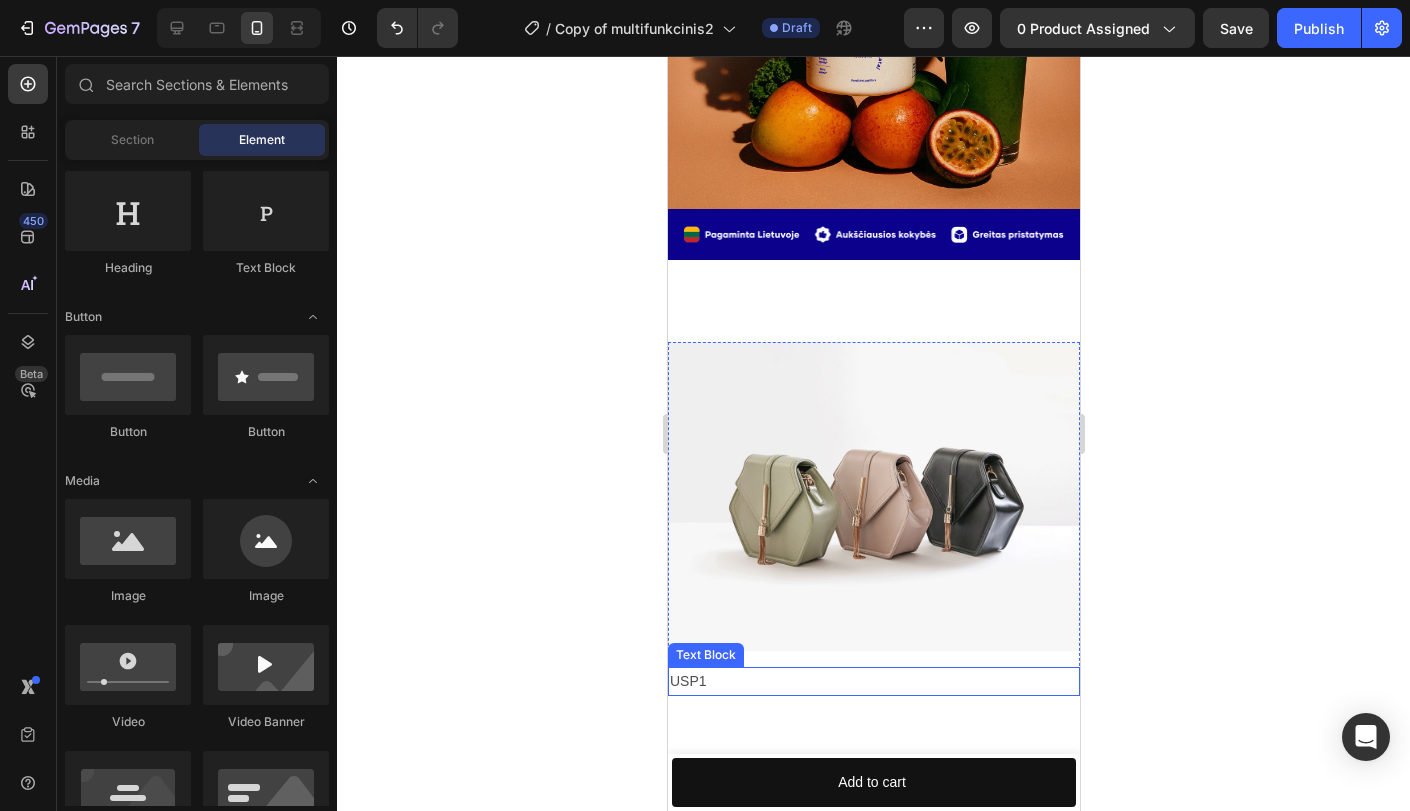 click on "USP1" at bounding box center (873, 681) 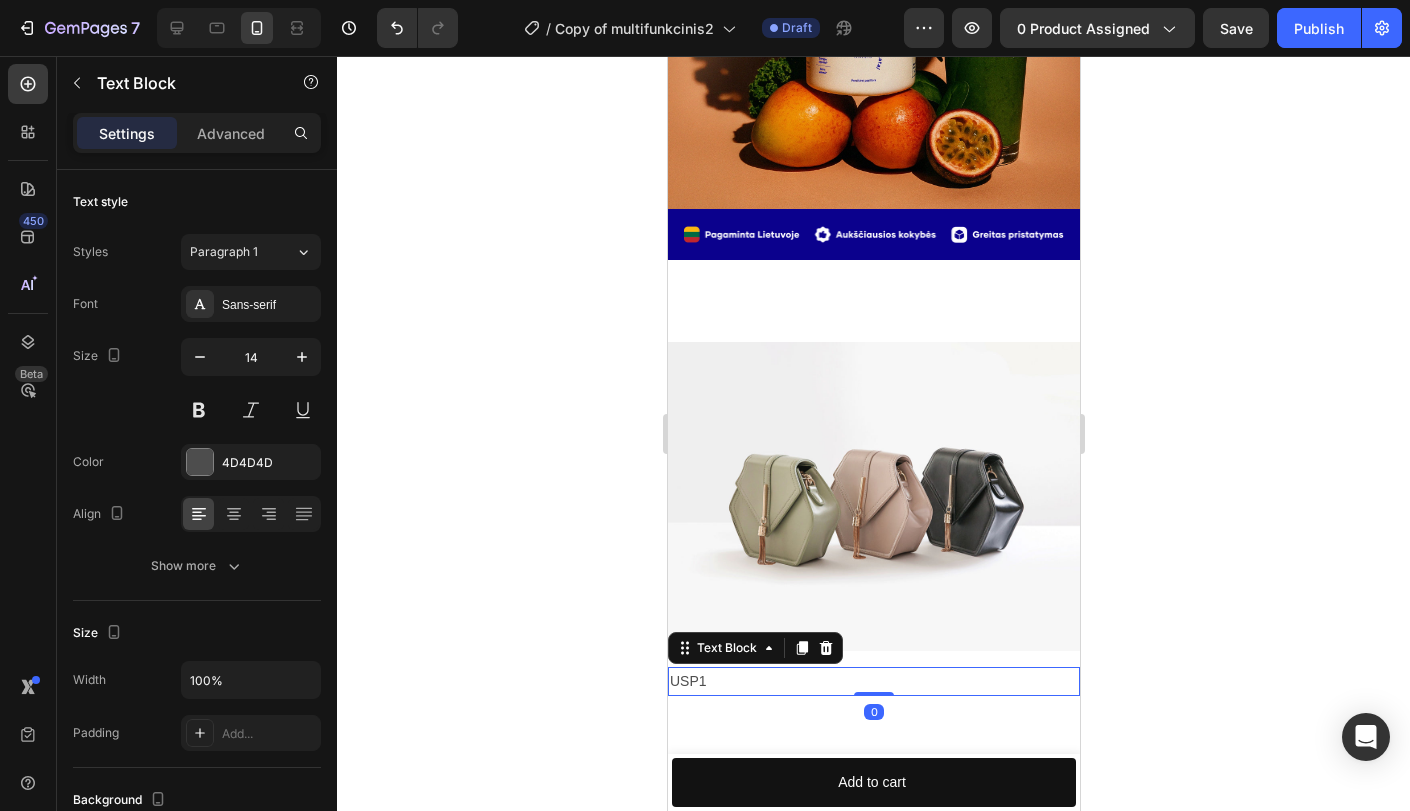 click at bounding box center [873, 496] 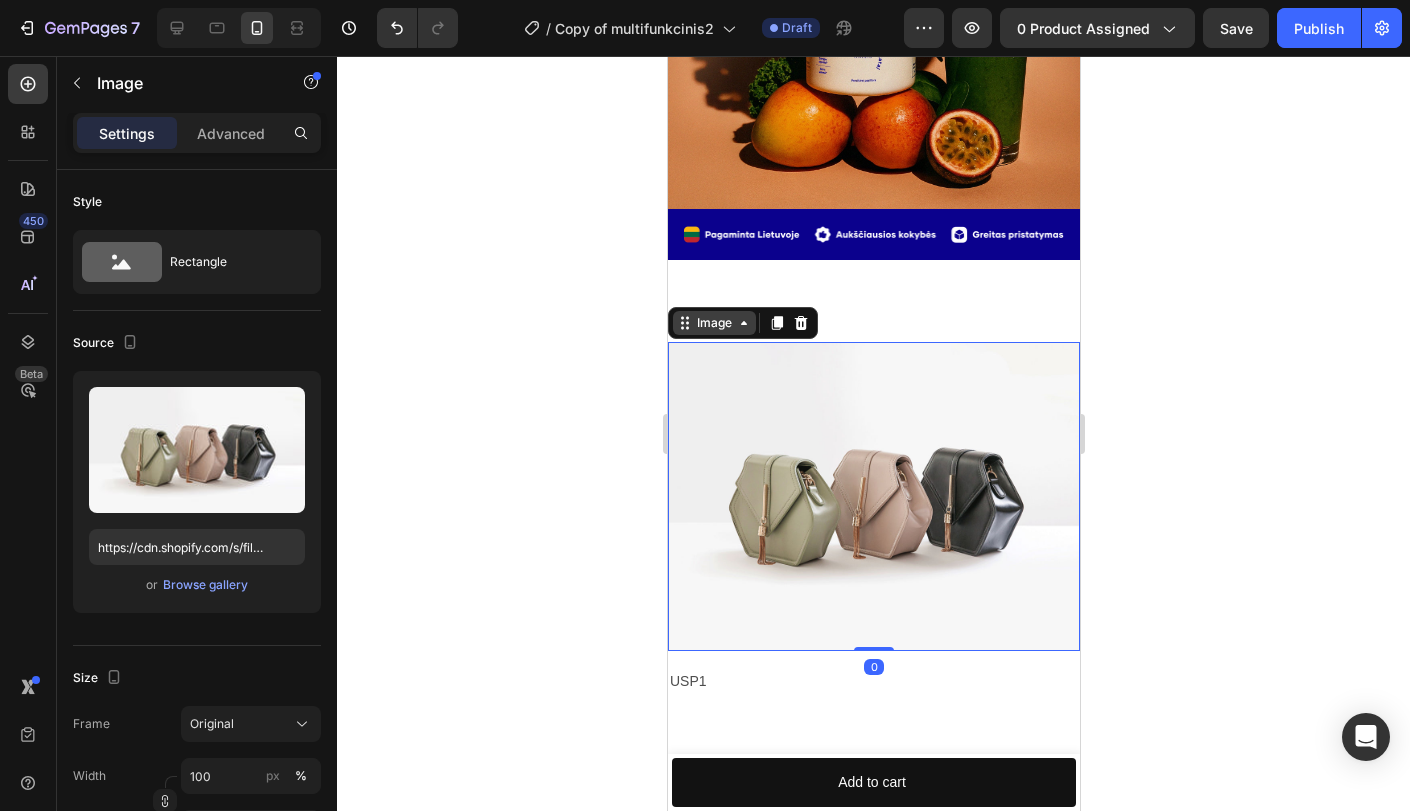 click 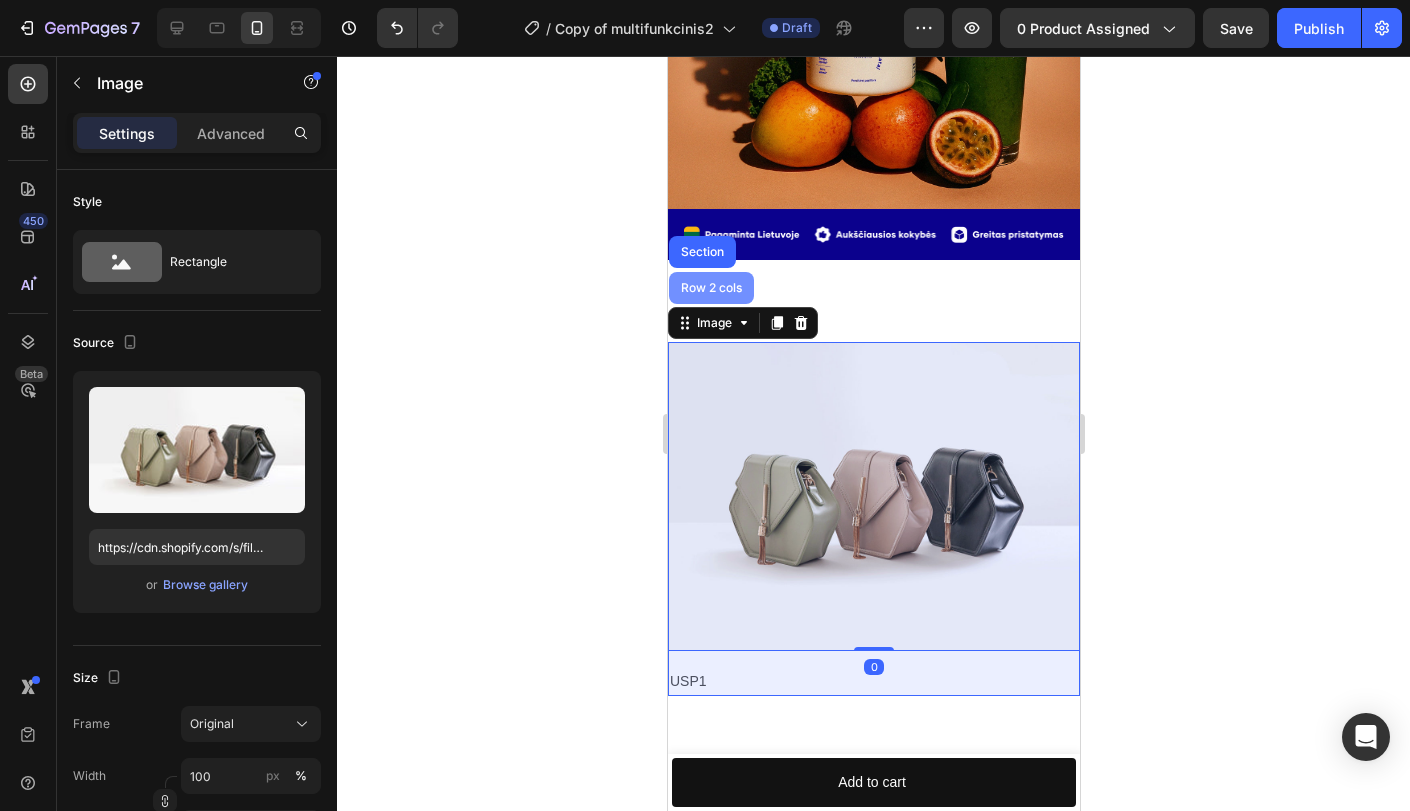 click on "Row 2 cols" at bounding box center (710, 288) 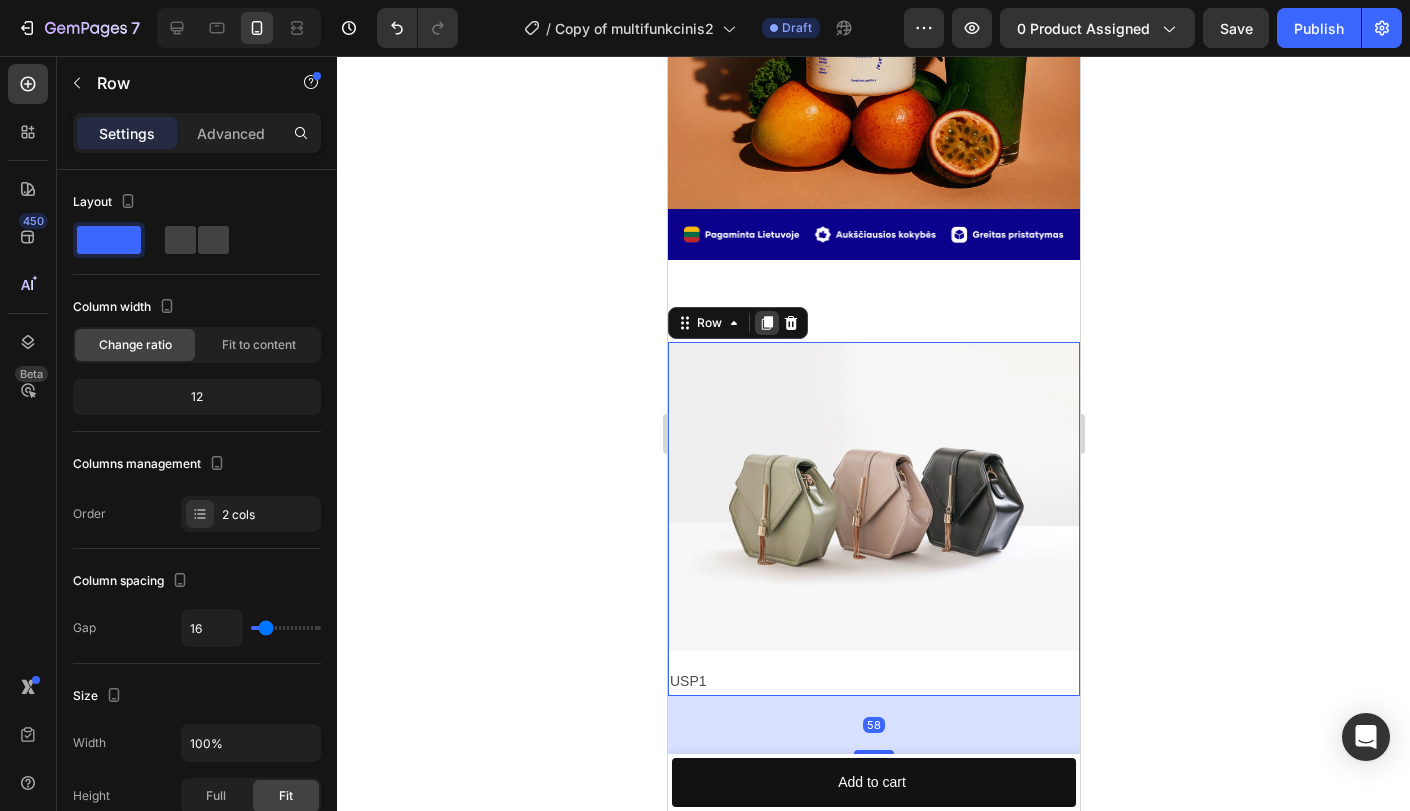 click 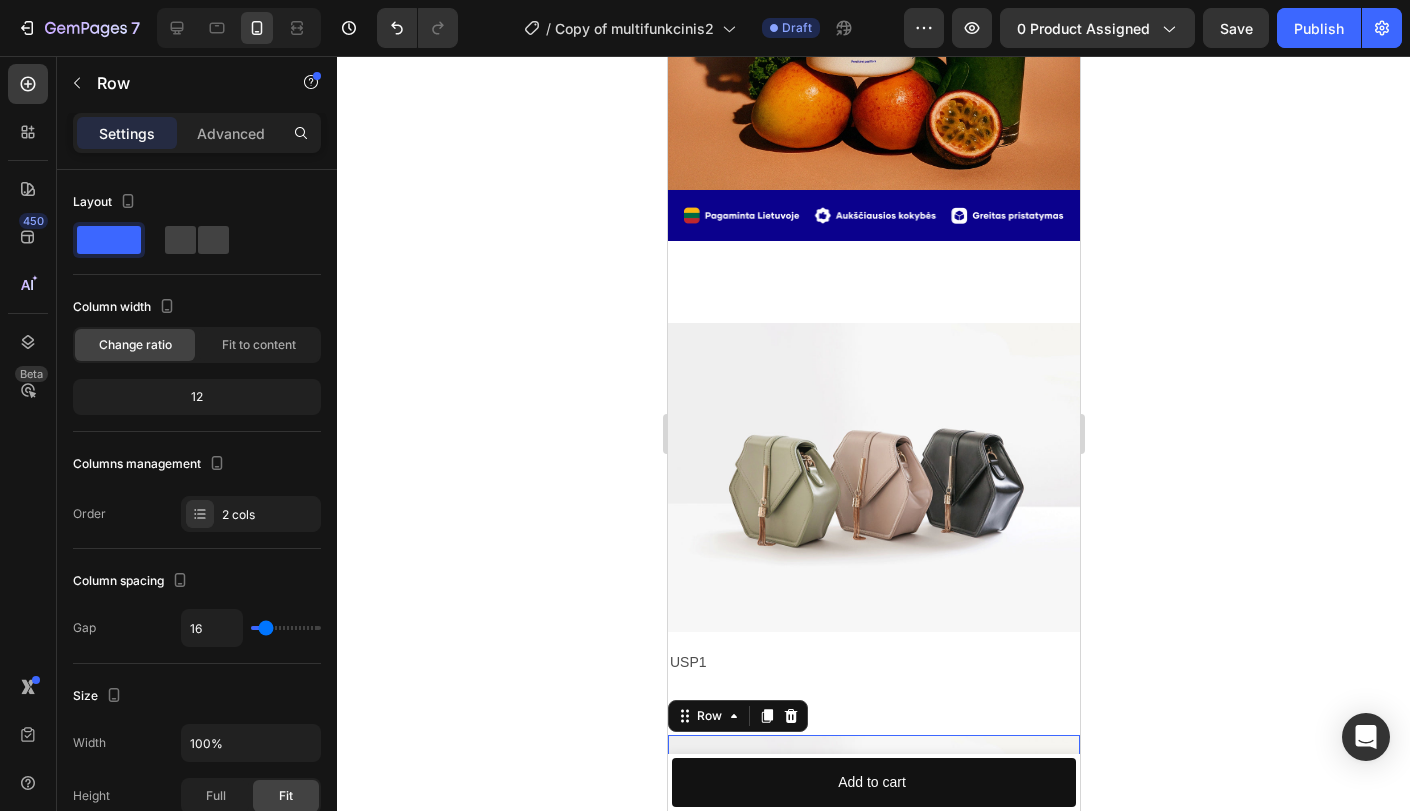 scroll, scrollTop: 470, scrollLeft: 0, axis: vertical 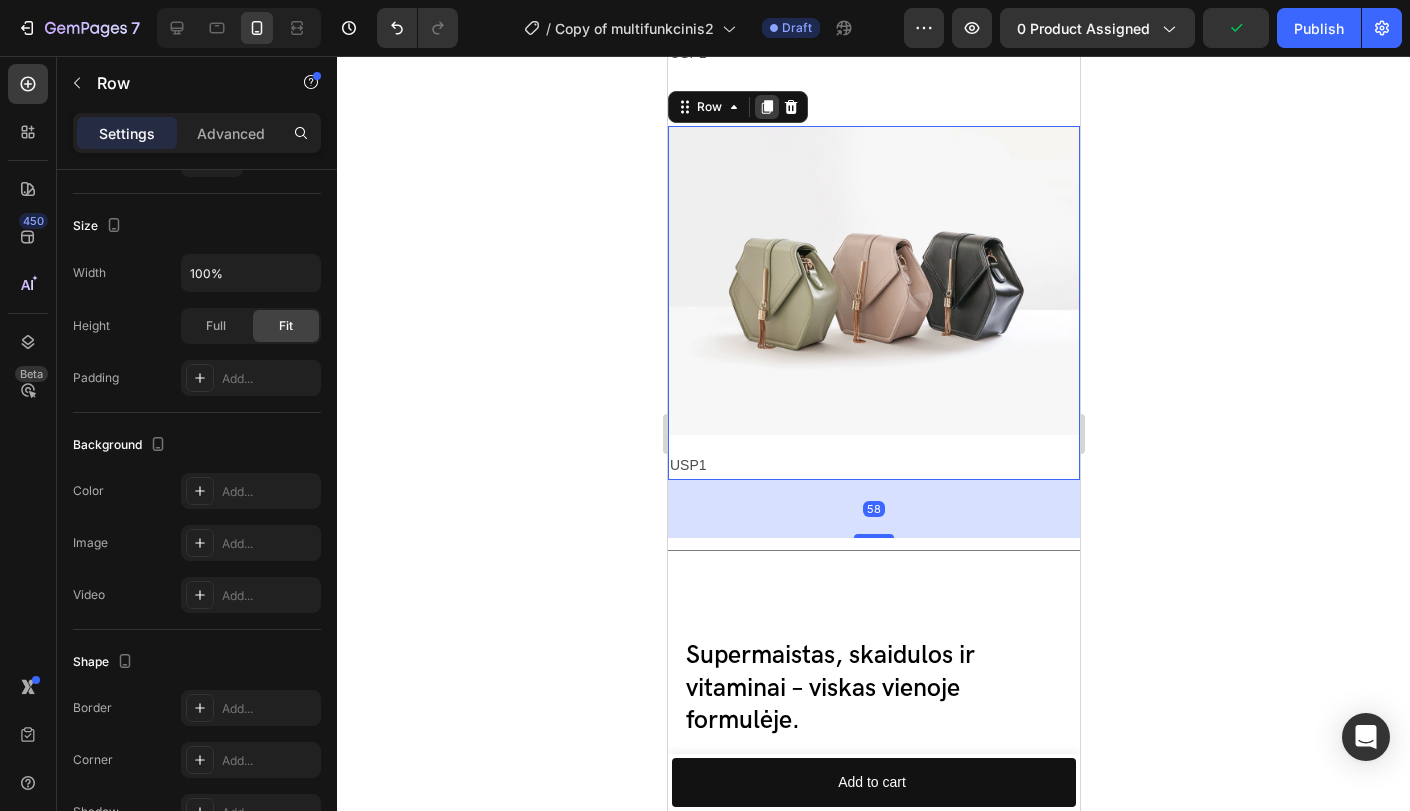 click at bounding box center (766, 107) 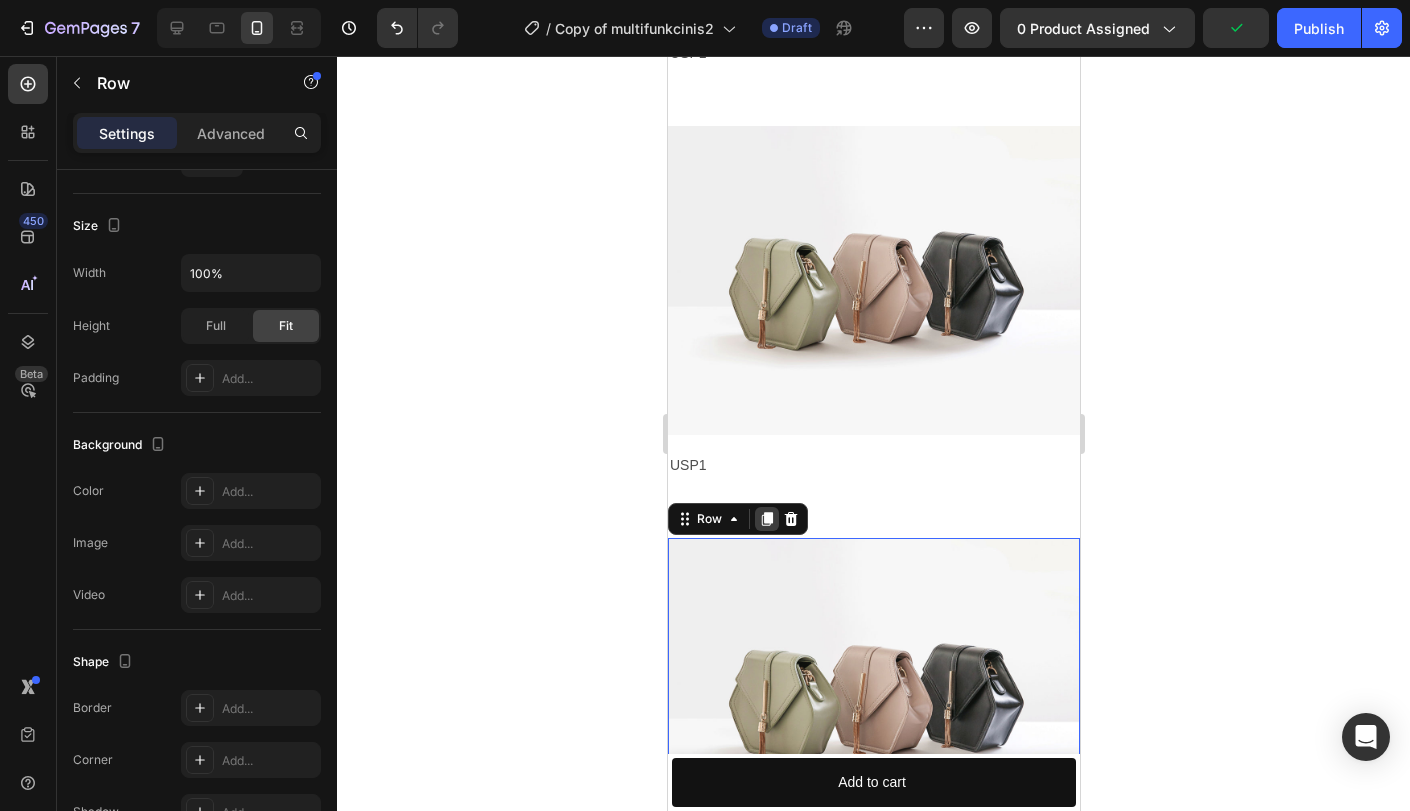 click at bounding box center (766, 519) 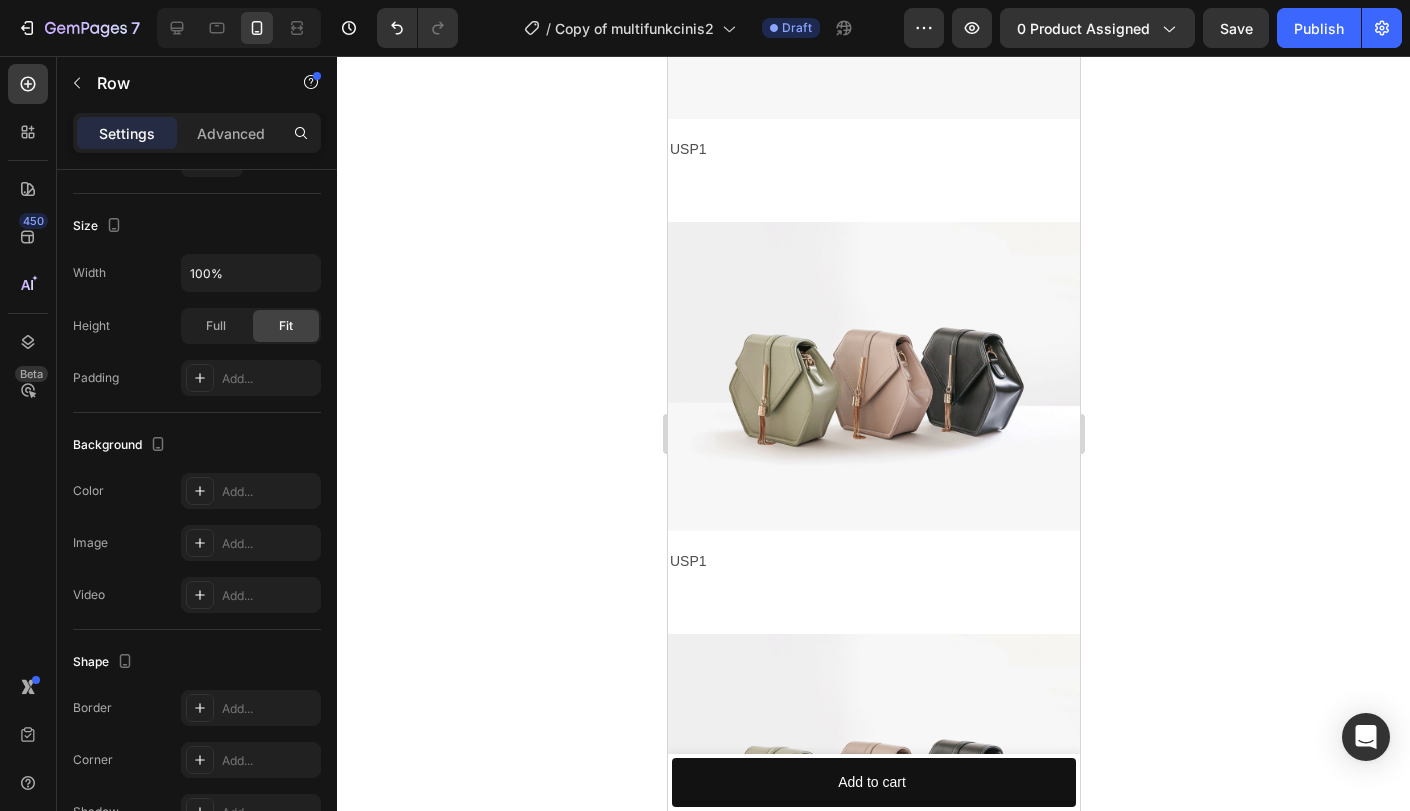 scroll, scrollTop: 5349, scrollLeft: 0, axis: vertical 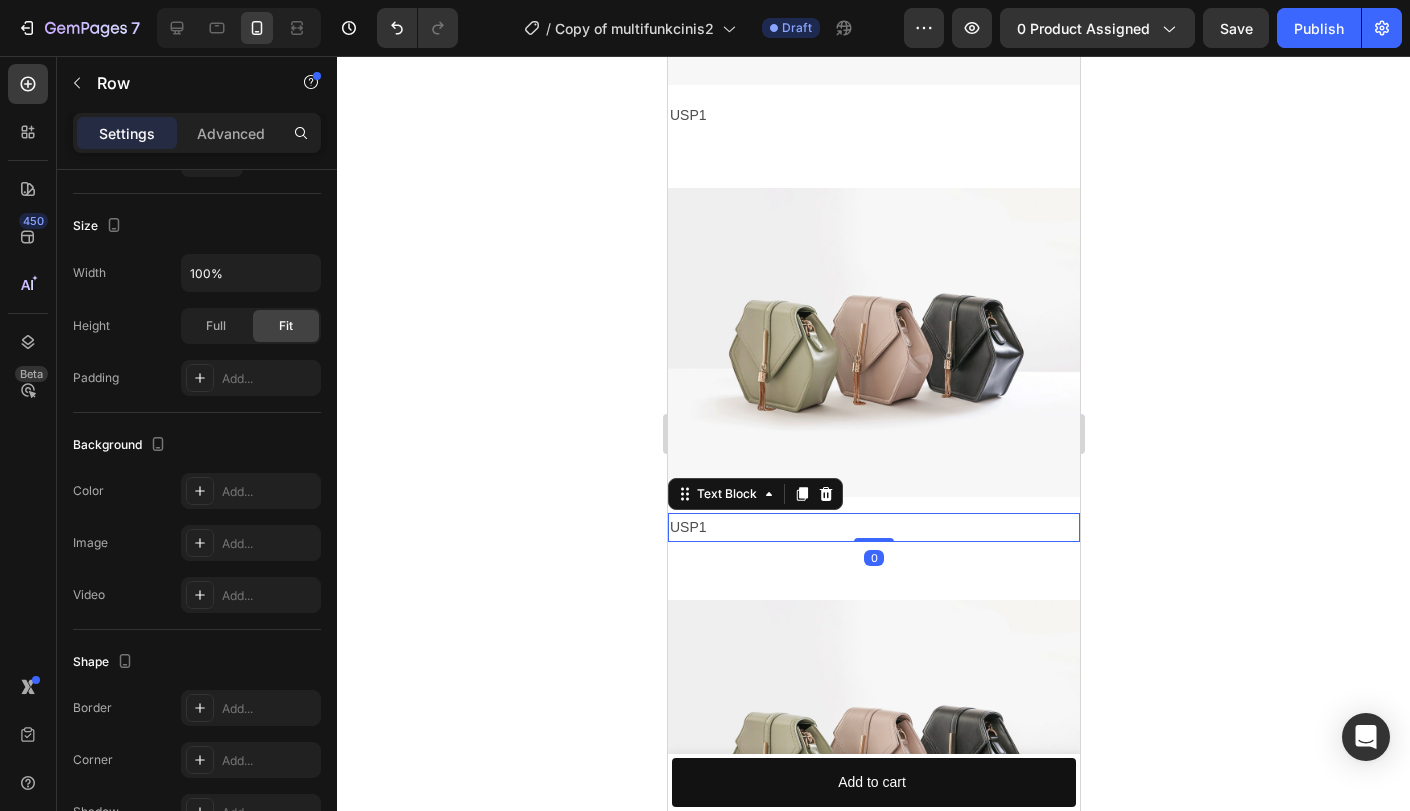 click on "USP1" at bounding box center [873, 527] 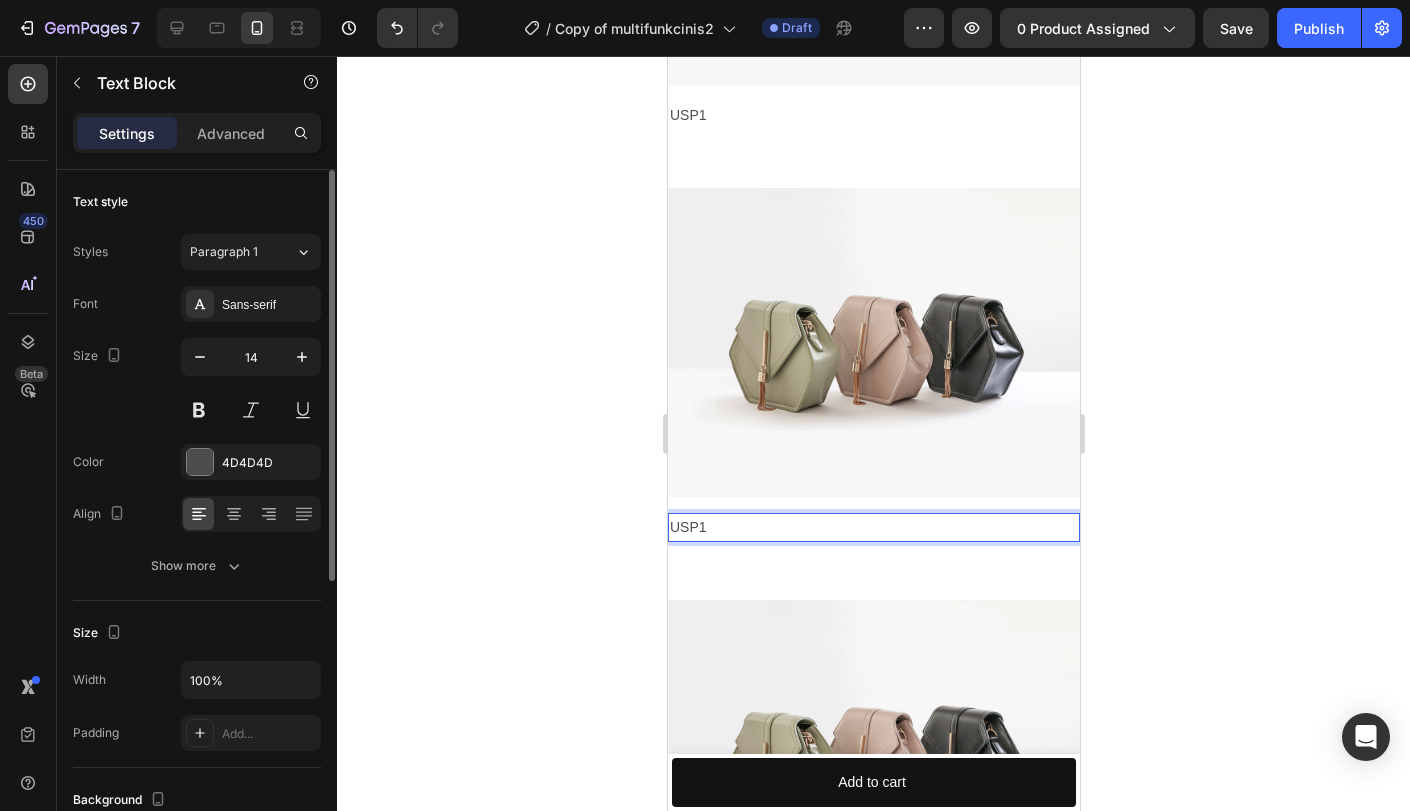 click on "USP1" at bounding box center [873, 527] 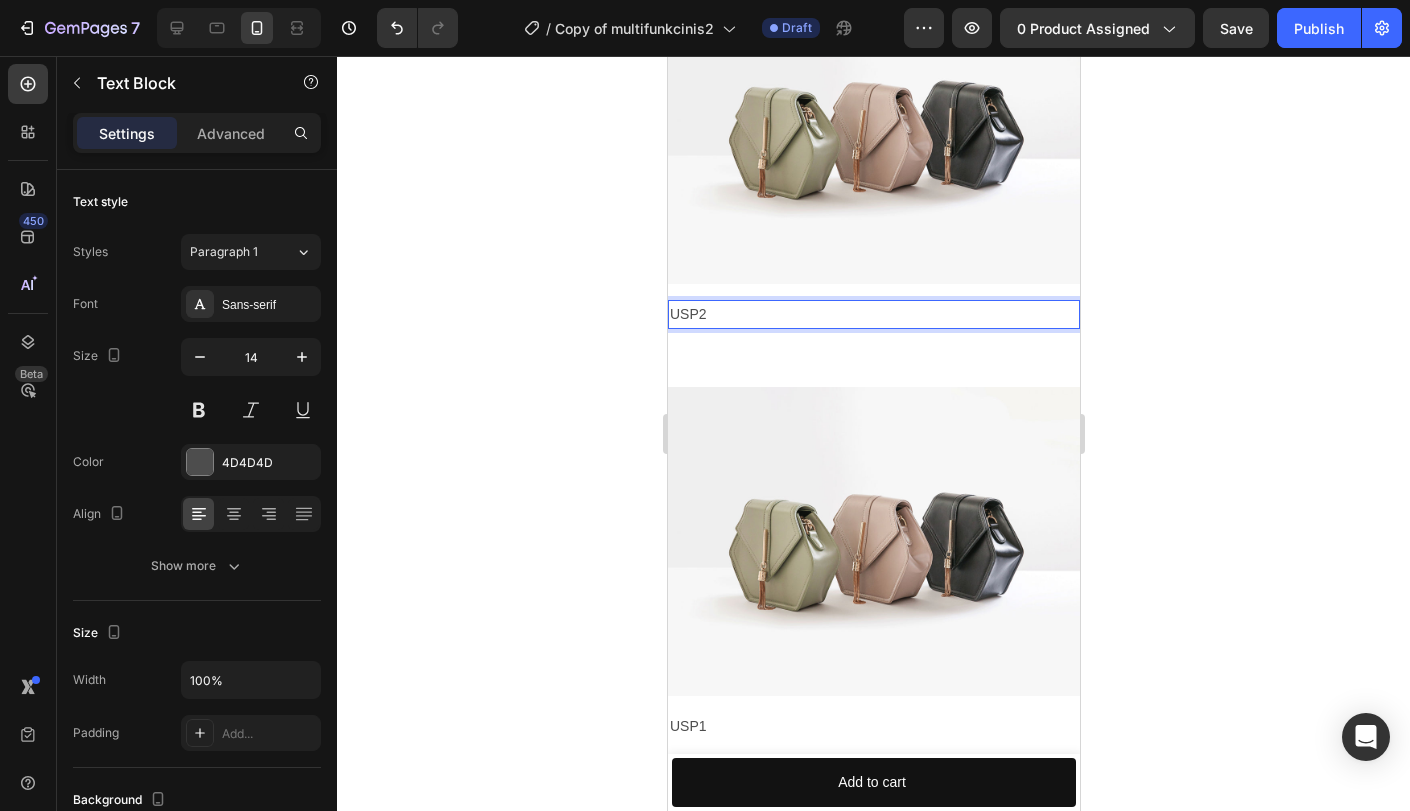 scroll, scrollTop: 5715, scrollLeft: 0, axis: vertical 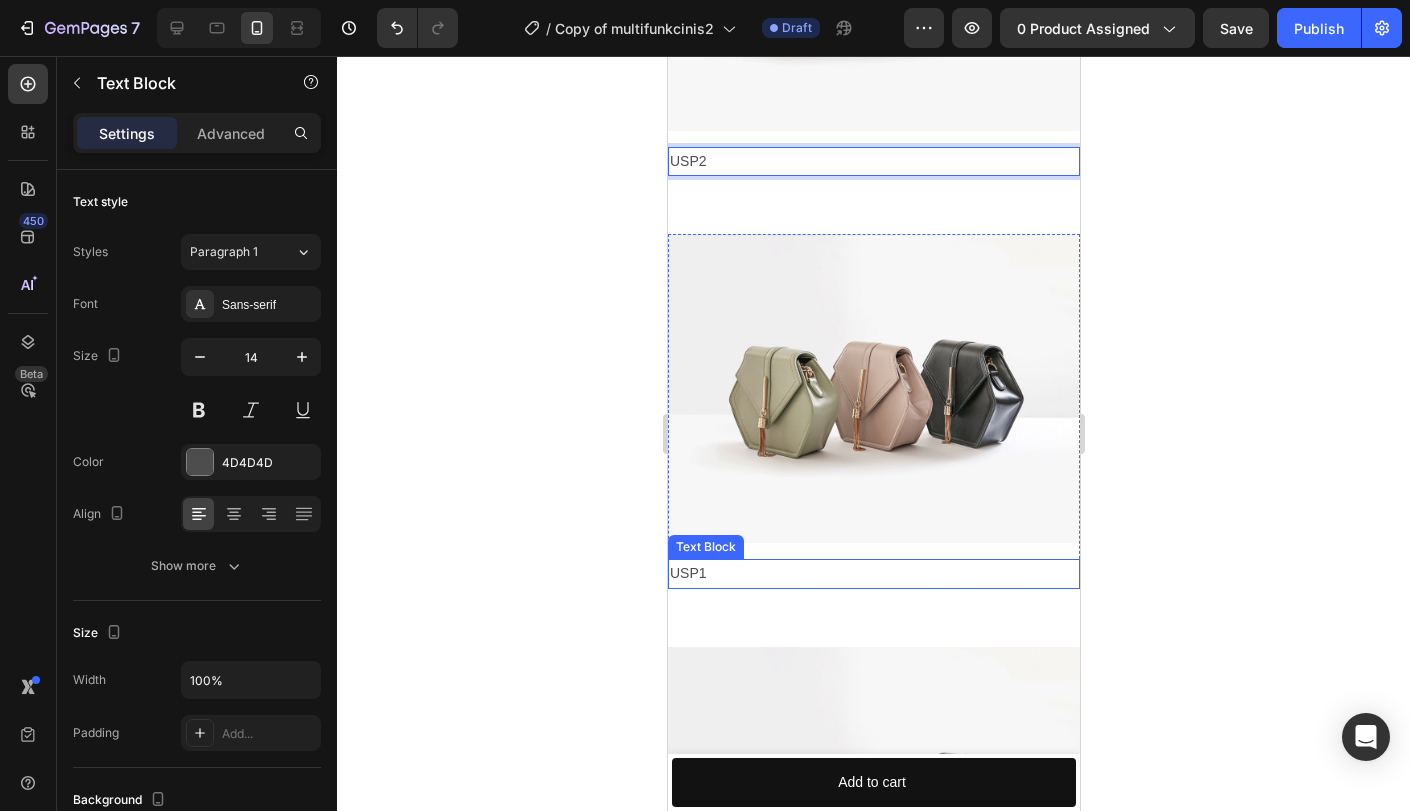 click on "USP1" at bounding box center [873, 573] 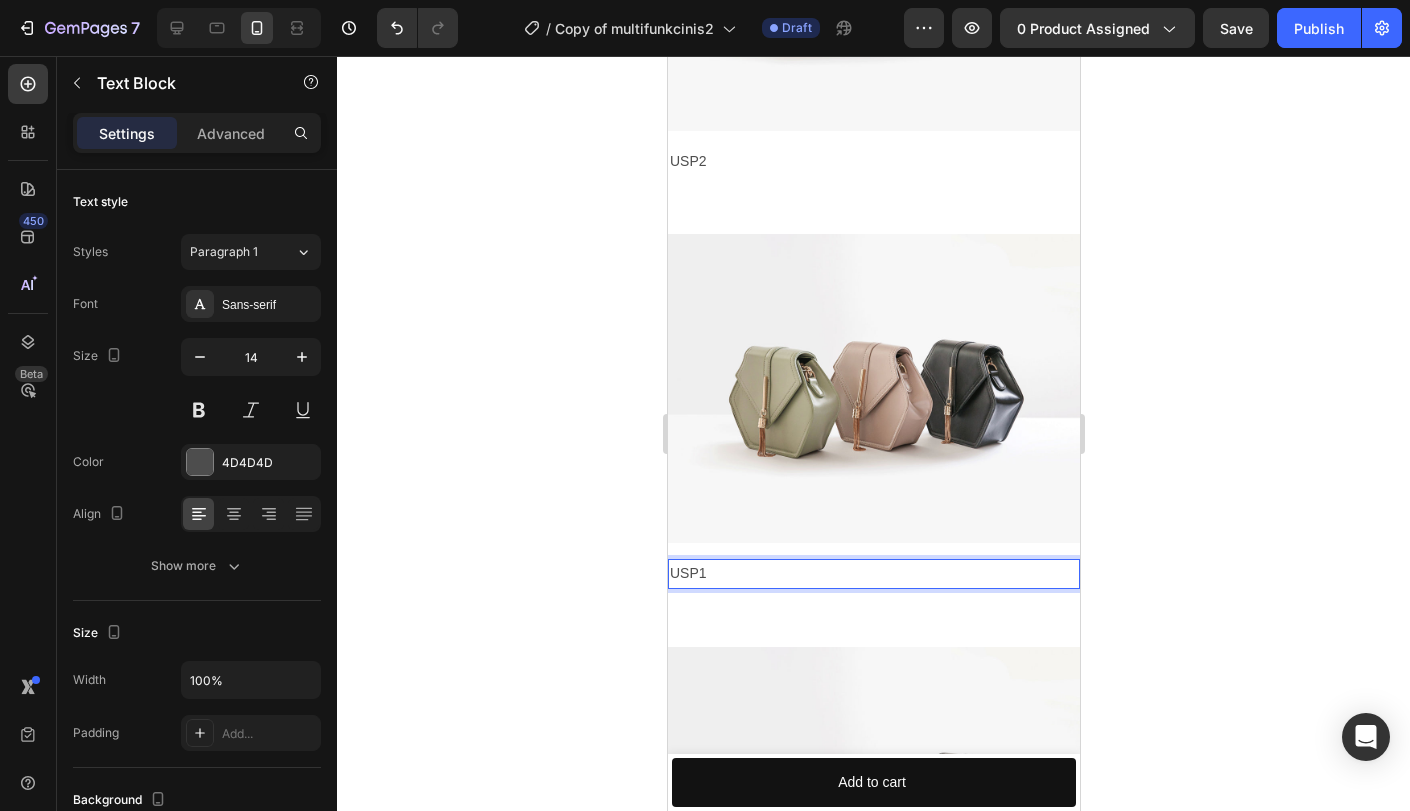 click on "USP1" at bounding box center (873, 573) 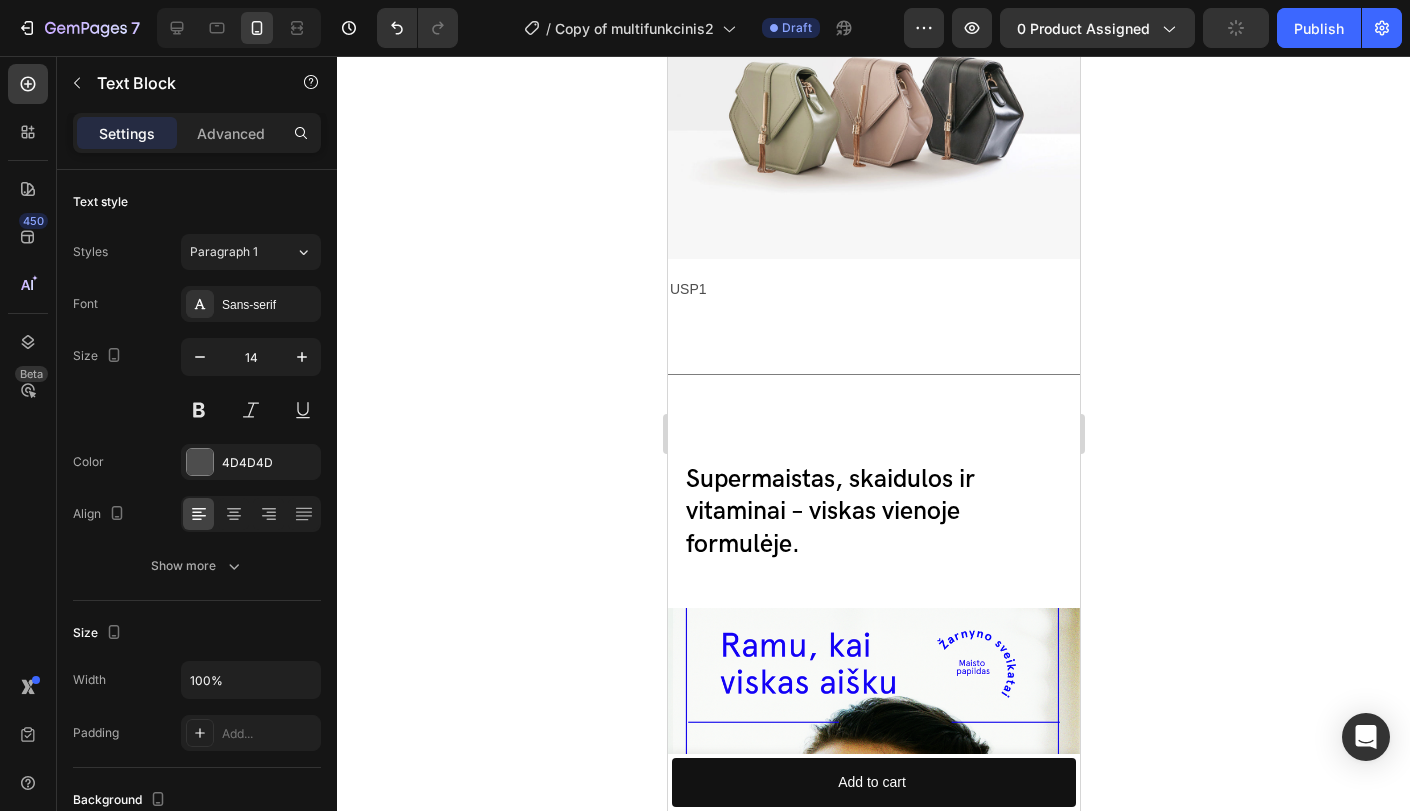 scroll, scrollTop: 6362, scrollLeft: 0, axis: vertical 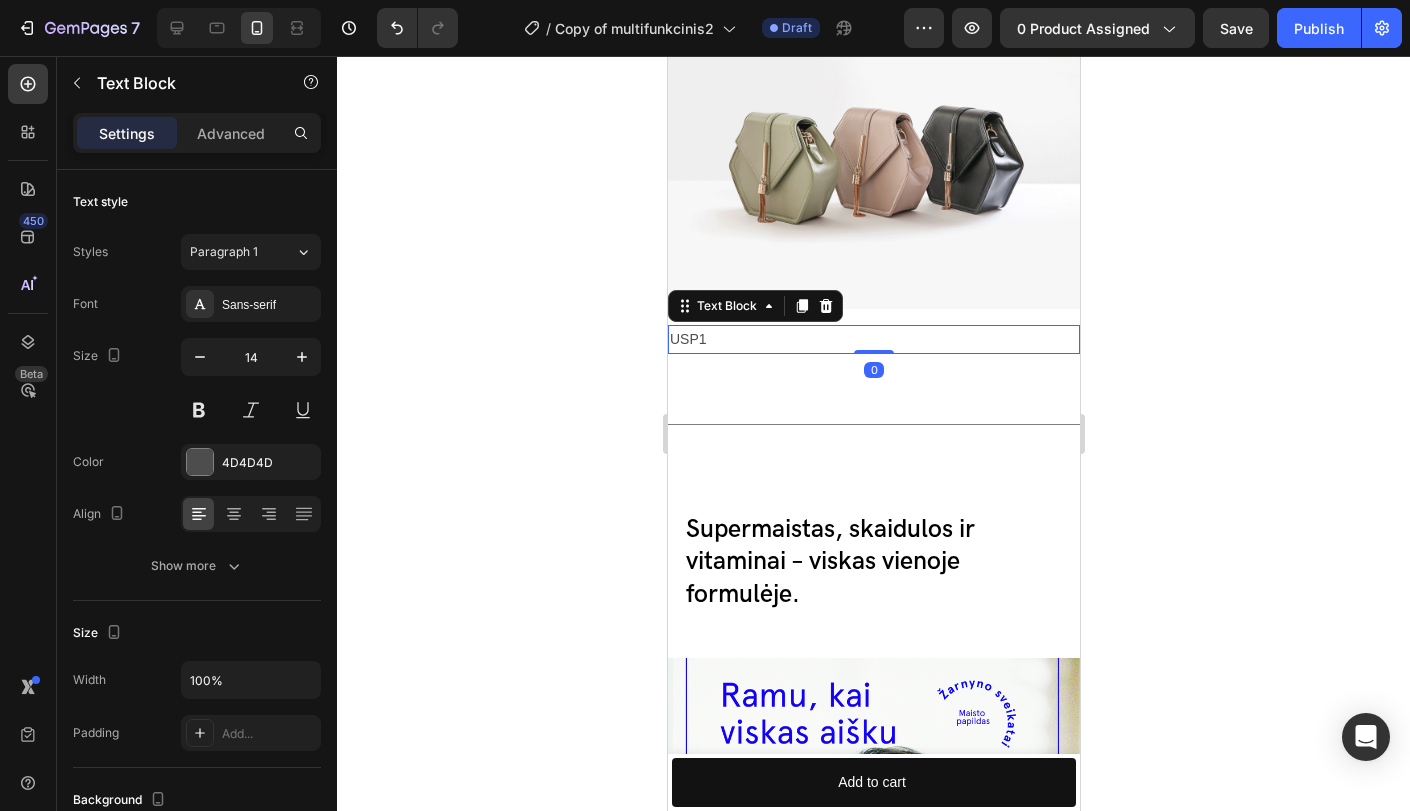 click on "USP1" at bounding box center [873, 339] 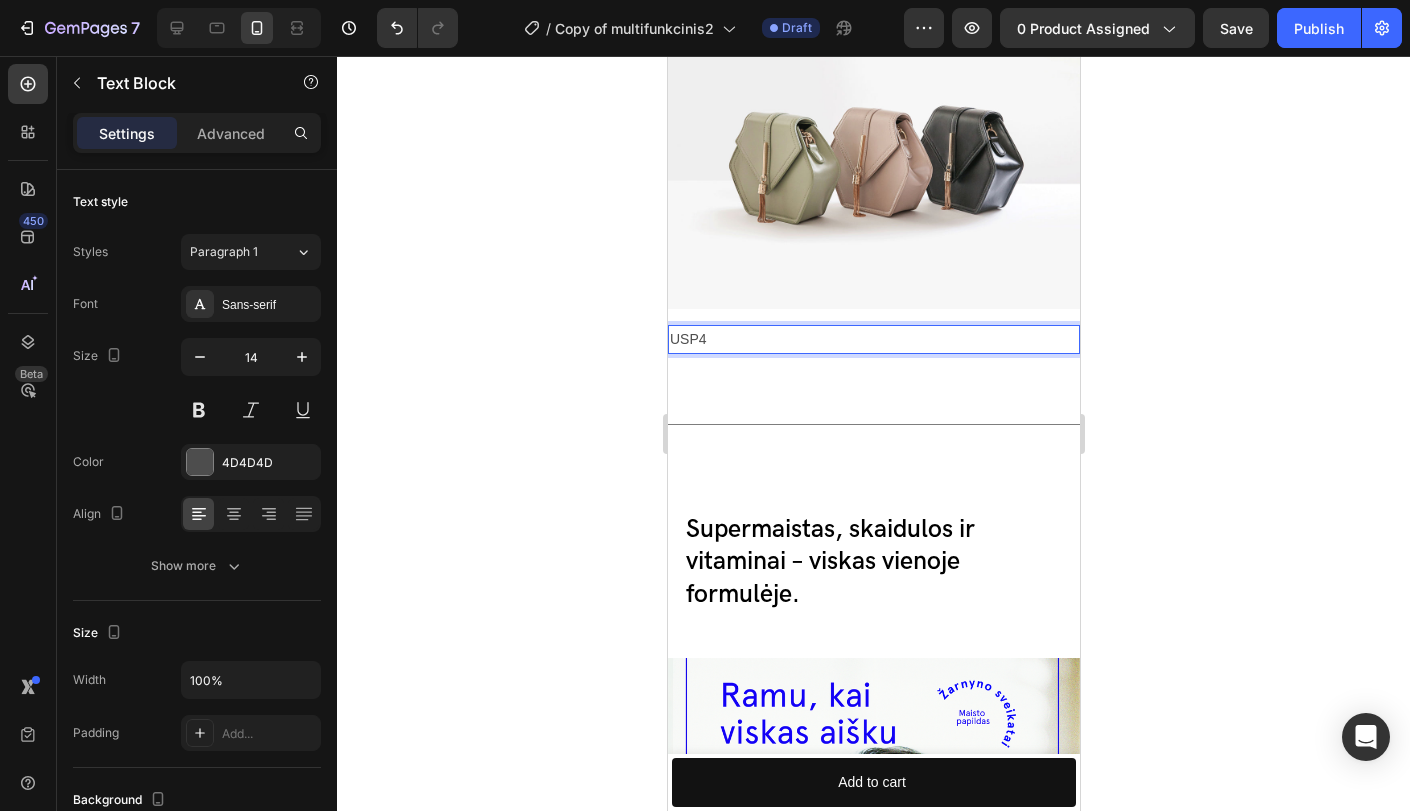 click 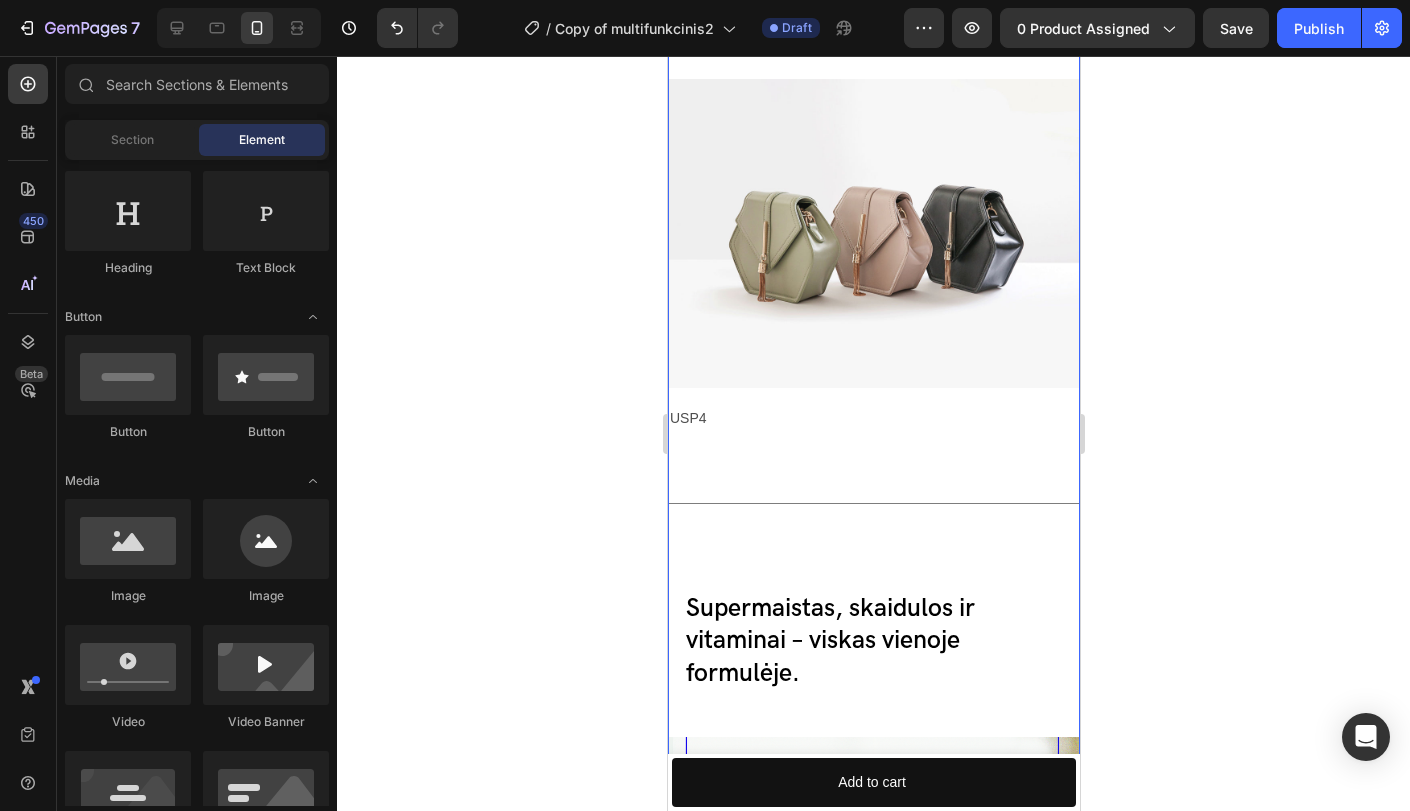 scroll, scrollTop: 6293, scrollLeft: 0, axis: vertical 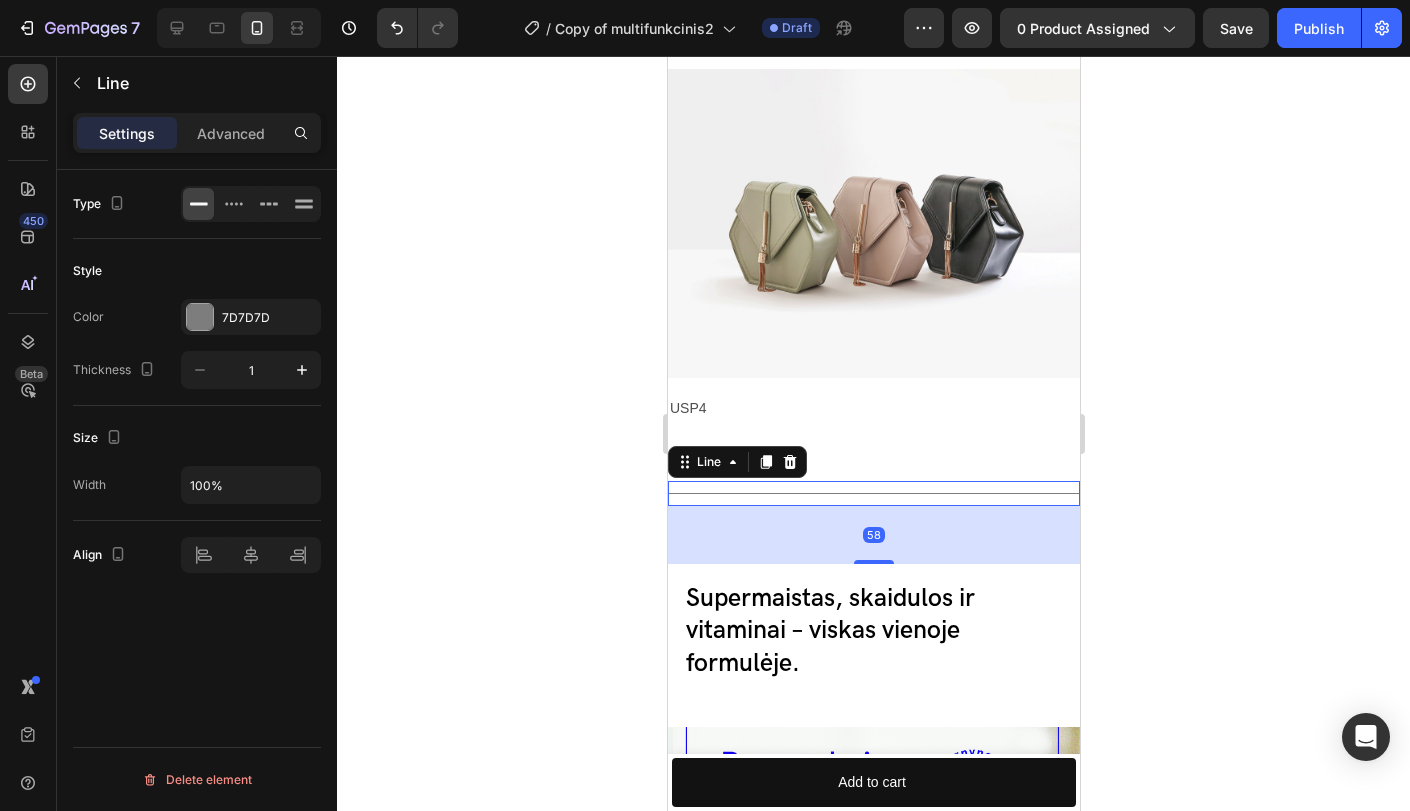 click on "Title Line   58" at bounding box center (873, 493) 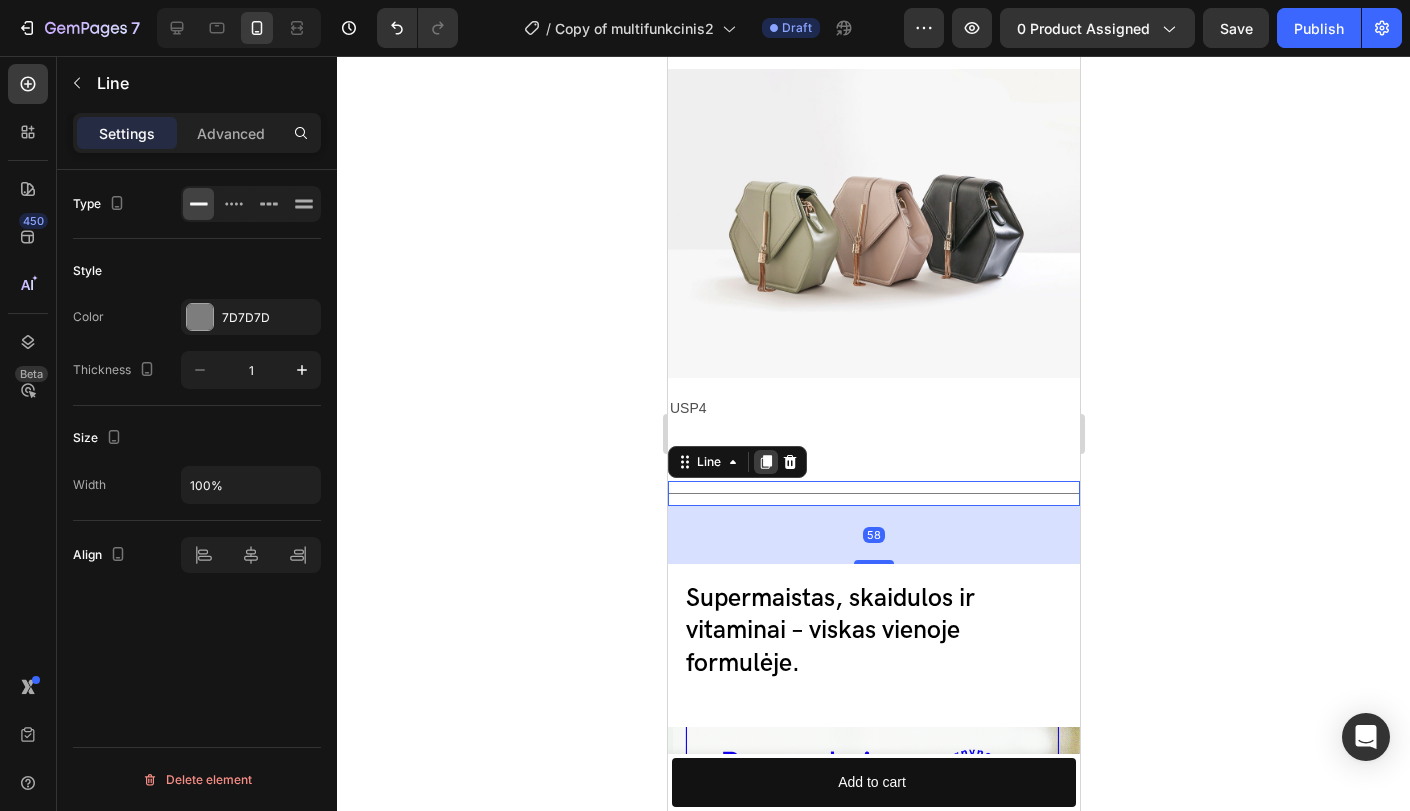 click at bounding box center [765, 462] 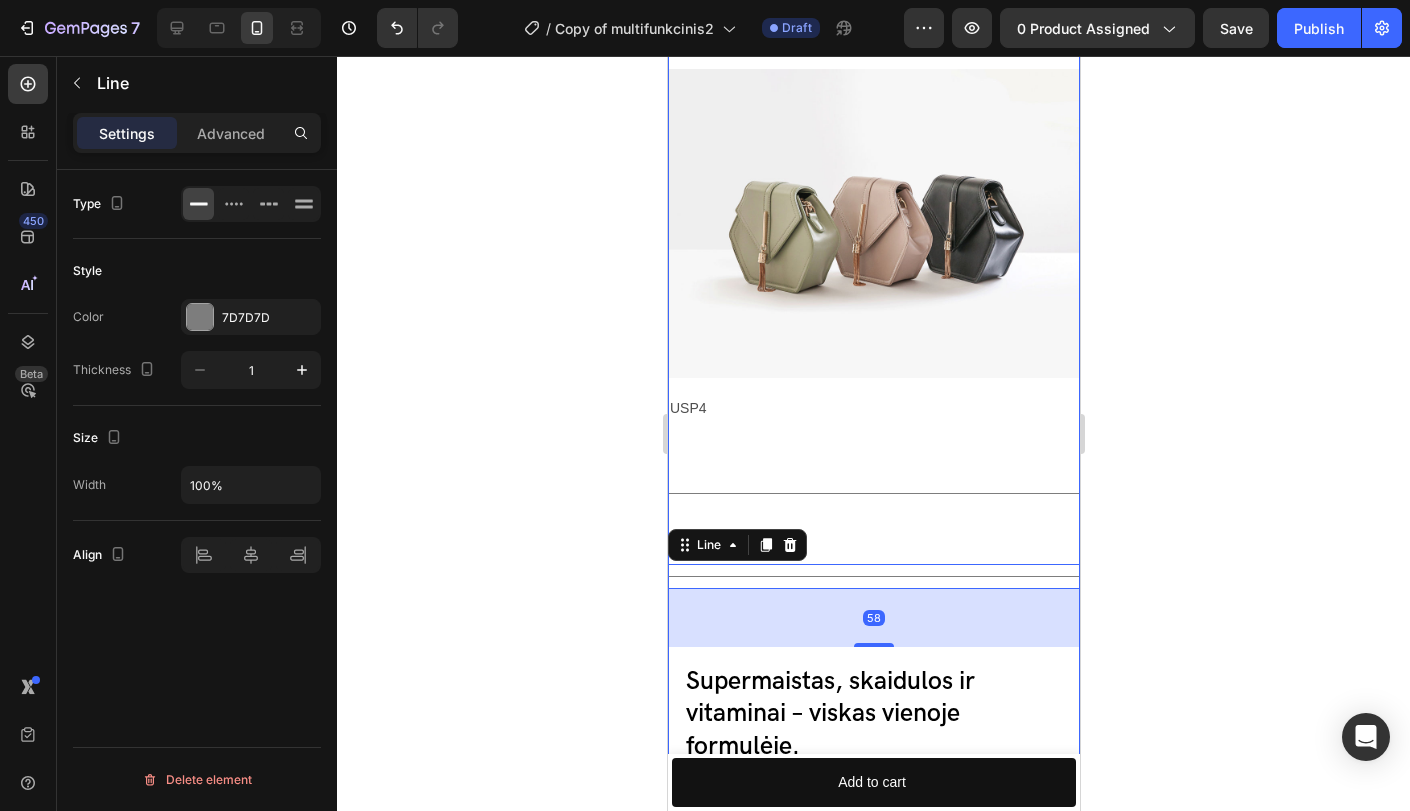 click on "Image USP1 Text Block Row Image USP2 Text Block Row Image USP3 Text Block Row Image USP4 Text Block Row                Title Line                Title Line   58 Supermaistas, skaidulos ir vitaminai – viskas vienoje formulėje. Heading Nourish, hydrate, and soften with our skin cream. Heading 95%  tyrumo balkšvojo gysločio luobelės Text Block  Aukšto grynumo balkšvojo gysločio luobelės turi didesnį kiekį skaidulų, yra tirpesnės, didesnio veiksmingumo ir yra saugesnės. Text Block Row 60g  skirtingo tirpumo skaidulų Text Block Tirpių ir netirpių skaidulų derinys yra veiksmingesnis nei vienos rūšies skaidulos, nes tirpios maitina gerąsias žarnyno bakterijas ir švelniai reguliuoja jo sveikatą, o netirpios valo žarnyną ir skatina reguliarią organizmo šalinimo sistemos veiklą. Text Block Row 20g  gliukomanano   Text Block Didėlė gliukomanano koncentracija – tai aukštos kokybės skaidulų šaltinis, kuris, laikantis sumažinto kaloringumo dietos, padeda valdyti svorį. Text Block" at bounding box center [873, 762] 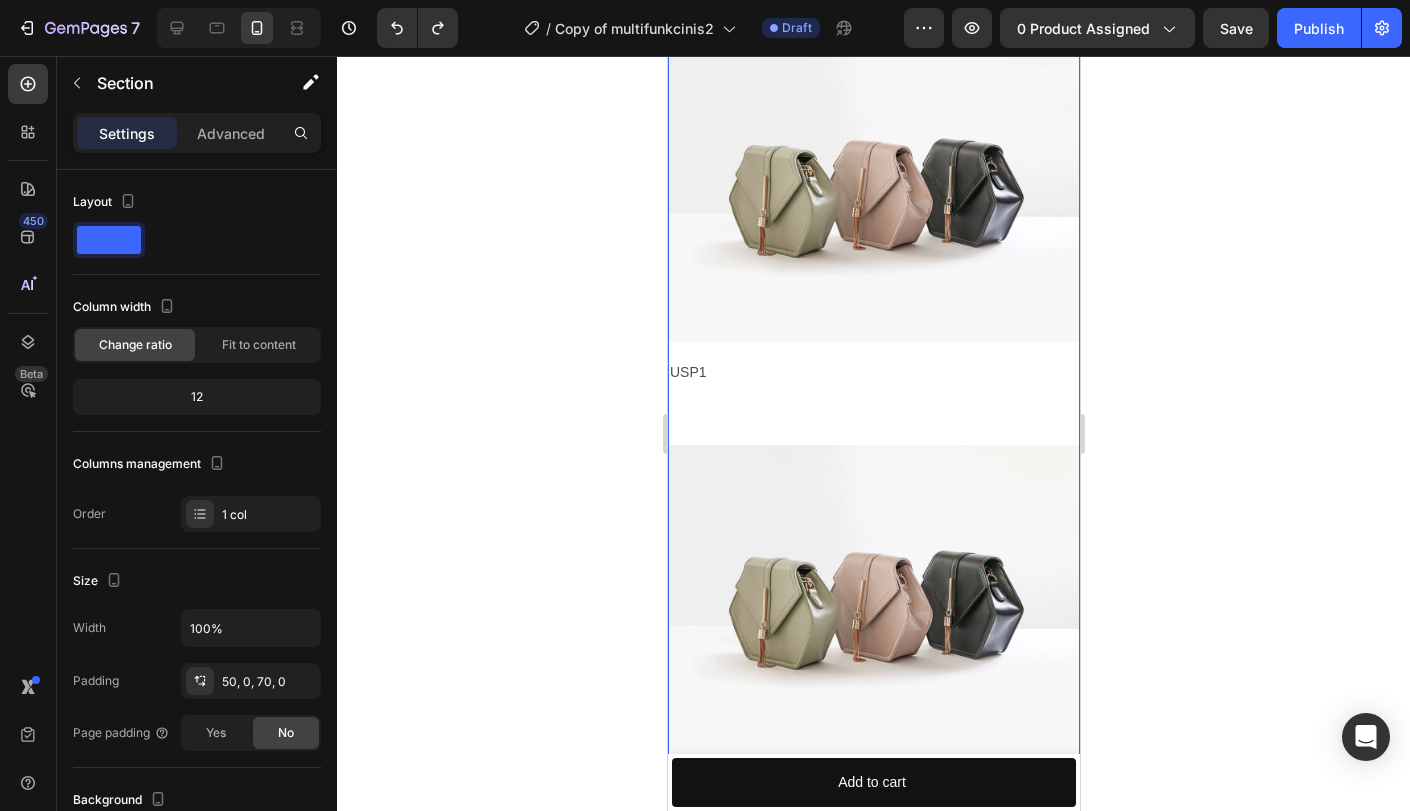 scroll, scrollTop: 5165, scrollLeft: 0, axis: vertical 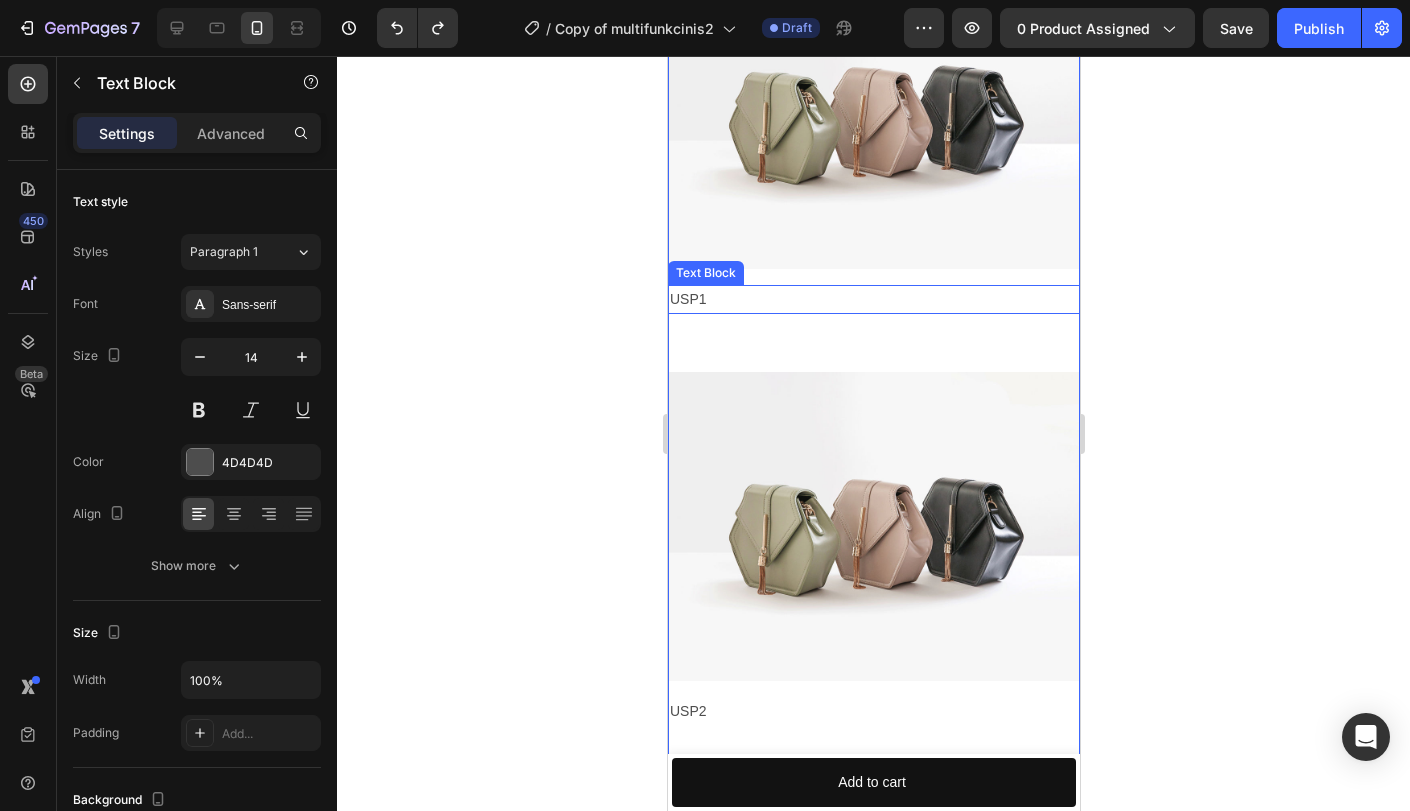 click on "USP1" at bounding box center (873, 299) 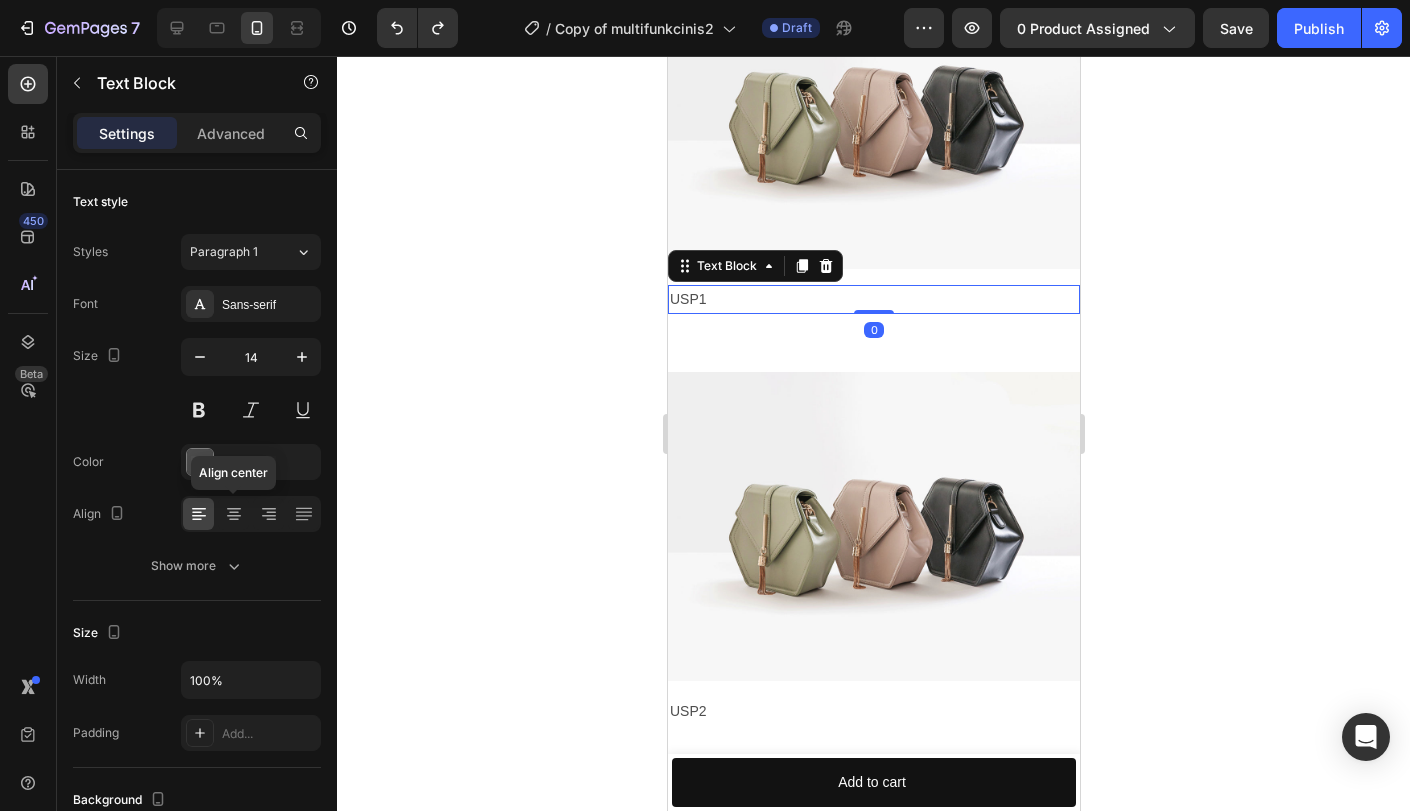 click 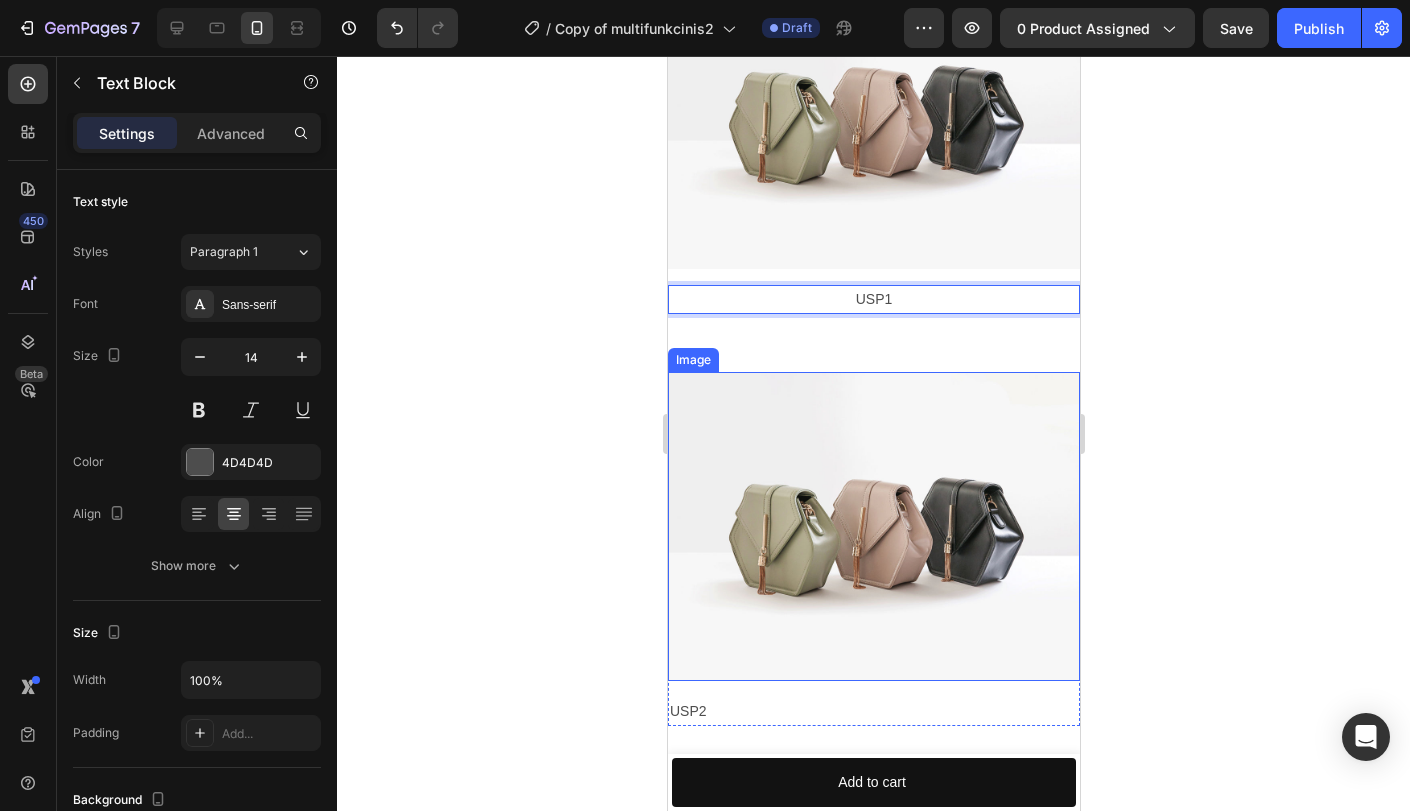 scroll, scrollTop: 5442, scrollLeft: 0, axis: vertical 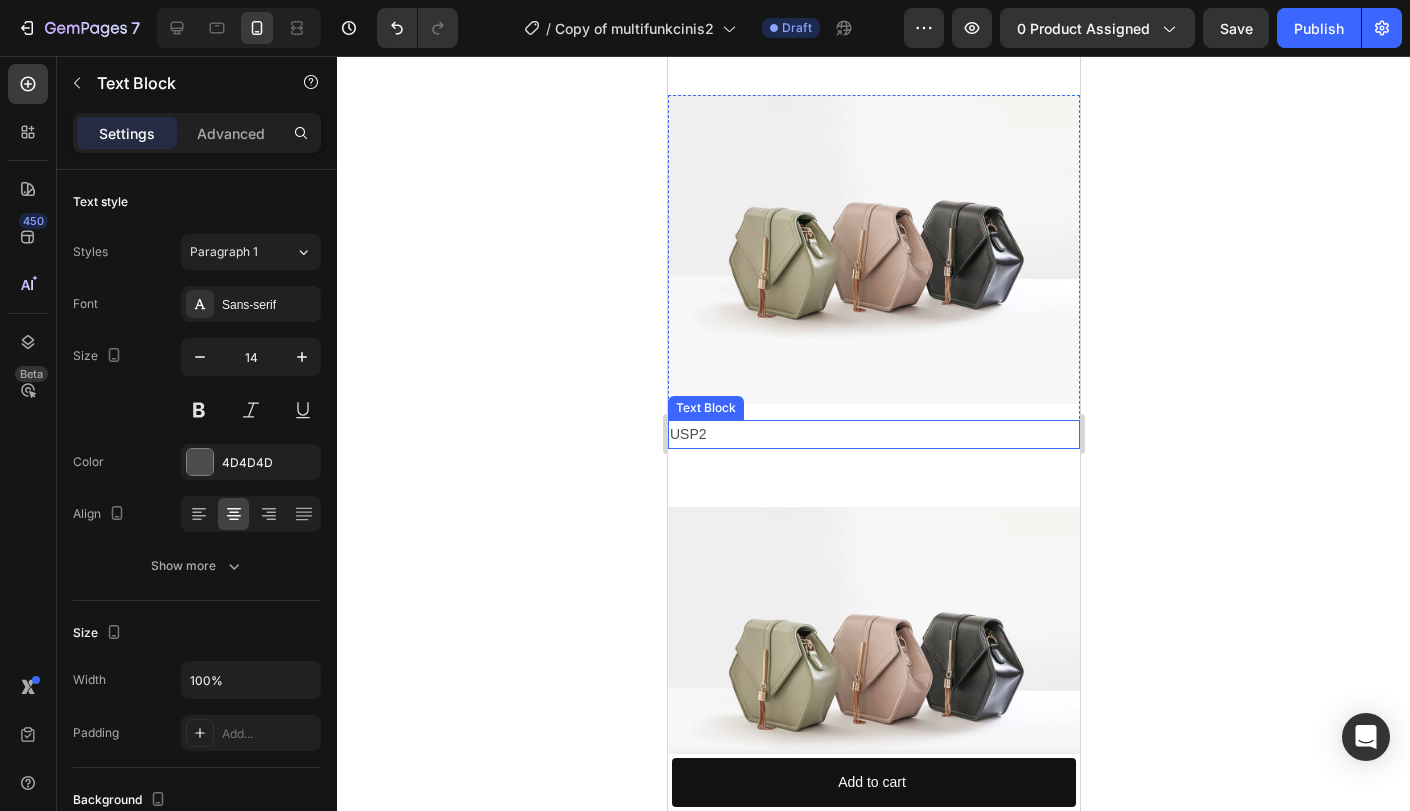 click on "USP2" at bounding box center (873, 434) 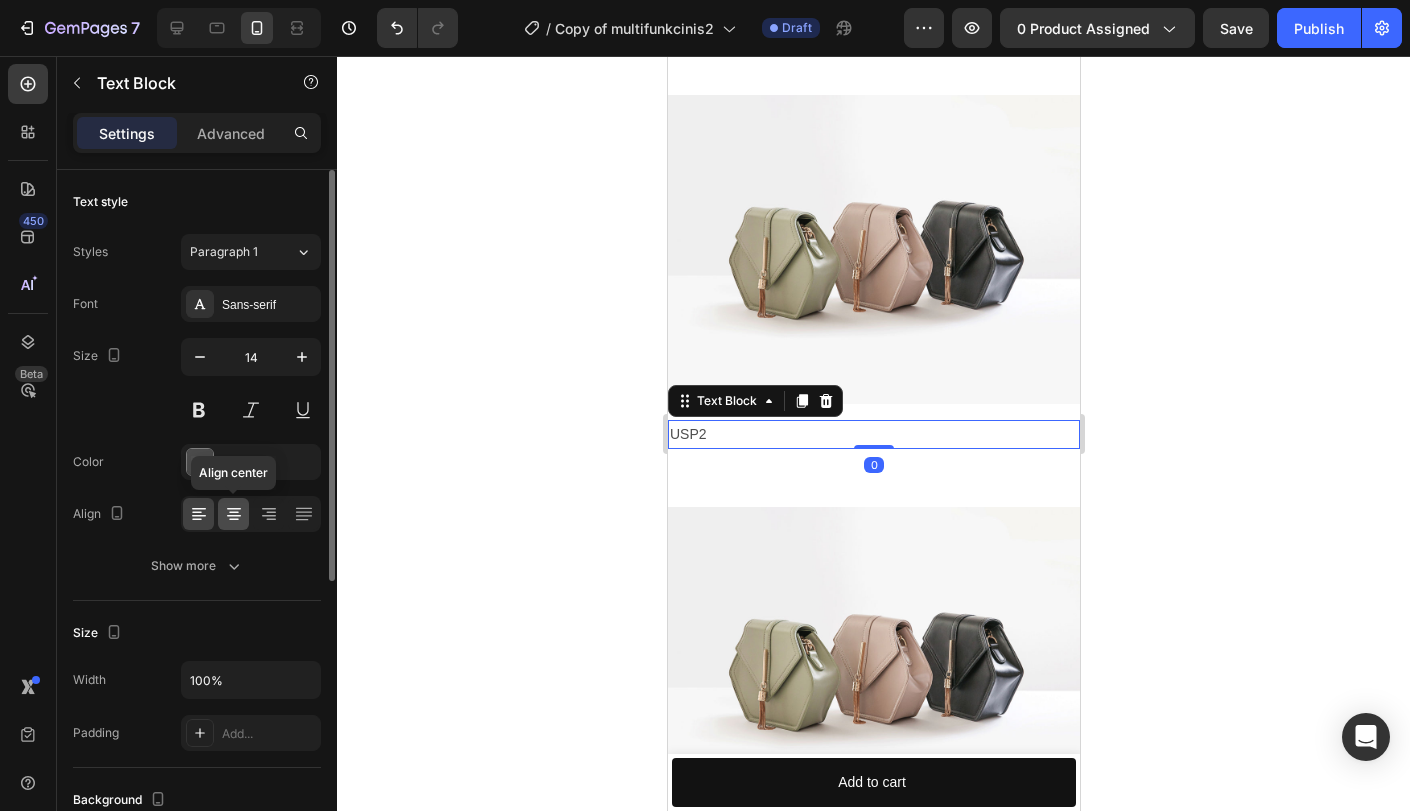 click 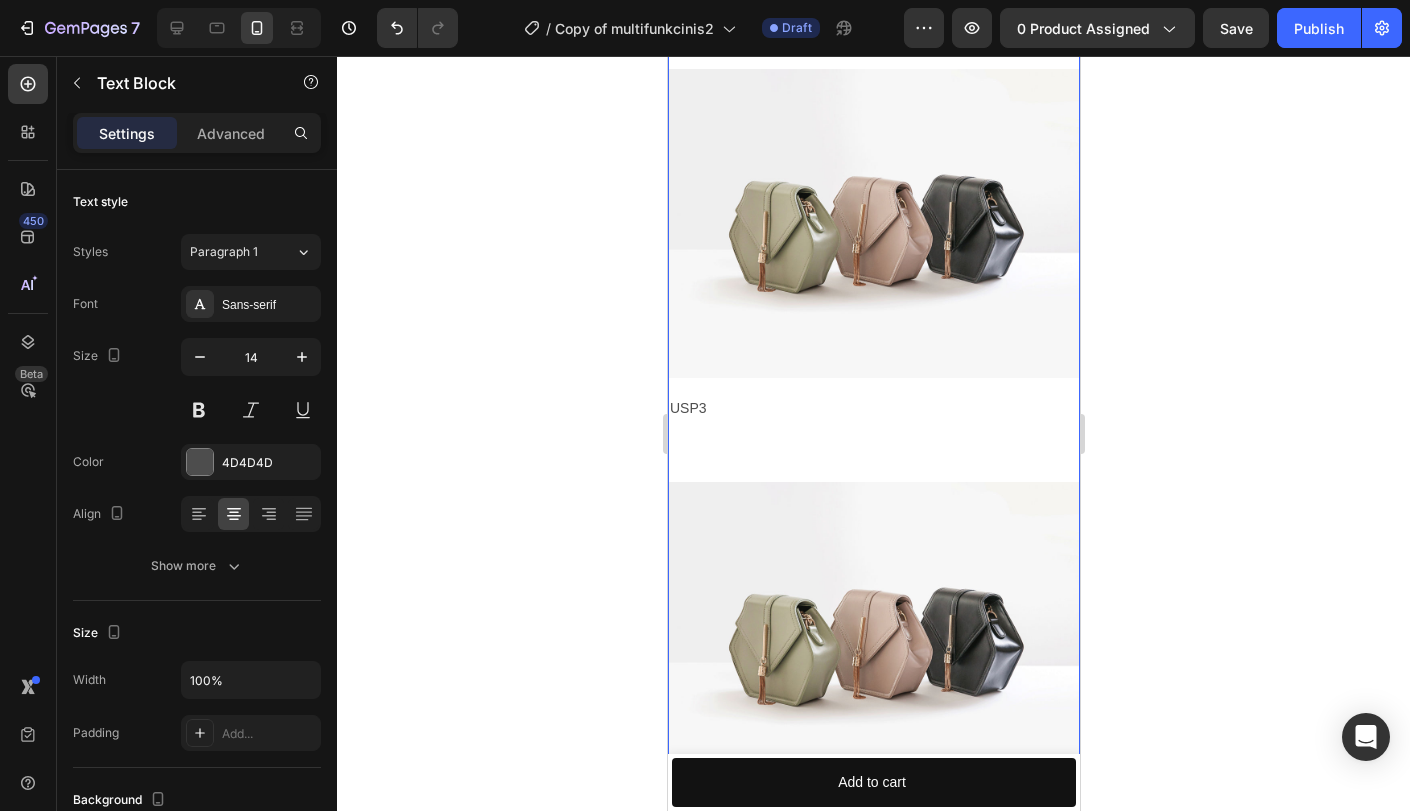scroll, scrollTop: 5884, scrollLeft: 0, axis: vertical 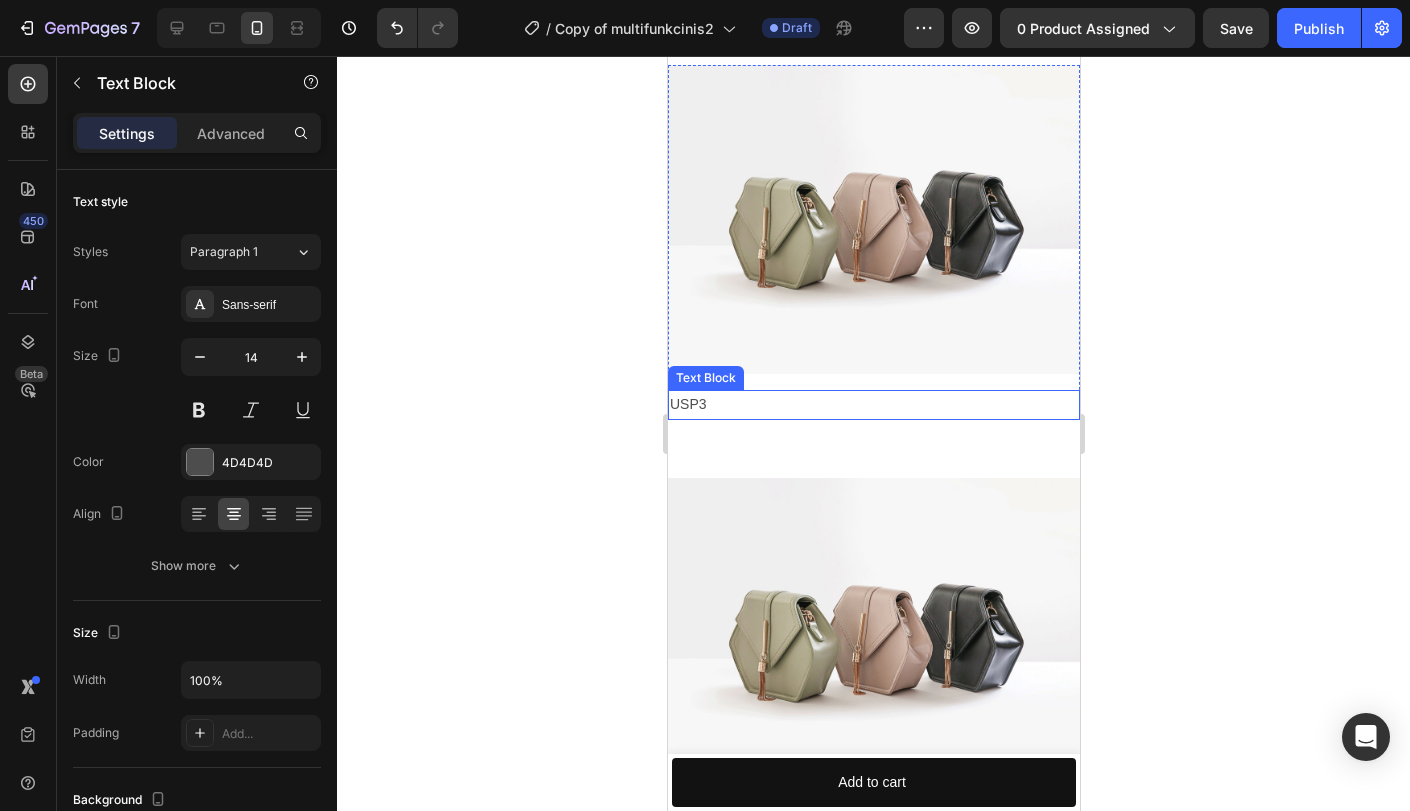 click on "USP3" at bounding box center [873, 404] 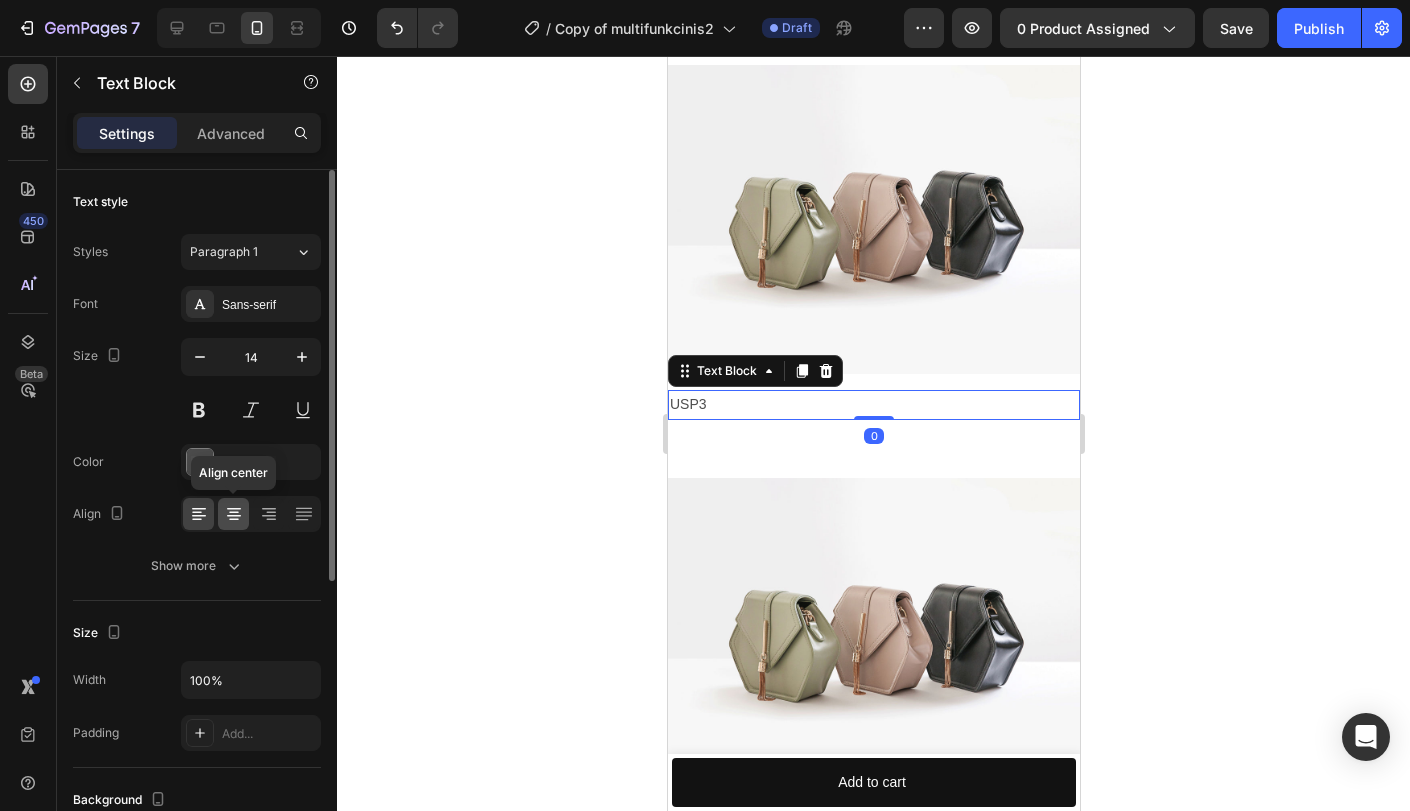click 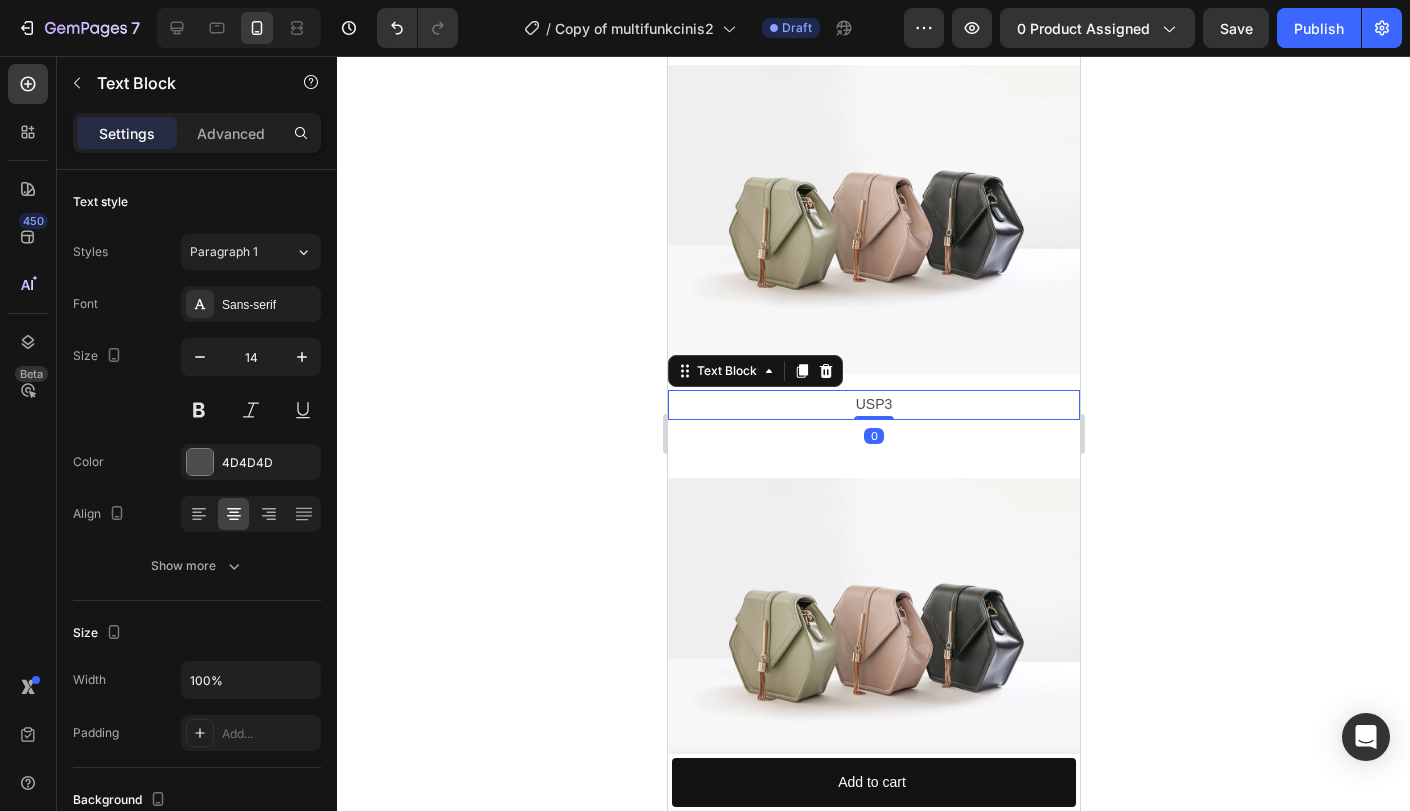 scroll, scrollTop: 6265, scrollLeft: 0, axis: vertical 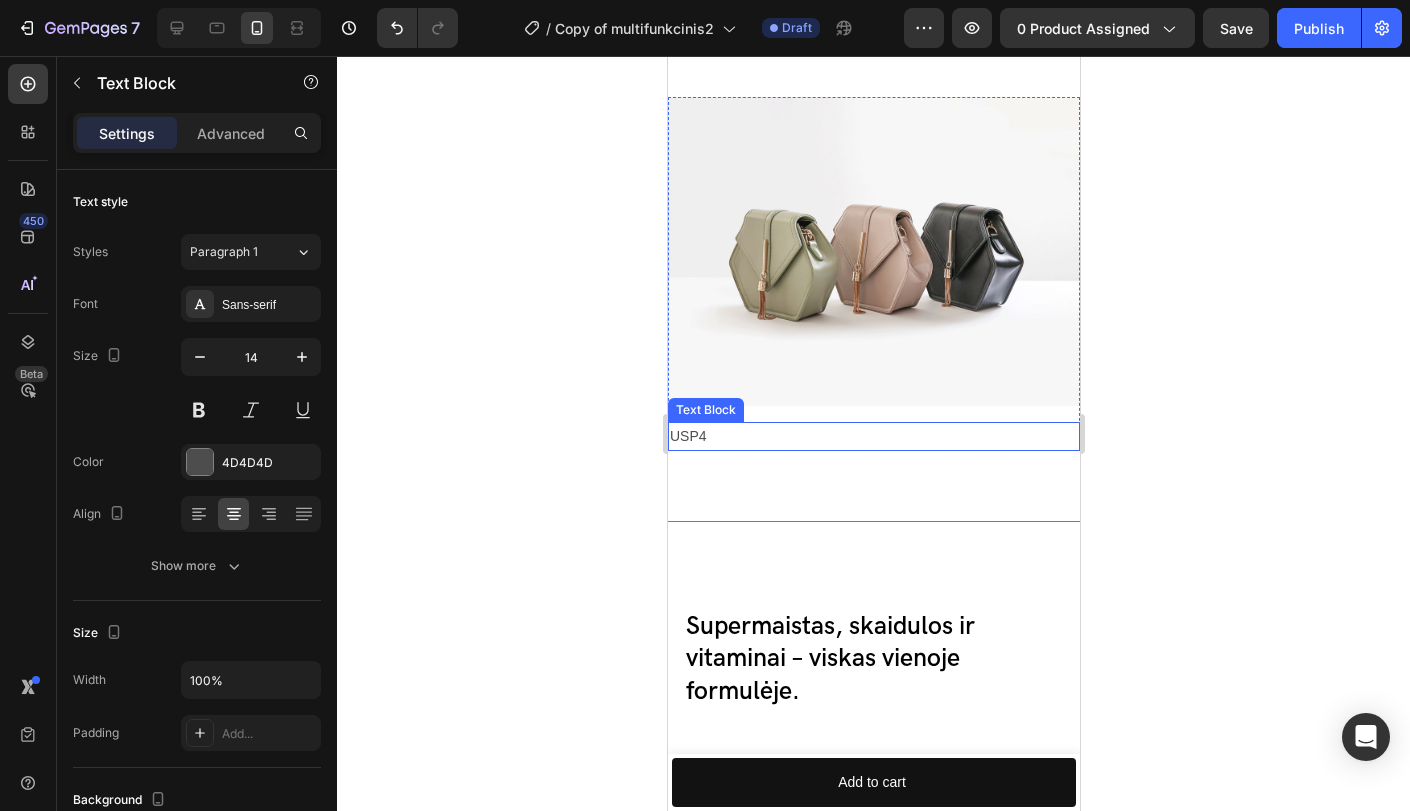 click on "USP4" at bounding box center [873, 436] 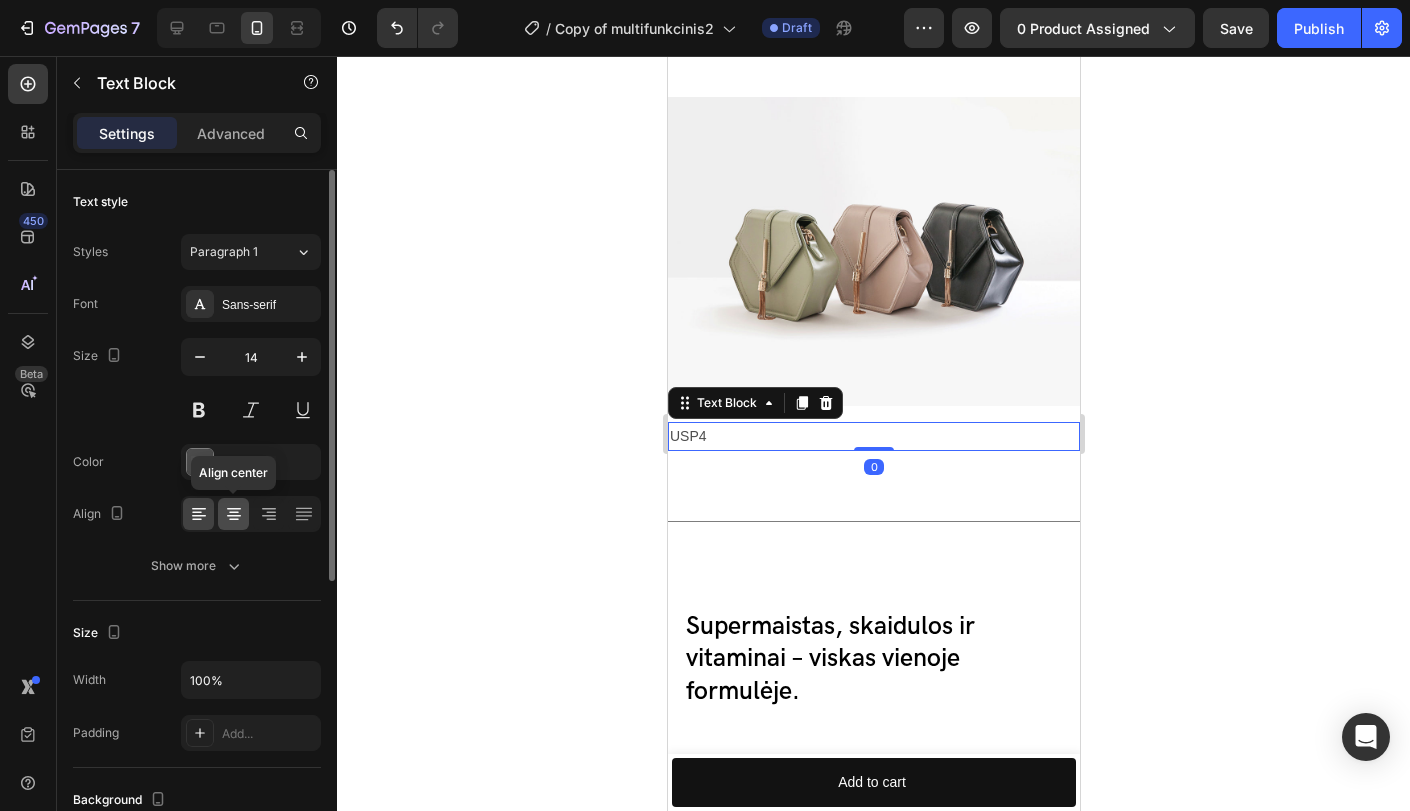 click 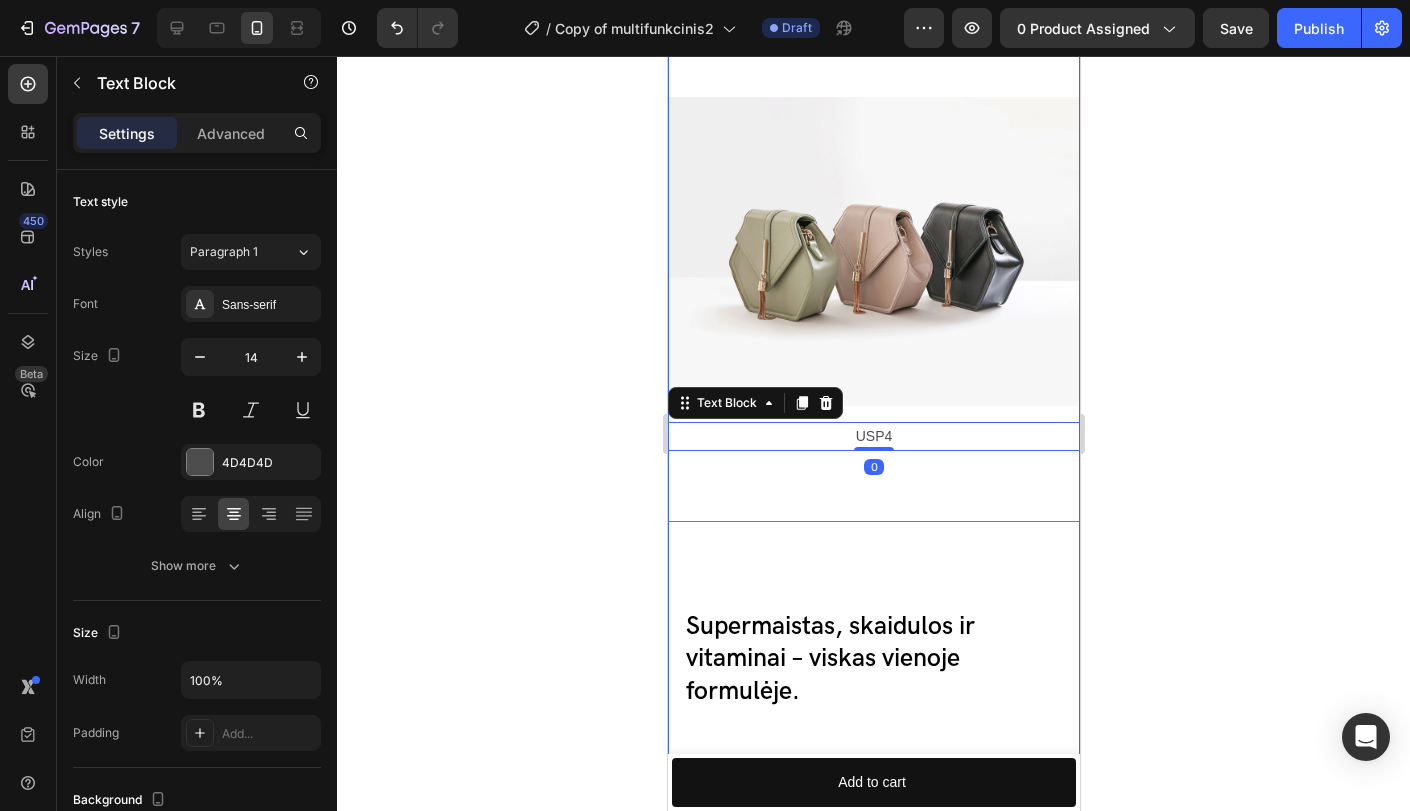 click on "Image USP1 Text Block Row Image USP2 Text Block Row Image USP3 Text Block Row Image USP4 Text Block   0 Row                Title Line Supermaistas, skaidulos ir vitaminai – viskas vienoje formulėje. Heading Nourish, hydrate, and soften with our skin cream. Heading 95%  tyrumo balkšvojo gysločio luobelės Text Block  Aukšto grynumo balkšvojo gysločio luobelės turi didesnį kiekį skaidulų, yra tirpesnės, didesnio veiksmingumo ir yra saugesnės. Text Block Row 60g  skirtingo tirpumo skaidulų Text Block Tirpių ir netirpių skaidulų derinys yra veiksmingesnis nei vienos rūšies skaidulos, nes tirpios maitina gerąsias žarnyno bakterijas ir švelniai reguliuoja jo sveikatą, o netirpios valo žarnyną ir skatina reguliarią organizmo šalinimo sistemos veiklą. Text Block Row 20g  gliukomanano   Text Block Didėlė gliukomanano koncentracija – tai aukštos kokybės skaidulų šaltinis, kuris, laikantis sumažinto kaloringumo dietos, padeda valdyti svorį. Text Block Row (9)  Text Block Row (8)" at bounding box center [873, 749] 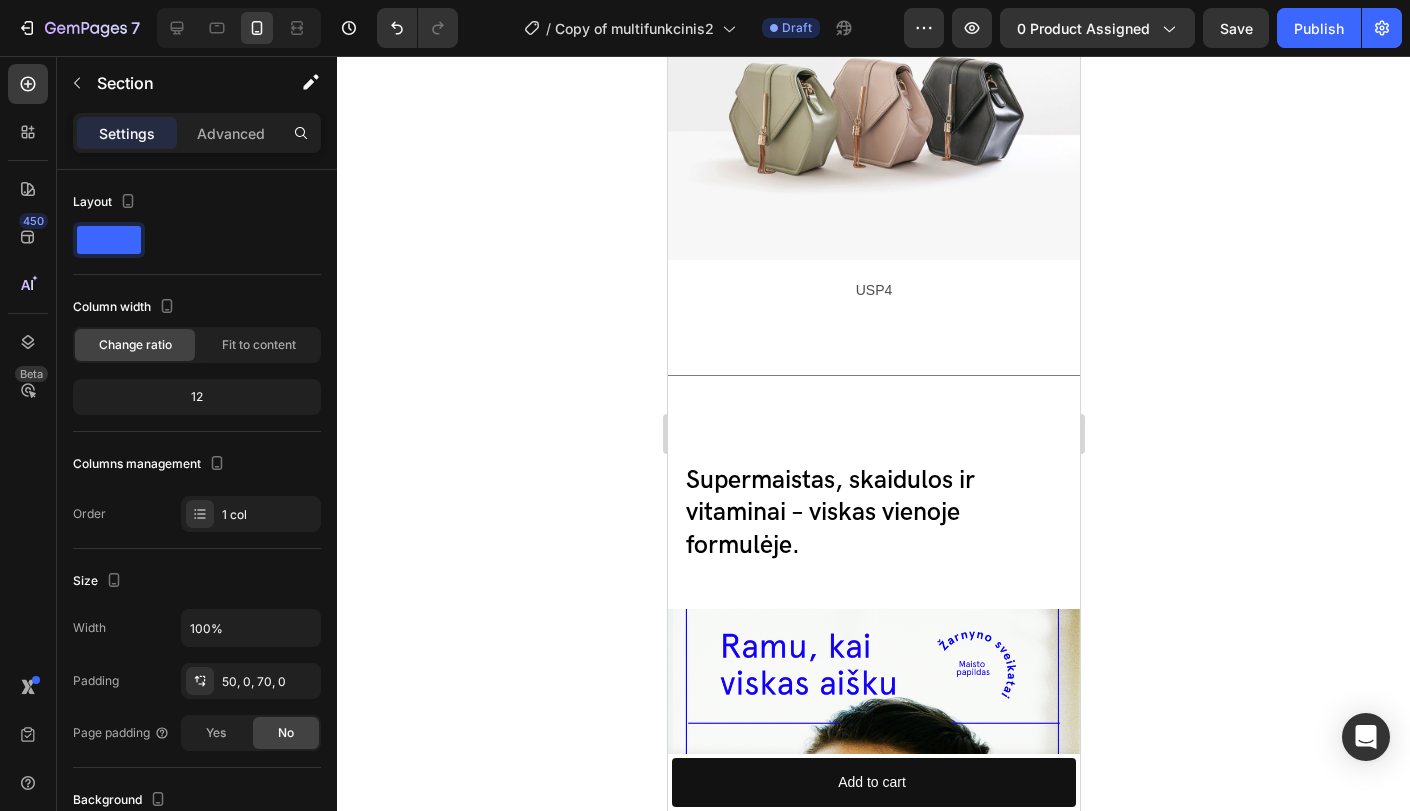 scroll, scrollTop: 6207, scrollLeft: 0, axis: vertical 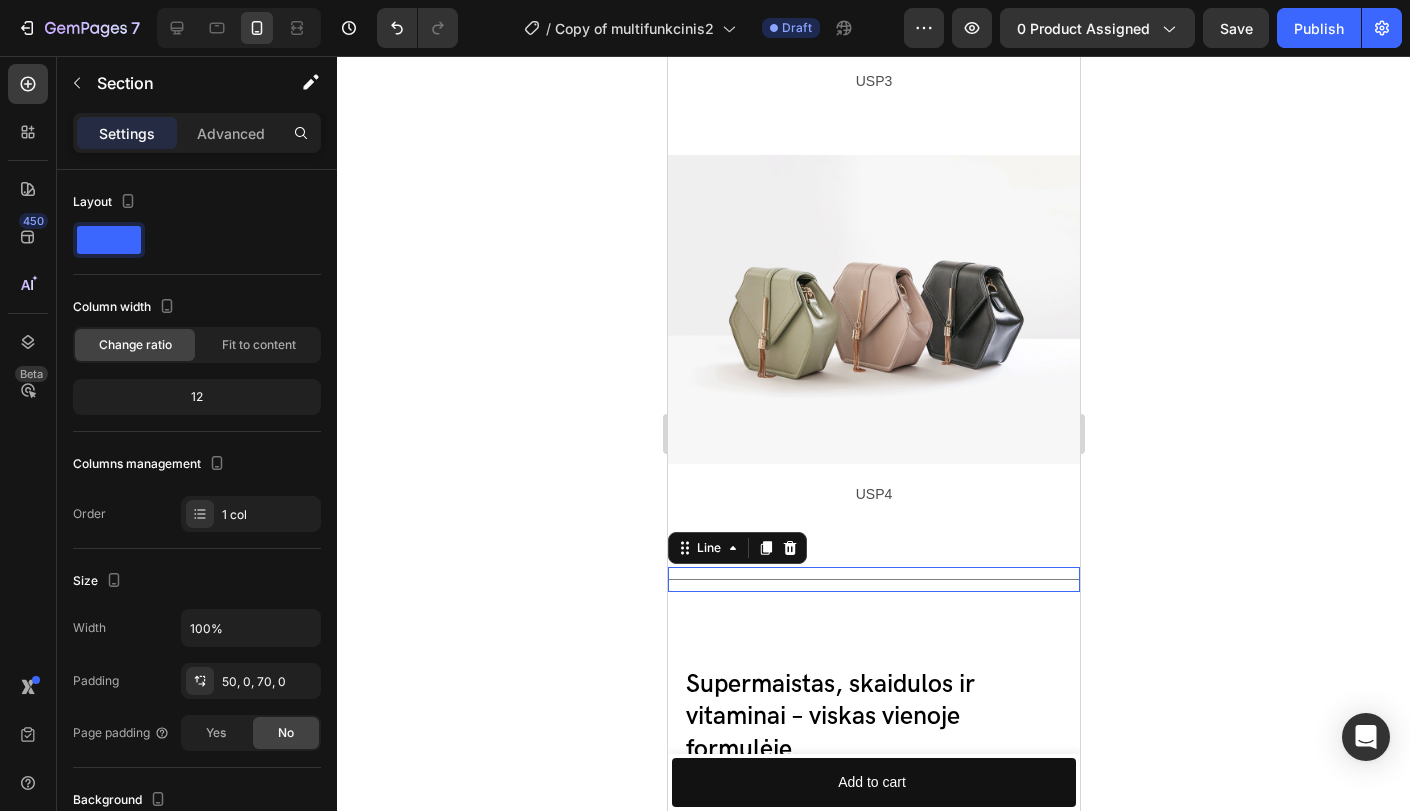 click on "Title Line   0" at bounding box center [873, 579] 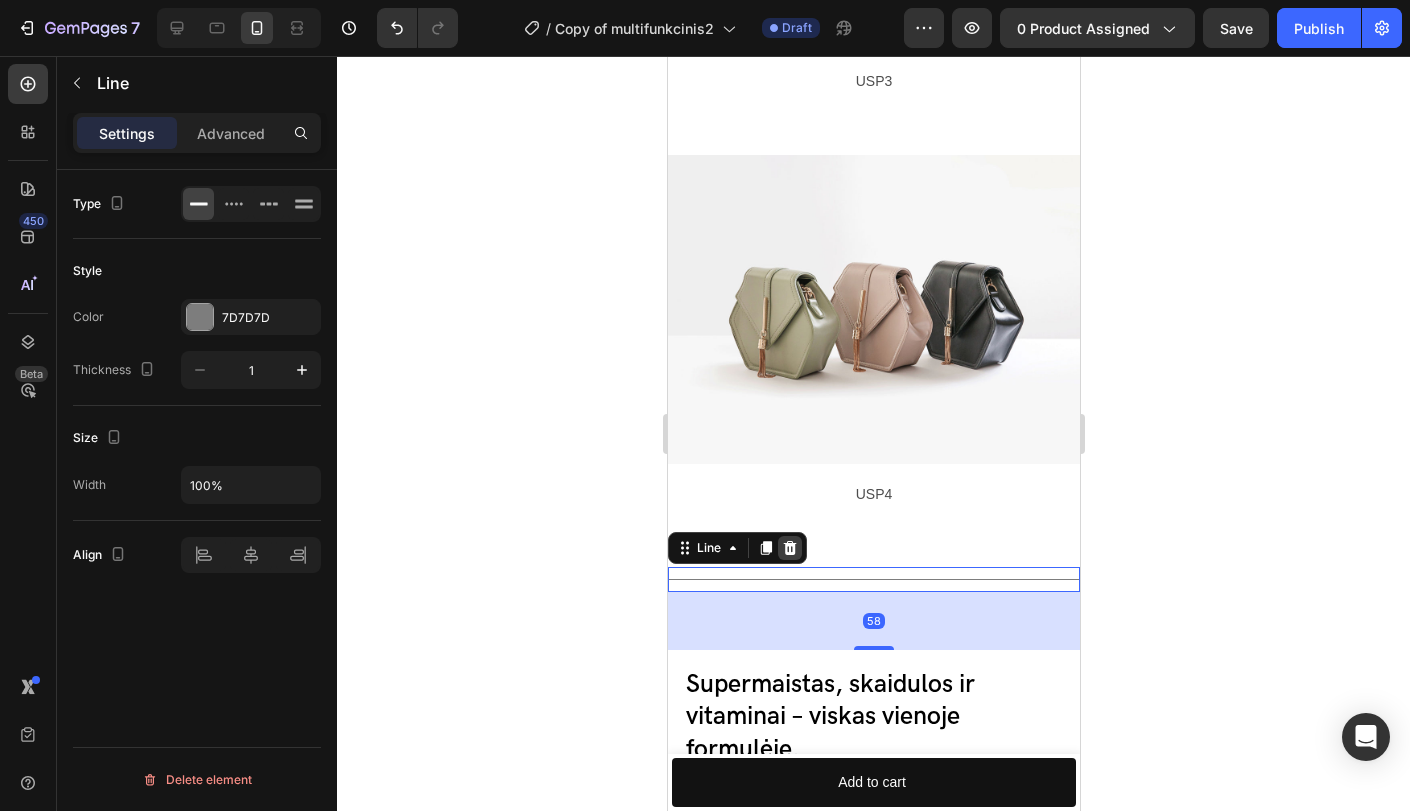 click at bounding box center [789, 548] 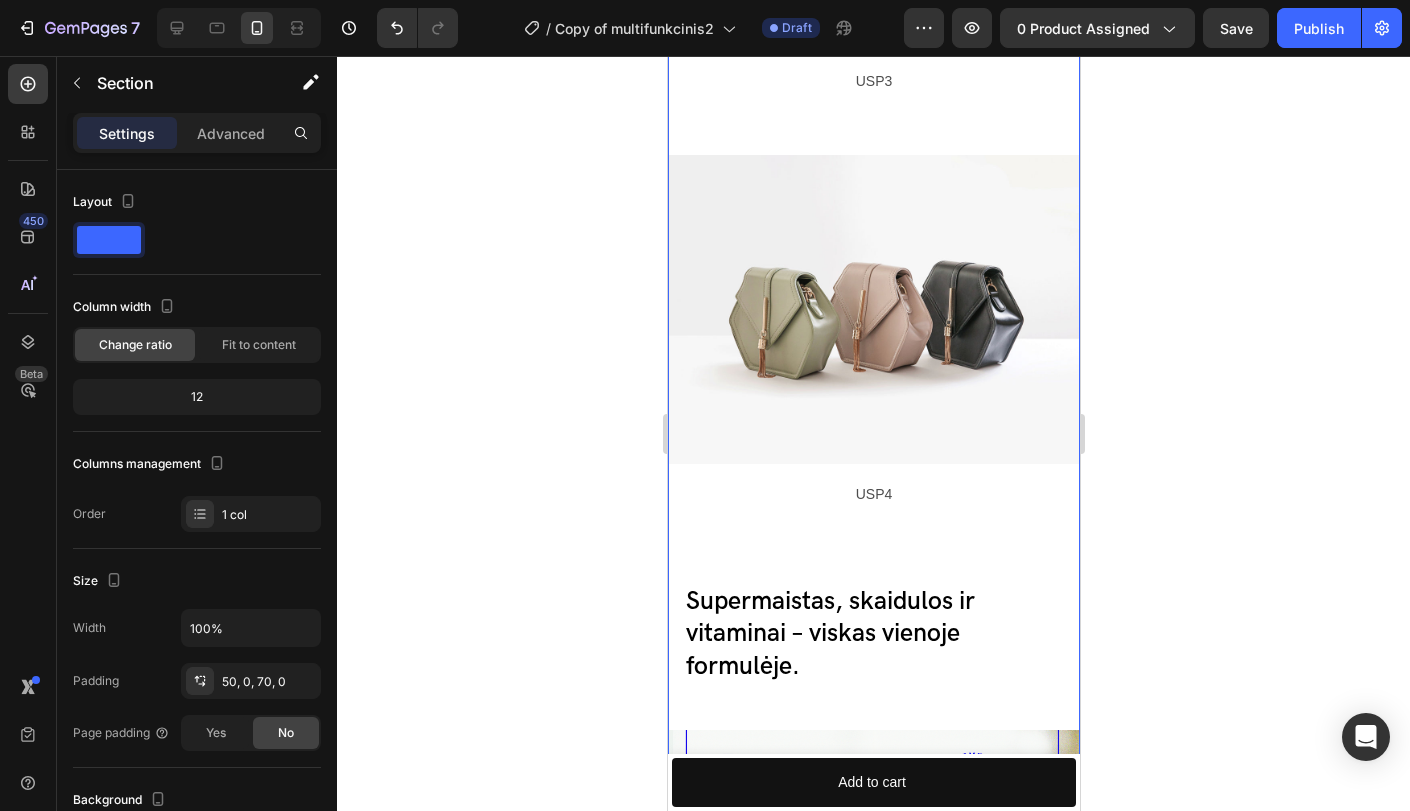 click on "Image USP1 Text Block Row Image USP2 Text Block Row Image USP3 Text Block Row Image USP4 Text Block Row Supermaistas, skaidulos ir vitaminai – viskas vienoje formulėje. Heading Nourish, hydrate, and soften with our skin cream. Heading 95%  tyrumo balkšvojo gysločio luobelės Text Block  Aukšto grynumo balkšvojo gysločio luobelės turi didesnį kiekį skaidulų, yra tirpesnės, didesnio veiksmingumo ir yra saugesnės. Text Block Row 60g  skirtingo tirpumo skaidulų Text Block Tirpių ir netirpių skaidulų derinys yra veiksmingesnis nei vienos rūšies skaidulos, nes tirpios maitina gerąsias žarnyno bakterijas ir švelniai reguliuoja jo sveikatą, o netirpios valo žarnyną ir skatina reguliarią organizmo šalinimo sistemos veiklą. Text Block Row 20g  gliukomanano   Text Block Didėlė gliukomanano koncentracija – tai aukštos kokybės skaidulų šaltinis, kuris, laikantis sumažinto kaloringumo dietos, padeda valdyti svorį. Text Block Row (9)  žarnyno sveikatai padedančios medžiagos Row" at bounding box center (873, 765) 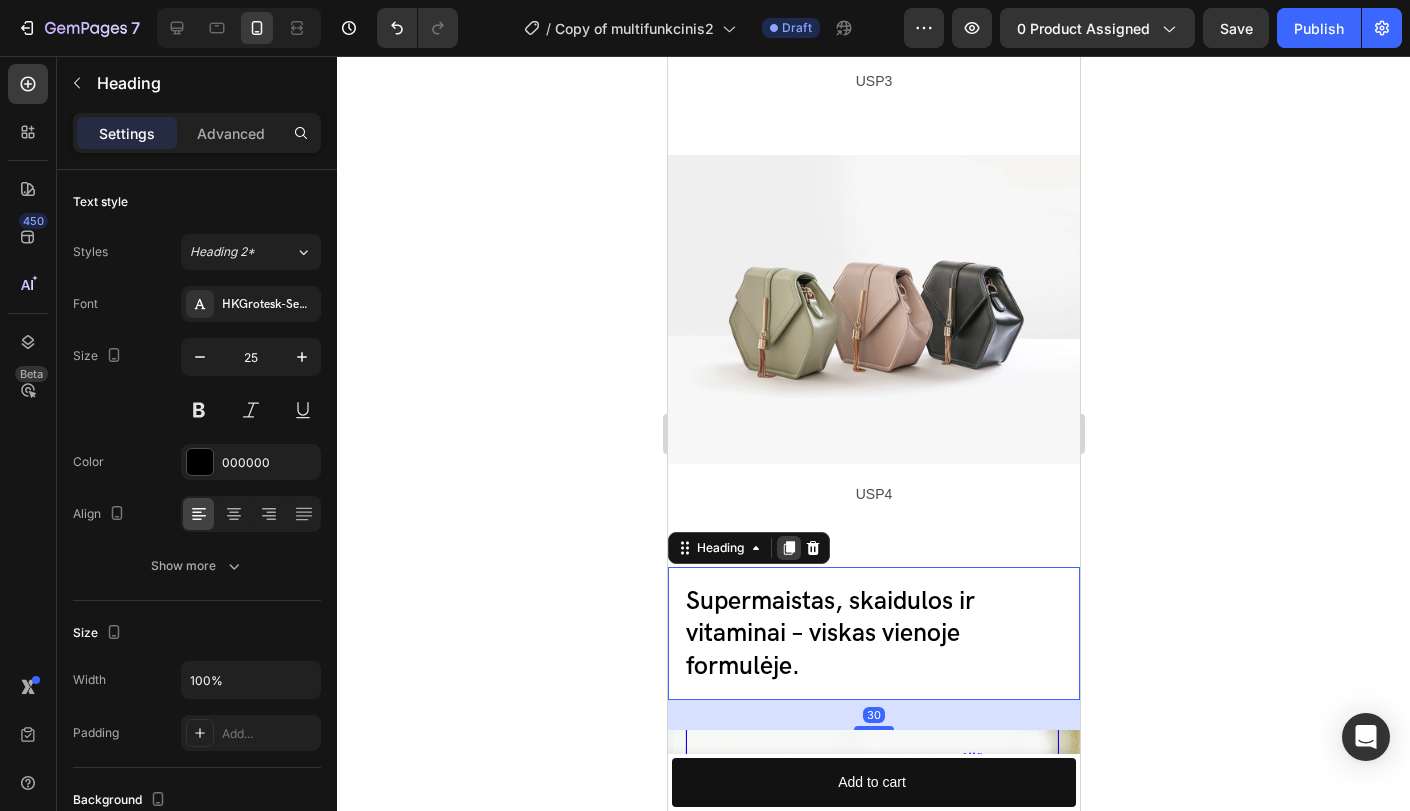 click 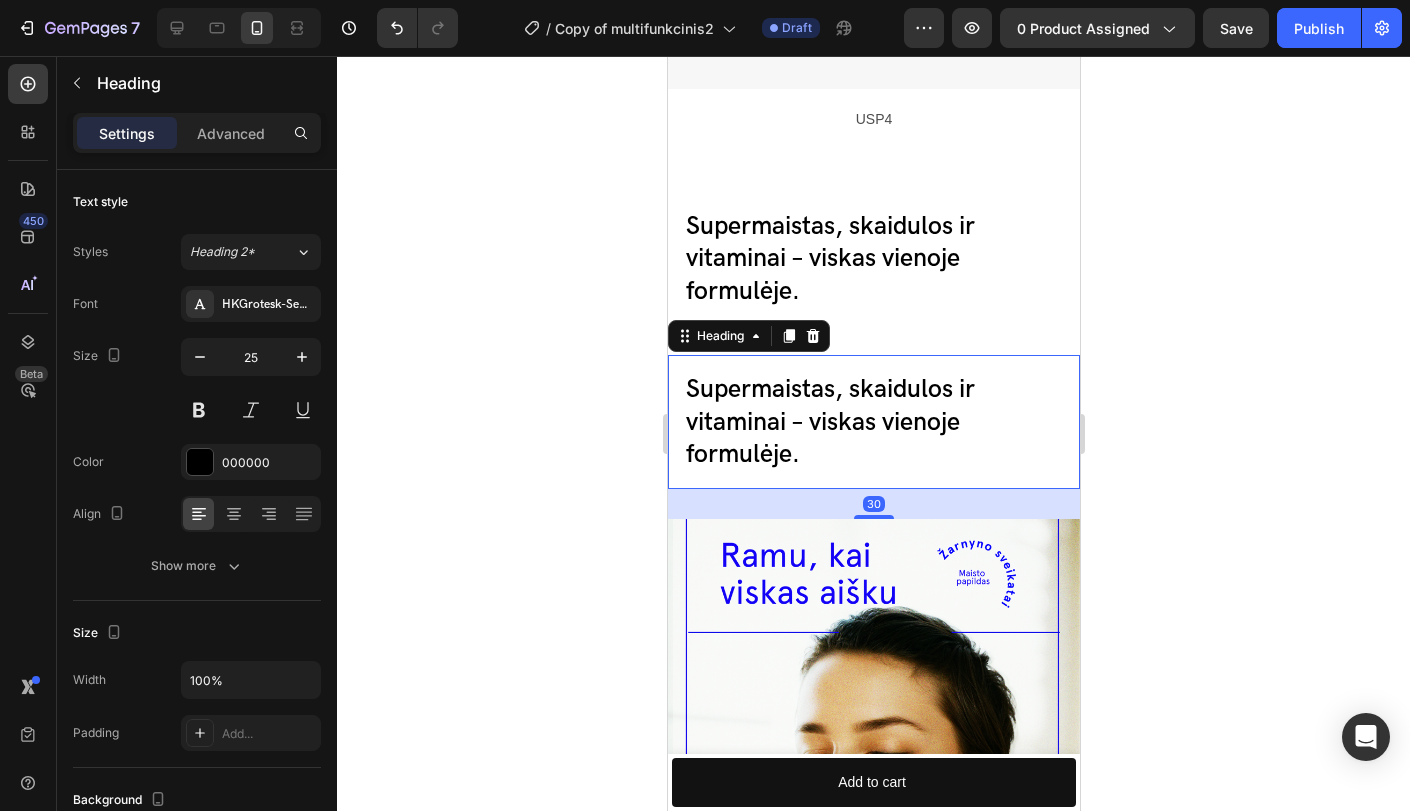 scroll, scrollTop: 6509, scrollLeft: 0, axis: vertical 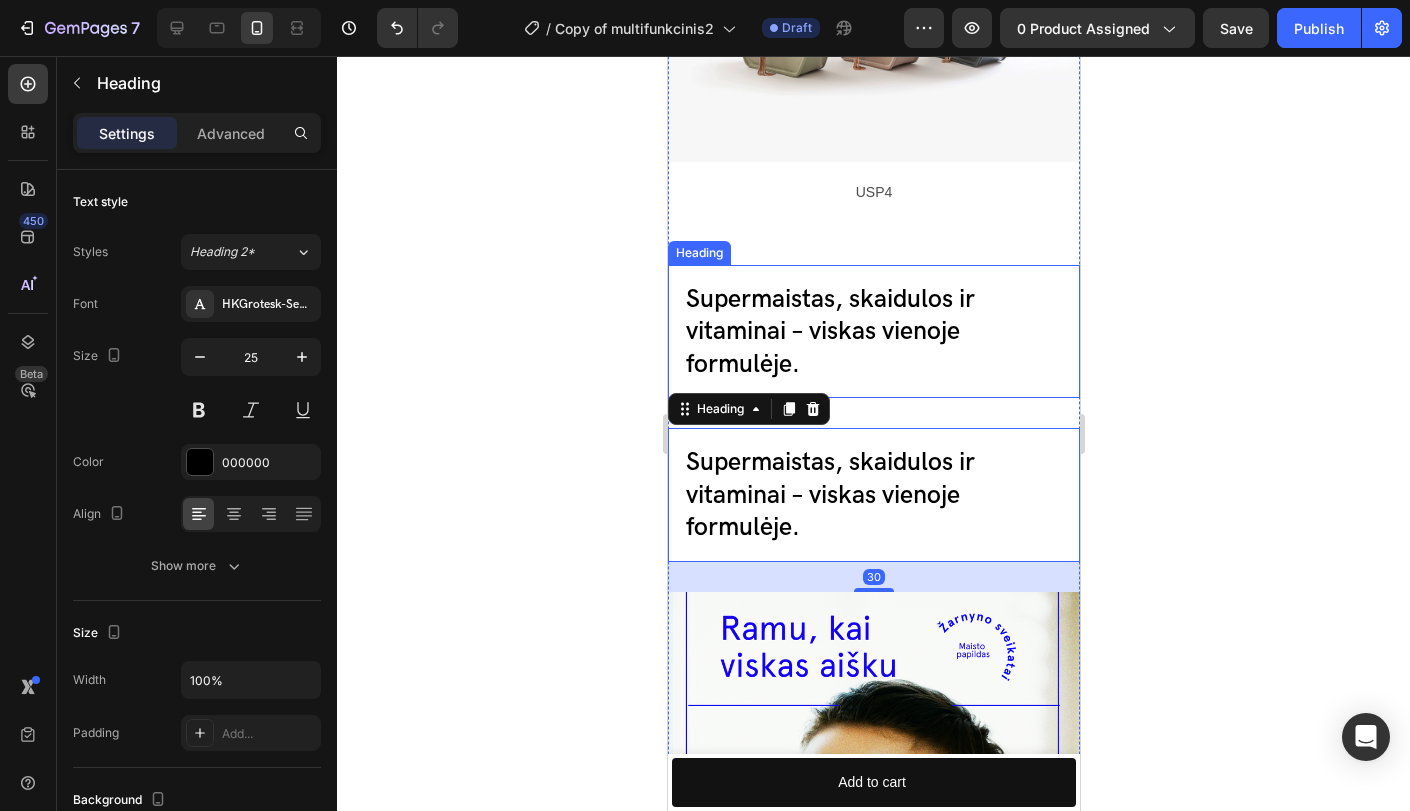click on "Supermaistas, skaidulos ir vitaminai – viskas vienoje formulėje." at bounding box center (829, 331) 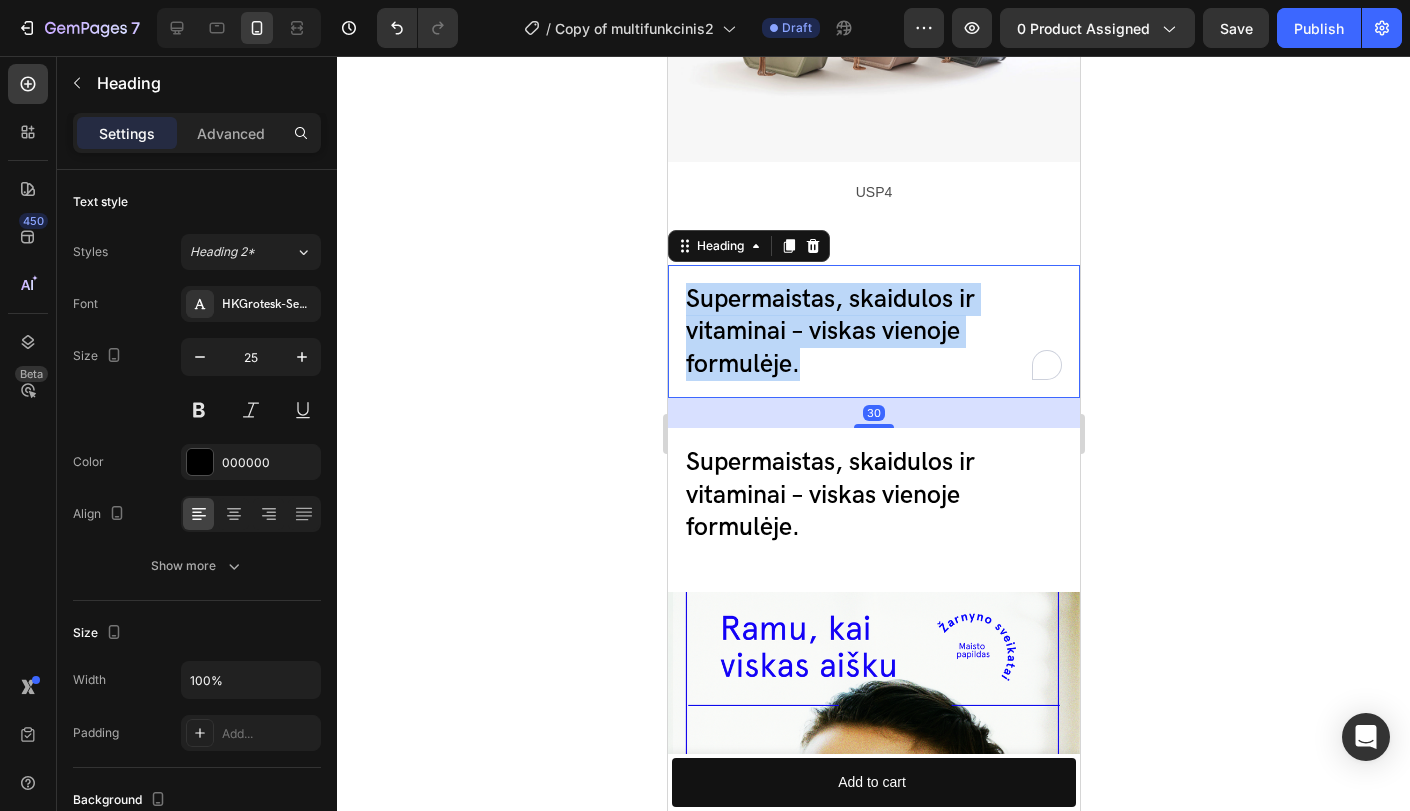 click on "Supermaistas, skaidulos ir vitaminai – viskas vienoje formulėje." at bounding box center (829, 331) 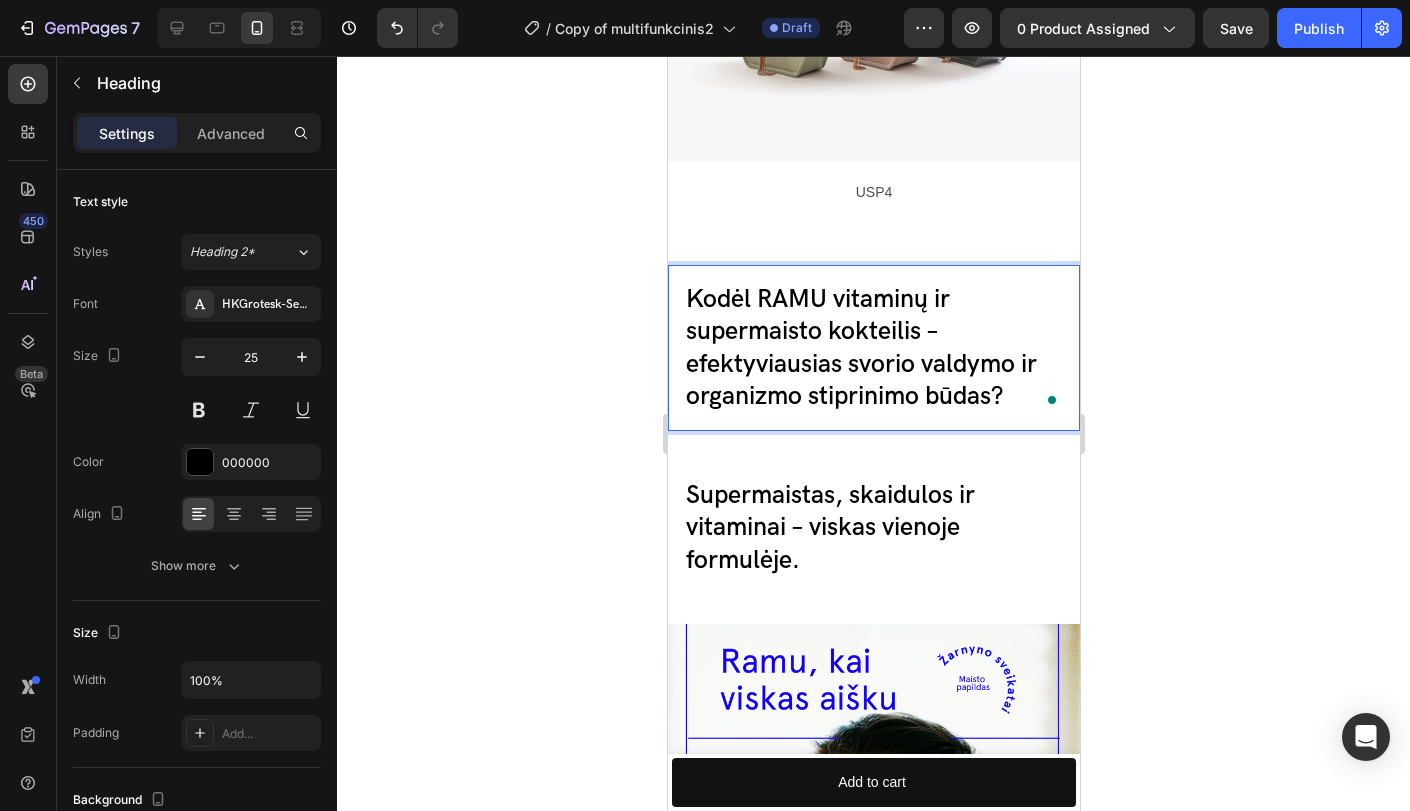 click 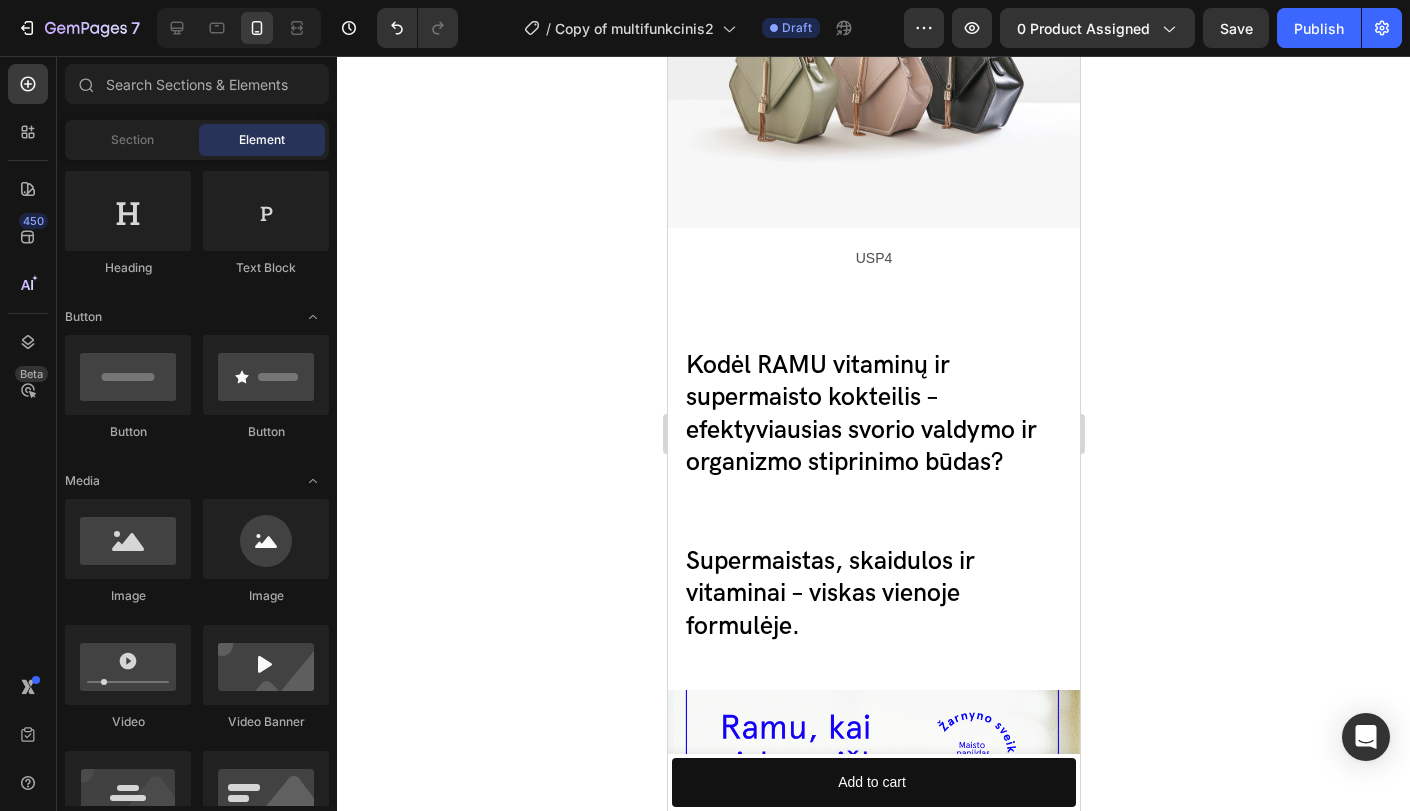 scroll, scrollTop: 6462, scrollLeft: 0, axis: vertical 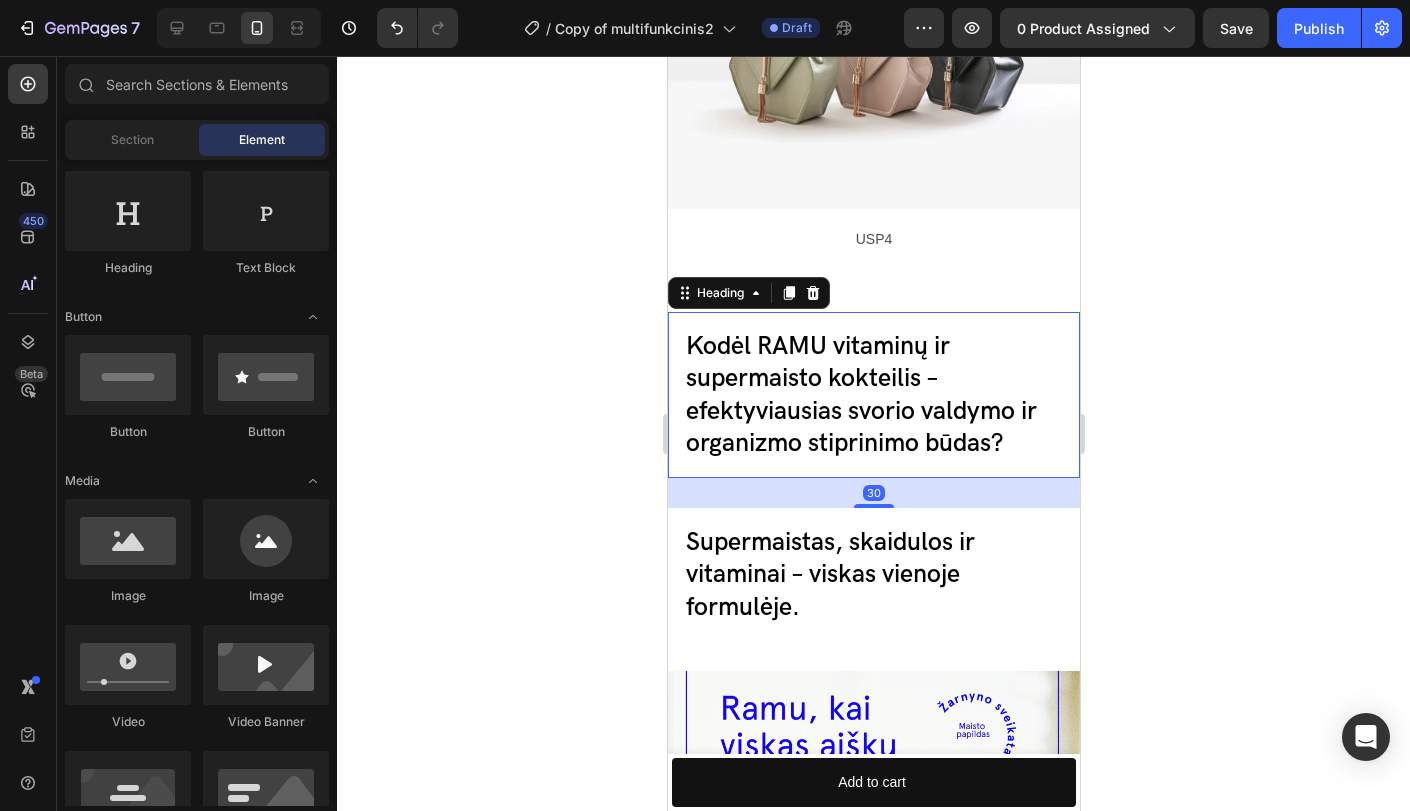 click on "Kodėl RAMU vitaminų ir supermaisto kokteilis – efektyviausias svorio valdymo ir organizmo stiprinimo būdas? Heading   30" at bounding box center (873, 395) 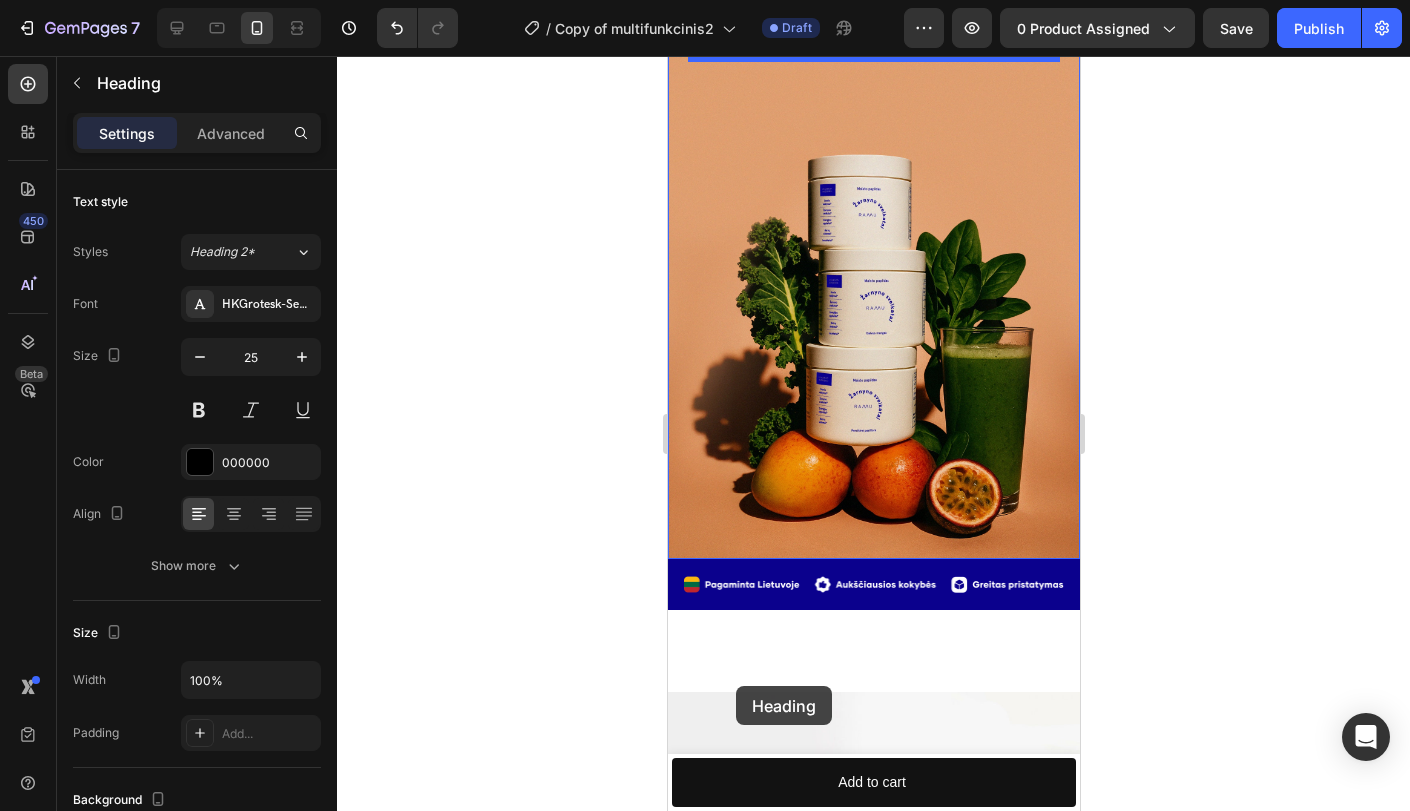 scroll, scrollTop: 4605, scrollLeft: 0, axis: vertical 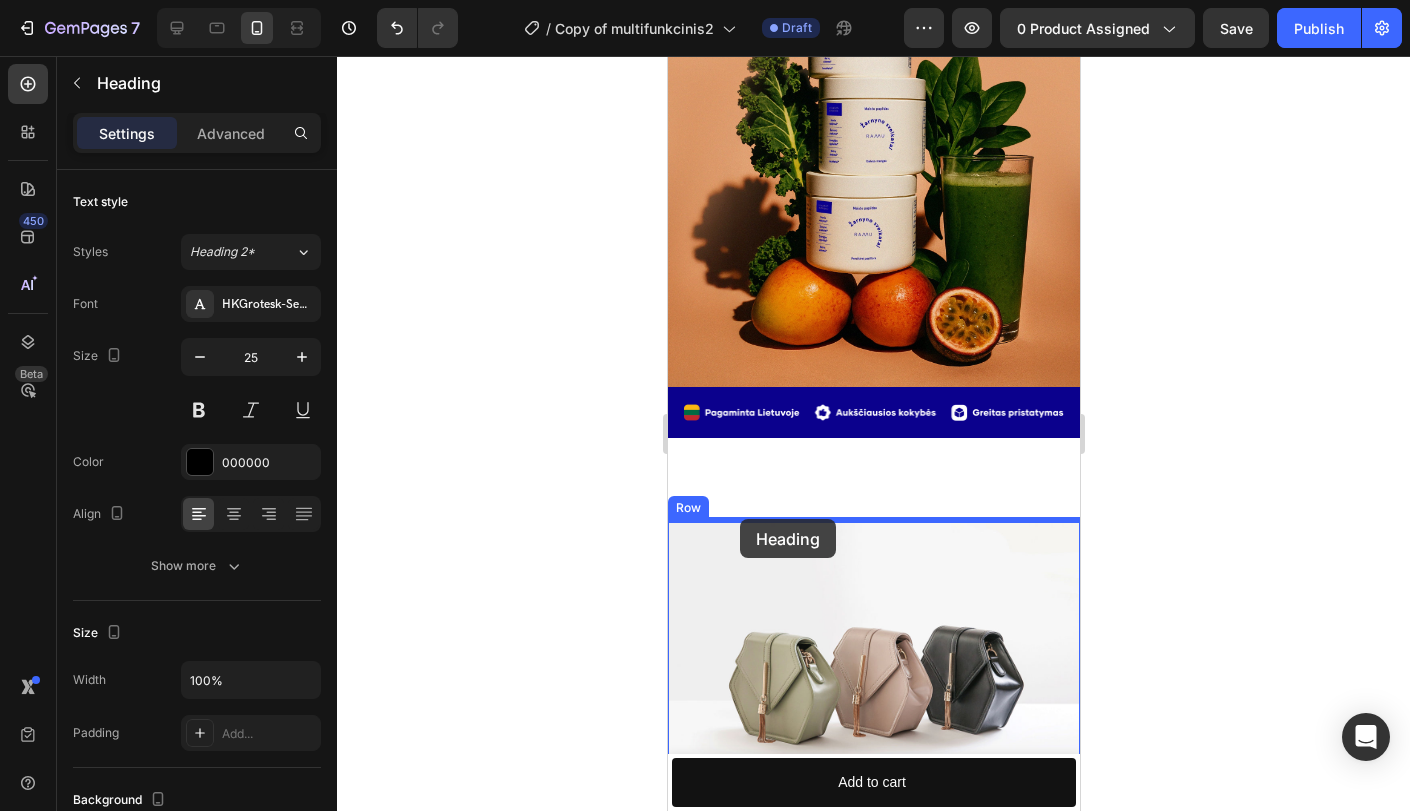 drag, startPoint x: 682, startPoint y: 292, endPoint x: 739, endPoint y: 517, distance: 232.10773 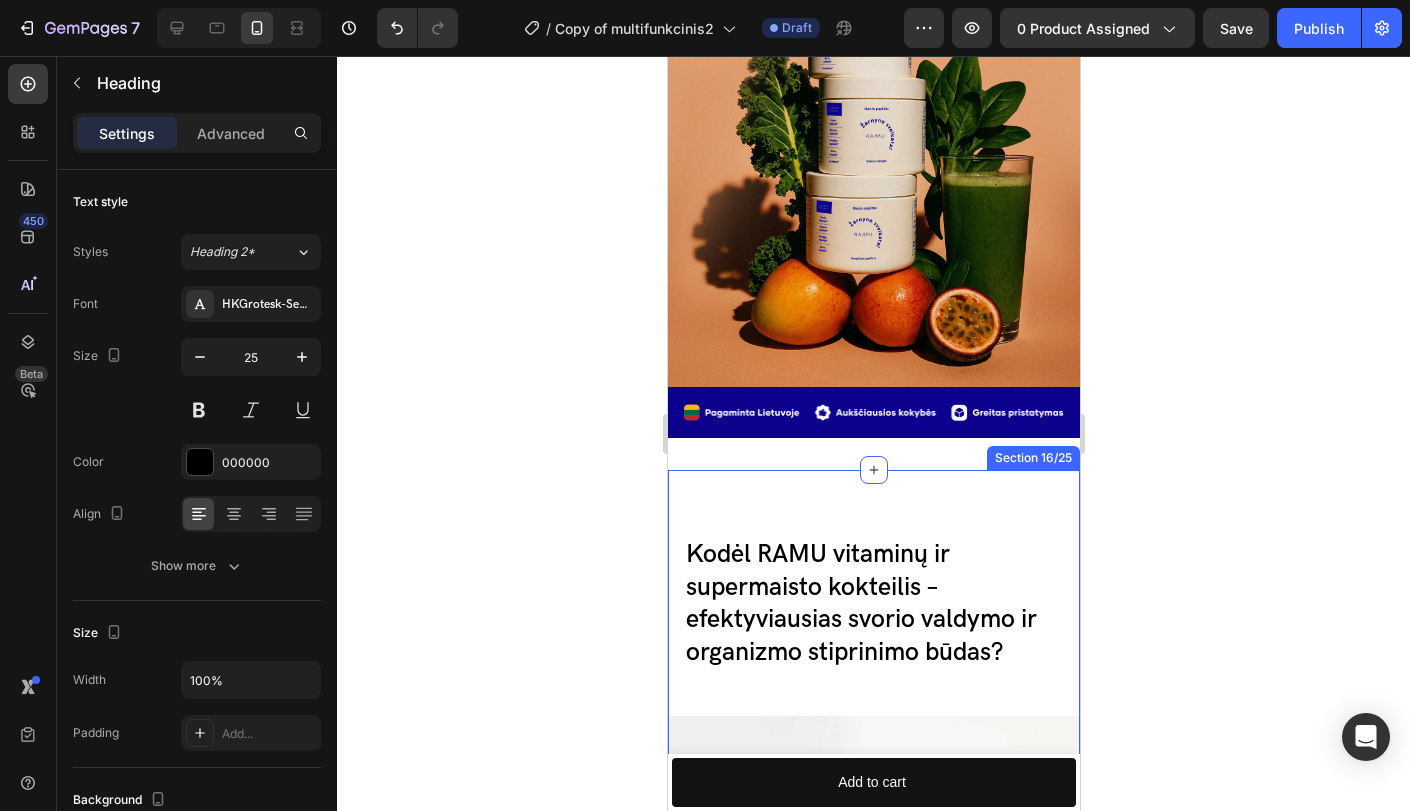 click on "Kodėl RAMU vitaminų ir supermaisto kokteilis – efektyviausias svorio valdymo ir organizmo stiprinimo būdas? Heading   0 Image USP1 Text Block Row Image USP2 Text Block Row Image USP3 Text Block Row Image USP4 Text Block Row Supermaistas, skaidulos ir vitaminai – viskas vienoje formulėje. Heading Nourish, hydrate, and soften with our skin cream. Heading 95%  tyrumo balkšvojo gysločio luobelės Text Block  Aukšto grynumo balkšvojo gysločio luobelės turi didesnį kiekį skaidulų, yra tirpesnės, didesnio veiksmingumo ir yra saugesnės. Text Block Row 60g  skirtingo tirpumo skaidulų Text Block Tirpių ir netirpių skaidulų derinys yra veiksmingesnis nei vienos rūšies skaidulos, nes tirpios maitina gerąsias žarnyno bakterijas ir švelniai reguliuoja jo sveikatą, o netirpios valo žarnyną ir skatina reguliarią organizmo šalinimo sistemos veiklą. Text Block Row 20g  gliukomanano   Text Block Text Block Row (9)  žarnyno sveikatai padedančios medžiagos Text Block Text Block Row (8)  Row" at bounding box center (873, 2475) 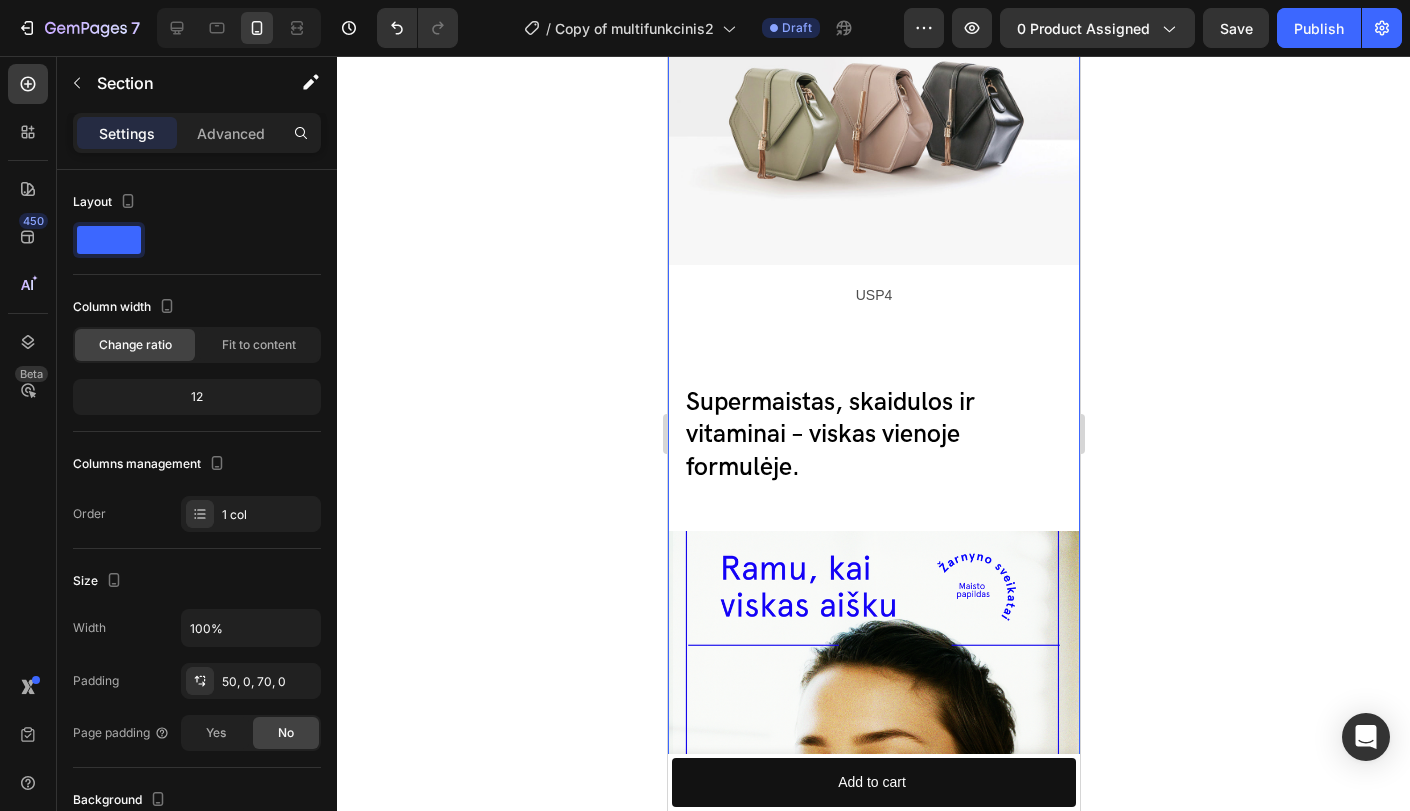 scroll, scrollTop: 6560, scrollLeft: 0, axis: vertical 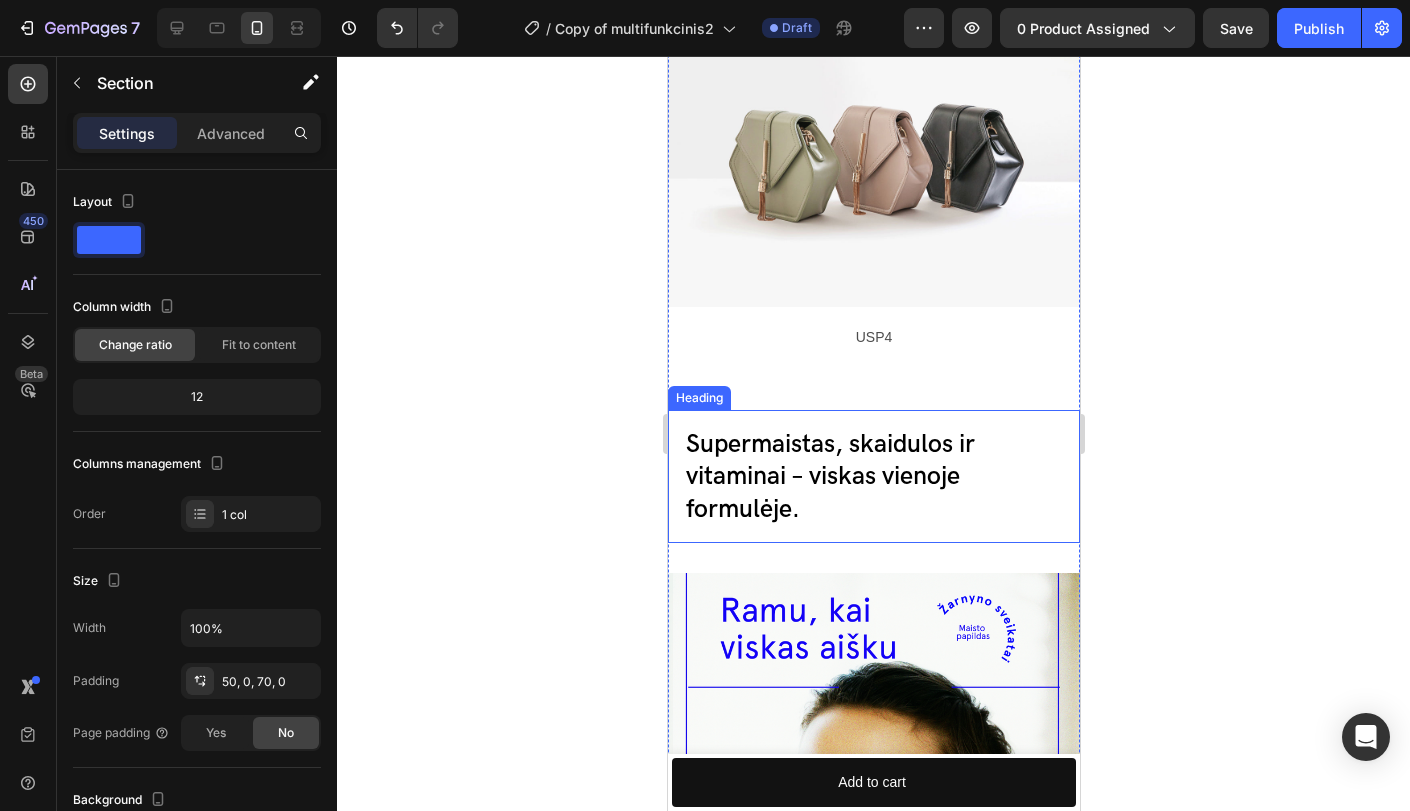 click on "Supermaistas, skaidulos ir vitaminai – viskas vienoje formulėje." at bounding box center (829, 476) 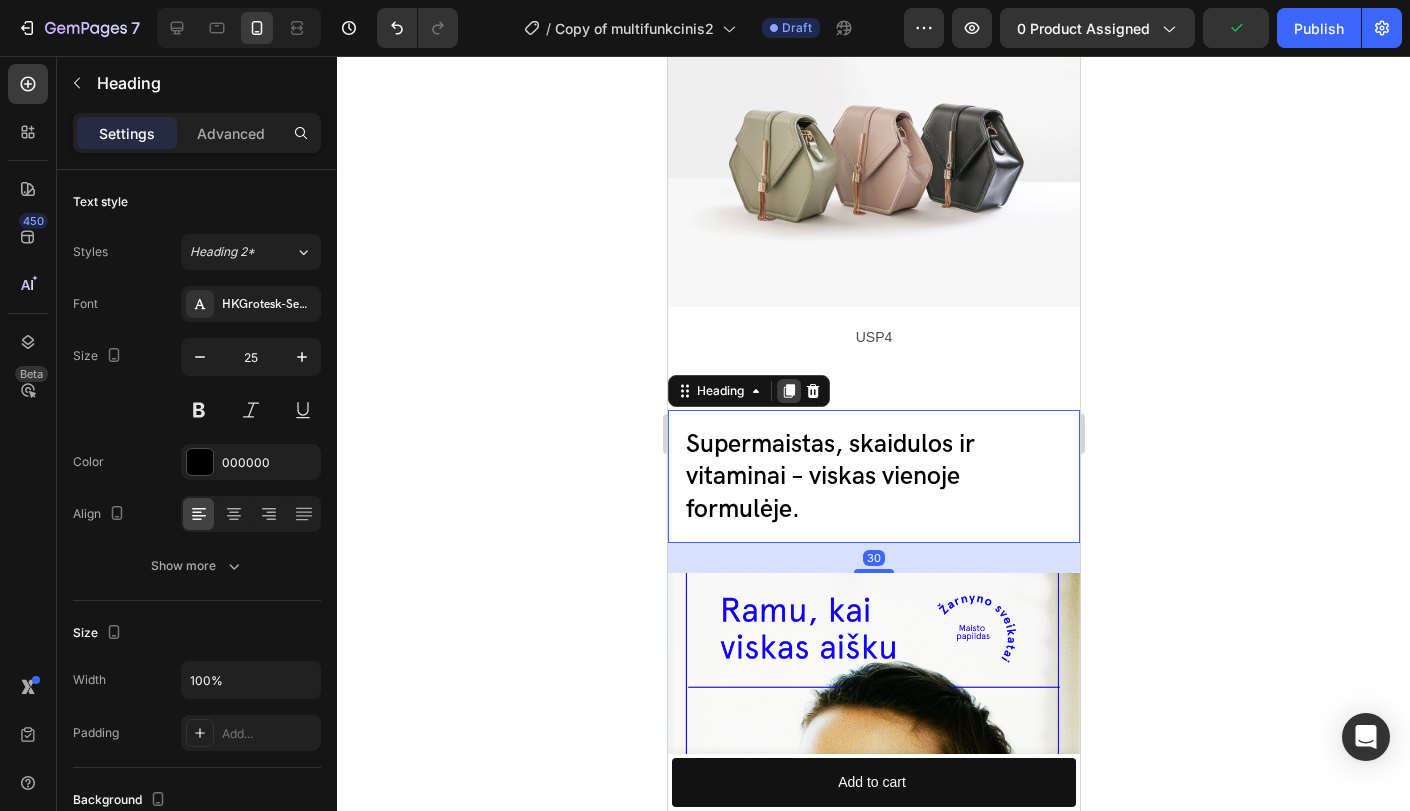 click 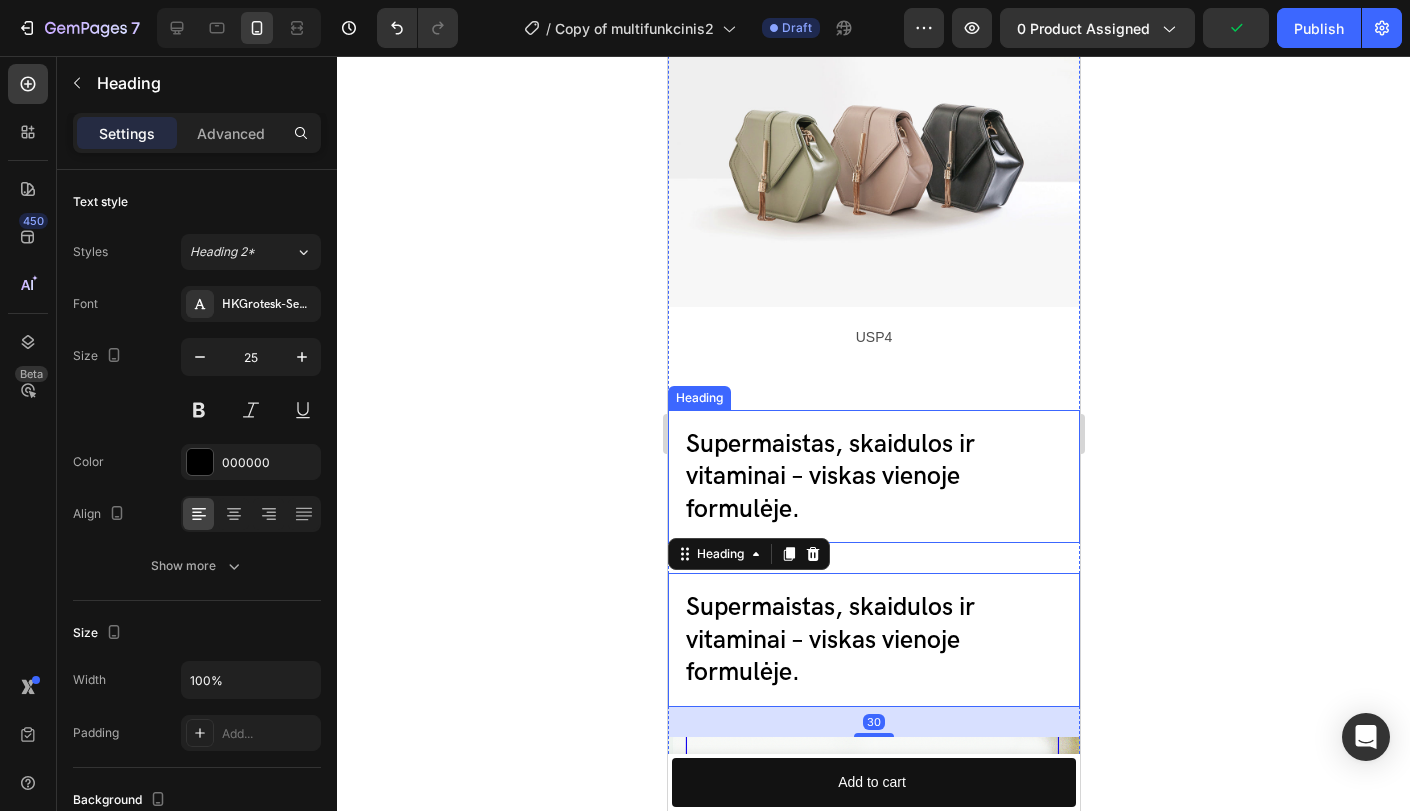 click on "Supermaistas, skaidulos ir vitaminai – viskas vienoje formulėje." at bounding box center (829, 476) 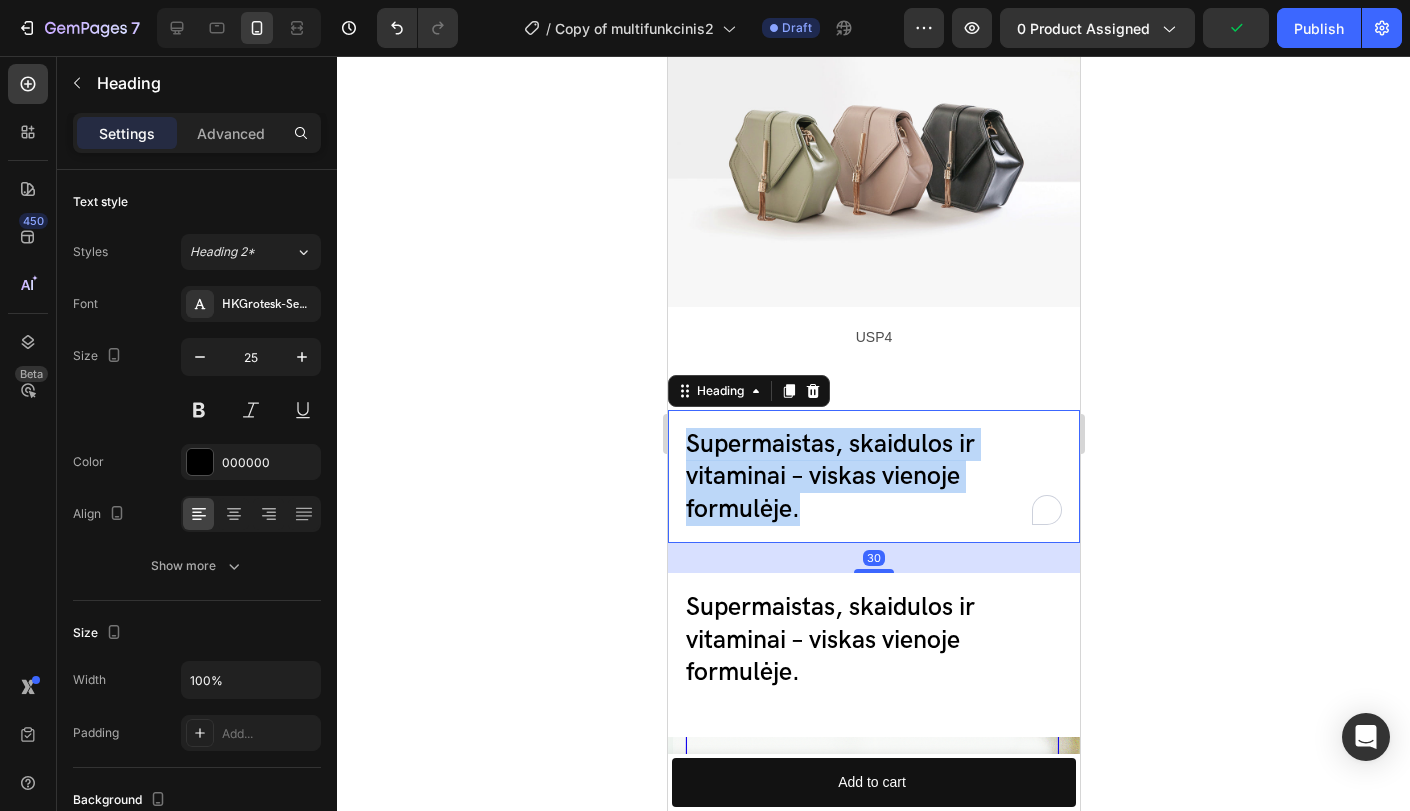click on "Supermaistas, skaidulos ir vitaminai – viskas vienoje formulėje." at bounding box center (829, 476) 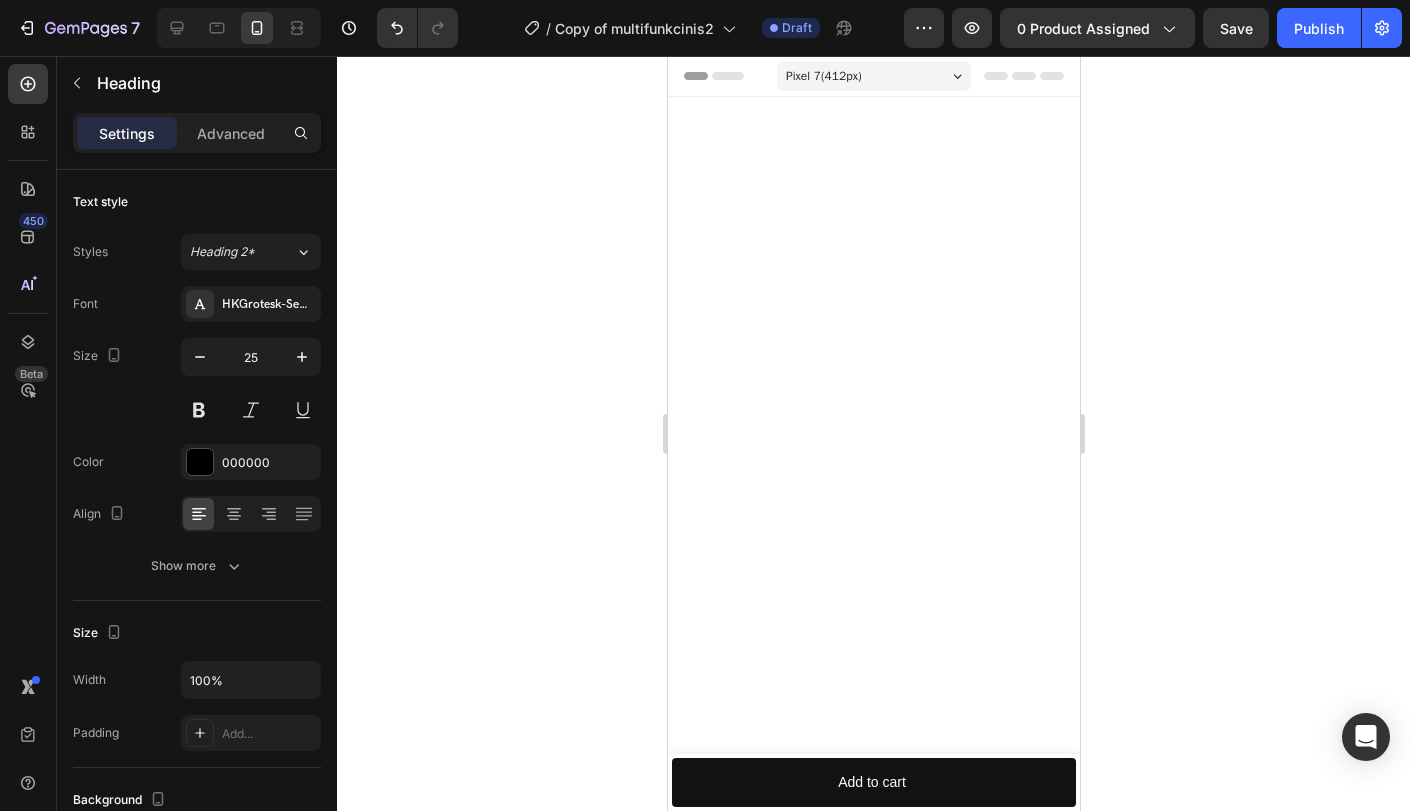 scroll, scrollTop: 6560, scrollLeft: 0, axis: vertical 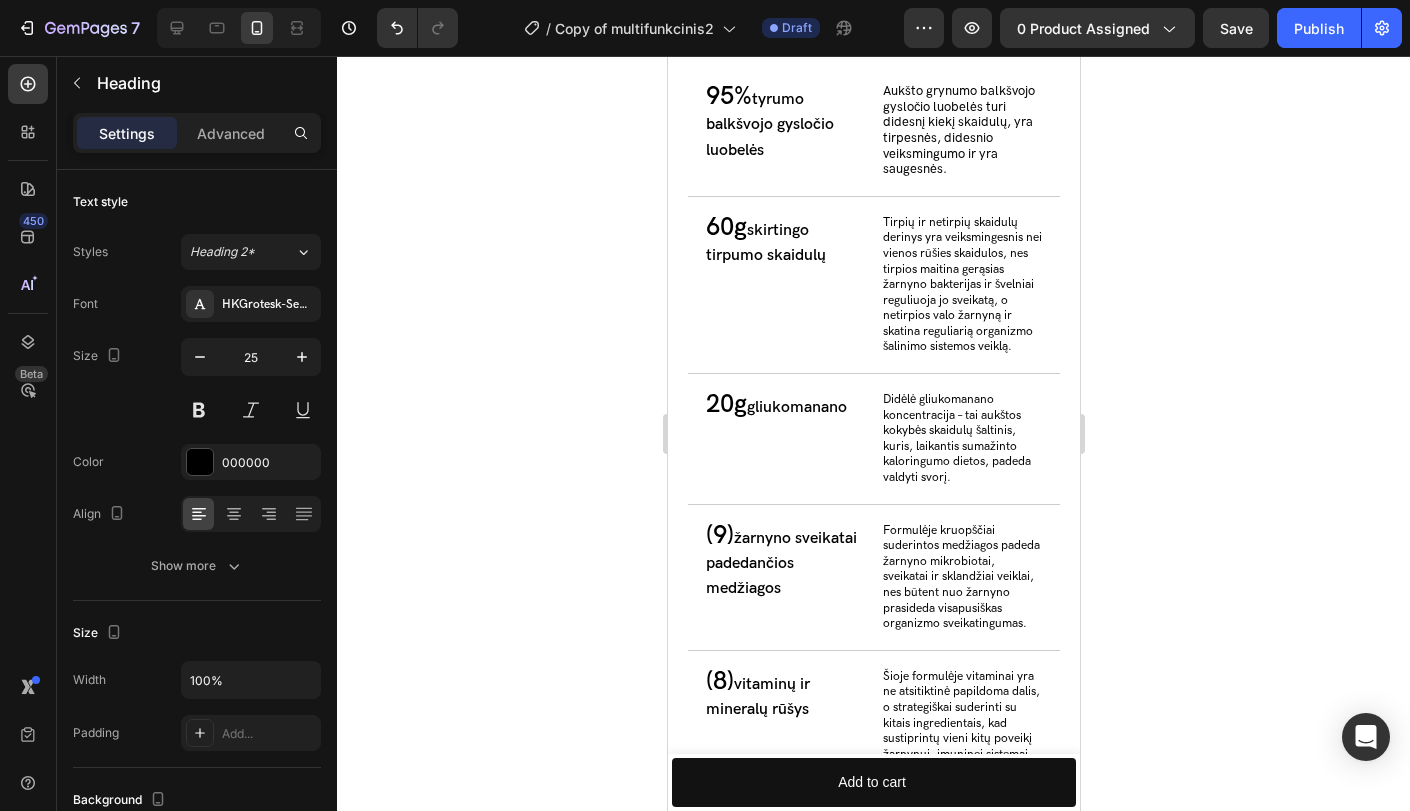 click on "Supermaistas, skaidulos ir vitaminai – viskas vienoje formulėje. Heading   0" at bounding box center (873, -596) 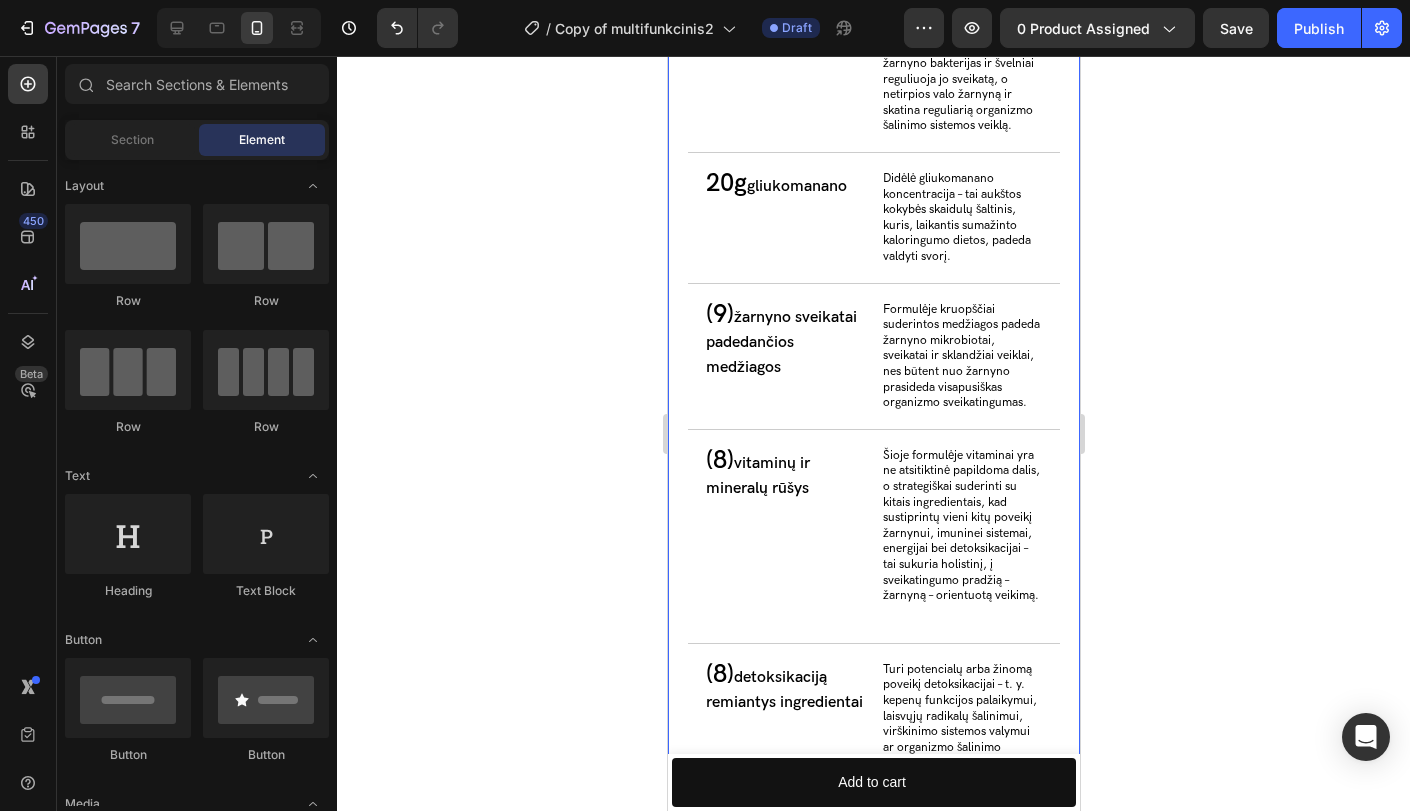 scroll, scrollTop: 6782, scrollLeft: 0, axis: vertical 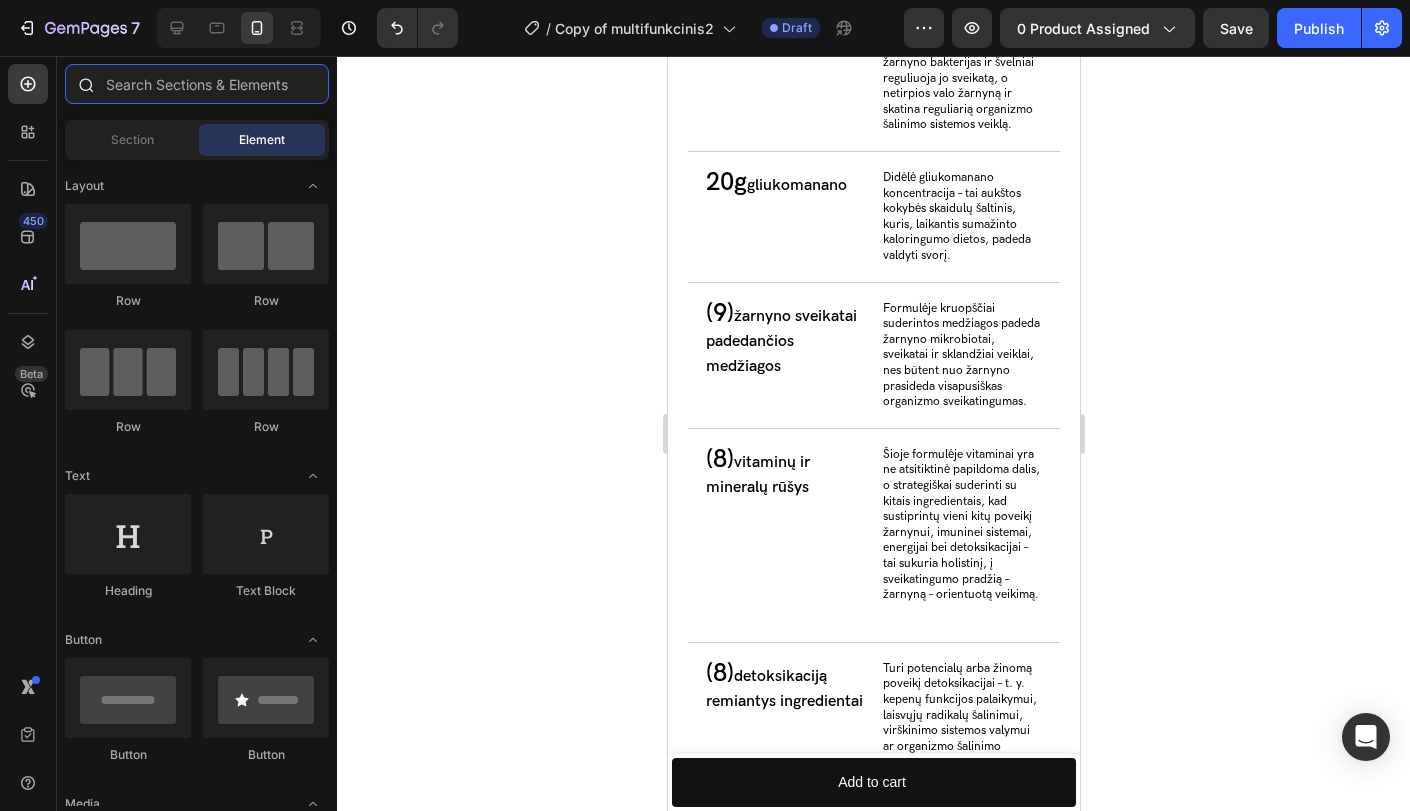 click at bounding box center (197, 84) 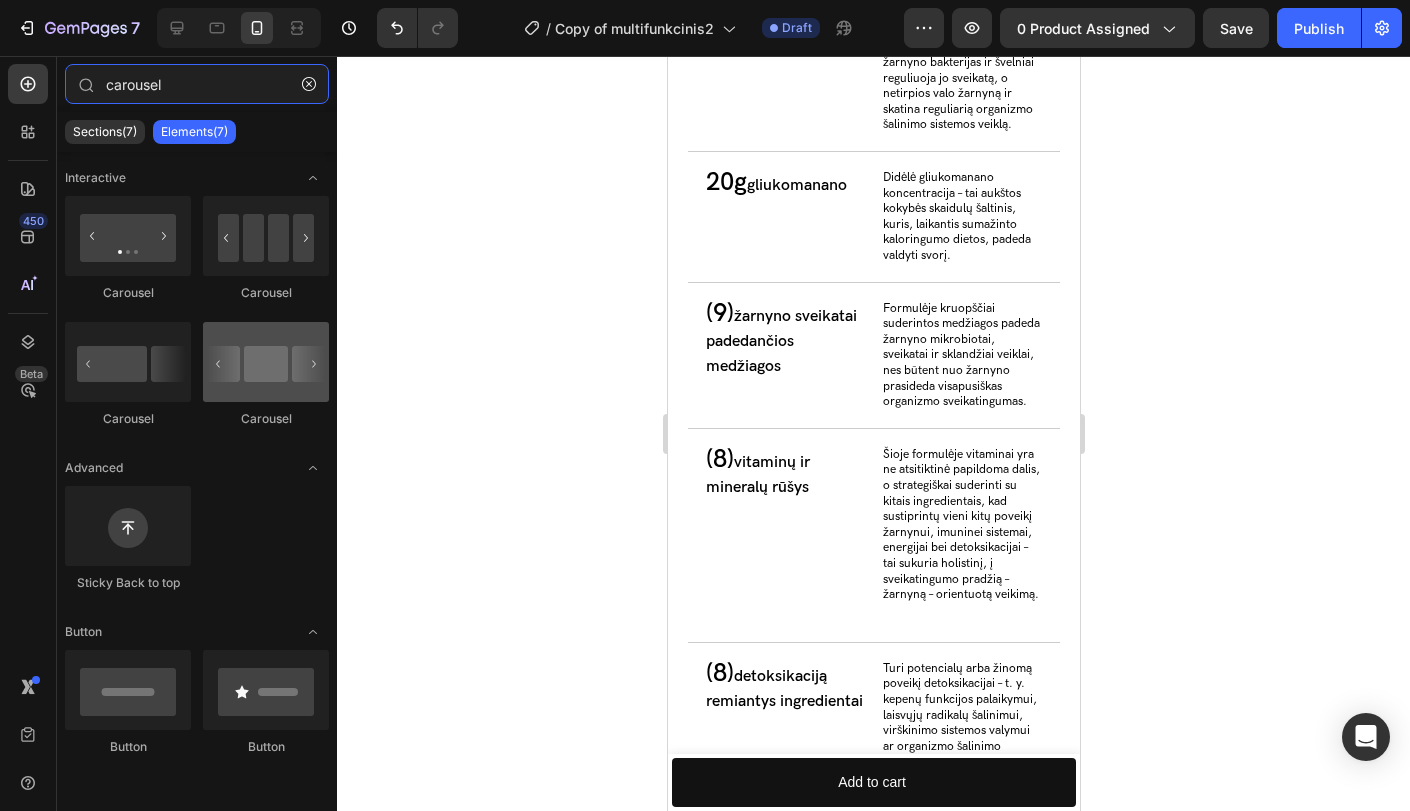 type on "carousel" 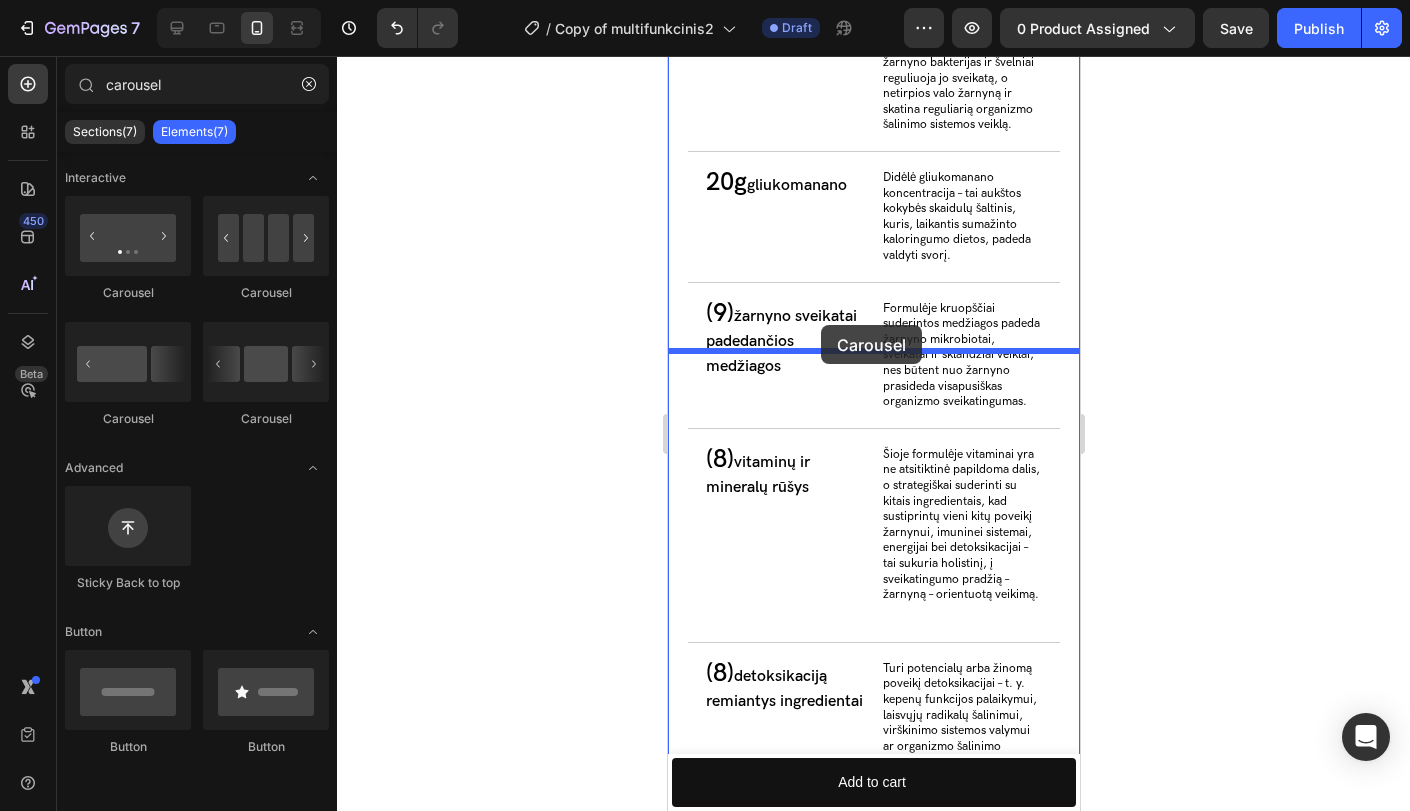 drag, startPoint x: 930, startPoint y: 433, endPoint x: 820, endPoint y: 325, distance: 154.15576 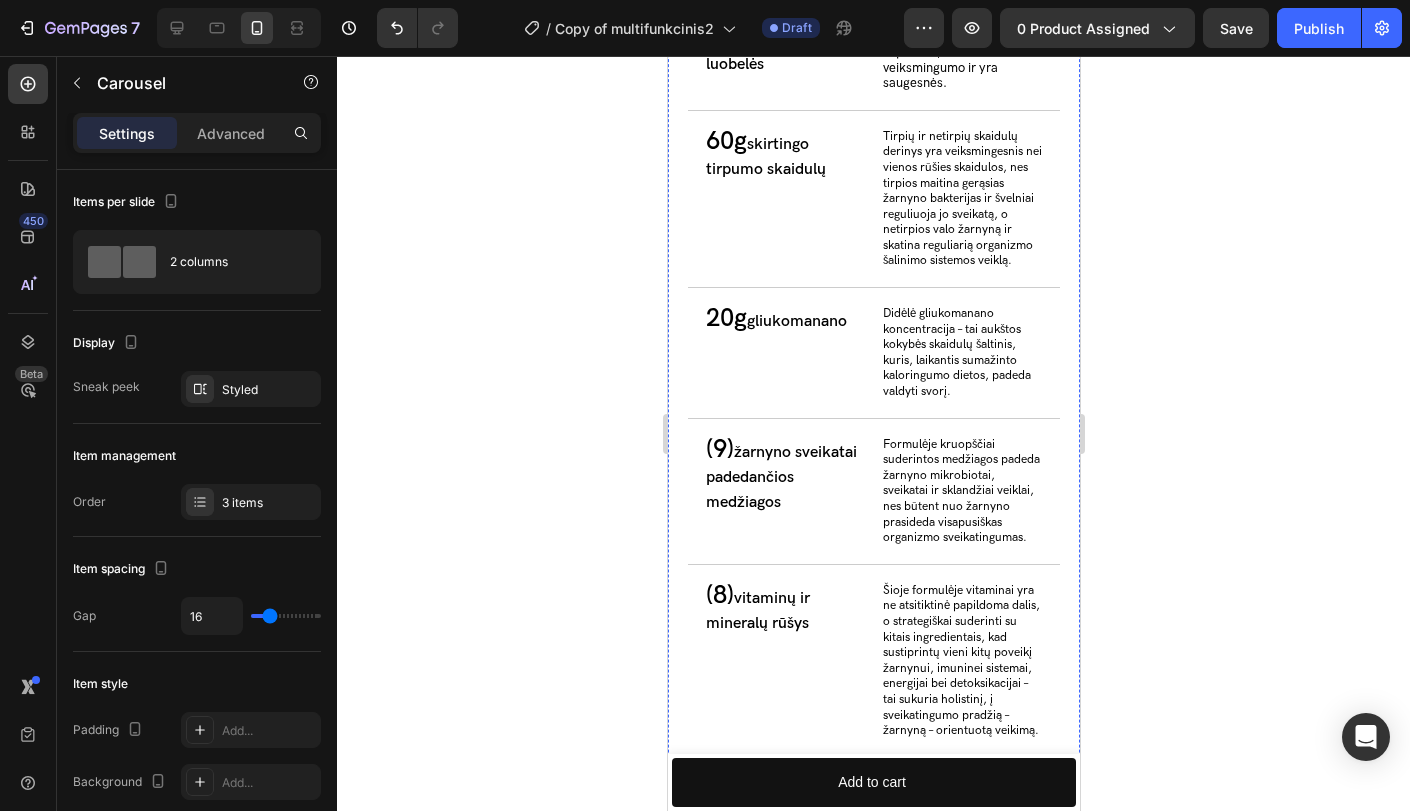 click 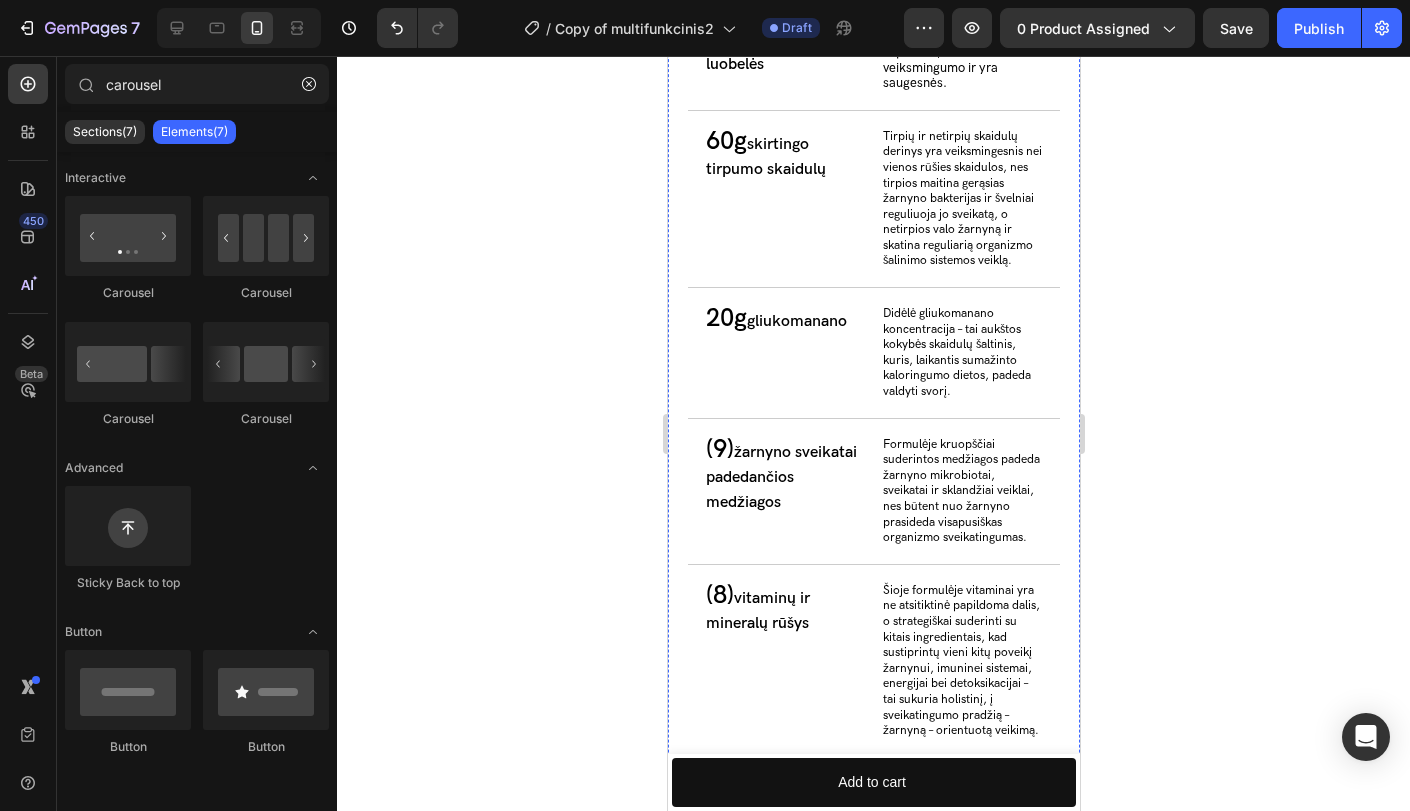 click 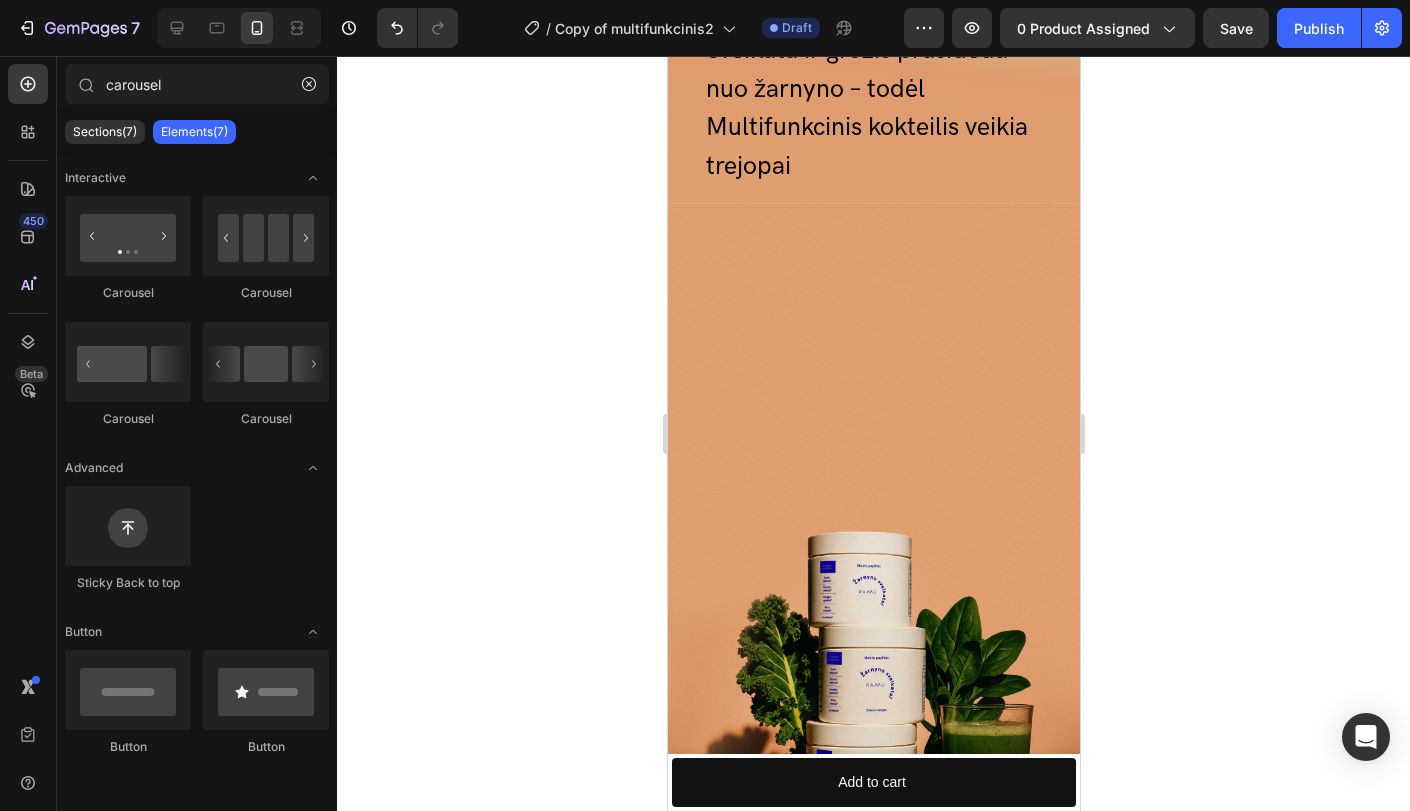 scroll, scrollTop: 3253, scrollLeft: 0, axis: vertical 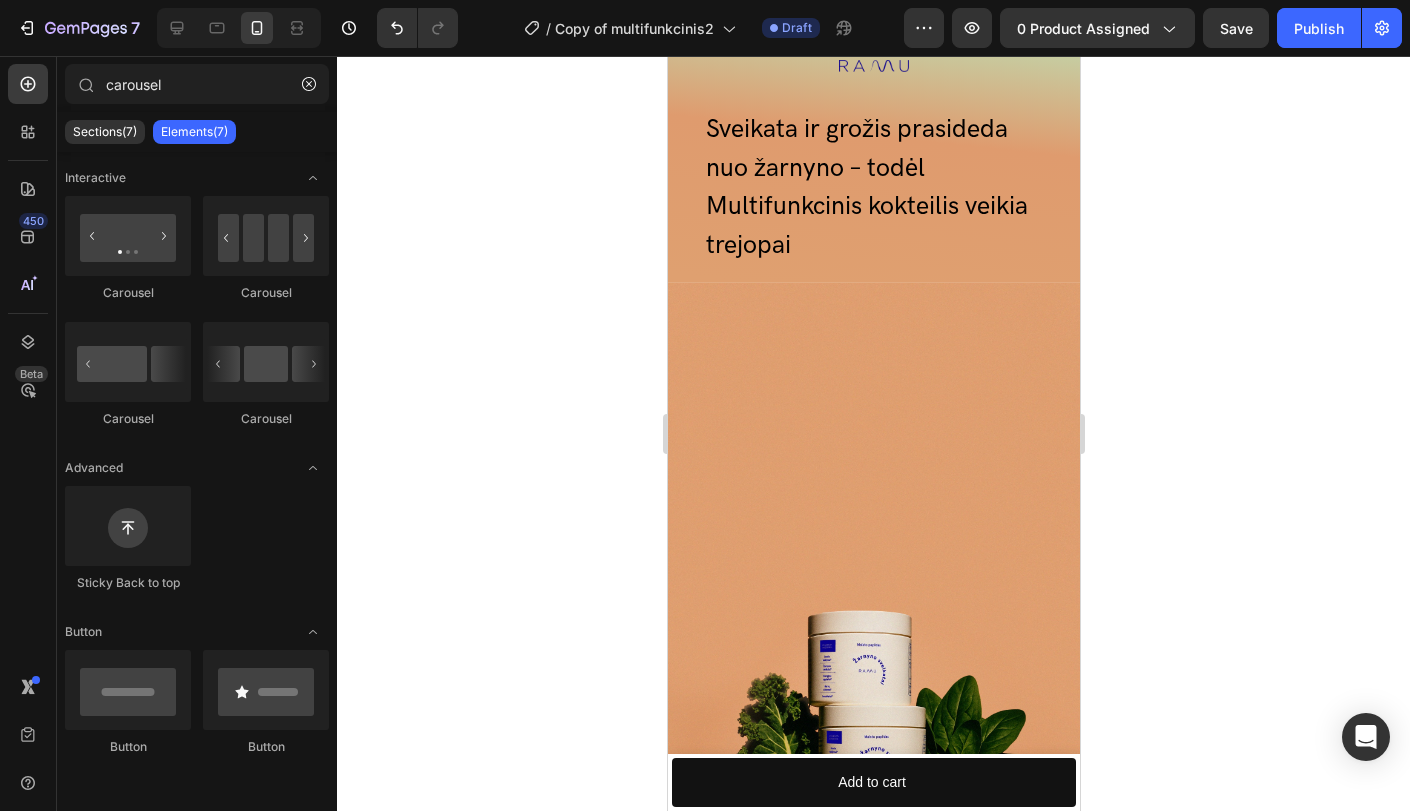 click on "Replace this text with your content" at bounding box center [873, -168] 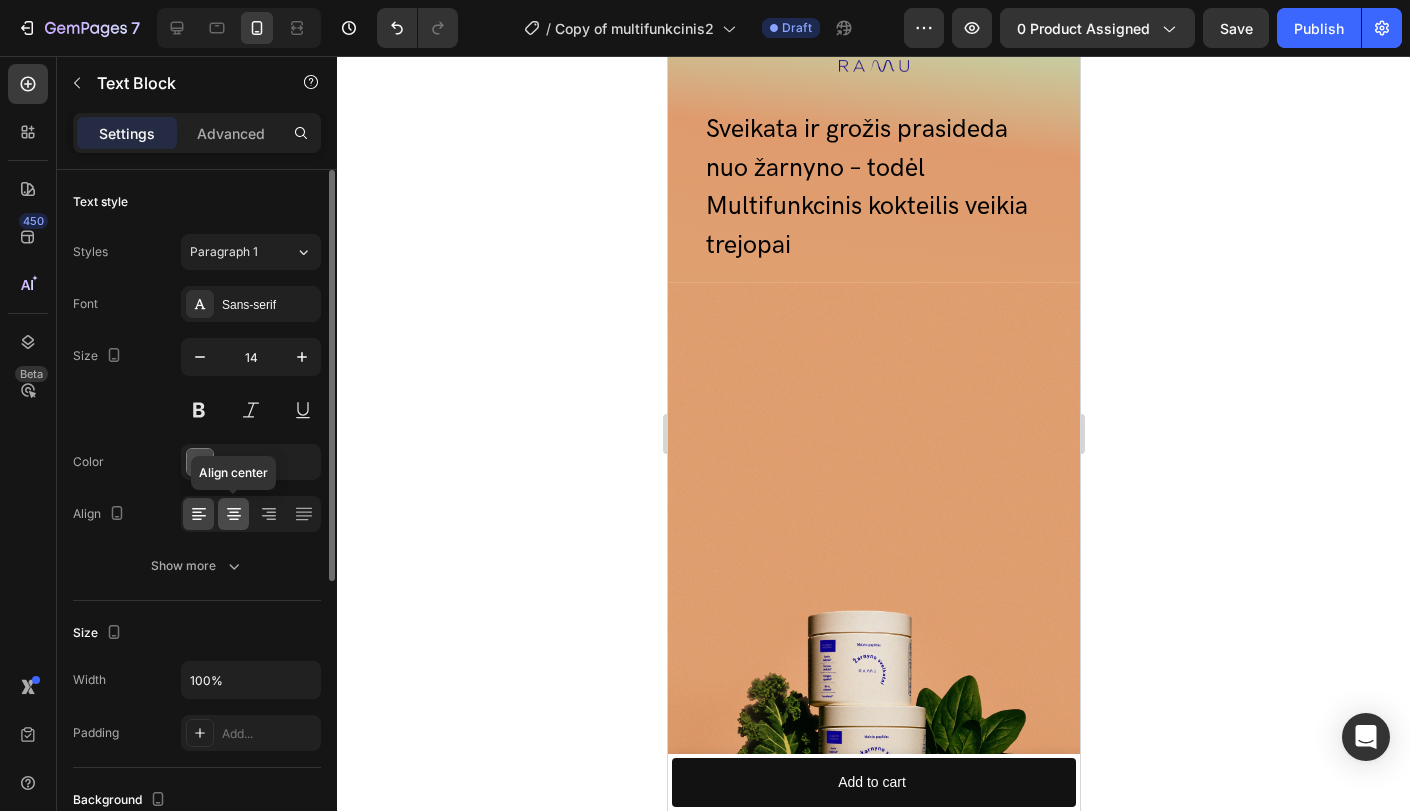click 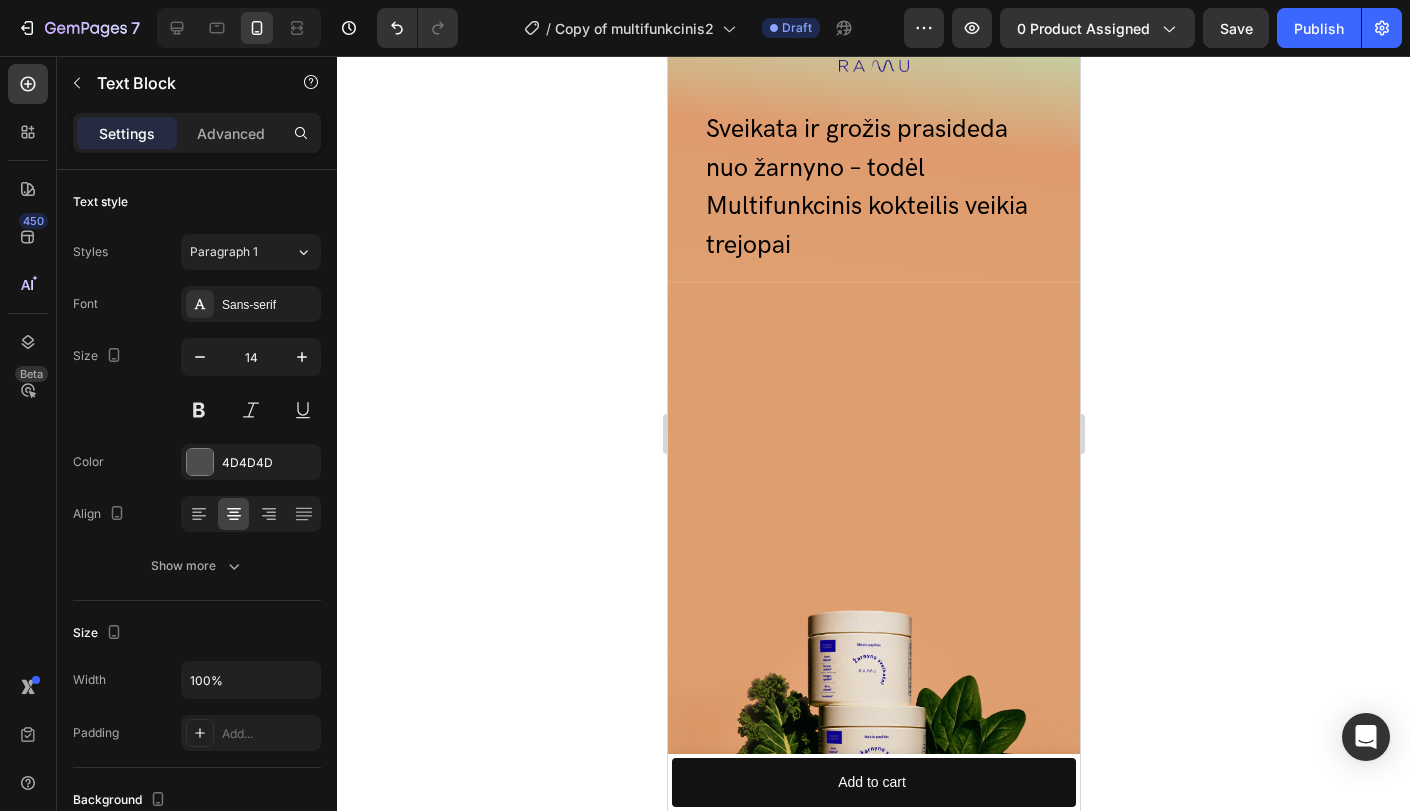 click on "Replace this text with your content" at bounding box center (873, -107) 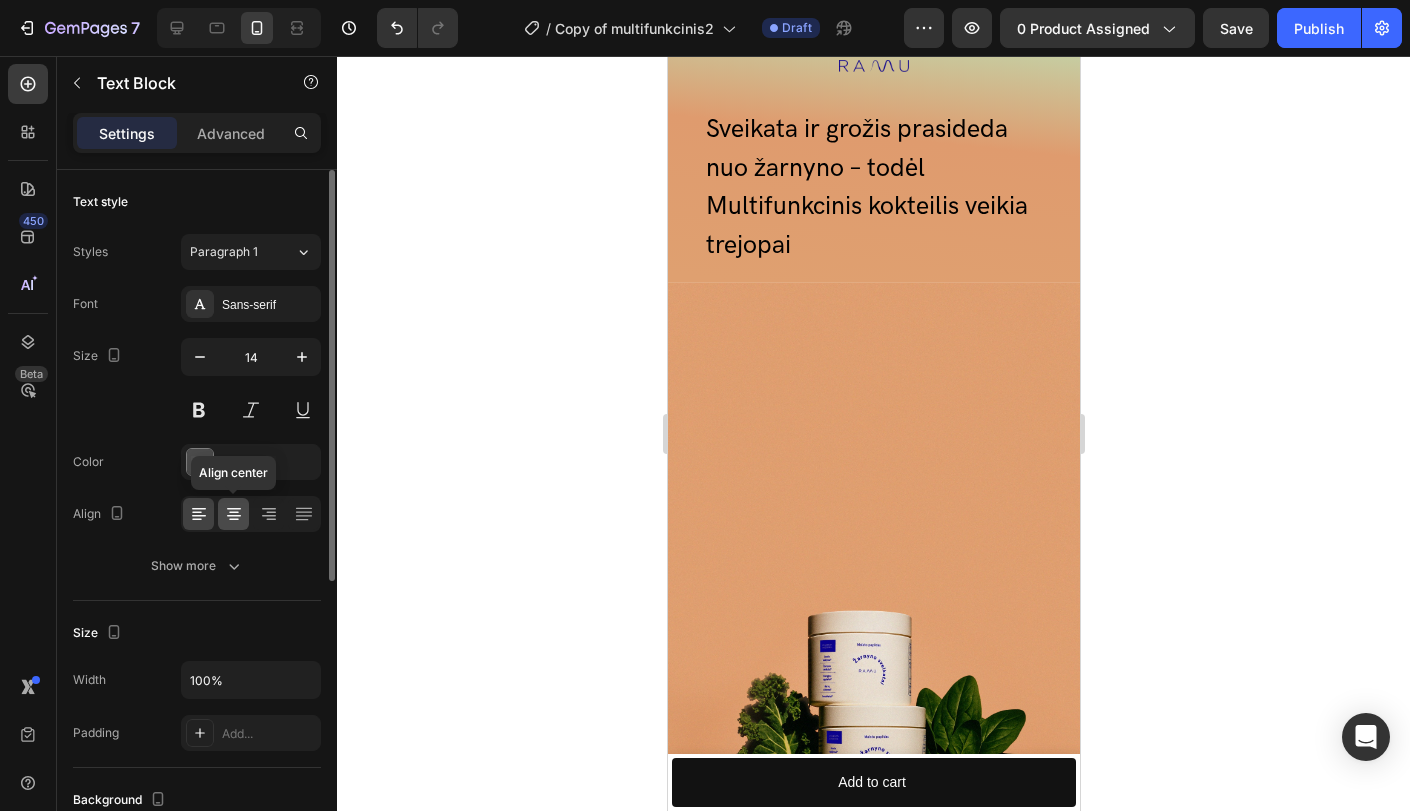 click 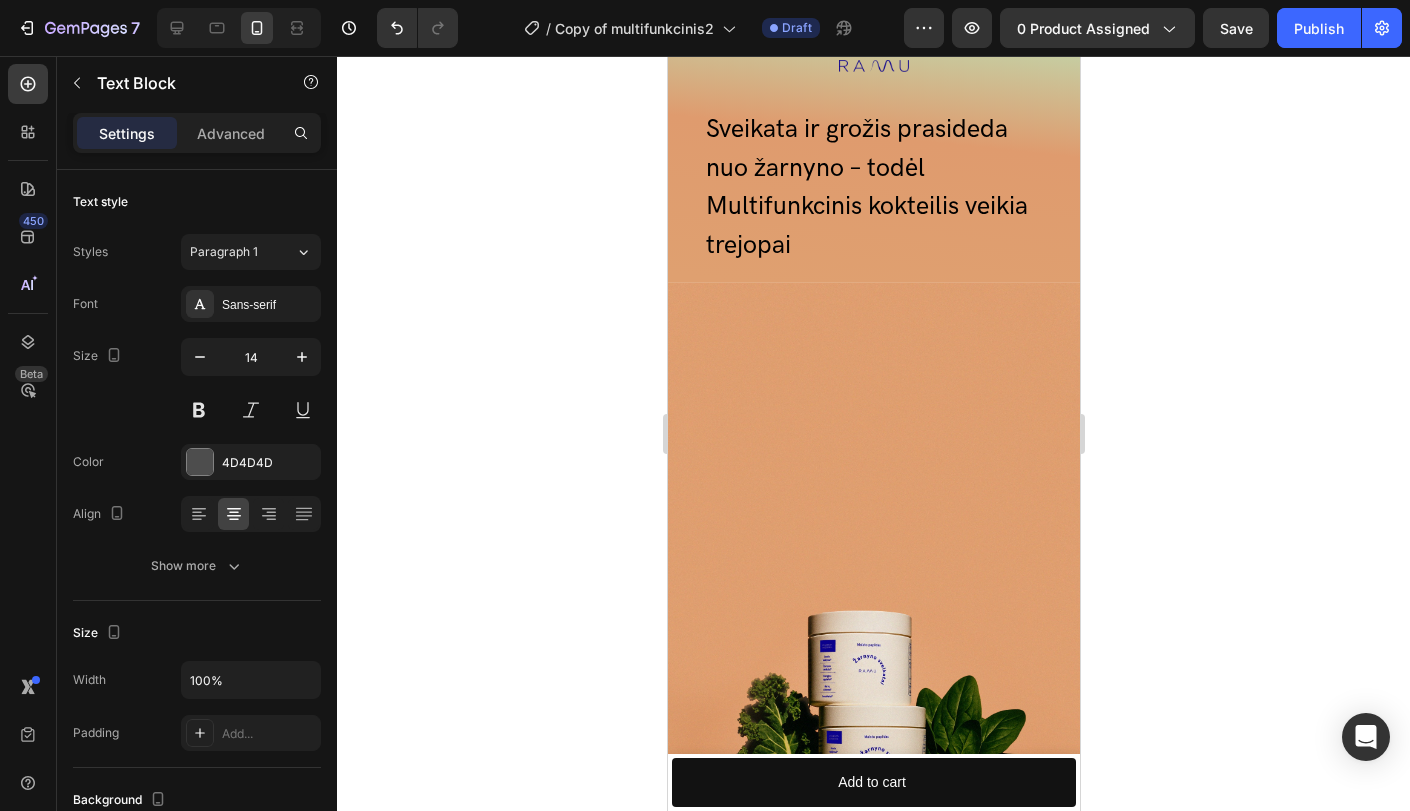 click on "Replace this text with your content" at bounding box center (873, -45) 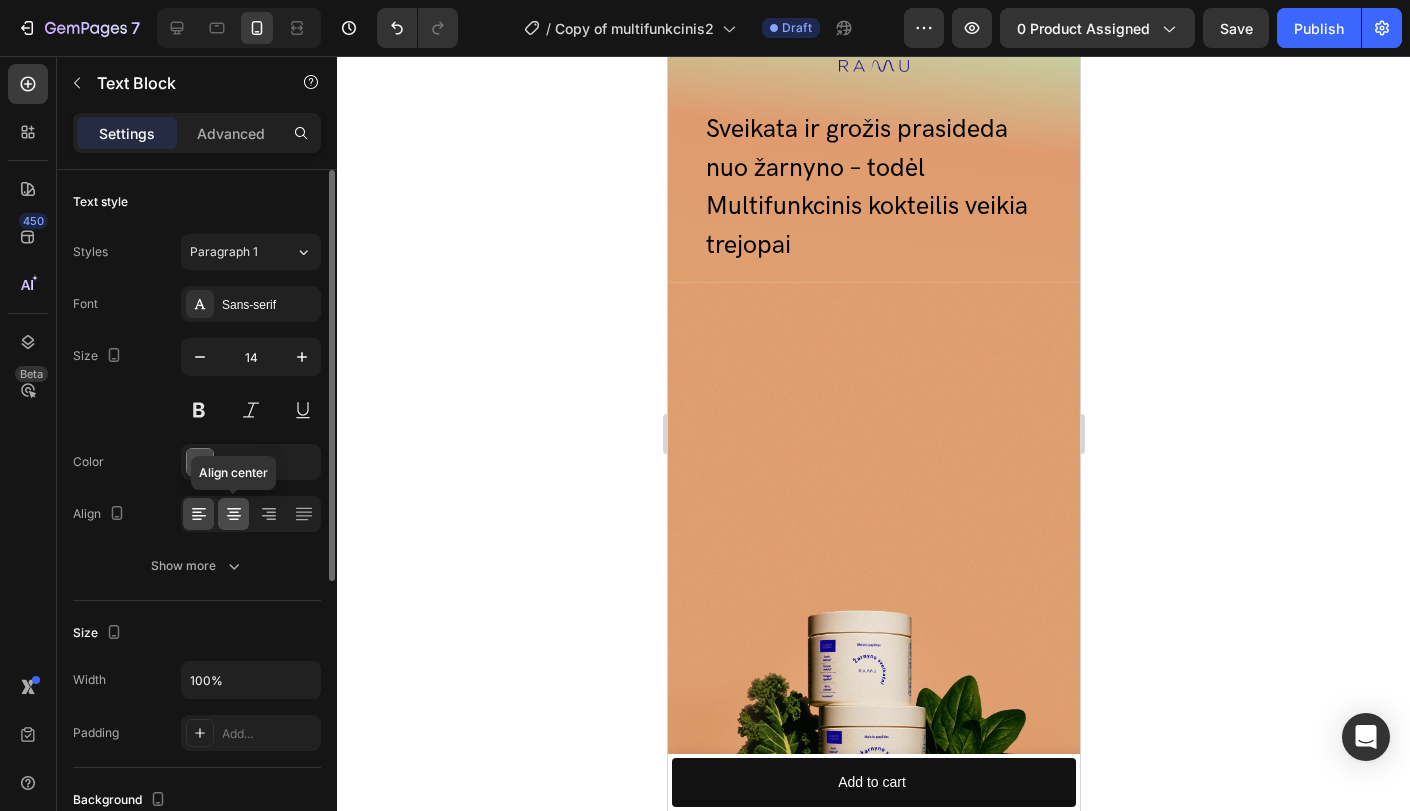 click 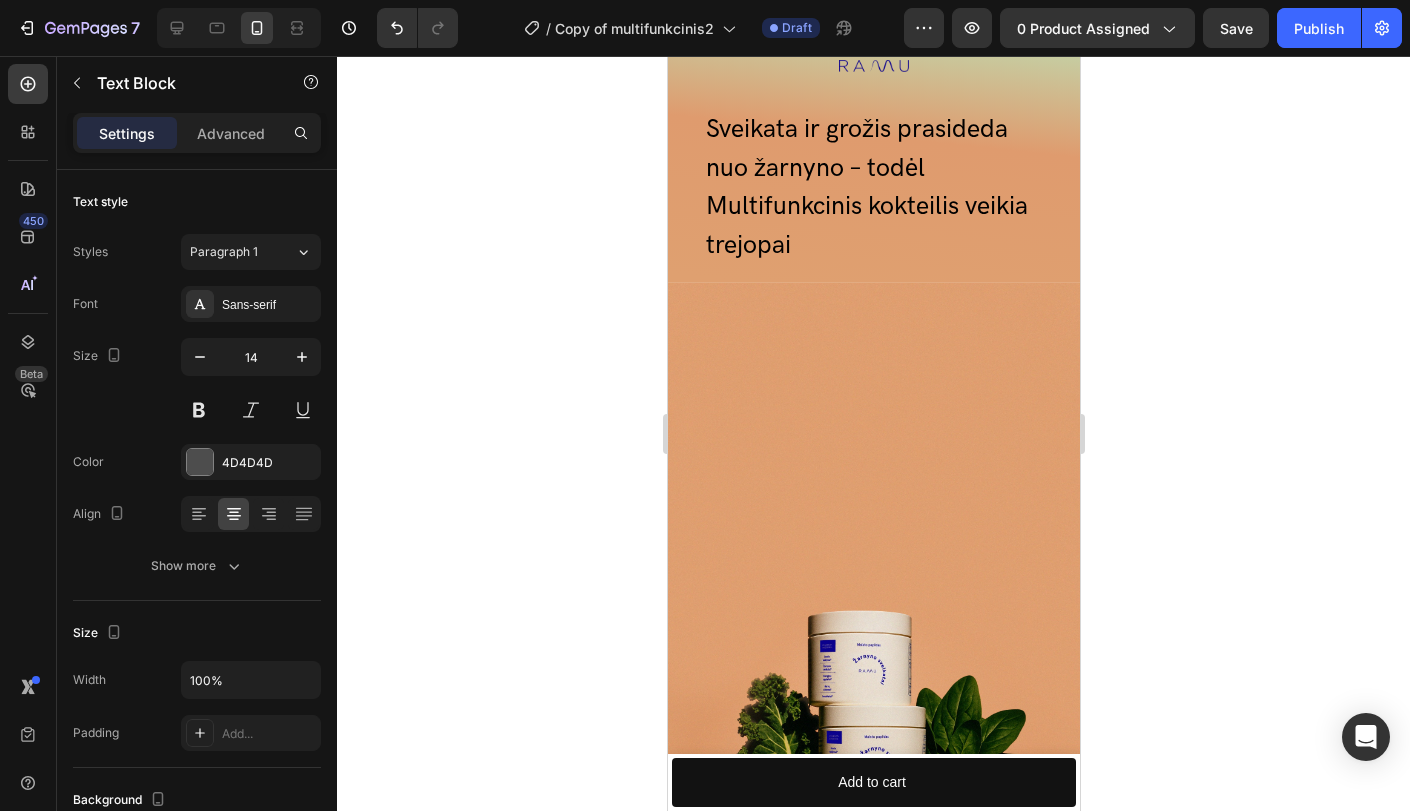 click 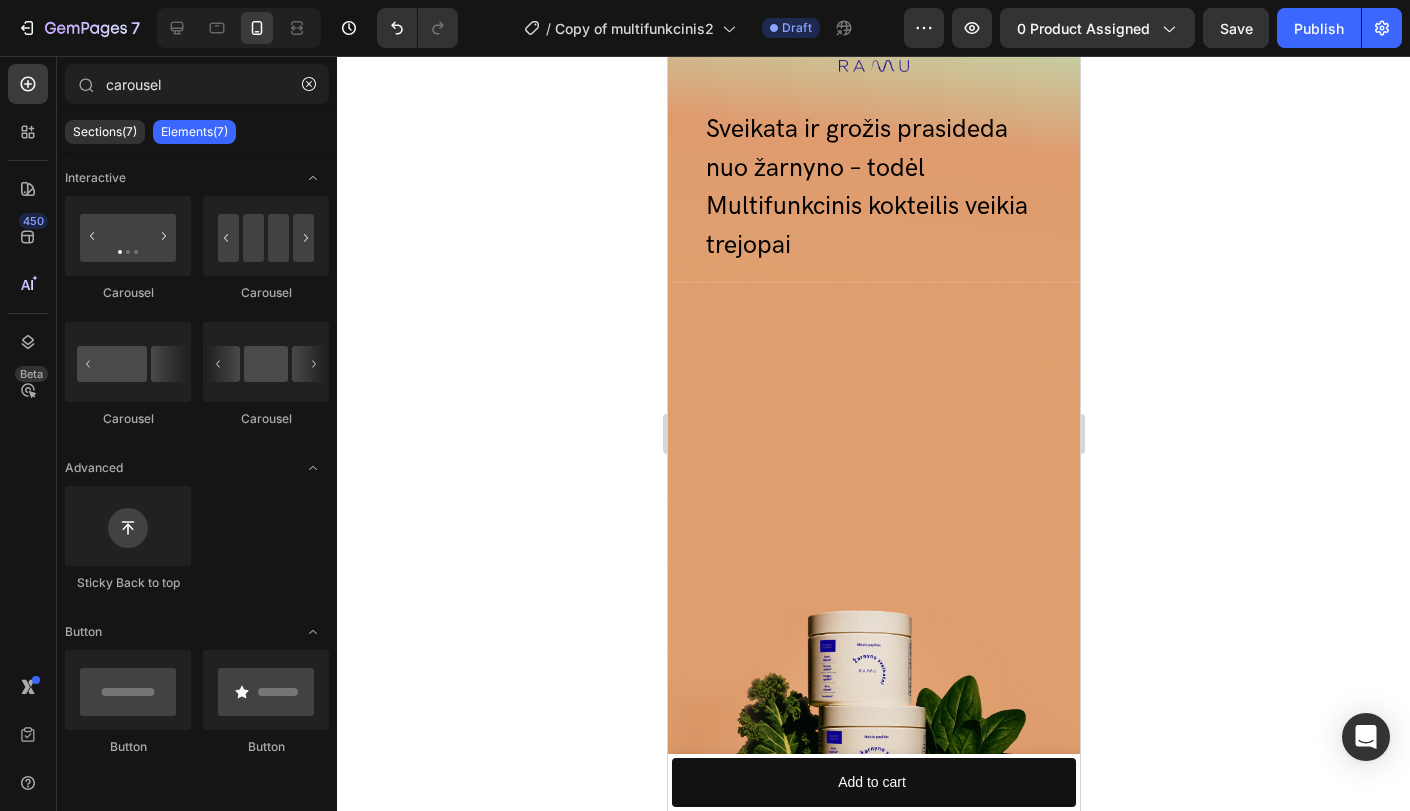 click on "Drop element here" at bounding box center (873, -242) 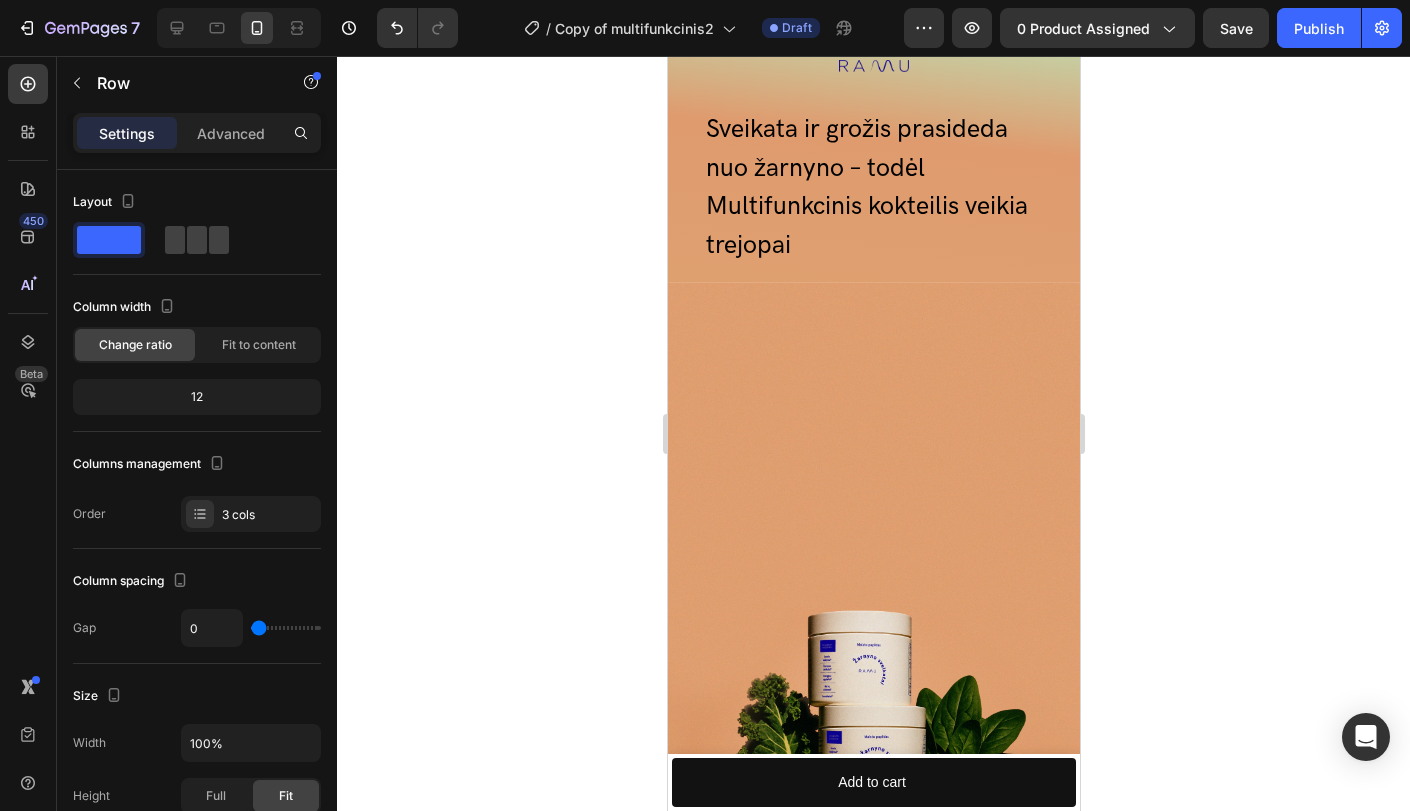 click 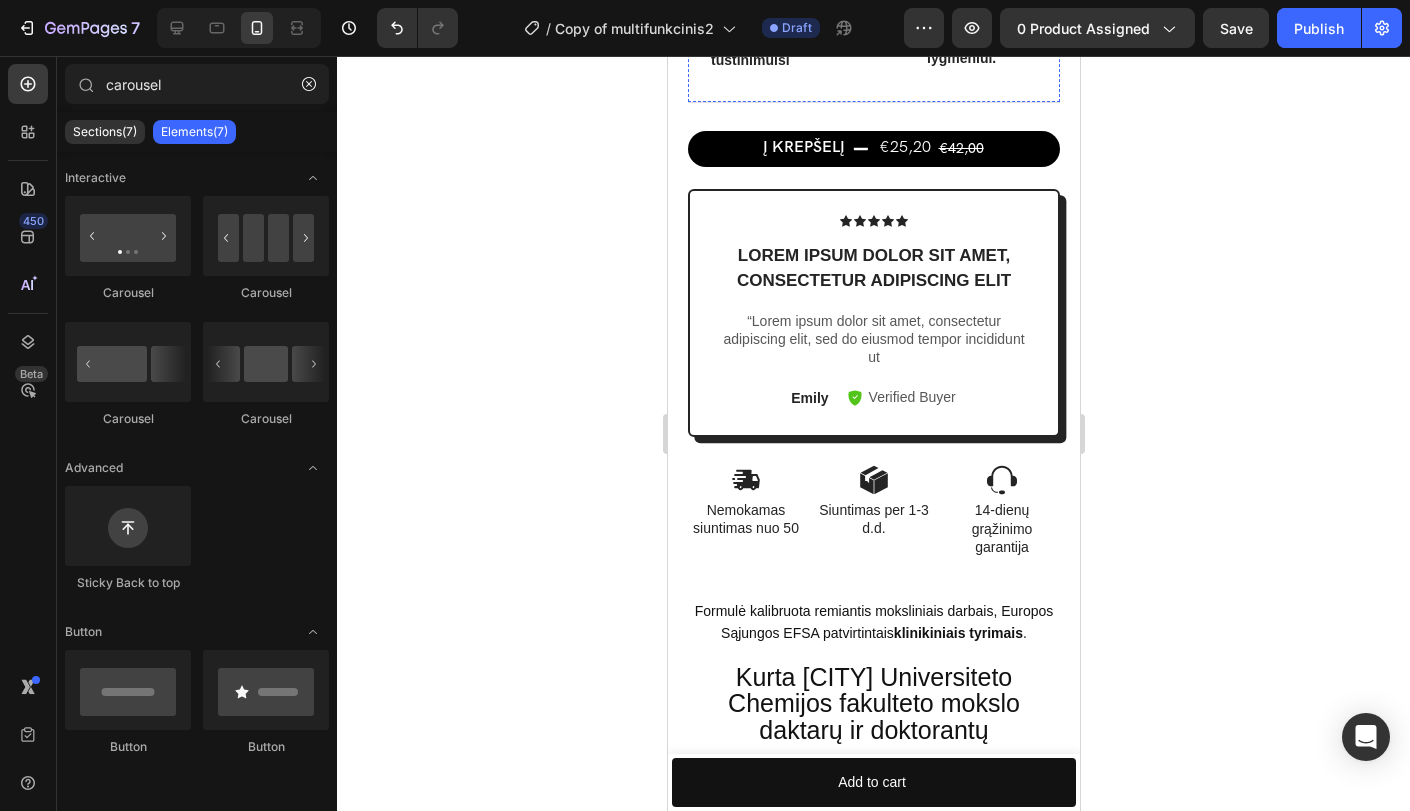 scroll, scrollTop: 1442, scrollLeft: 0, axis: vertical 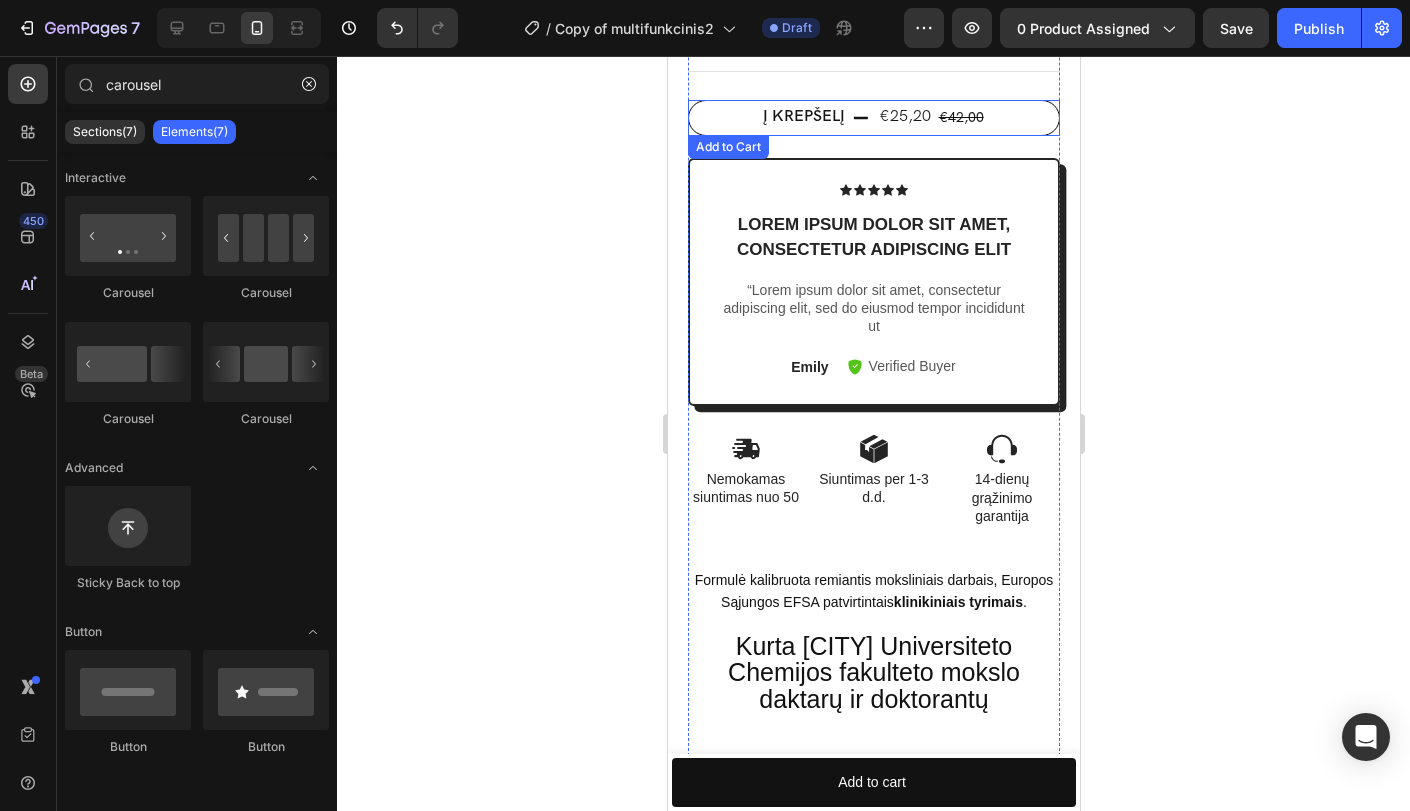 click on "Į krepšelį
€25,20 €42,00 Add to Cart" at bounding box center (873, 118) 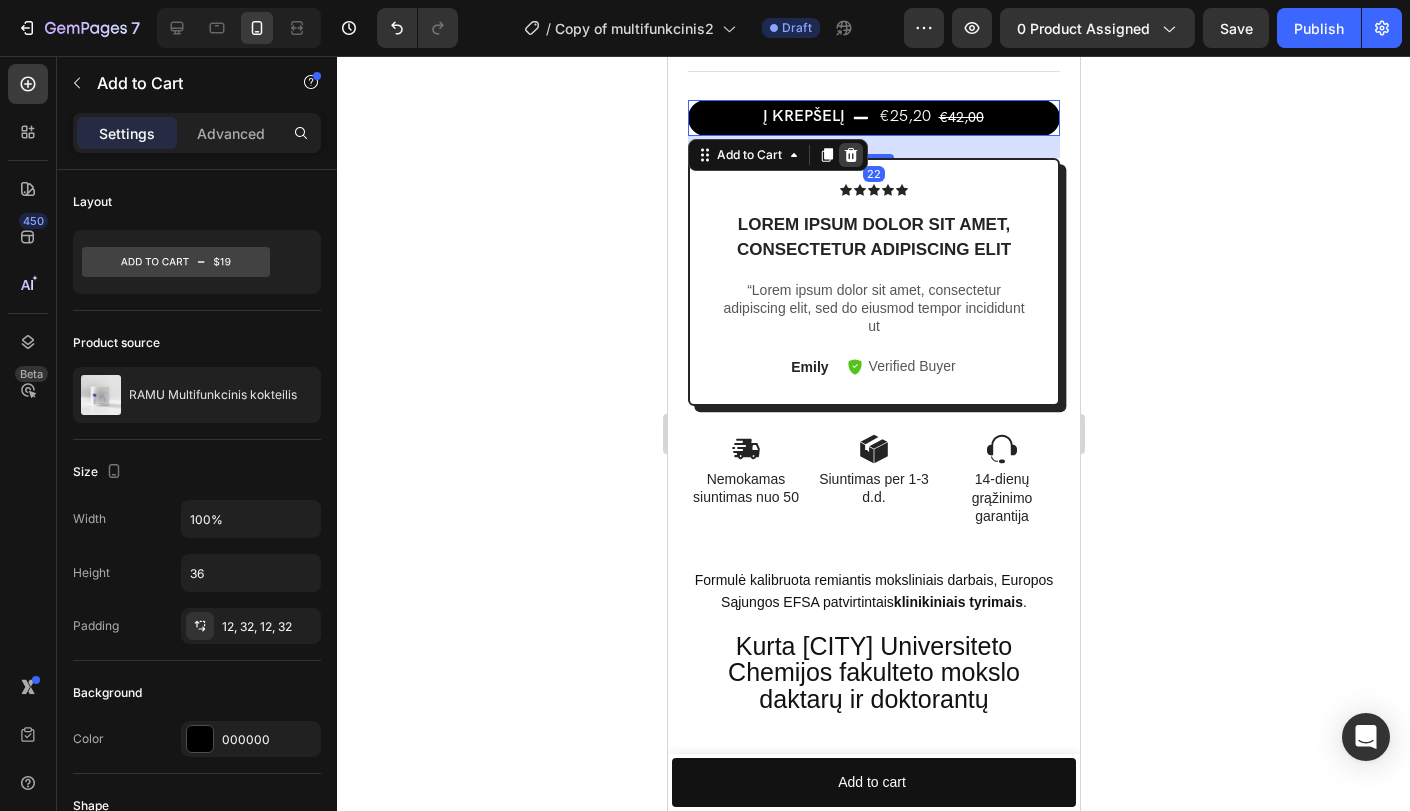 click 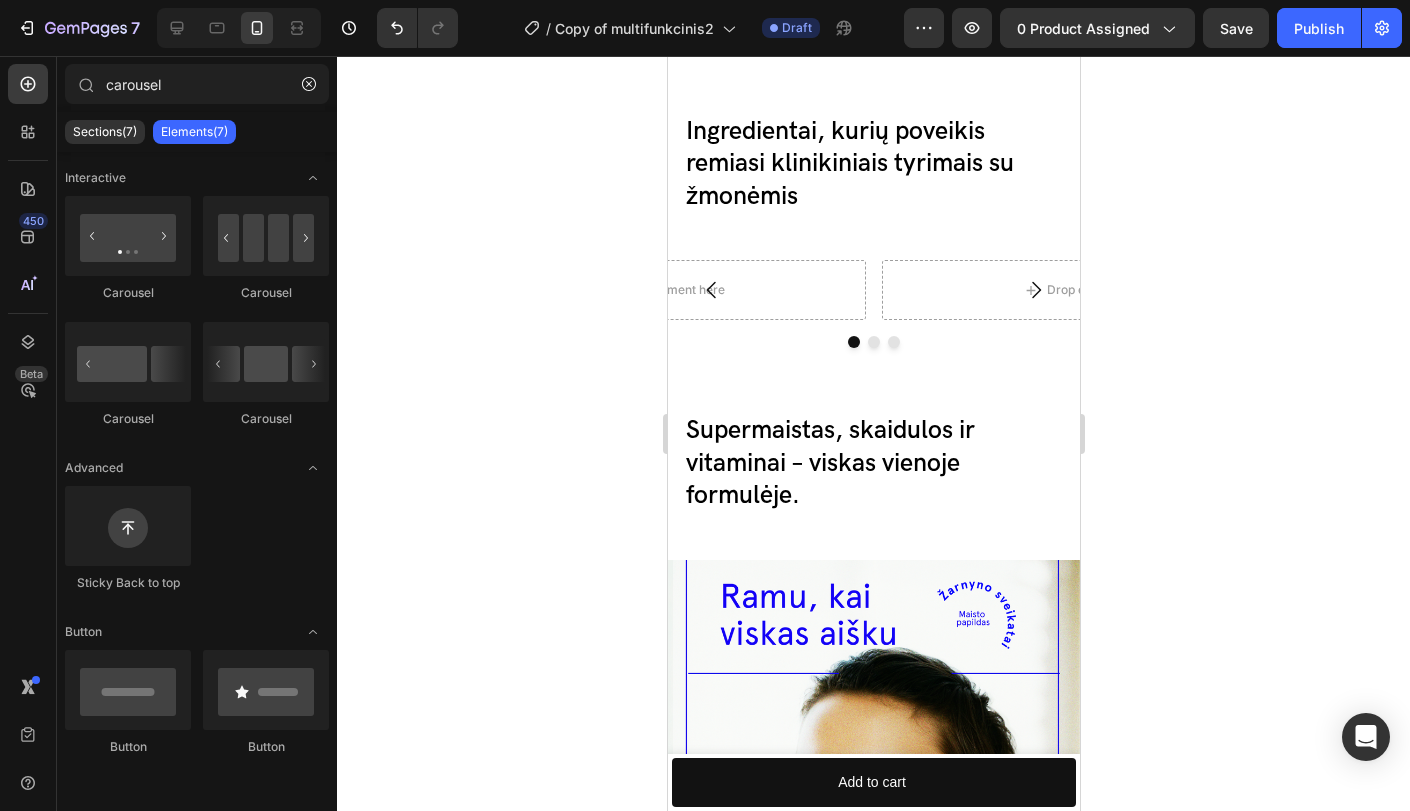 scroll, scrollTop: 6818, scrollLeft: 0, axis: vertical 